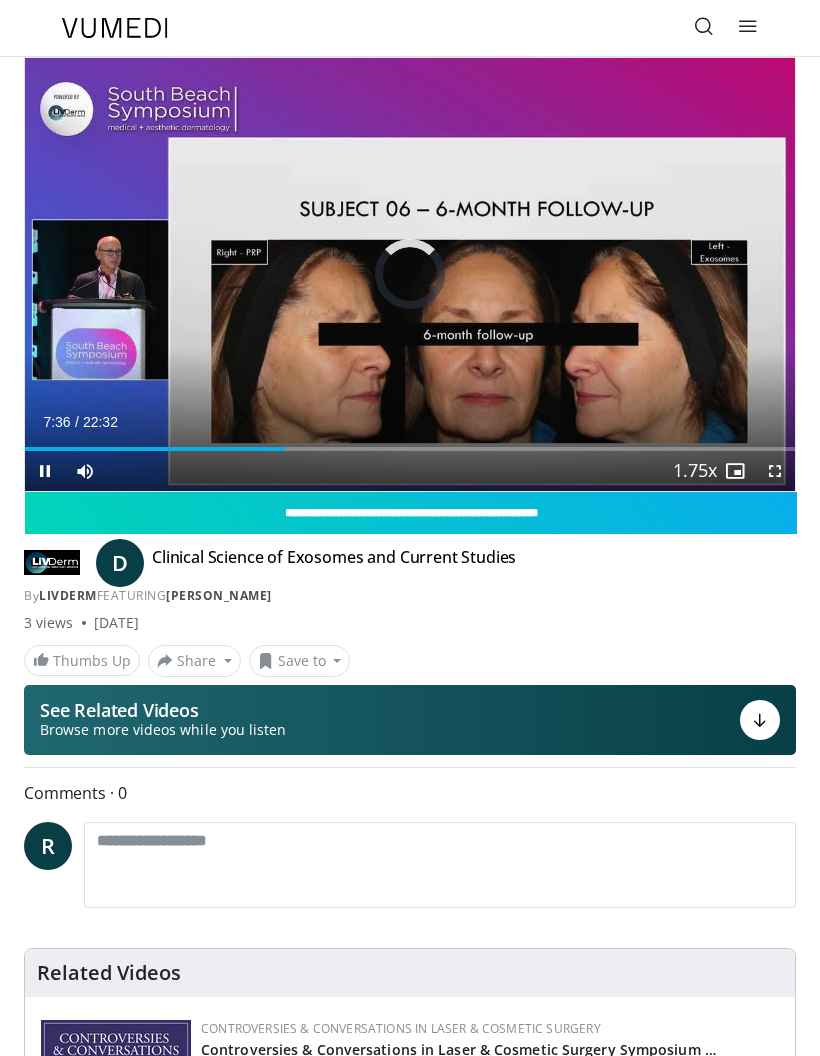 scroll, scrollTop: 0, scrollLeft: 0, axis: both 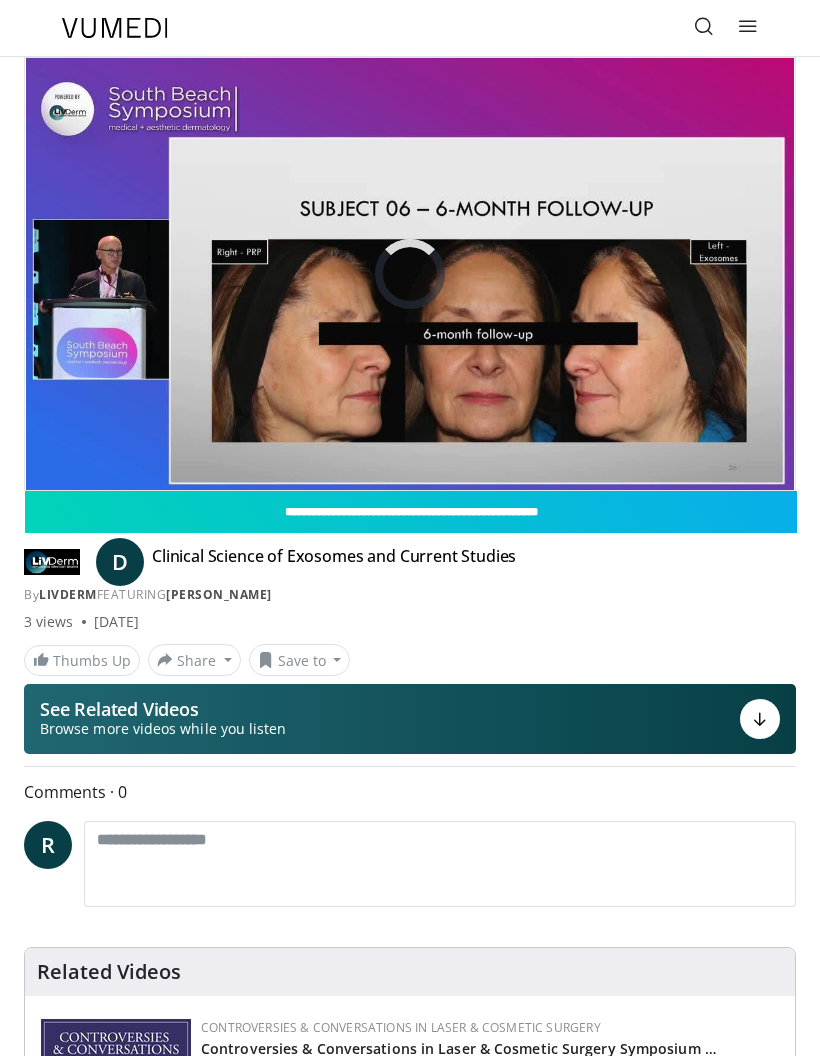 click on "See Related Videos" at bounding box center (163, 709) 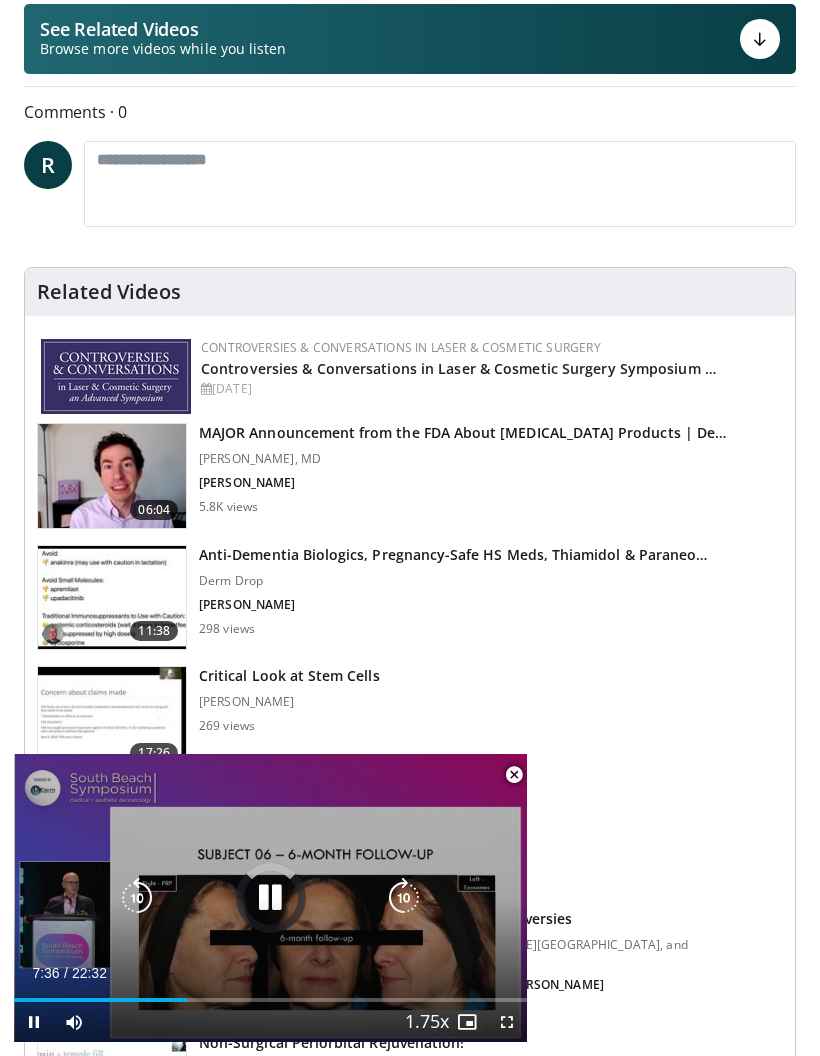 scroll, scrollTop: 0, scrollLeft: 0, axis: both 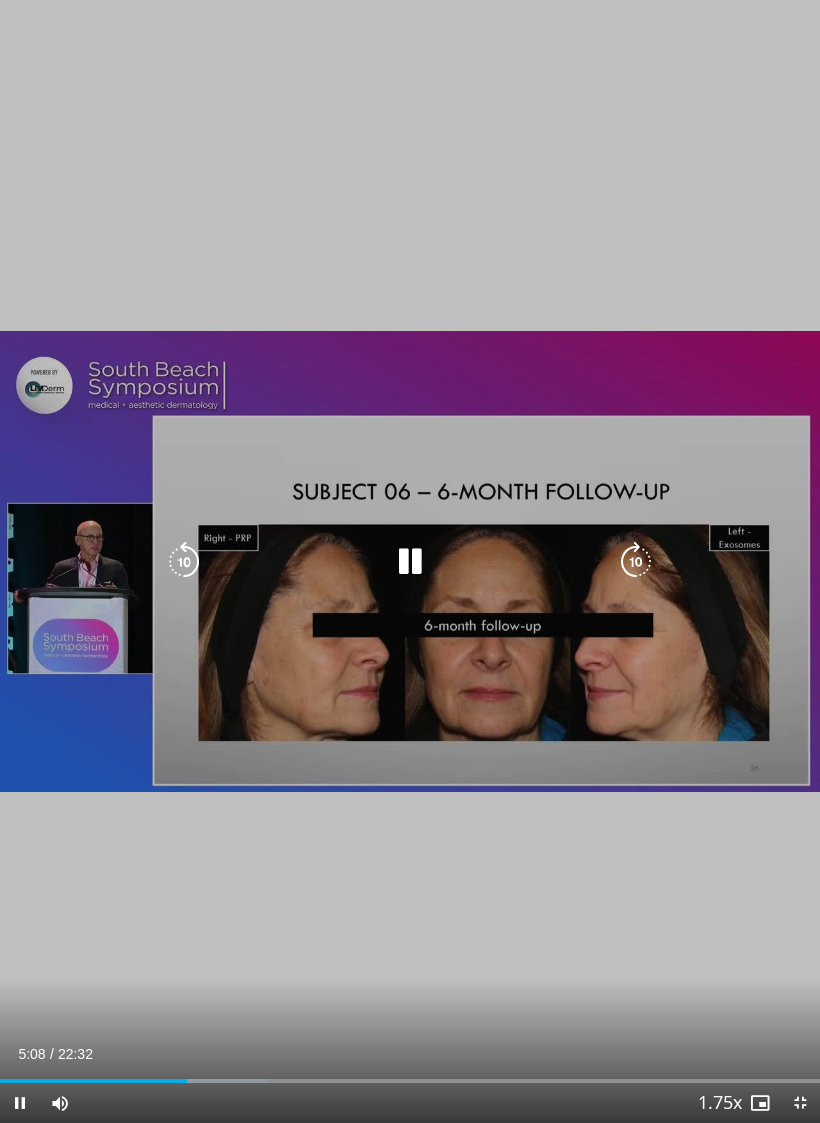 click at bounding box center [184, 562] 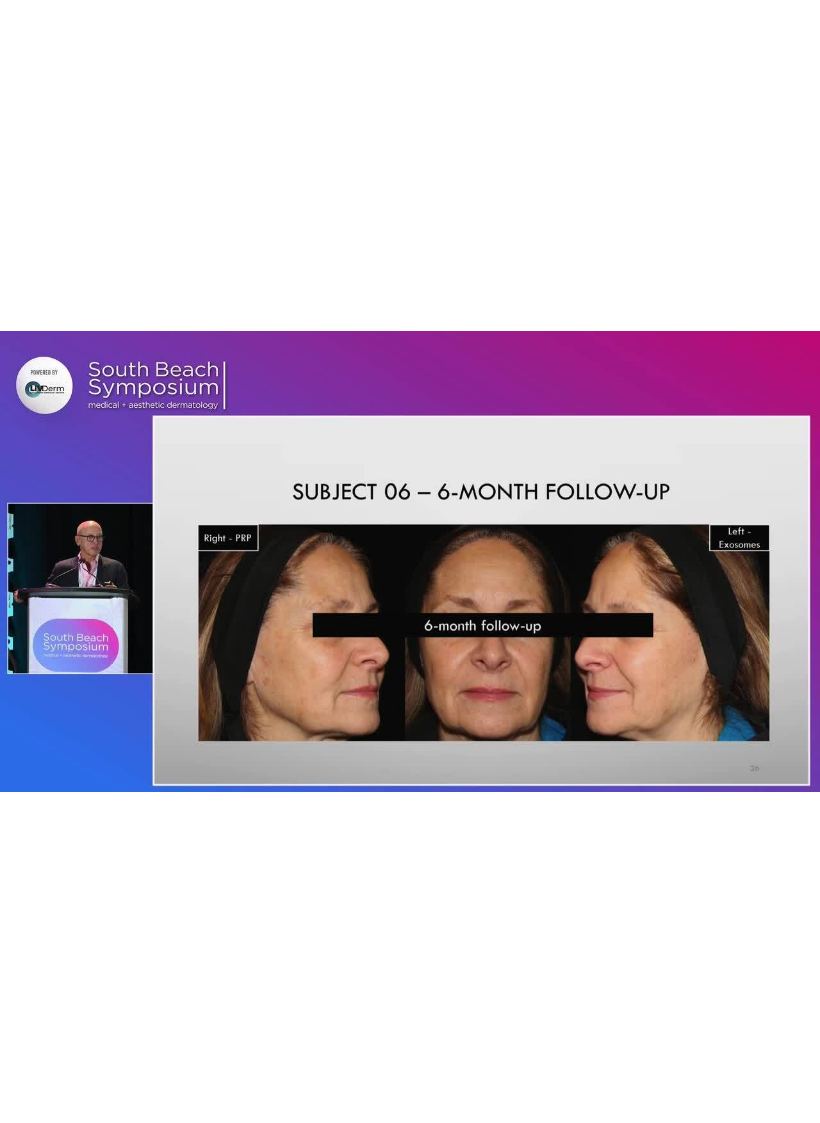 click at bounding box center [410, 562] 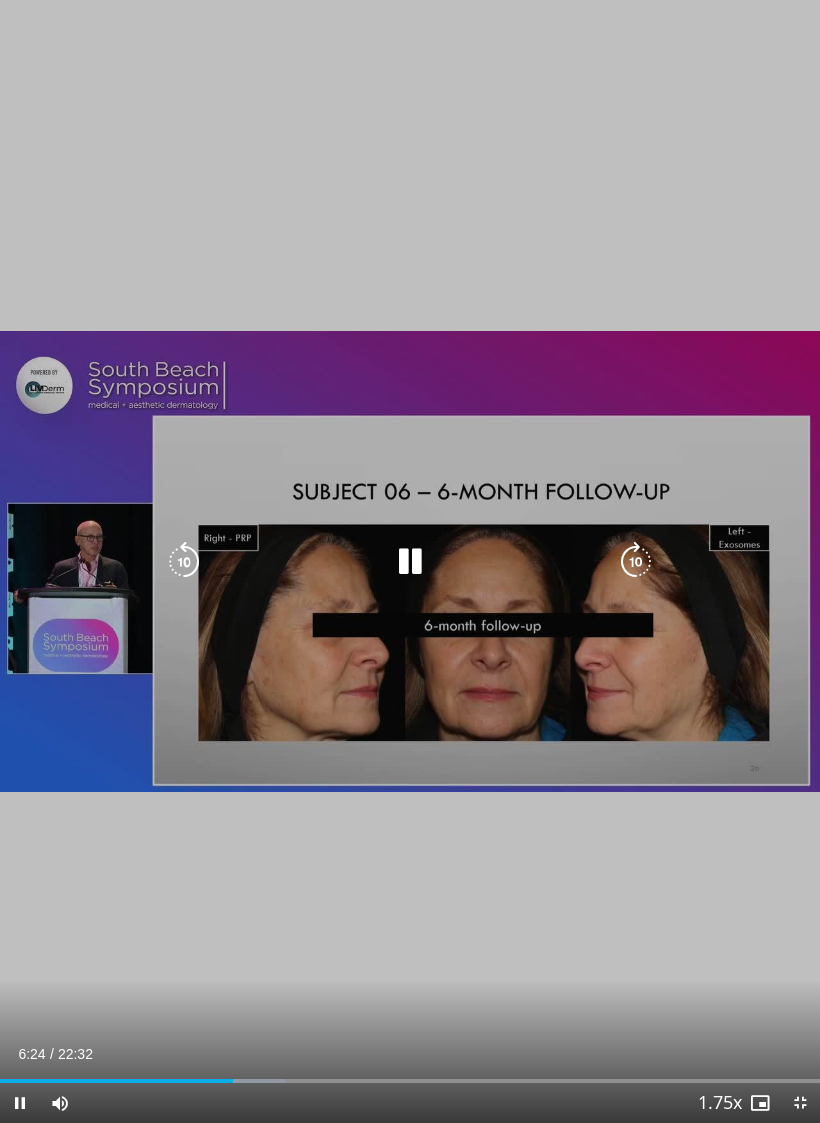 click at bounding box center (184, 562) 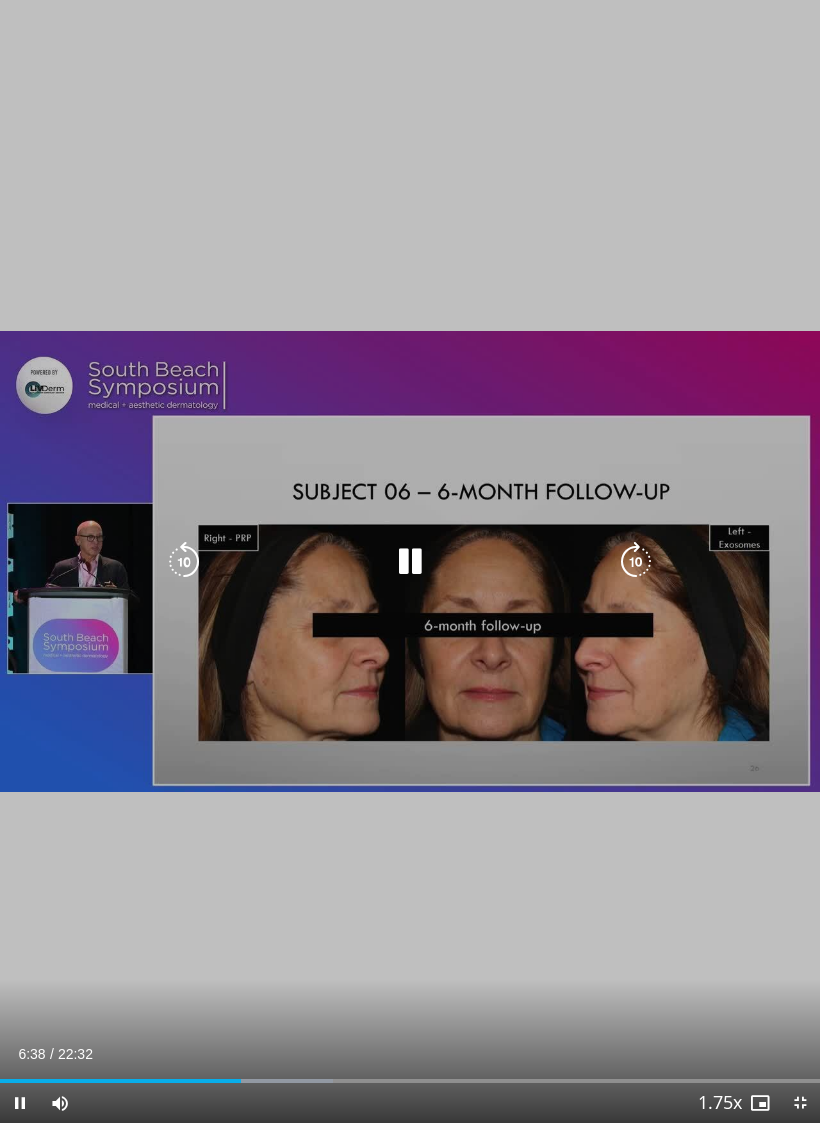 click at bounding box center [184, 562] 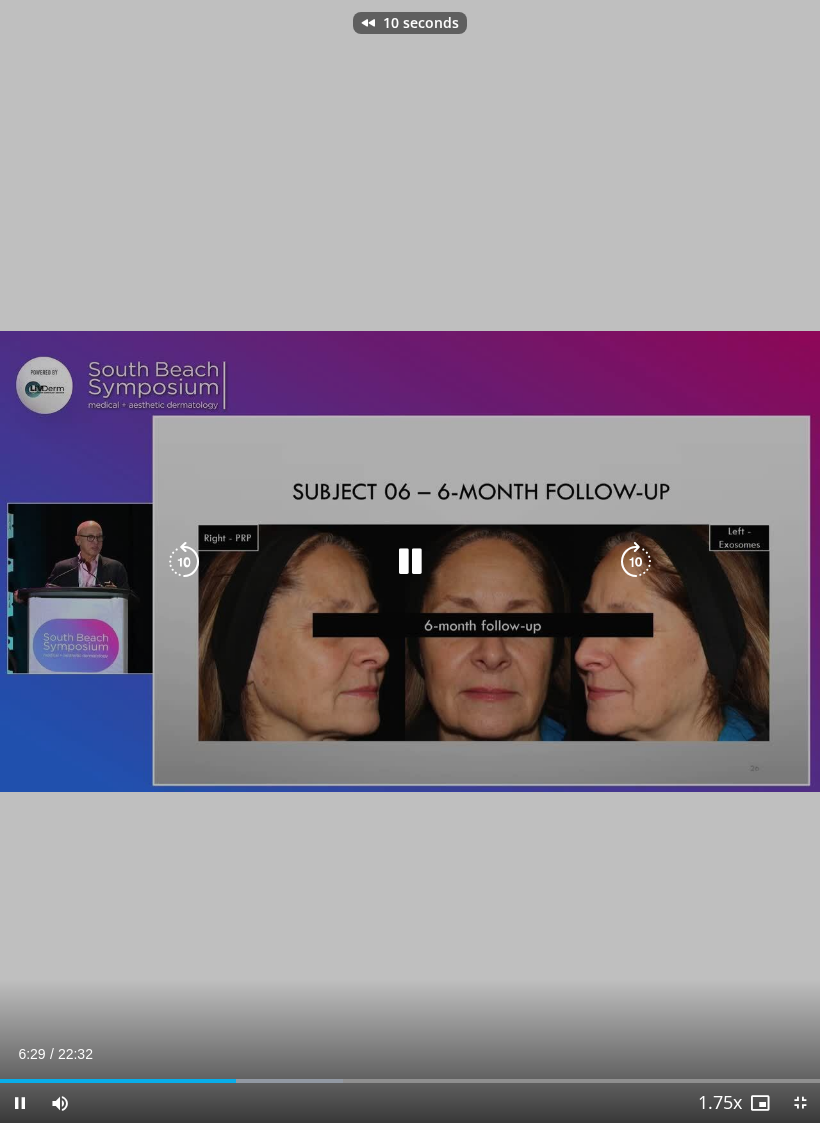 click at bounding box center [184, 562] 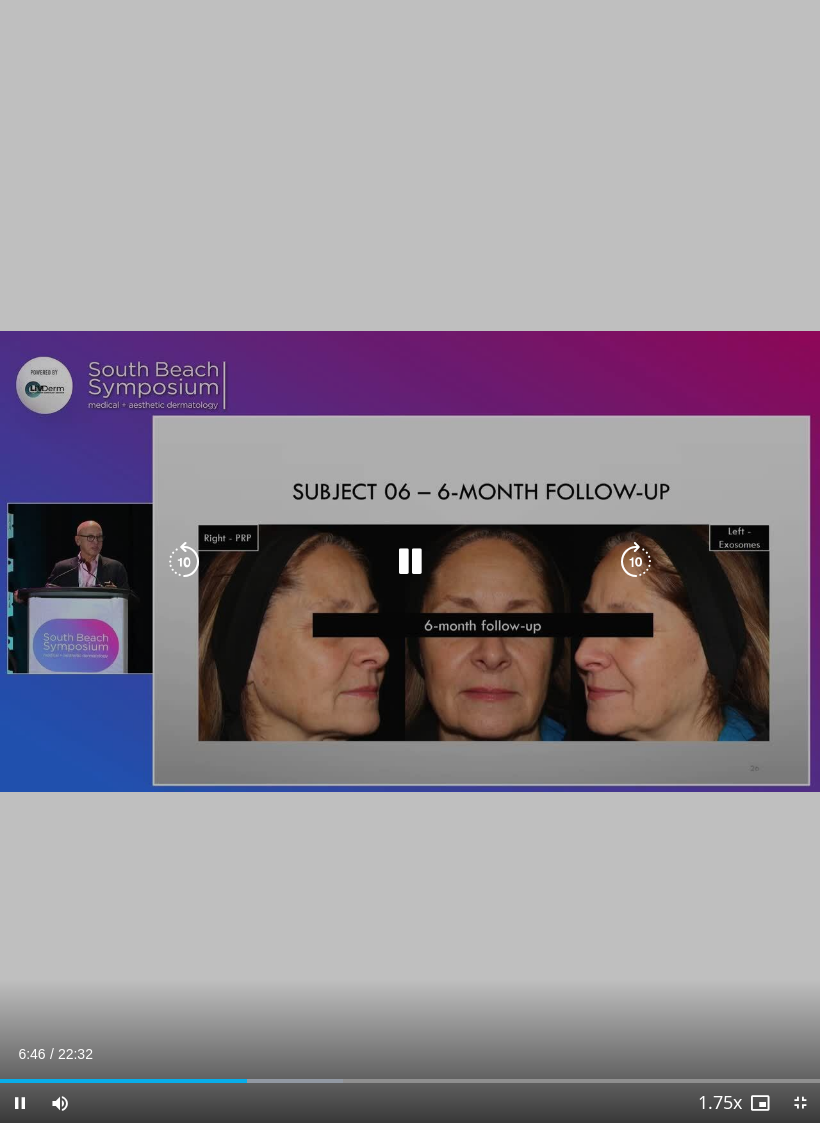 click at bounding box center [410, 562] 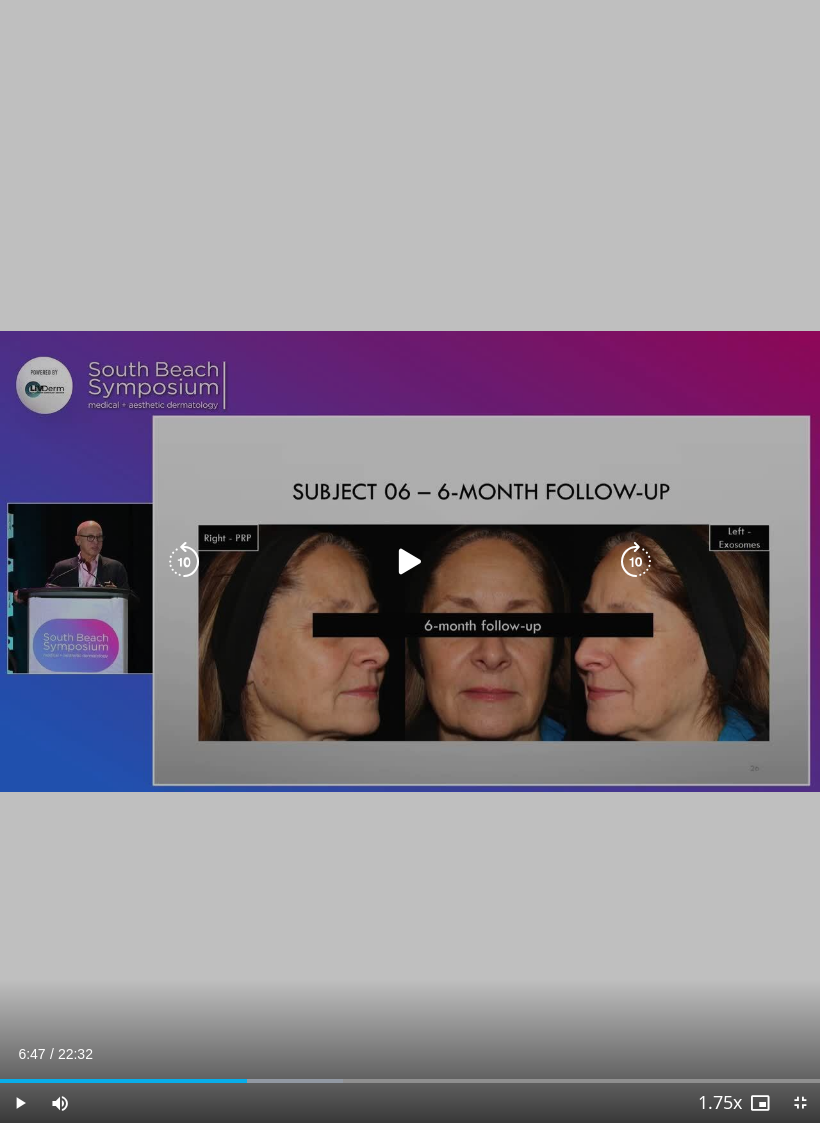click at bounding box center [410, 562] 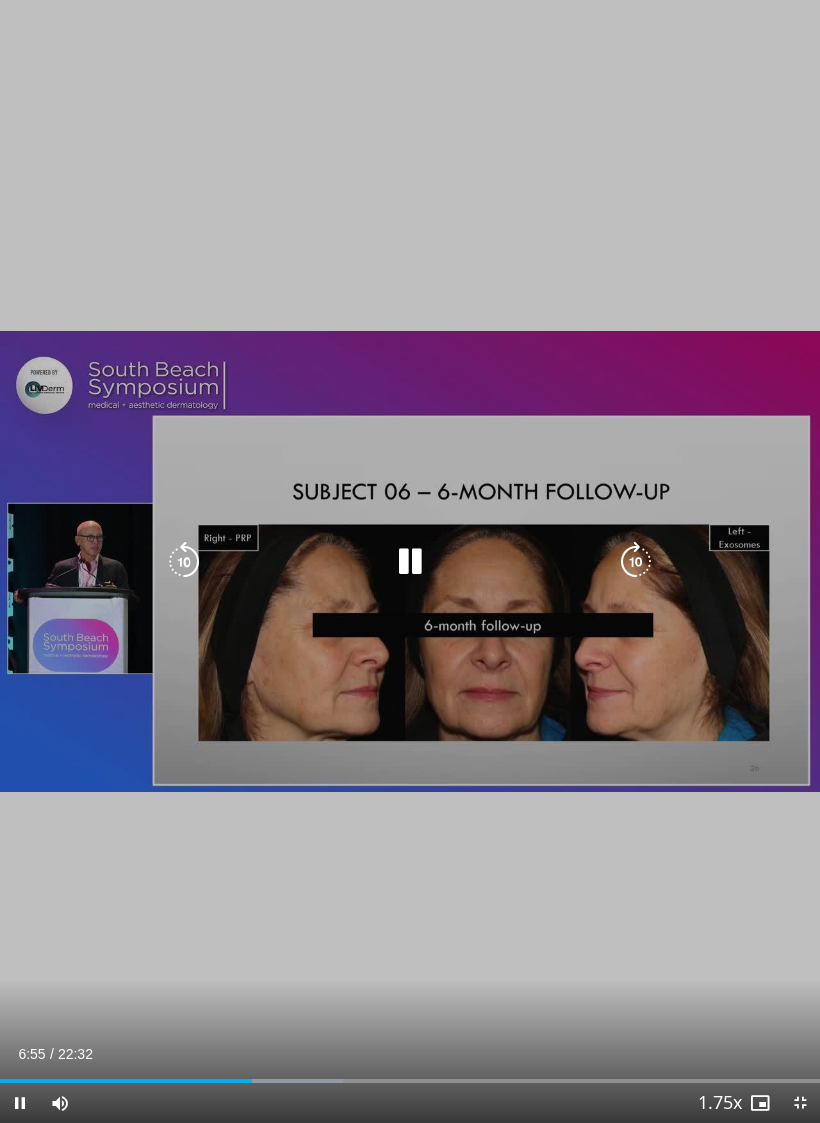 click at bounding box center (636, 562) 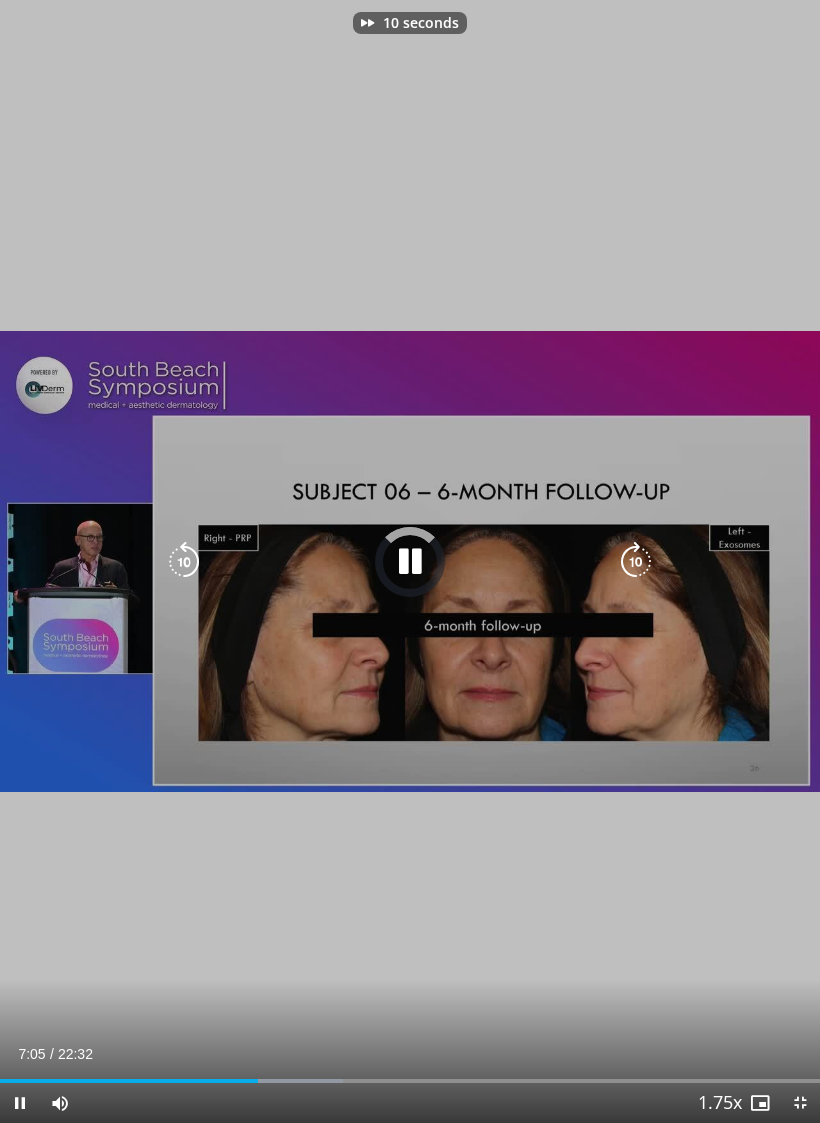 click at bounding box center [636, 562] 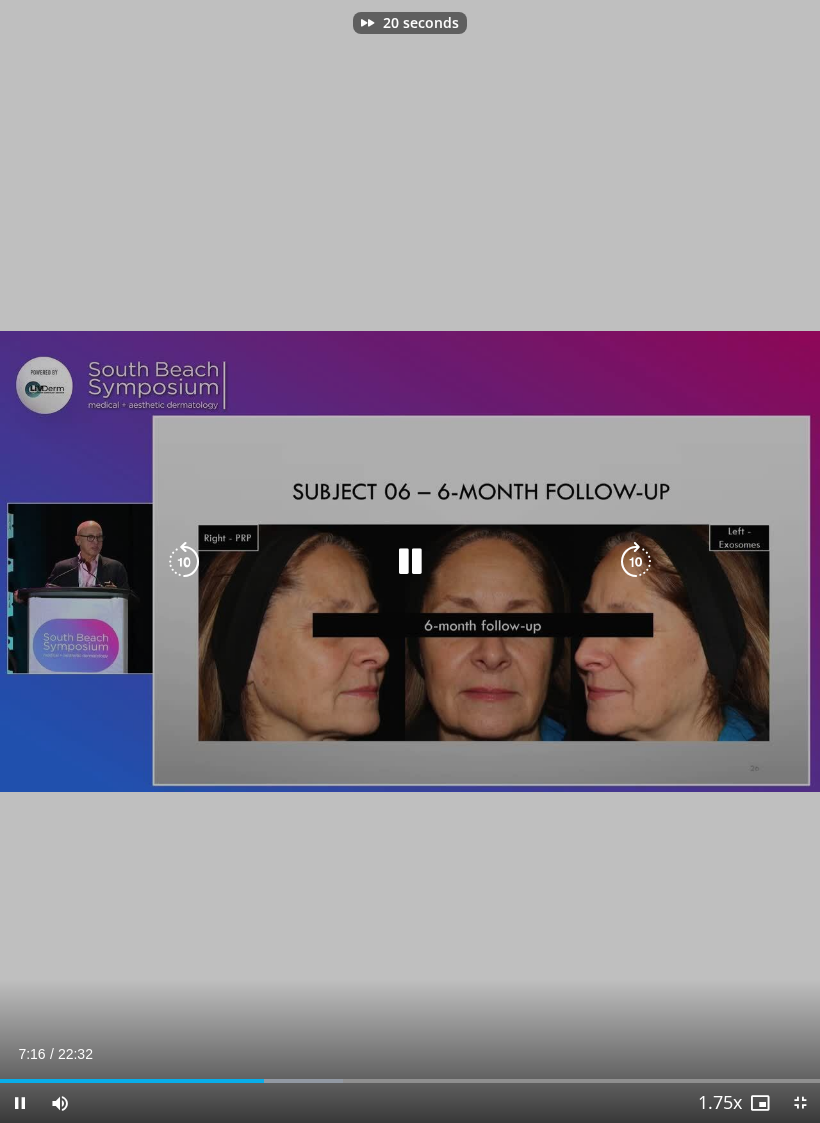 click at bounding box center (636, 562) 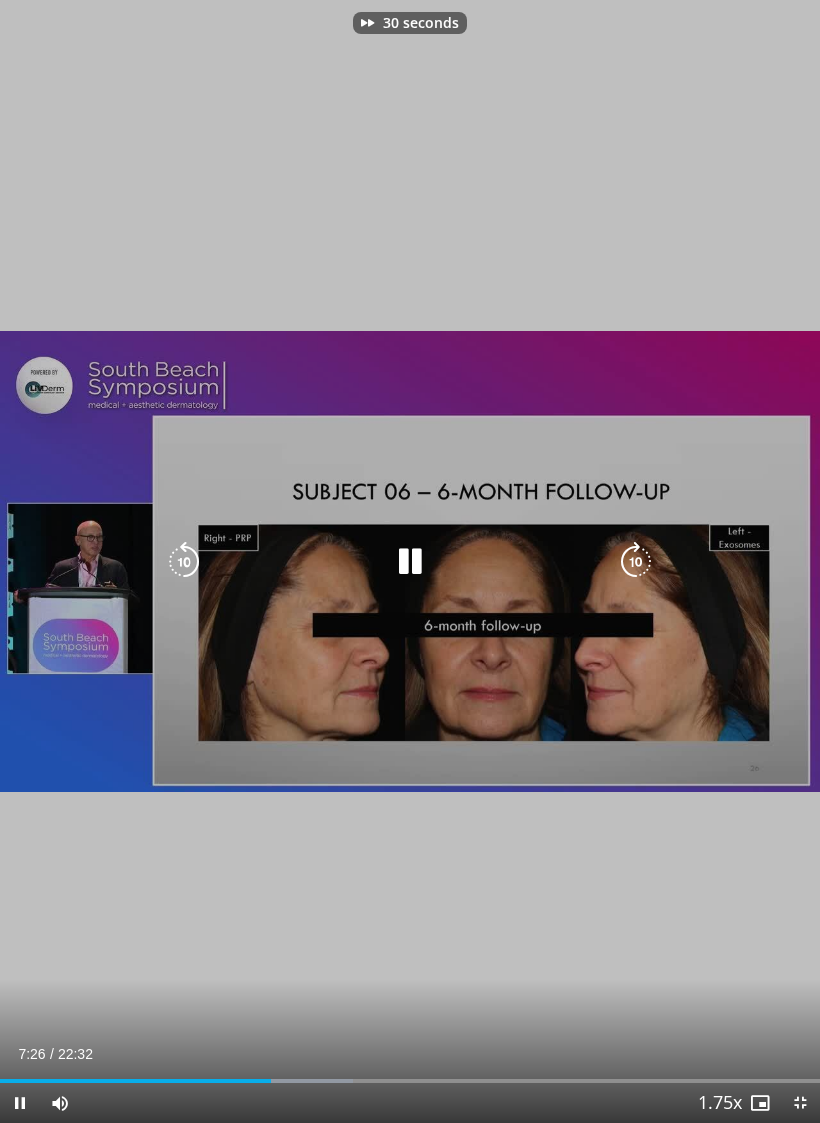 click at bounding box center (636, 562) 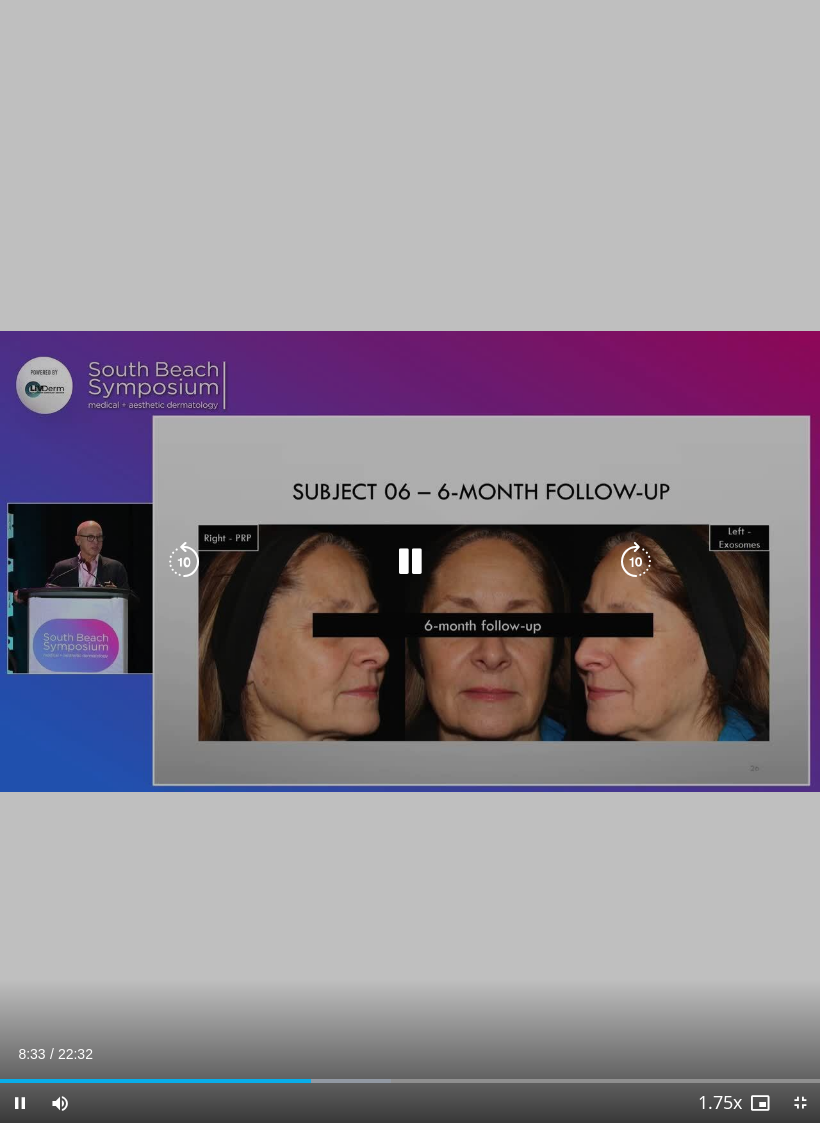 click at bounding box center [410, 562] 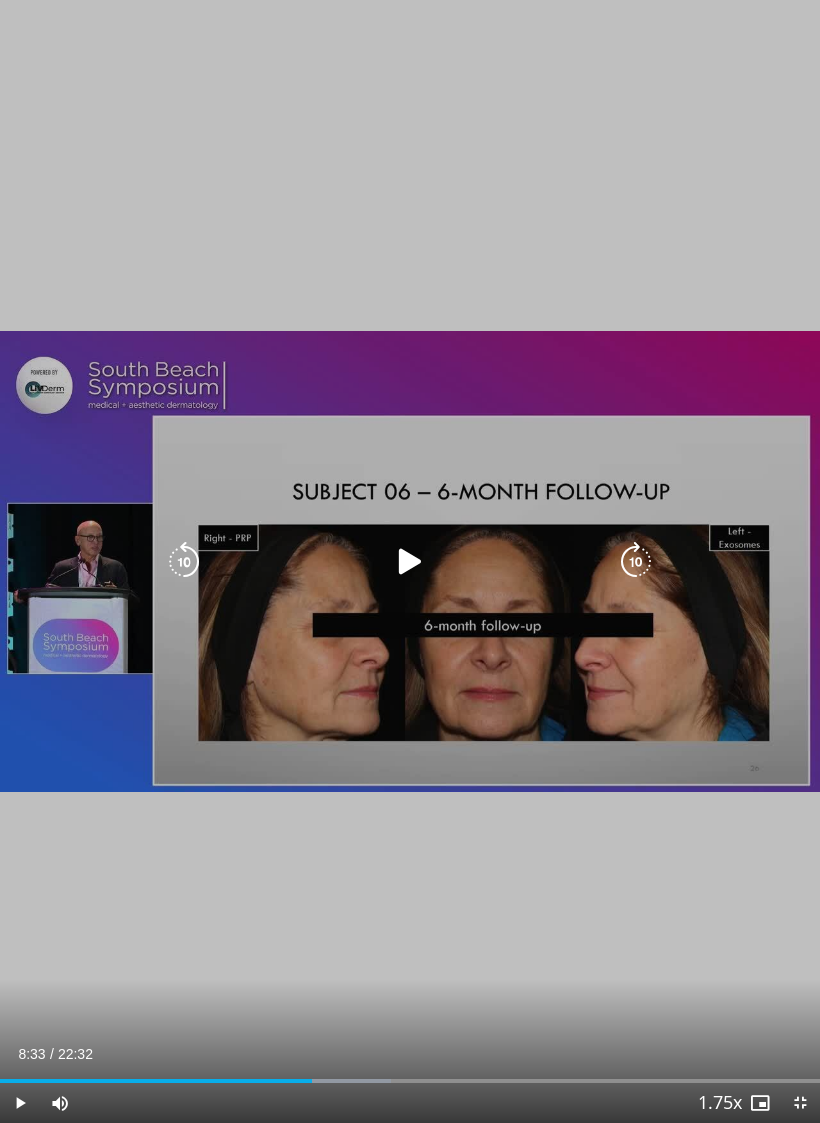 click at bounding box center (410, 562) 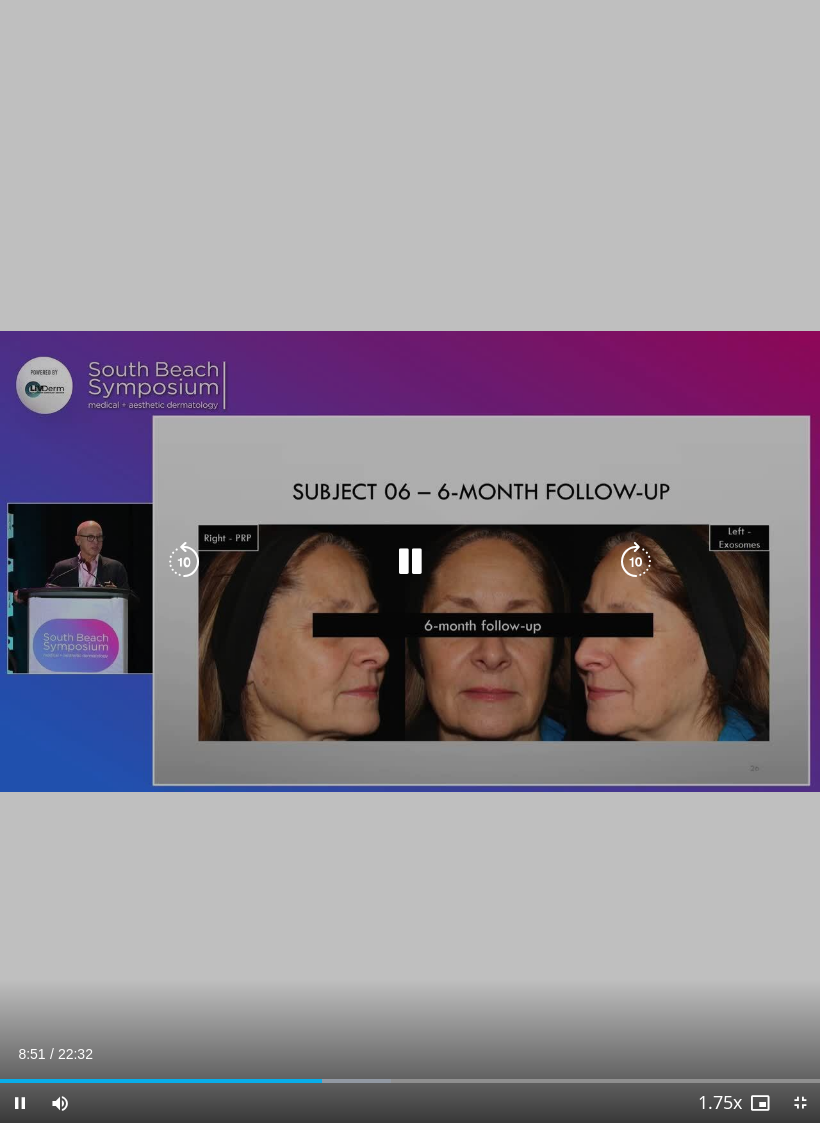 click at bounding box center [636, 562] 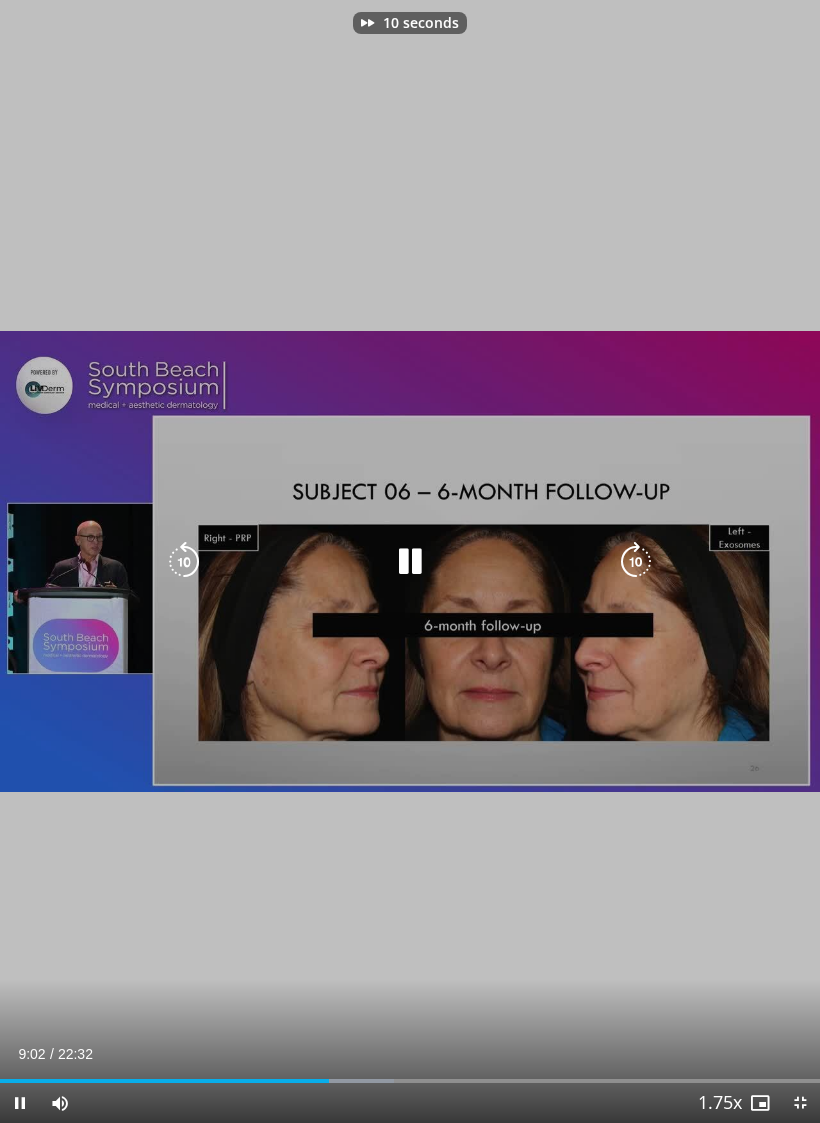 click at bounding box center (636, 562) 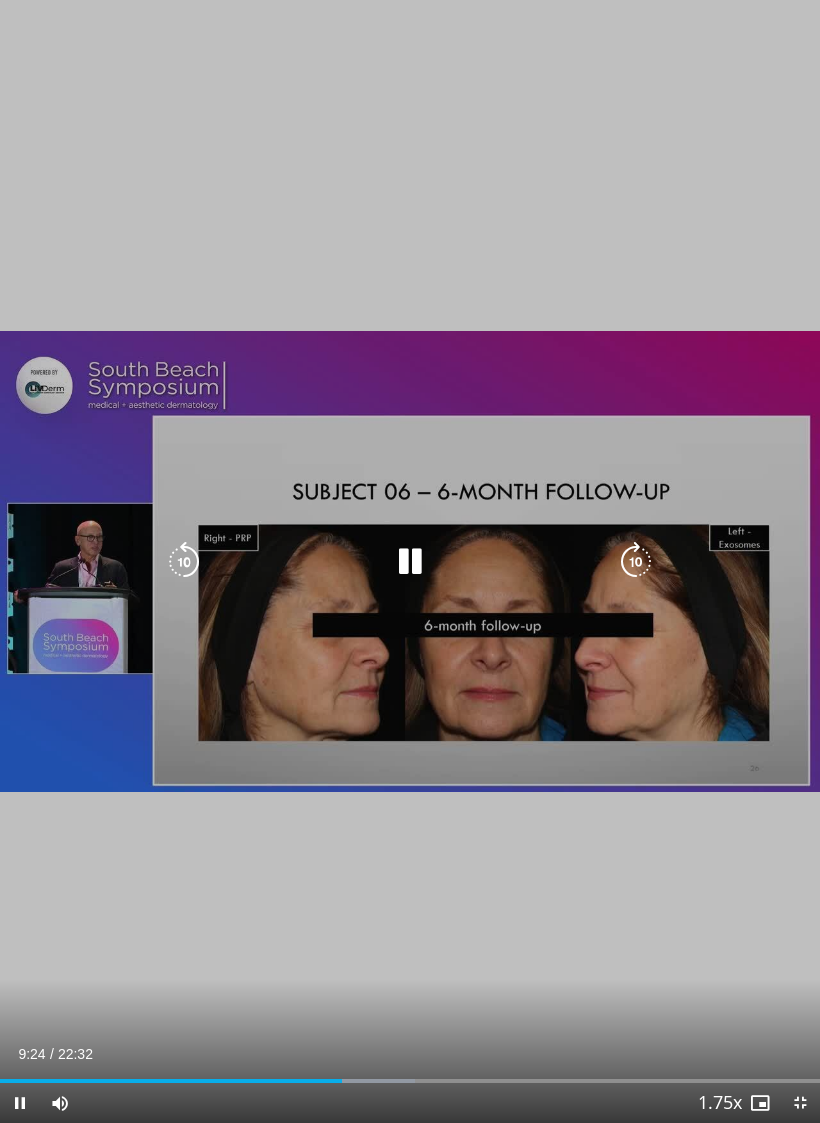 click at bounding box center [636, 562] 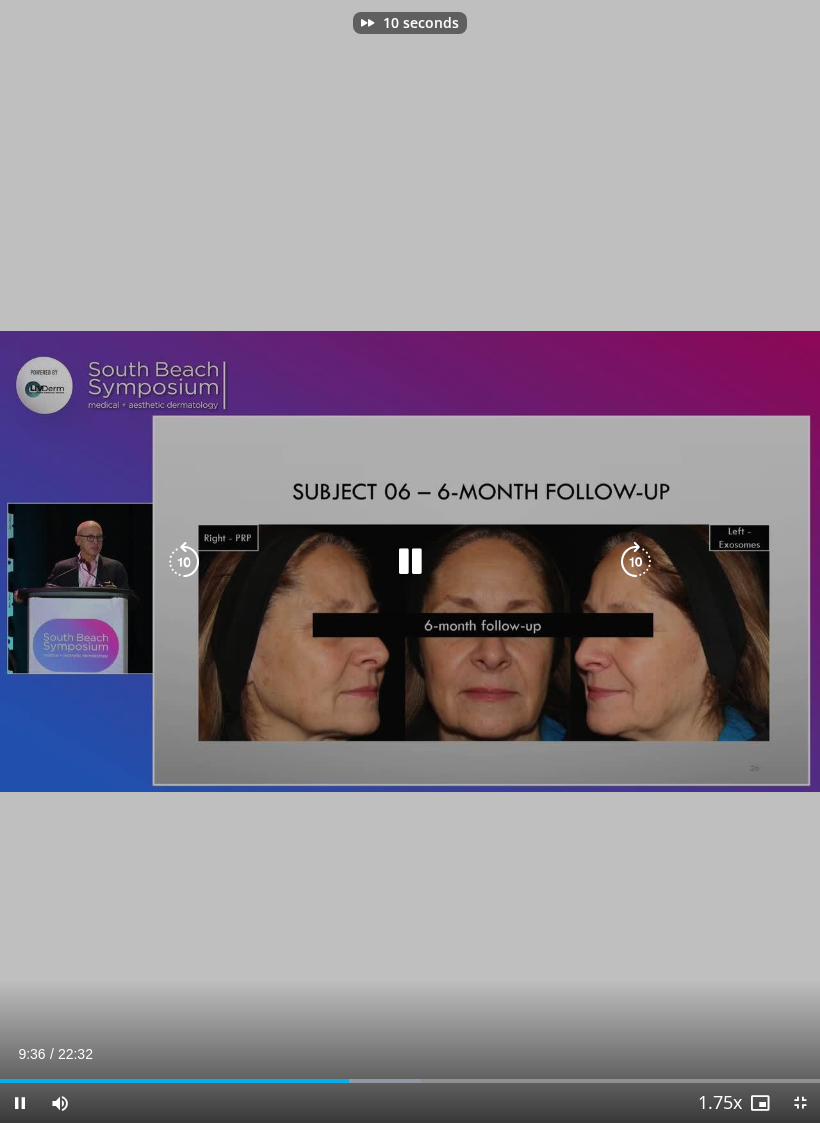 click at bounding box center [636, 562] 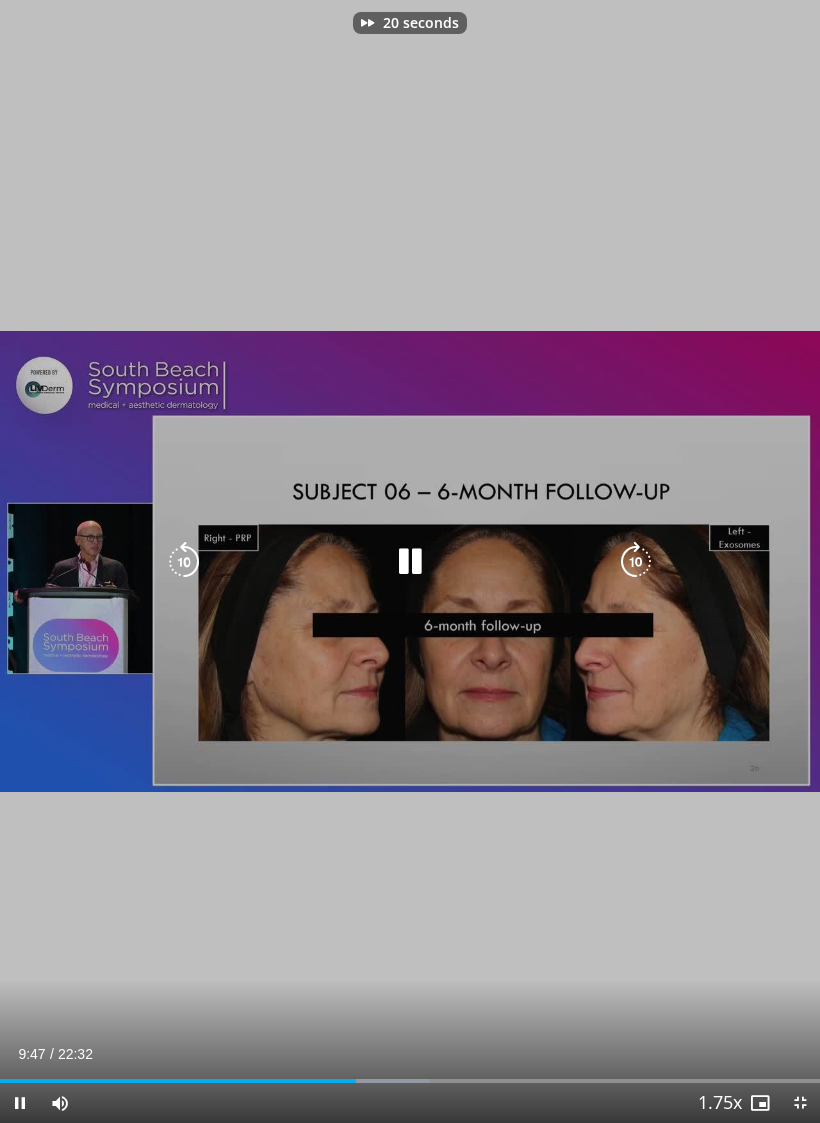 click at bounding box center (636, 562) 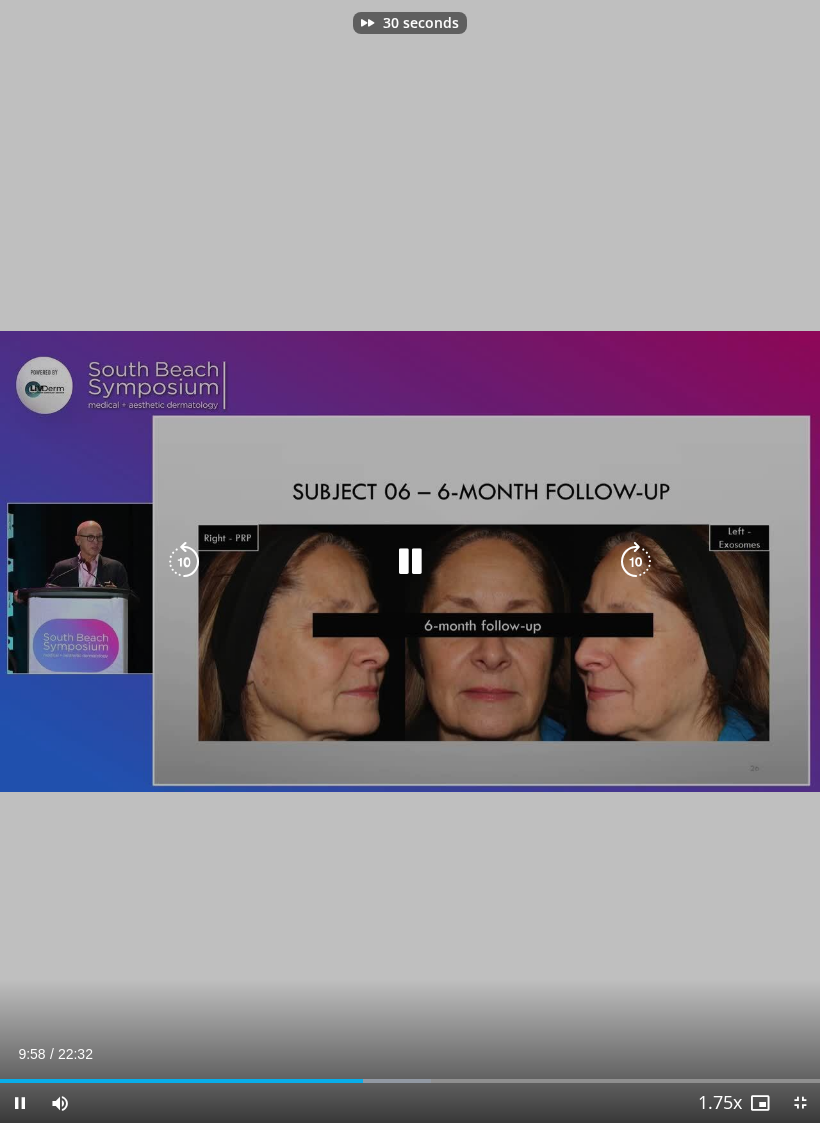 click at bounding box center [636, 562] 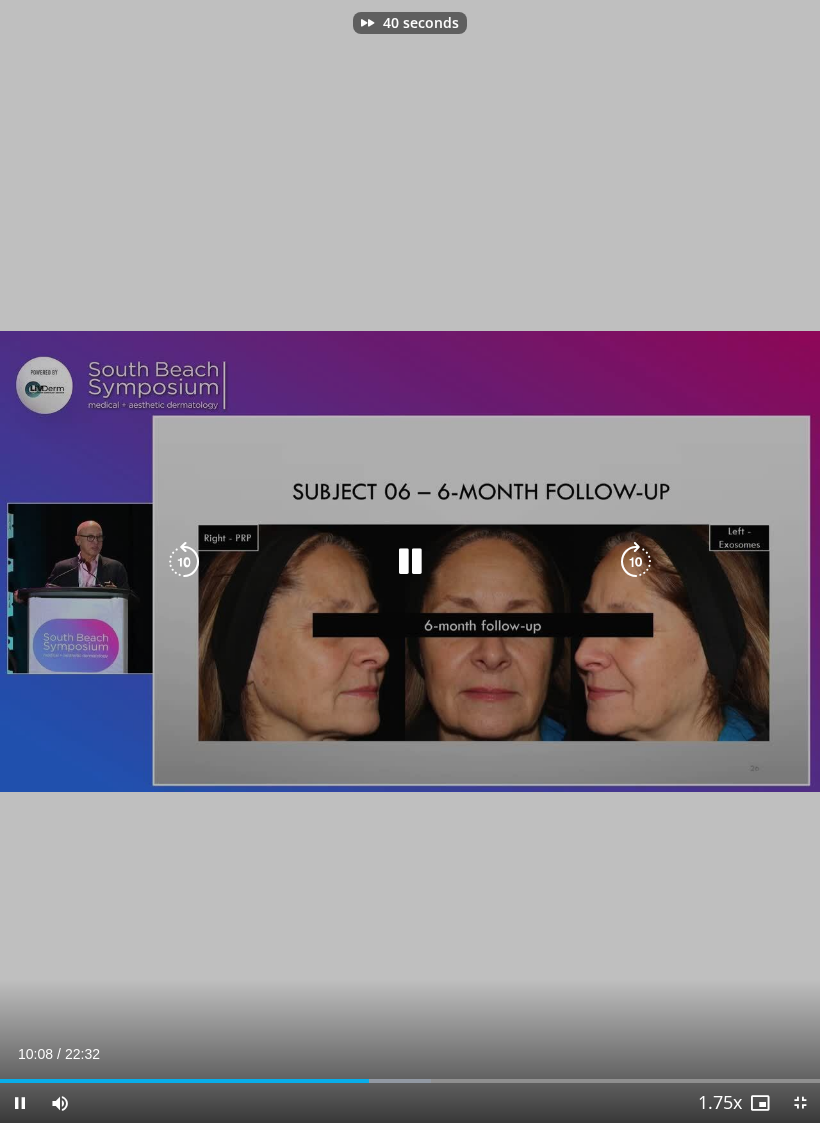 click at bounding box center [636, 562] 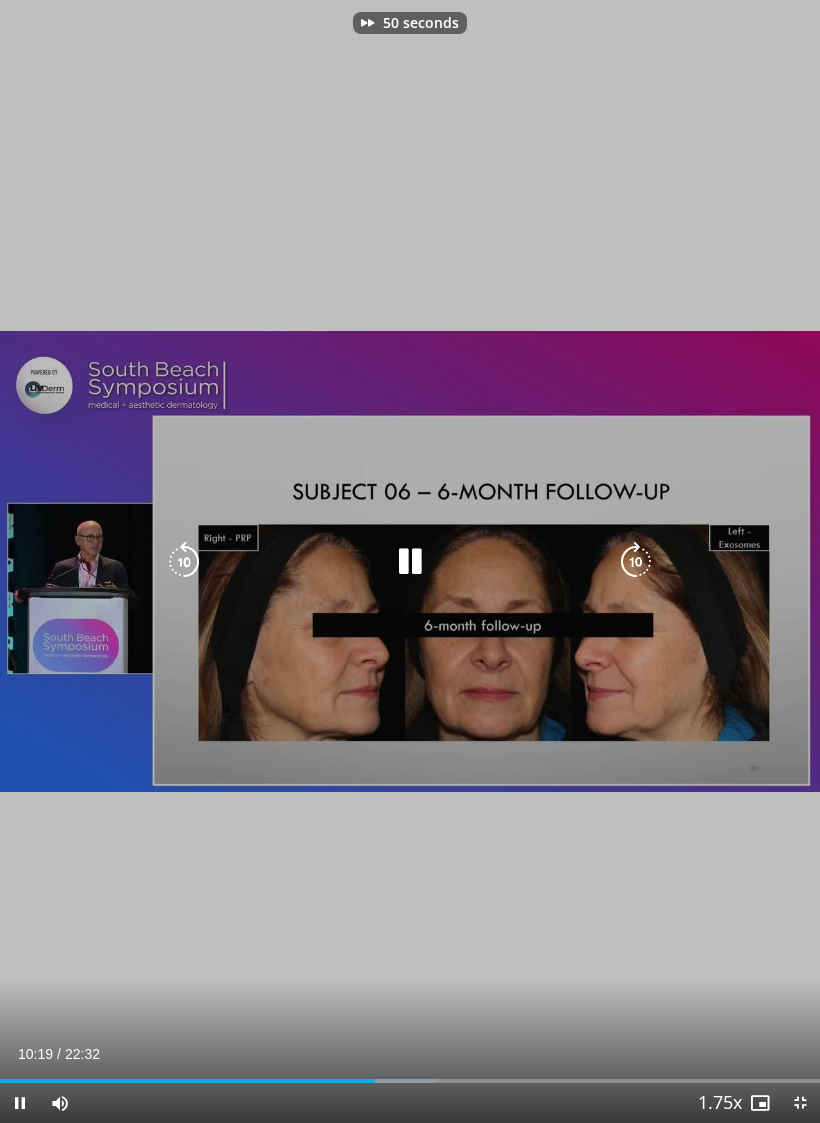 click at bounding box center [636, 562] 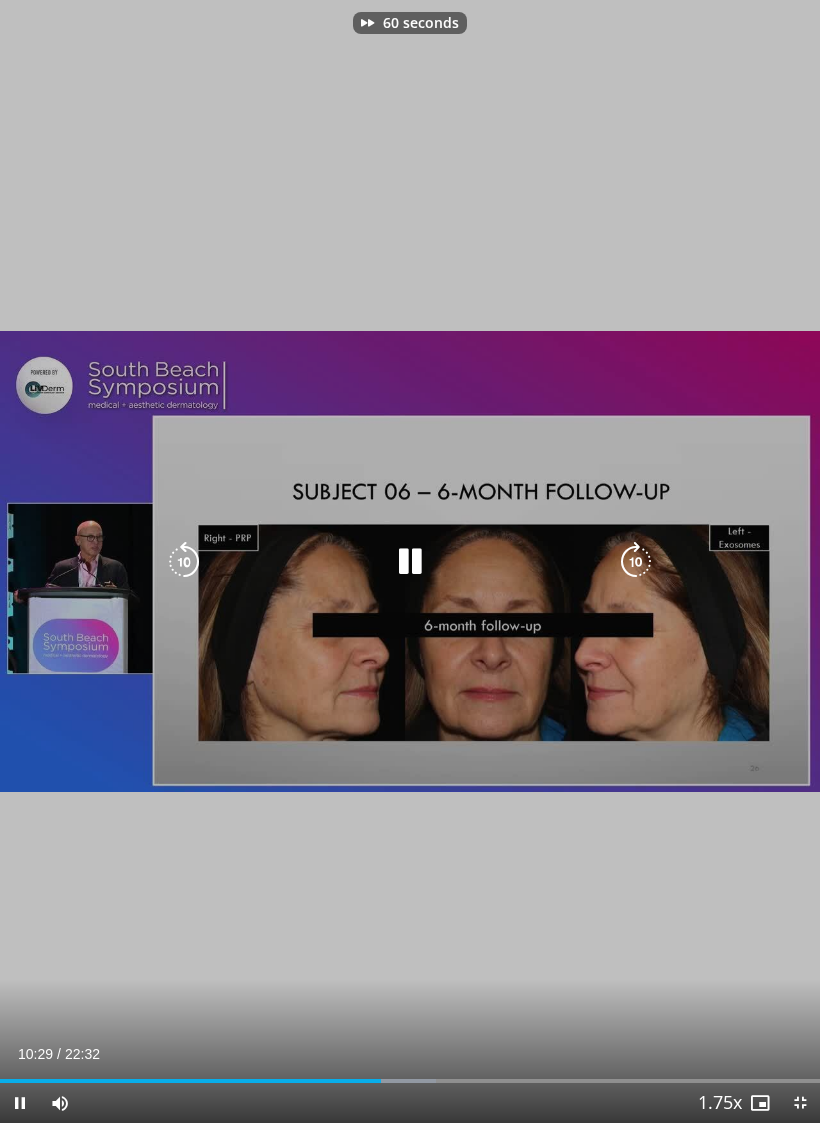 click at bounding box center [636, 562] 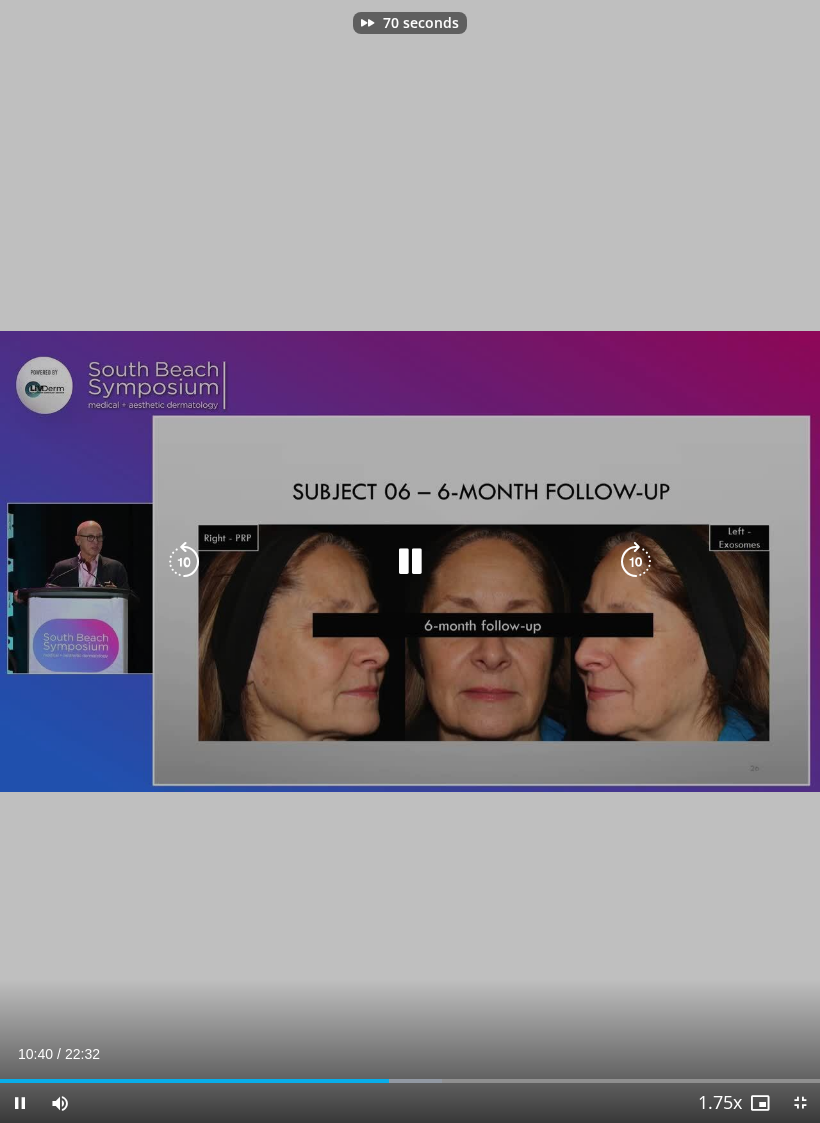 click at bounding box center (636, 562) 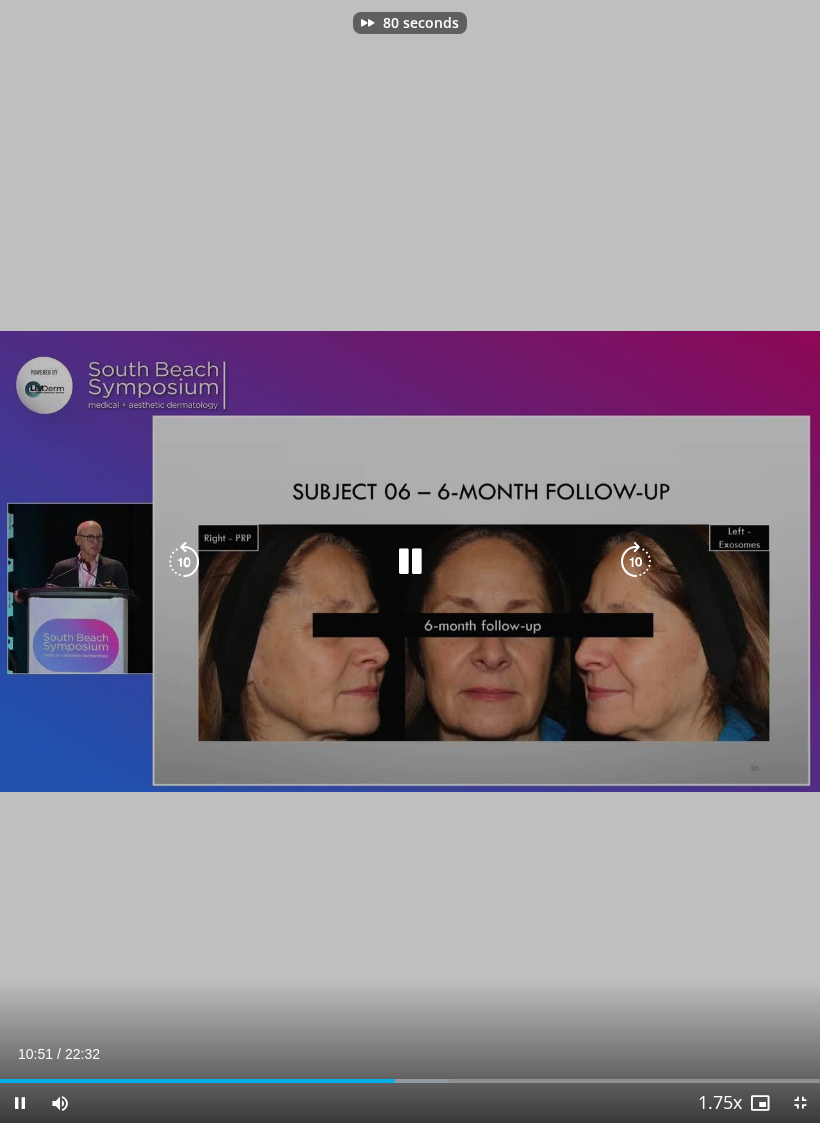 click at bounding box center [636, 562] 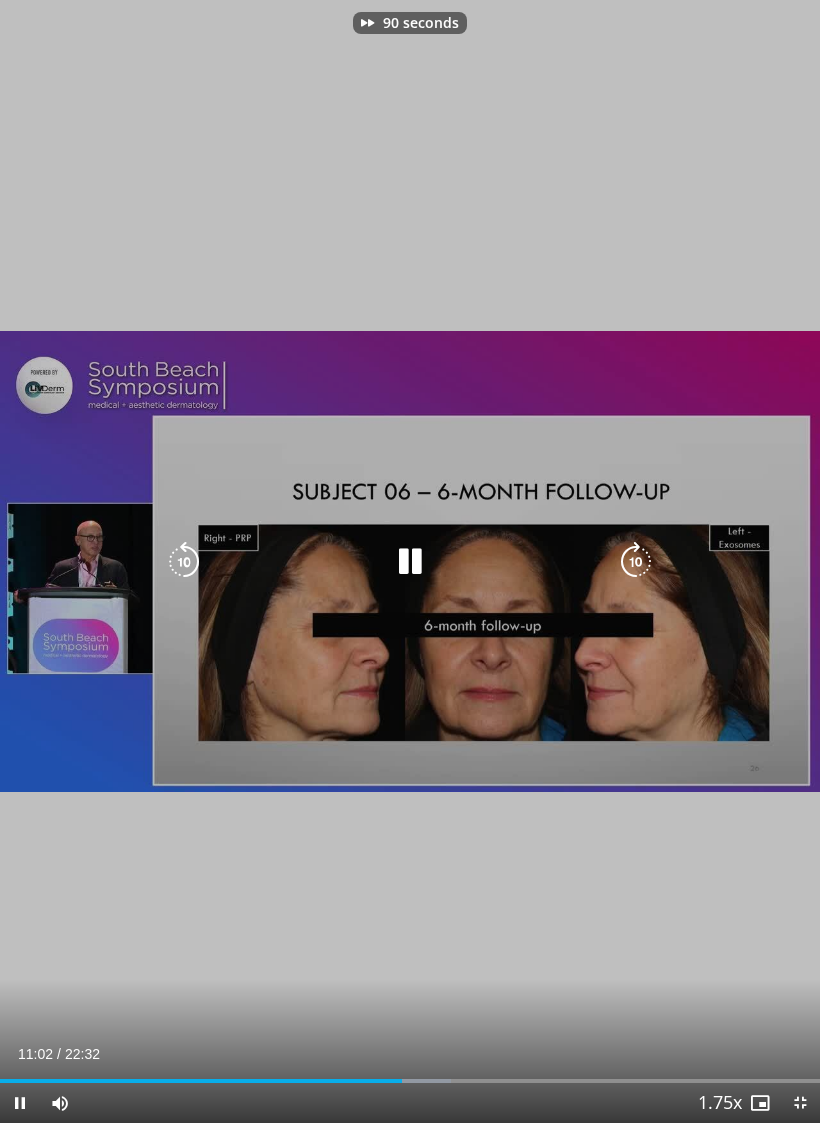click at bounding box center [636, 562] 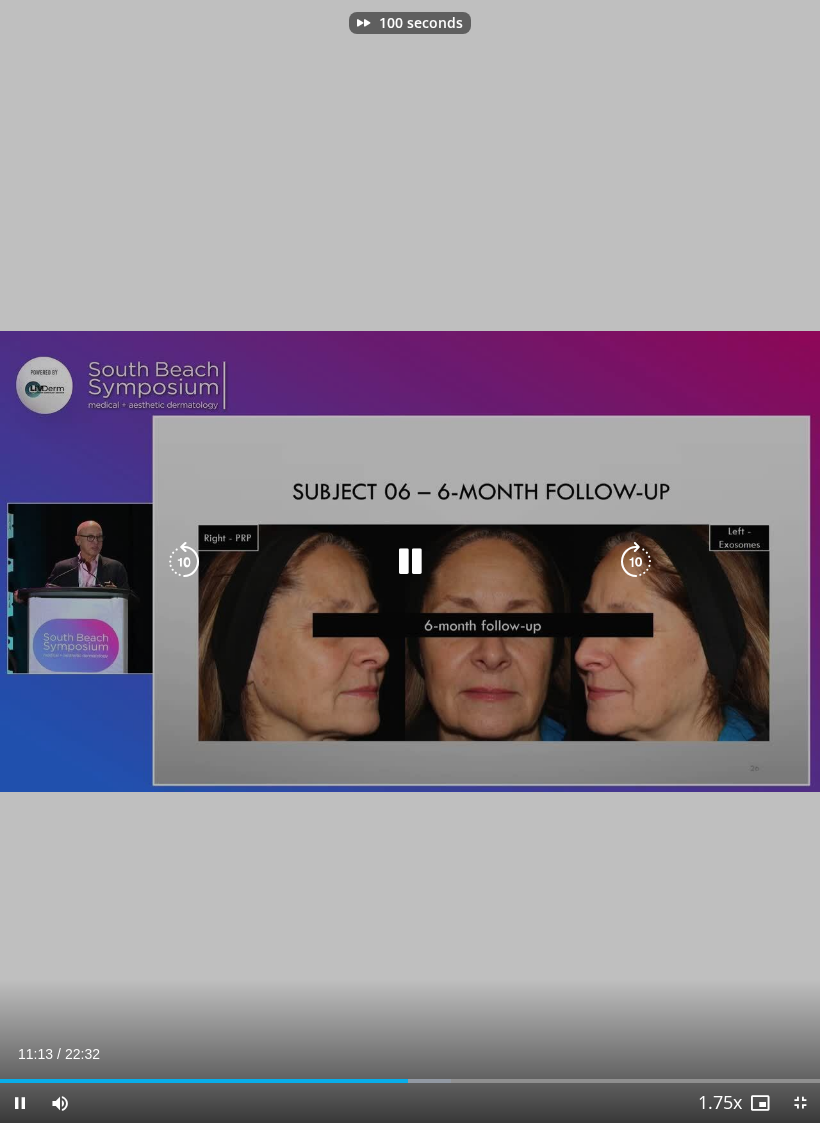 click at bounding box center [636, 562] 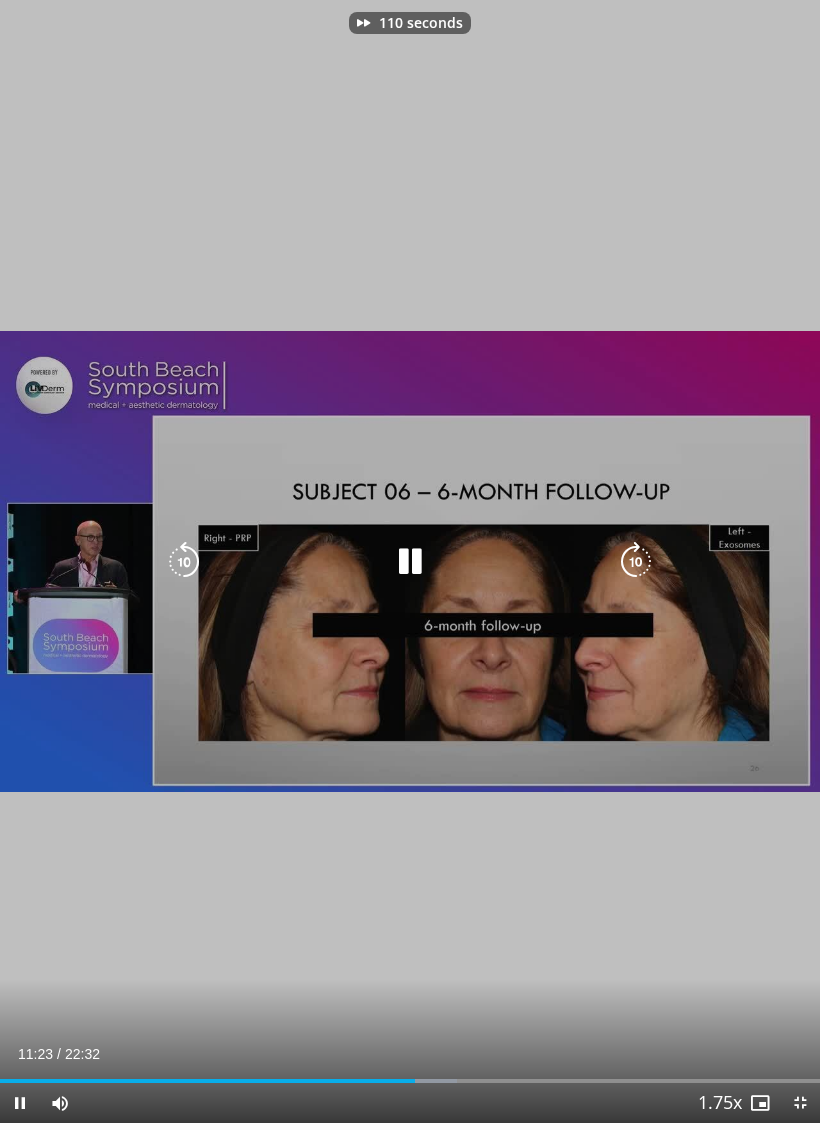 click at bounding box center (636, 562) 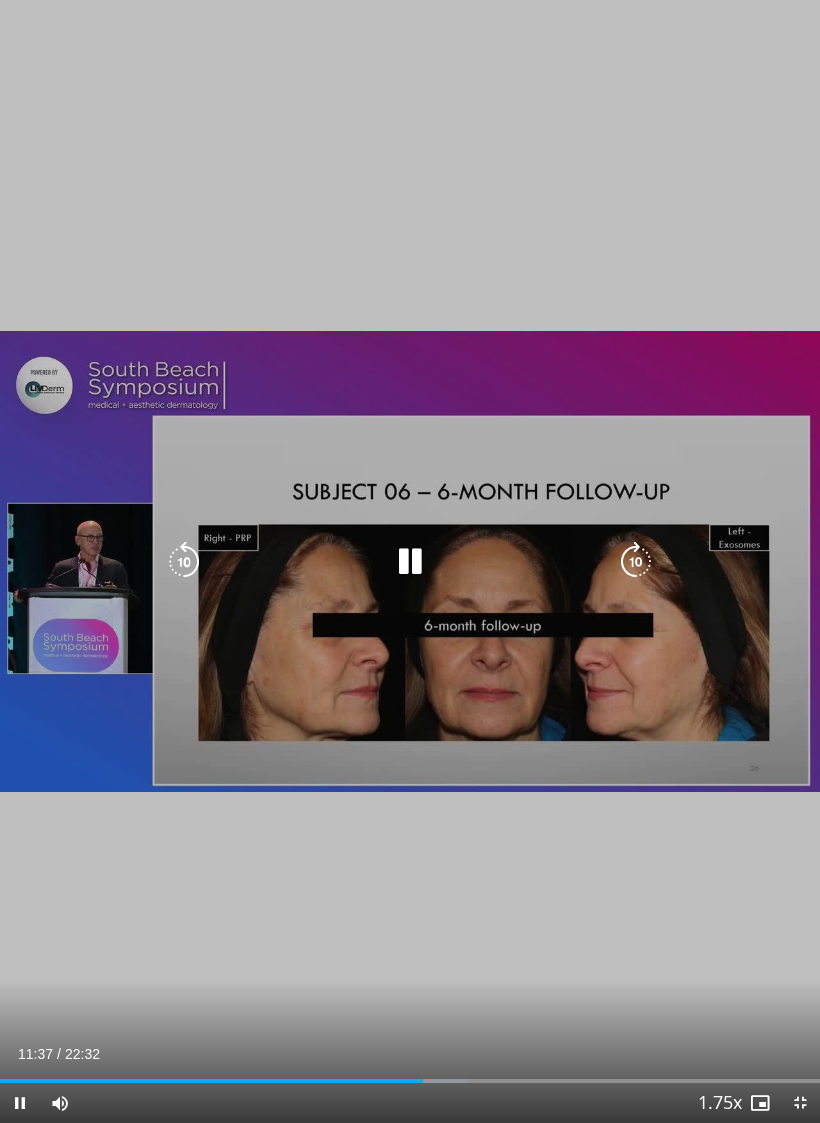click at bounding box center (636, 562) 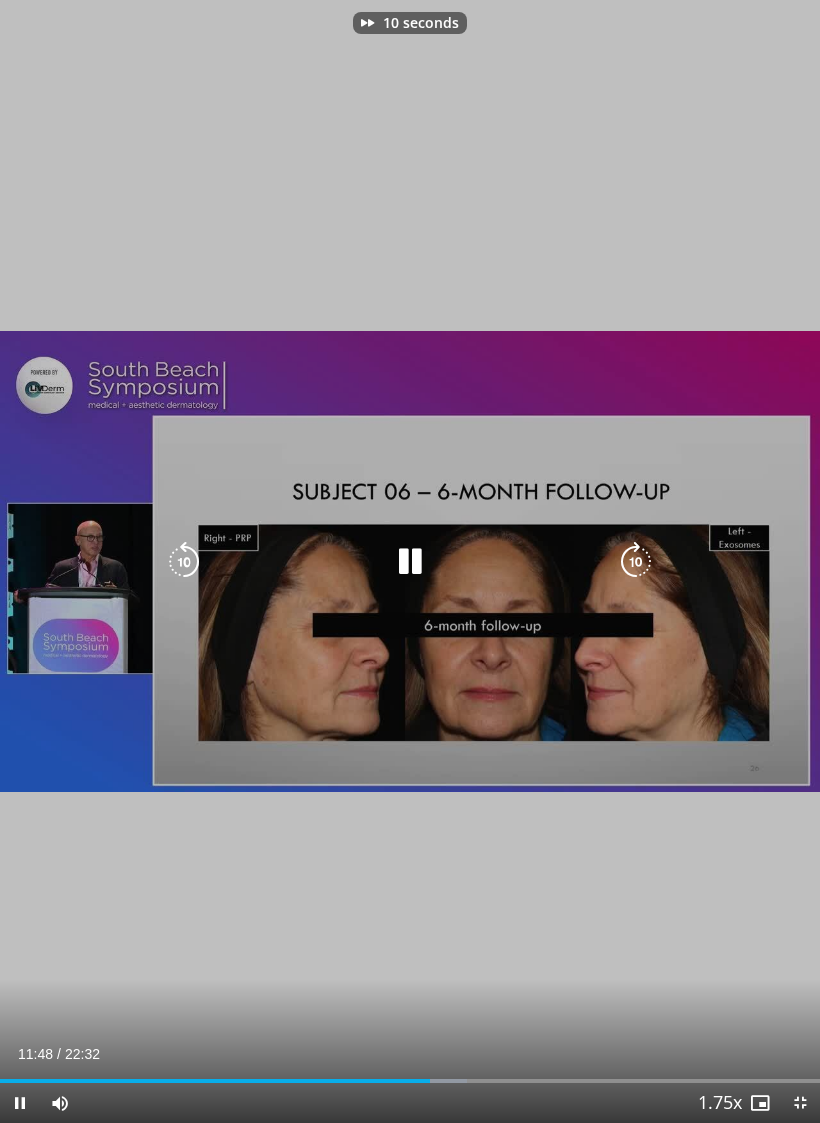 click at bounding box center [636, 562] 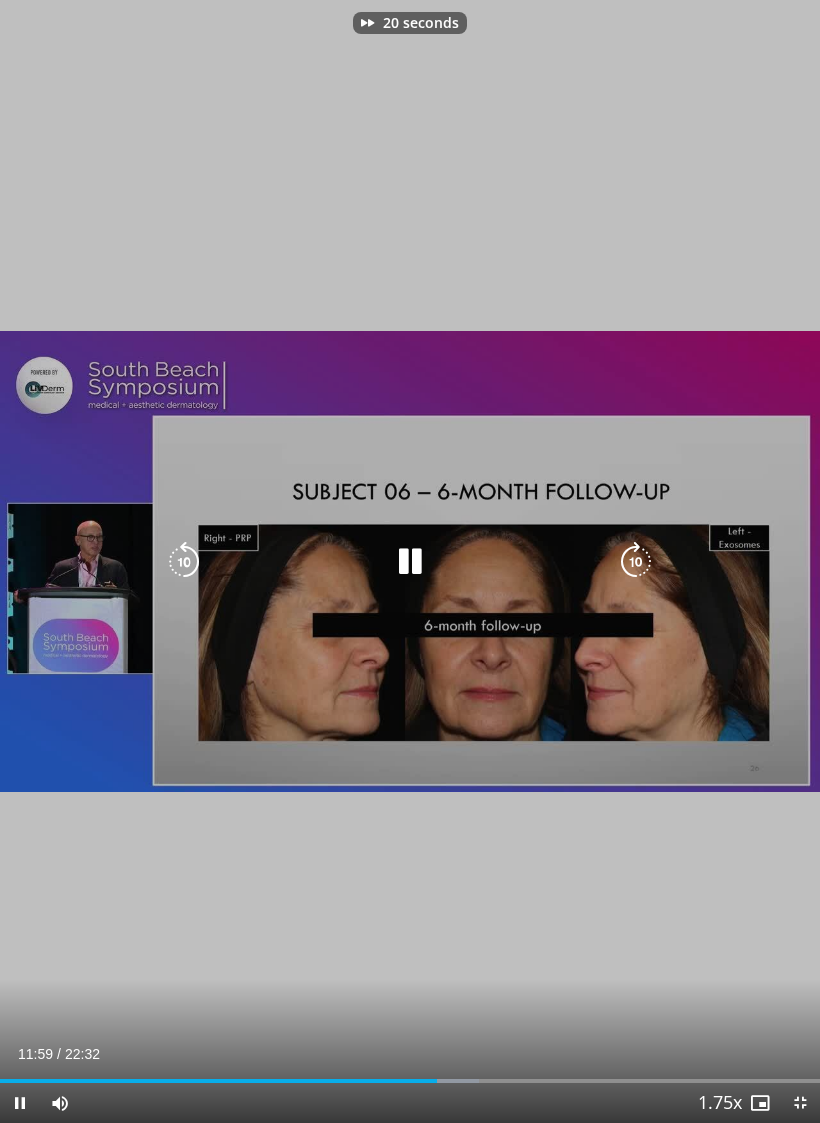 click at bounding box center [636, 562] 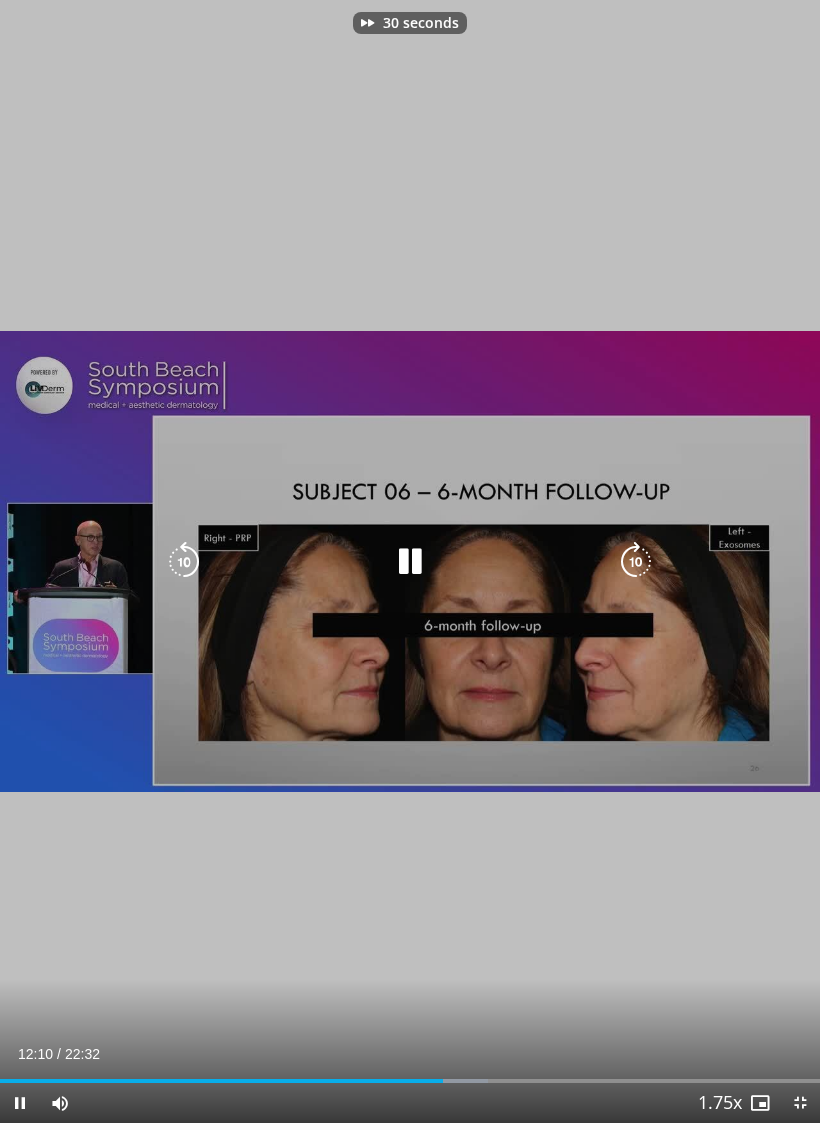 click at bounding box center [636, 562] 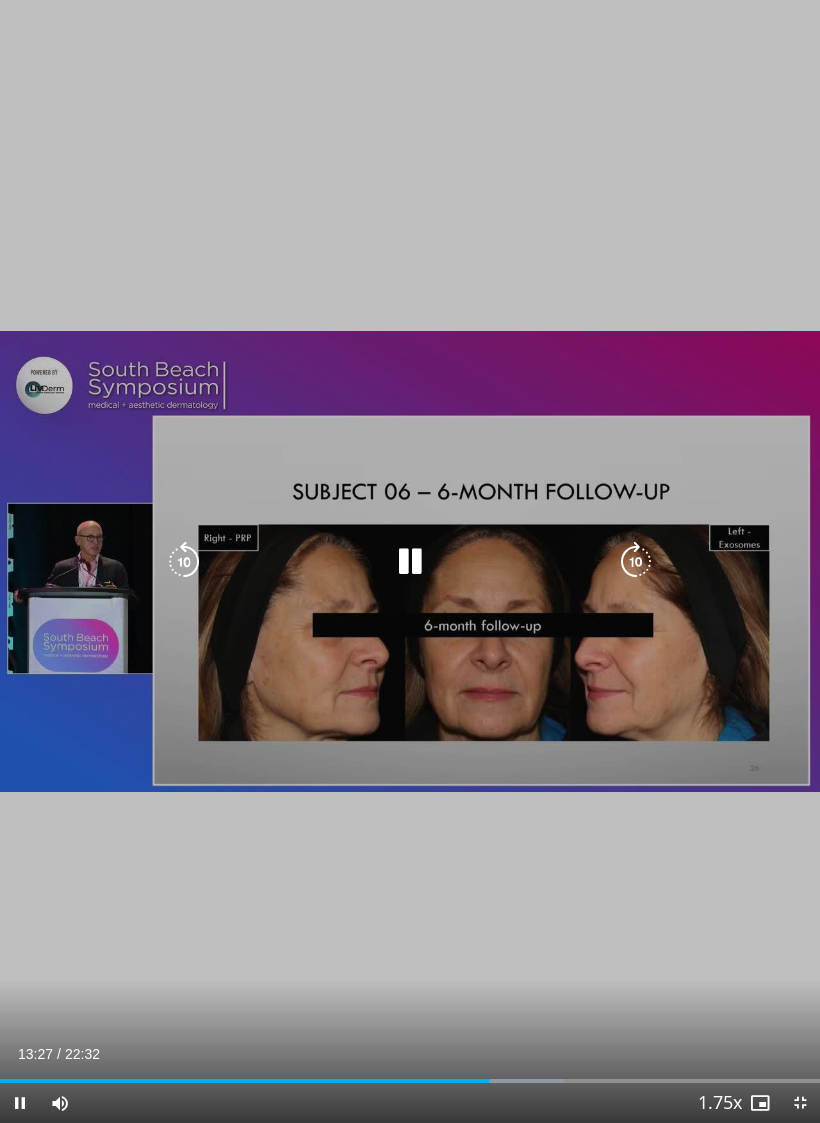 click at bounding box center [636, 562] 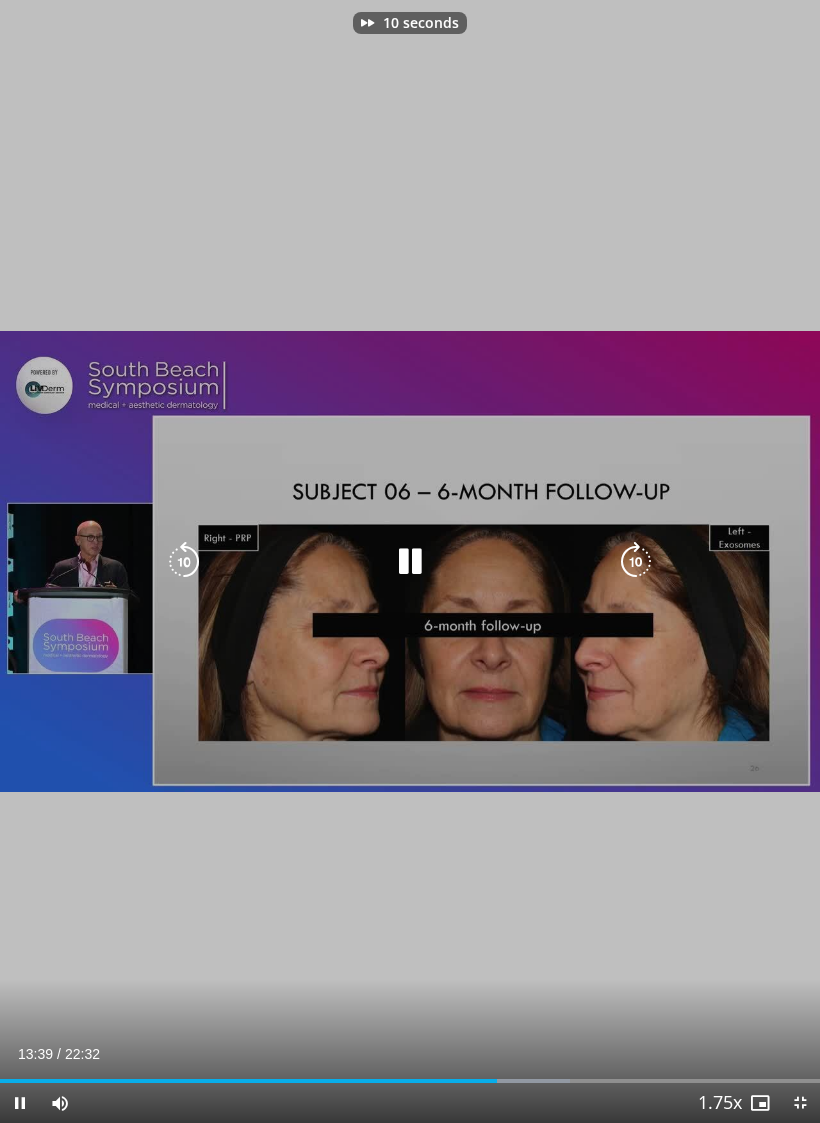 click at bounding box center [636, 562] 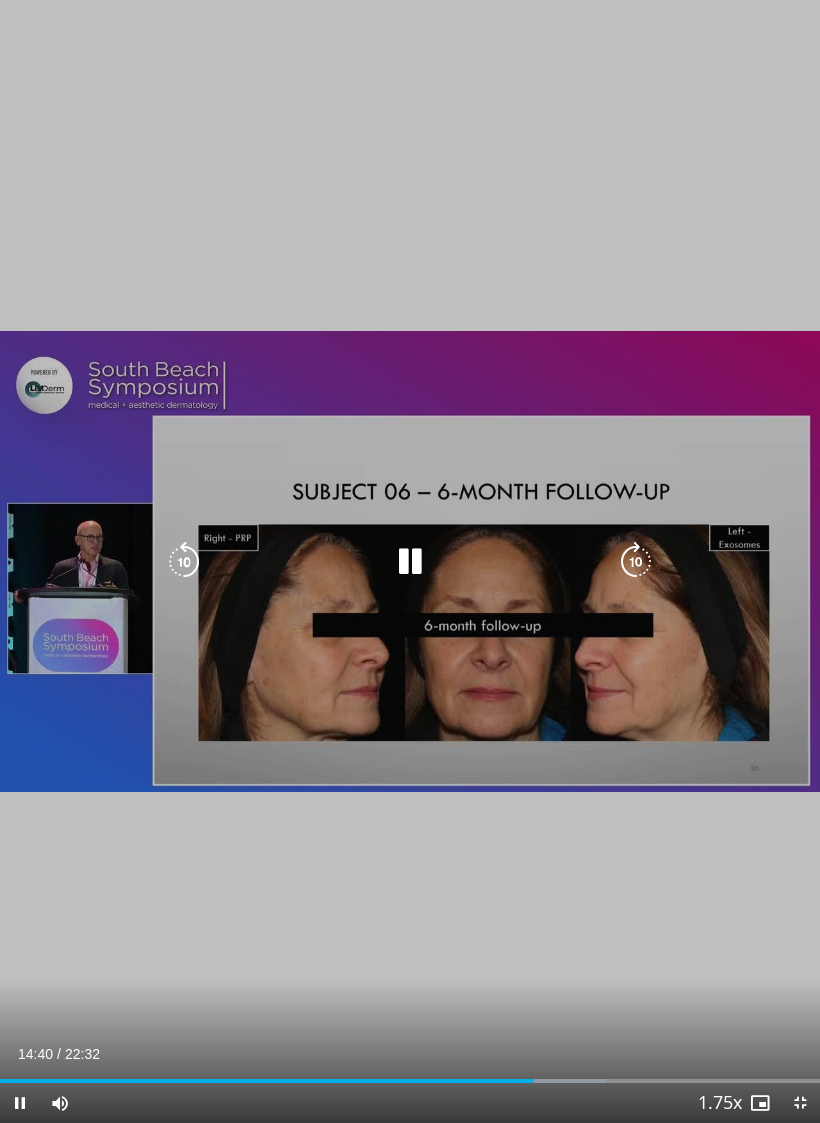 click at bounding box center (636, 562) 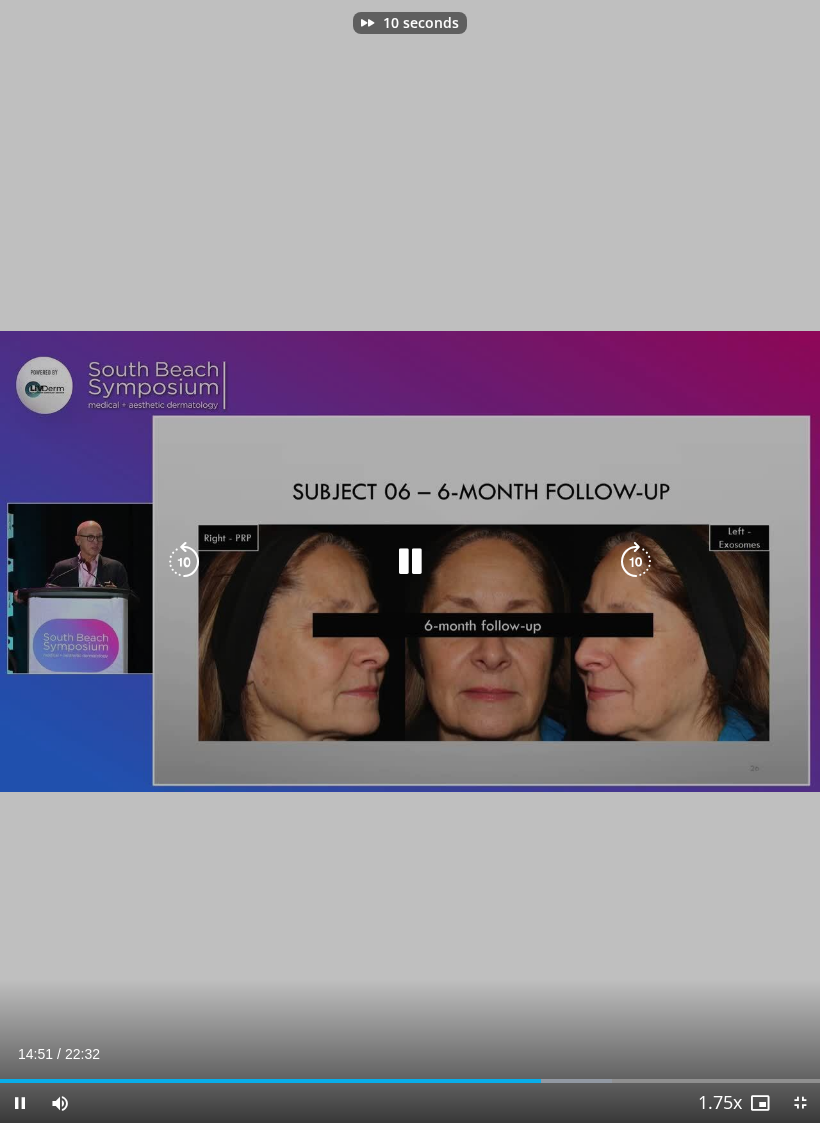 click at bounding box center [636, 562] 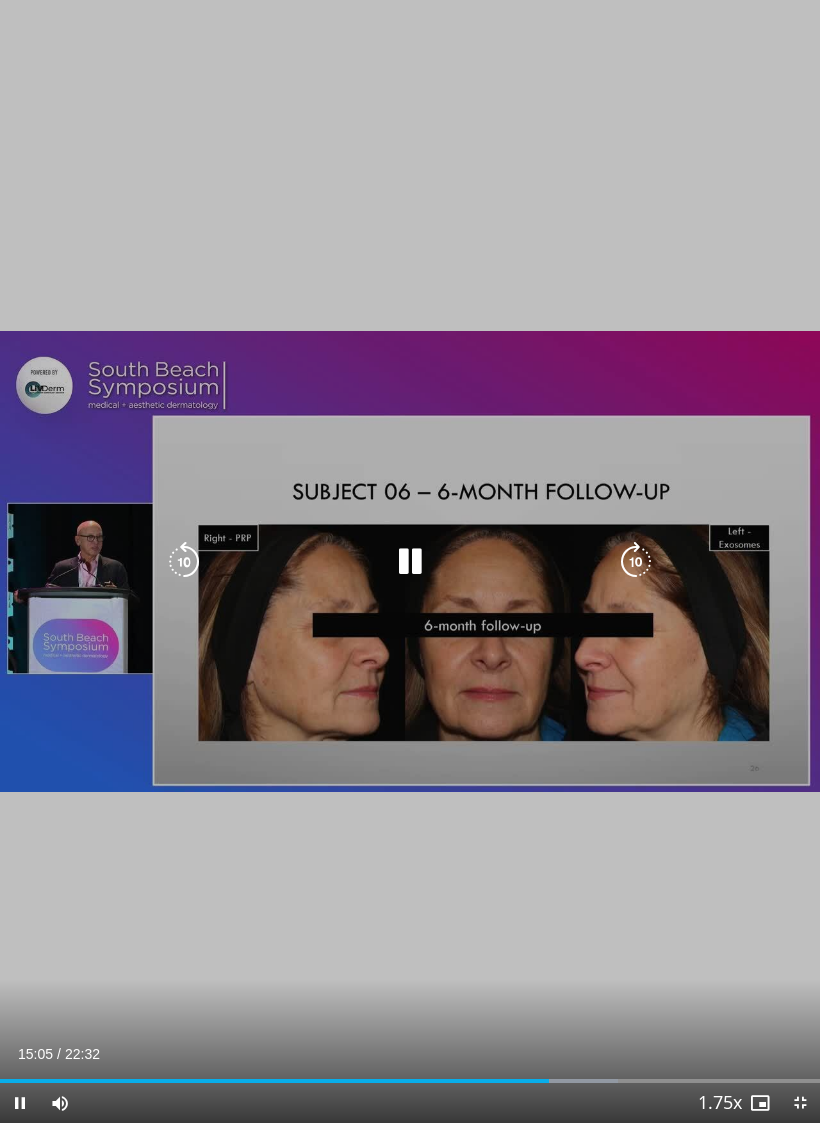 click at bounding box center [410, 562] 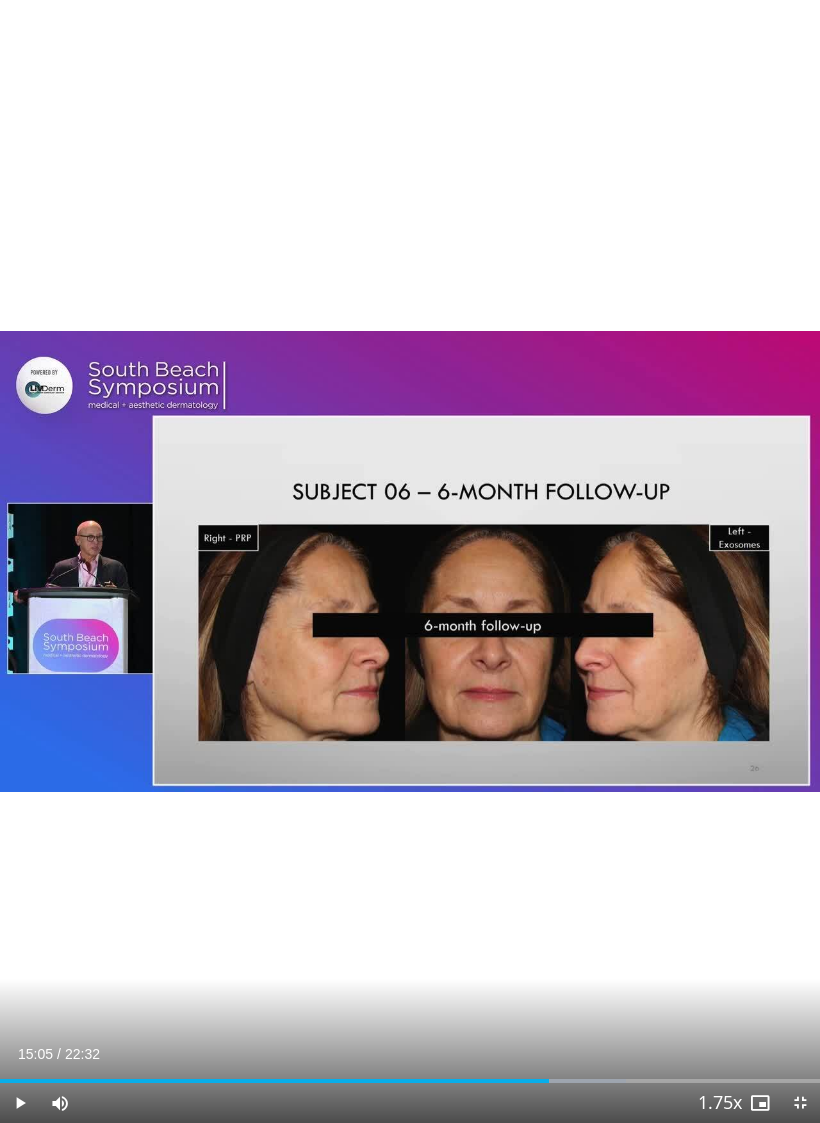 click on "20 seconds
Tap to unmute" at bounding box center (410, 561) 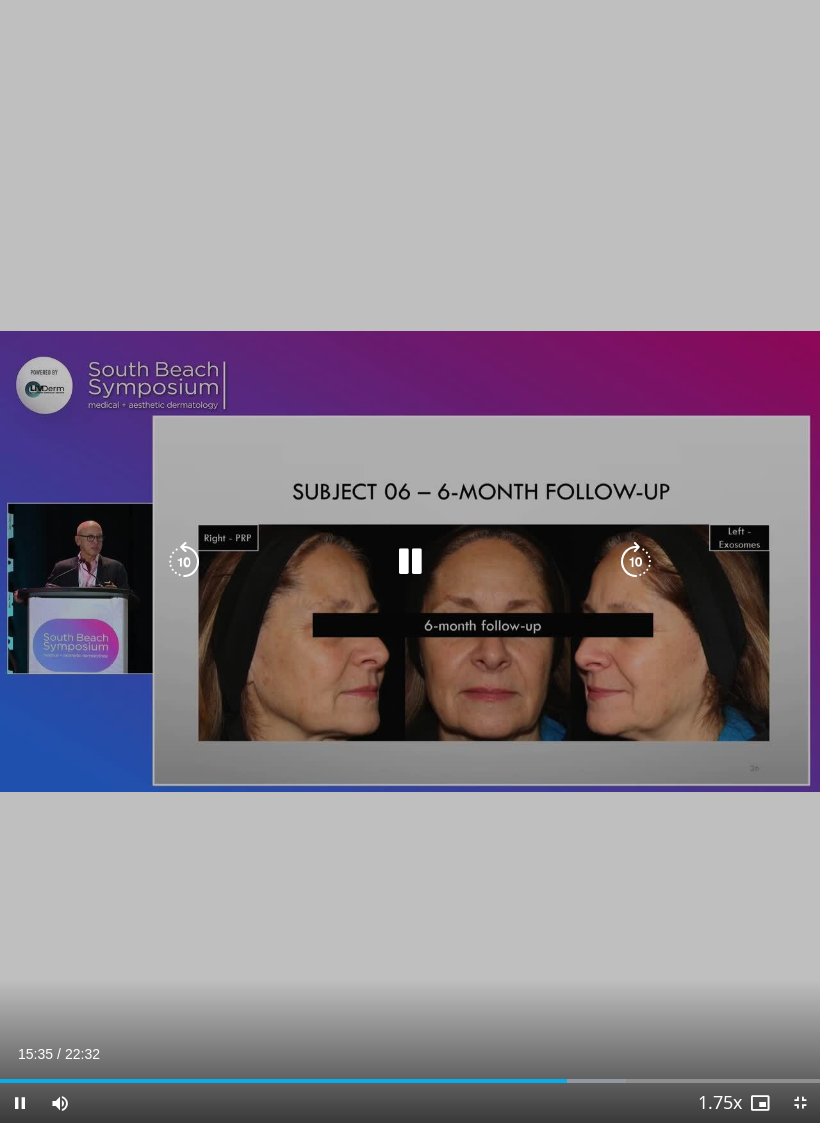 click at bounding box center (184, 562) 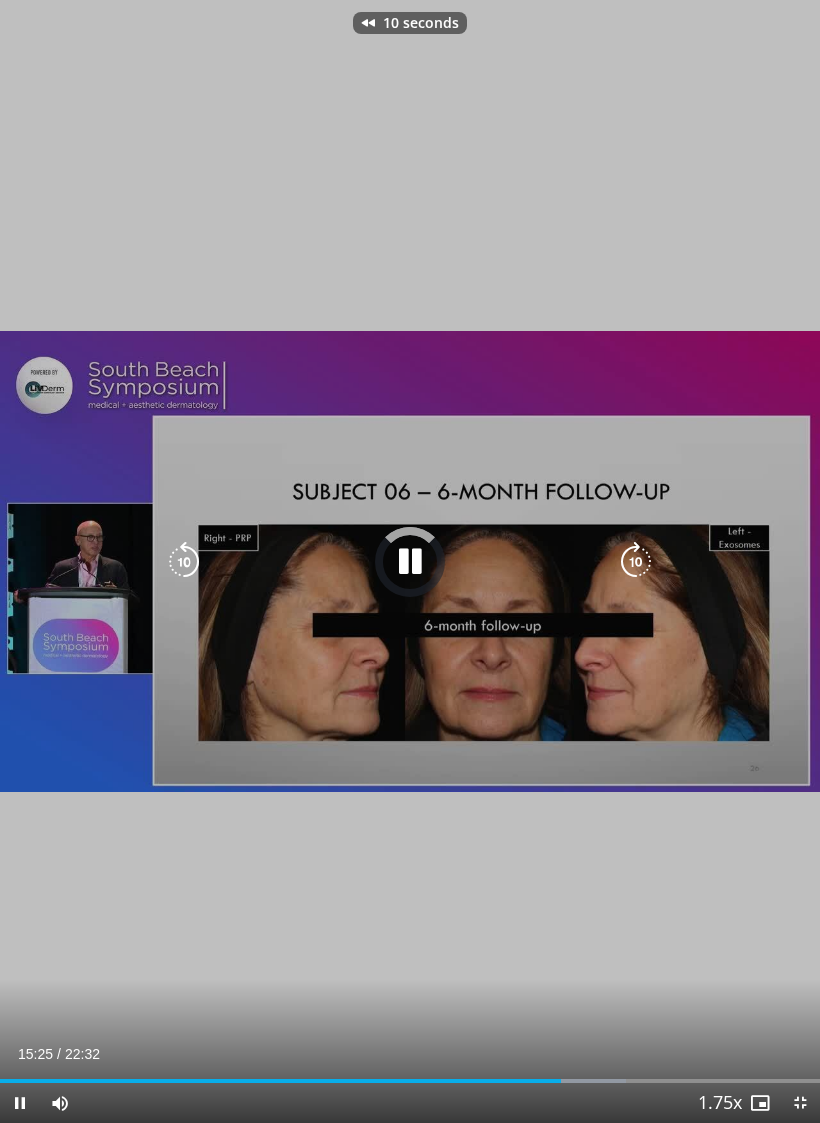click at bounding box center (184, 562) 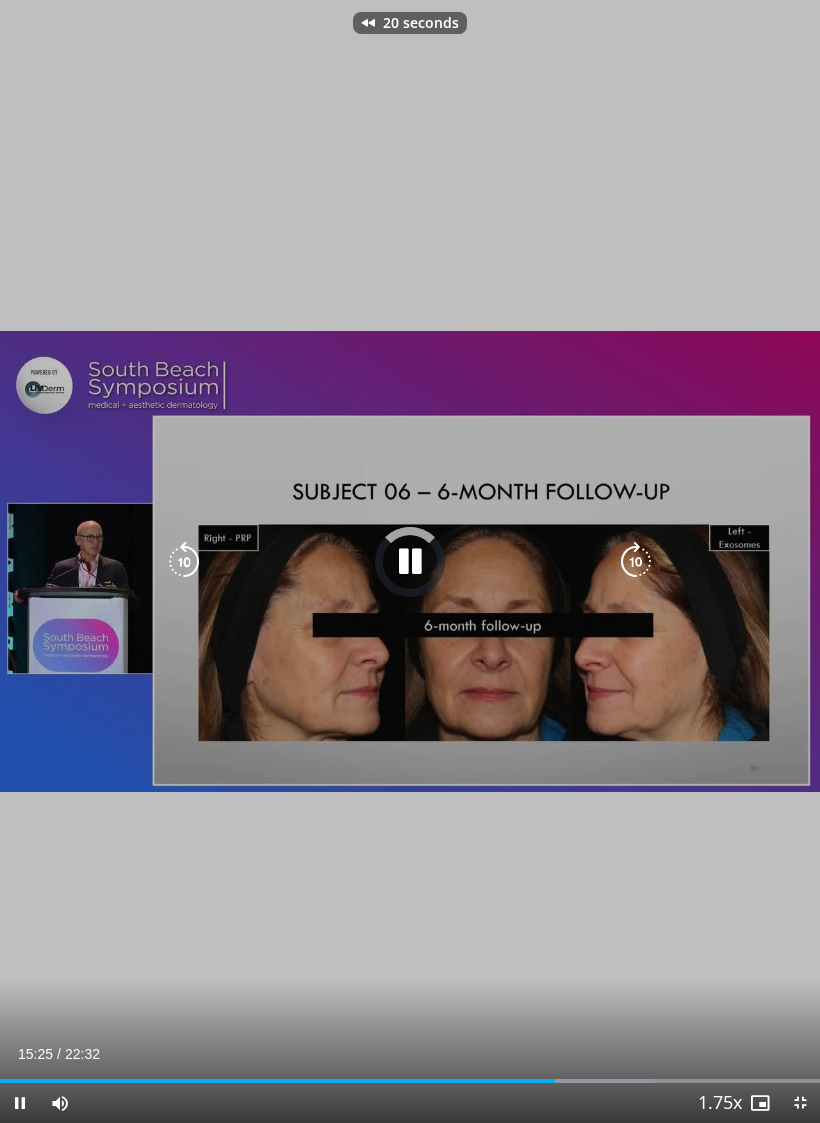 click at bounding box center (184, 562) 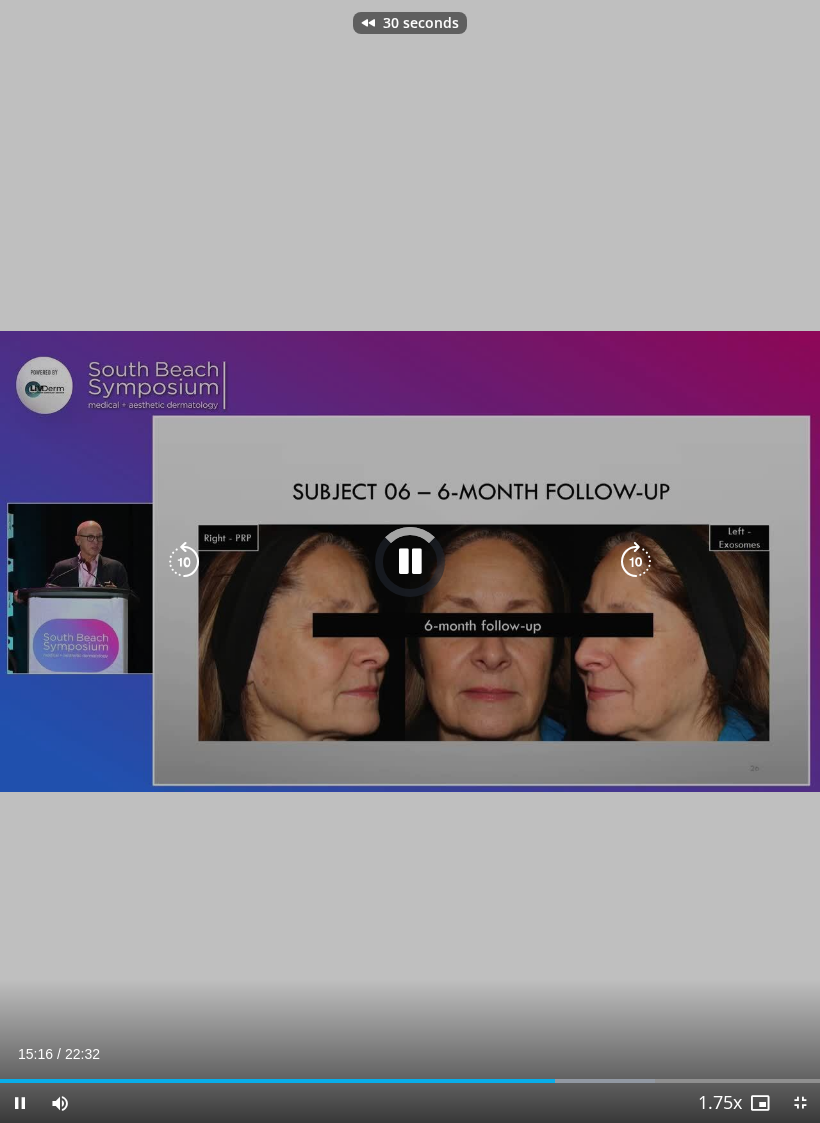 click at bounding box center (184, 562) 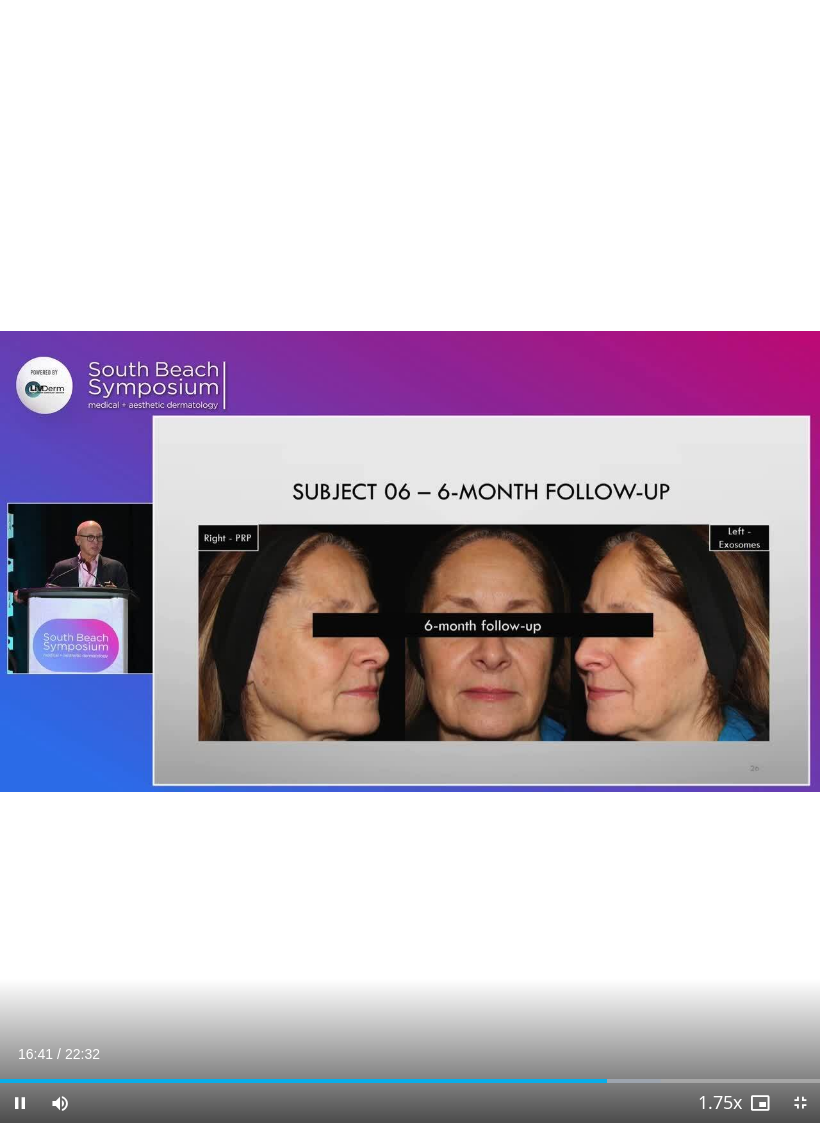 click on "40 seconds
Tap to unmute" at bounding box center [410, 561] 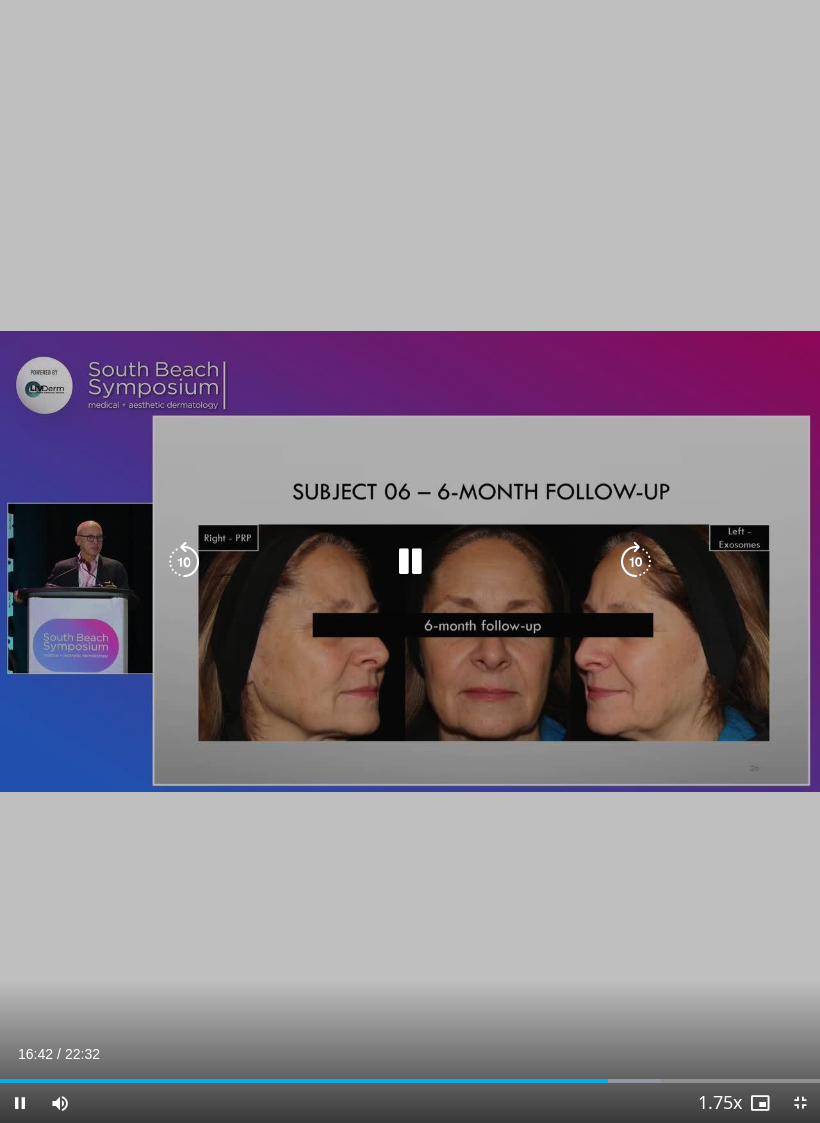 click at bounding box center (184, 562) 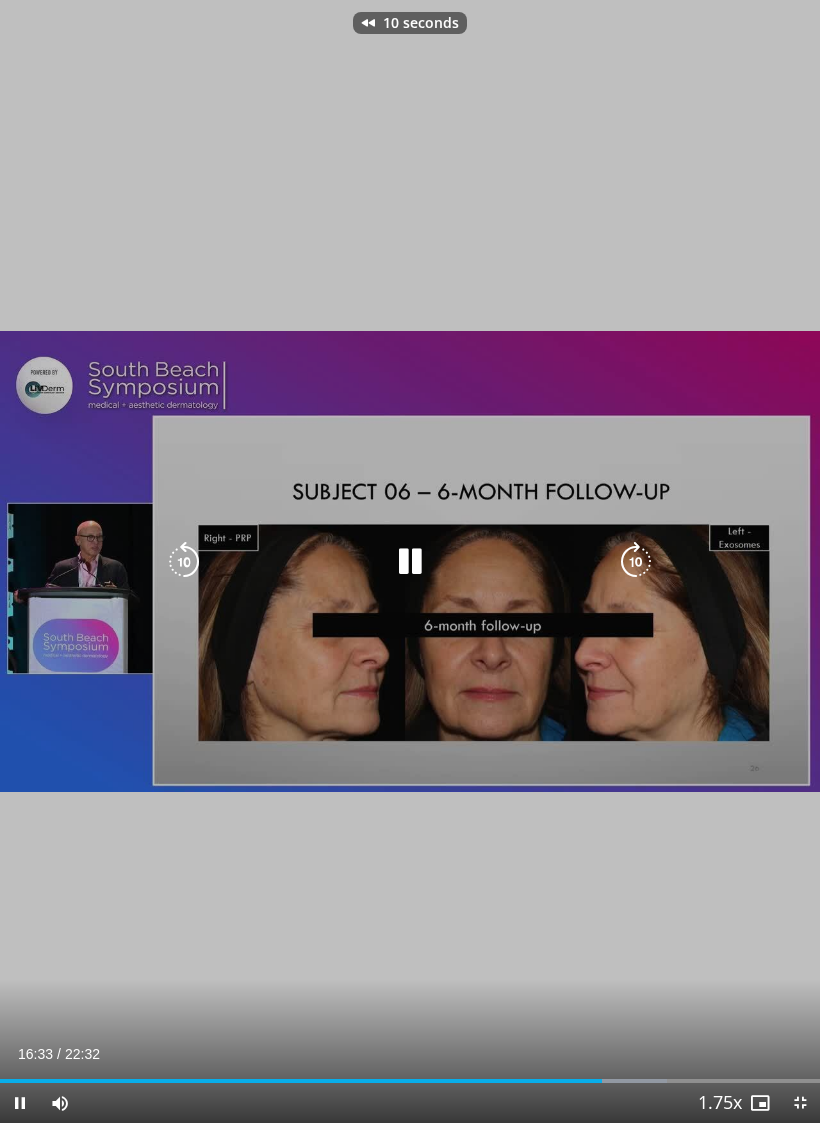 click at bounding box center [184, 562] 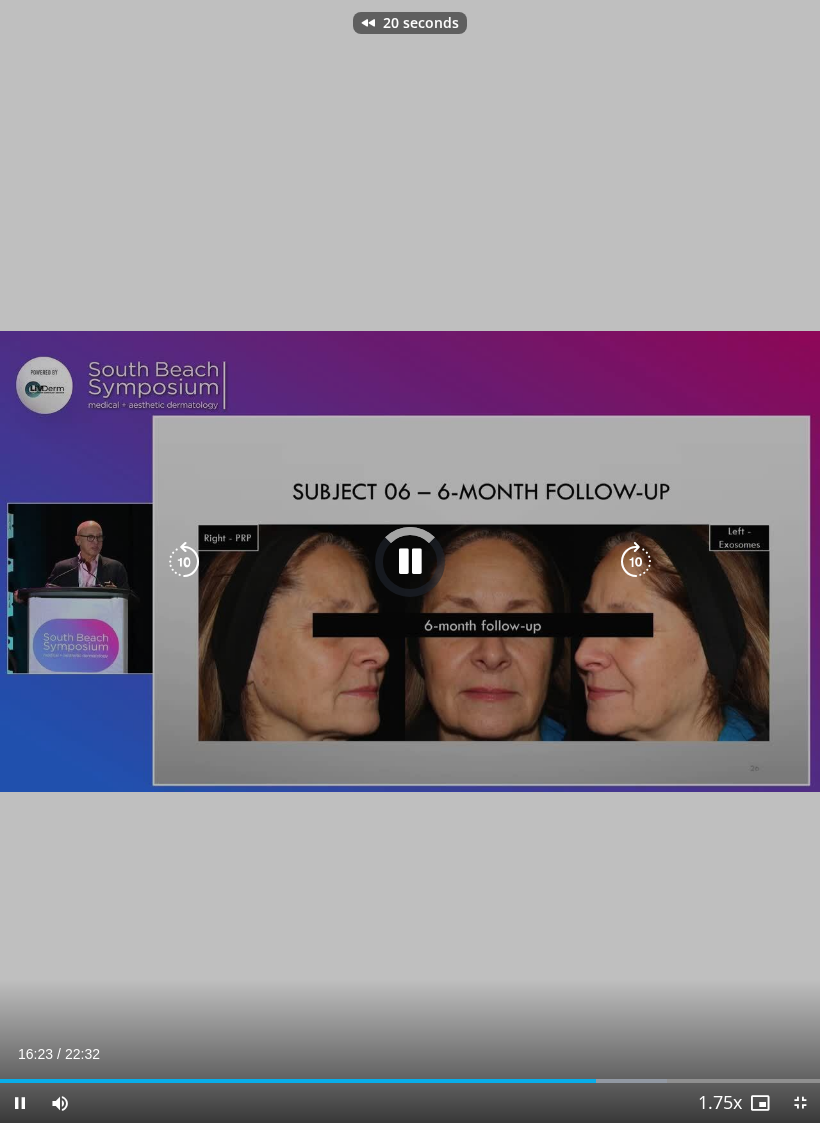 click at bounding box center (184, 562) 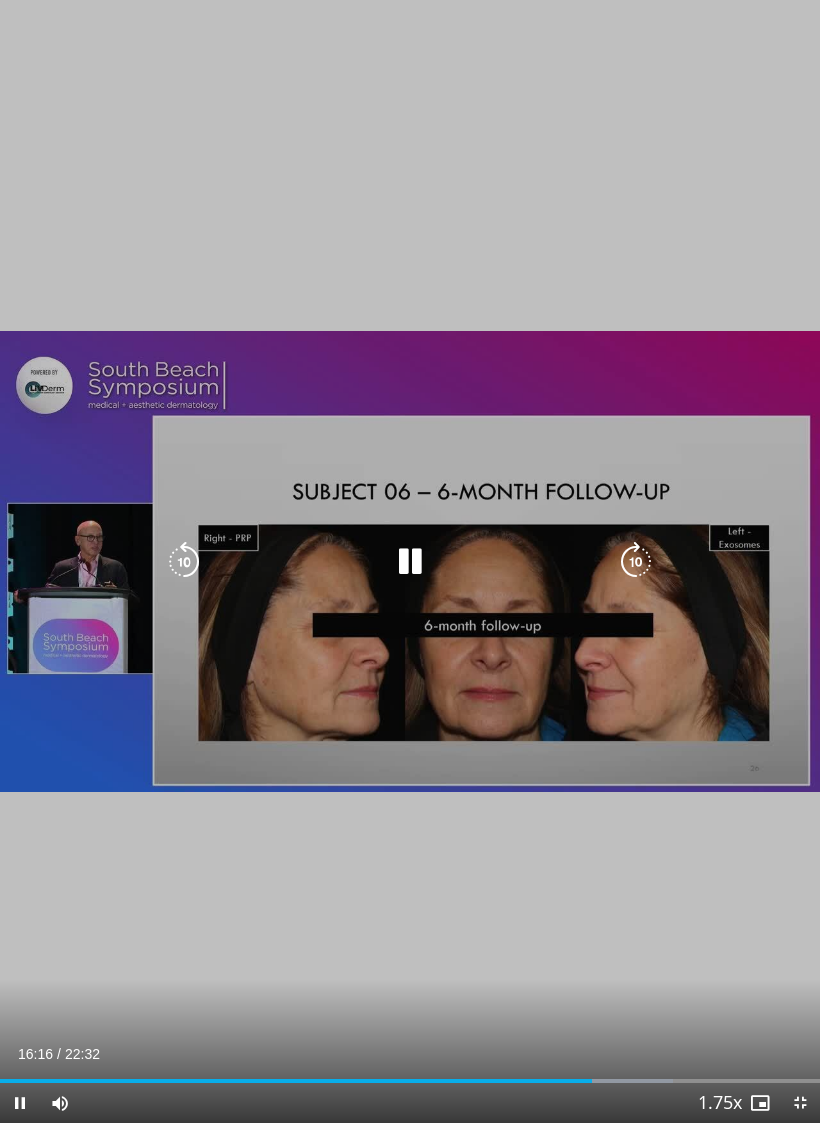 click at bounding box center (410, 562) 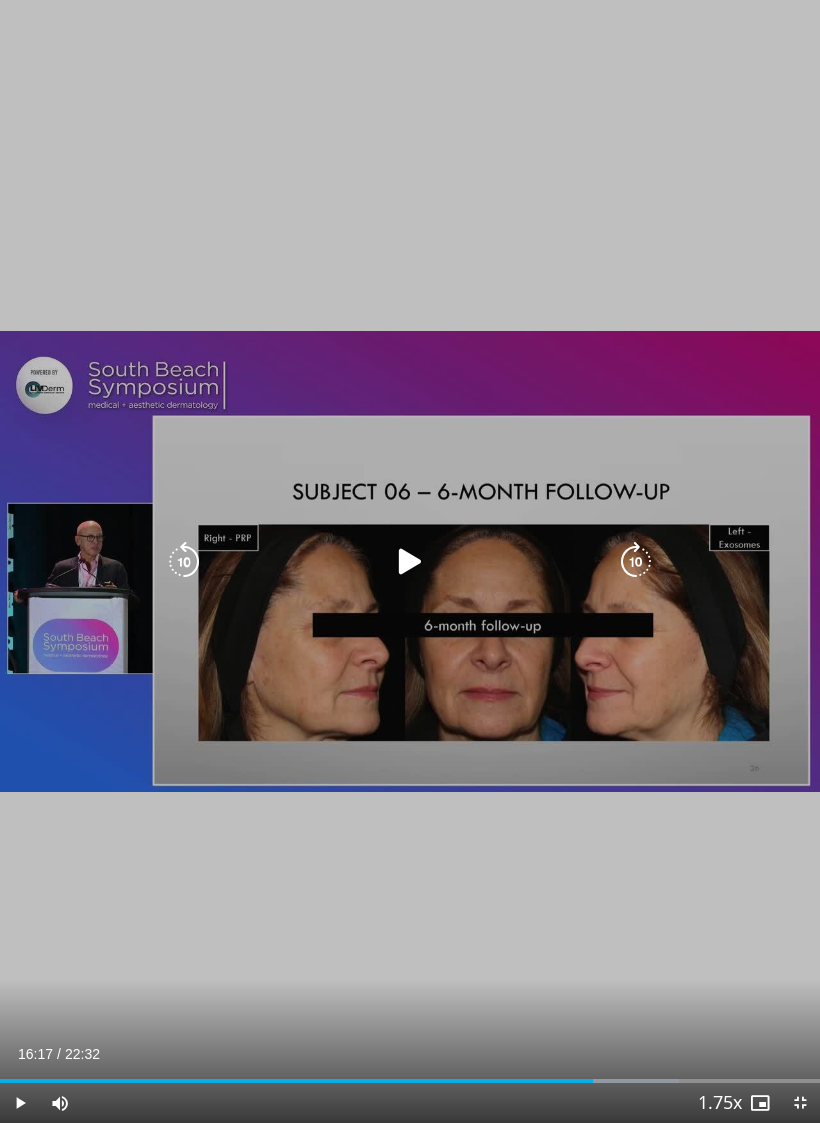 click at bounding box center (410, 562) 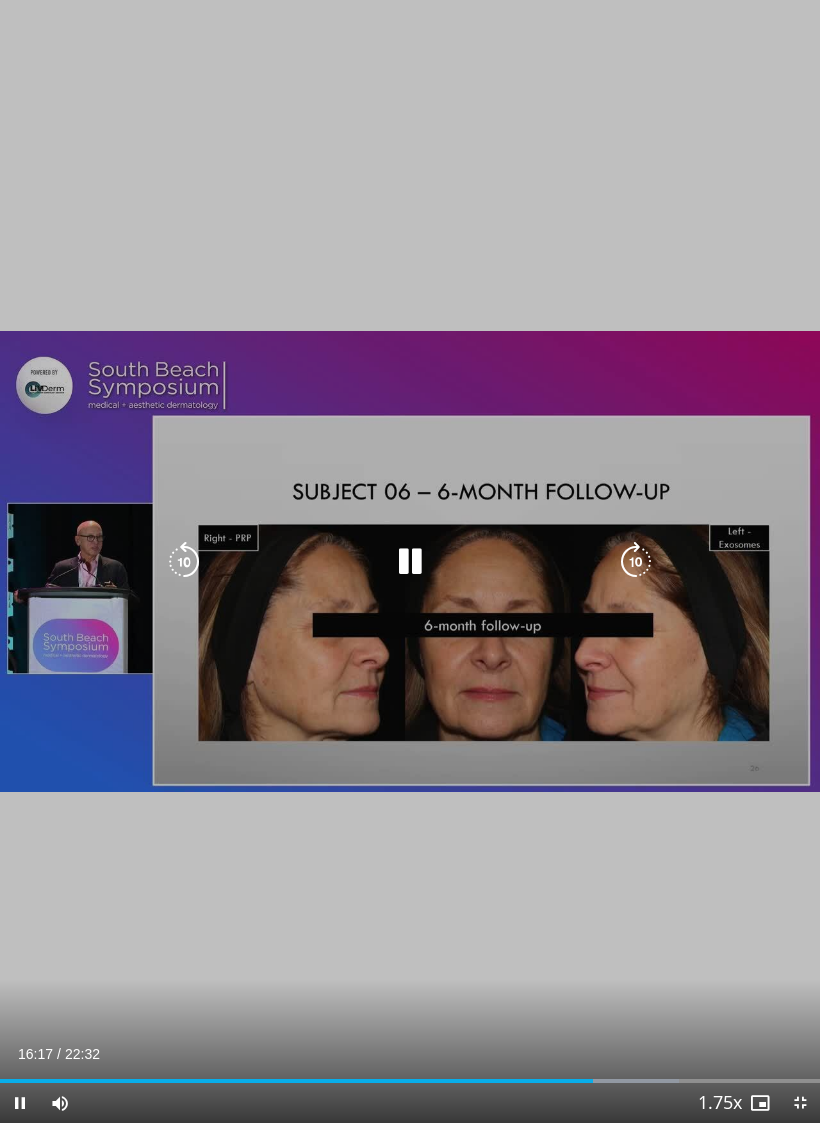 click at bounding box center (636, 562) 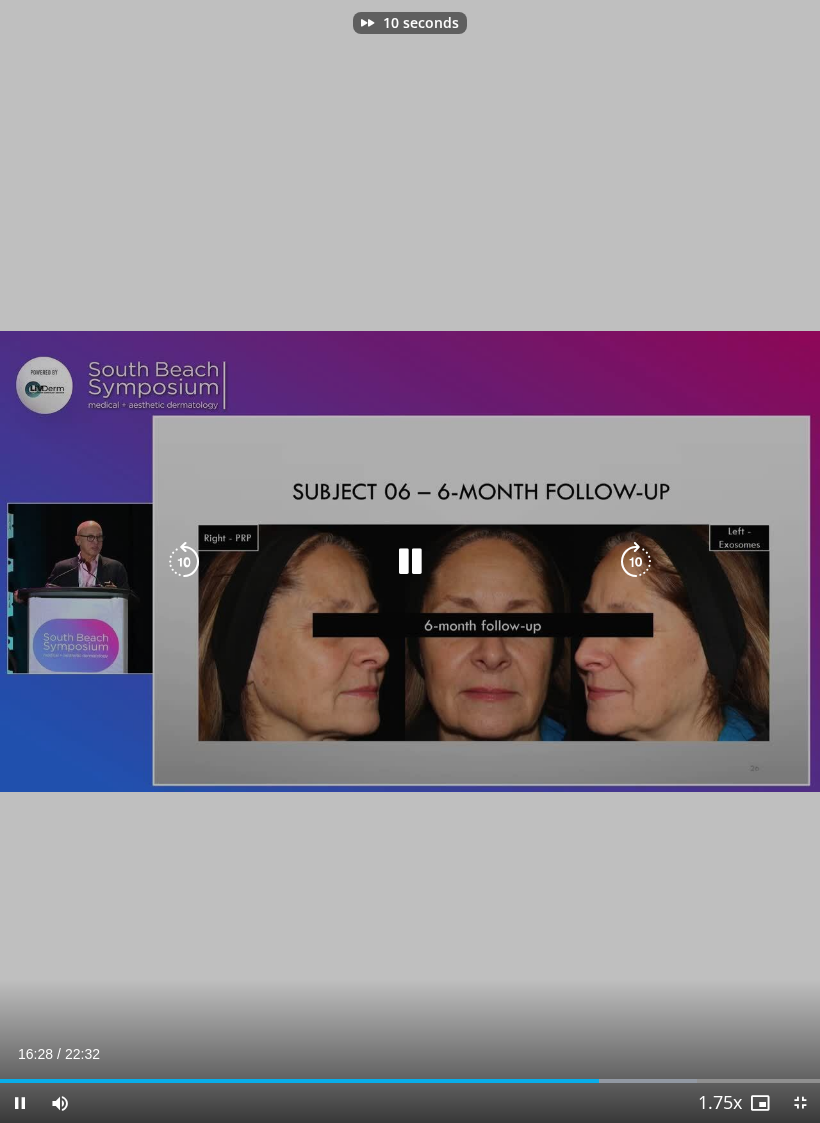 click at bounding box center (636, 562) 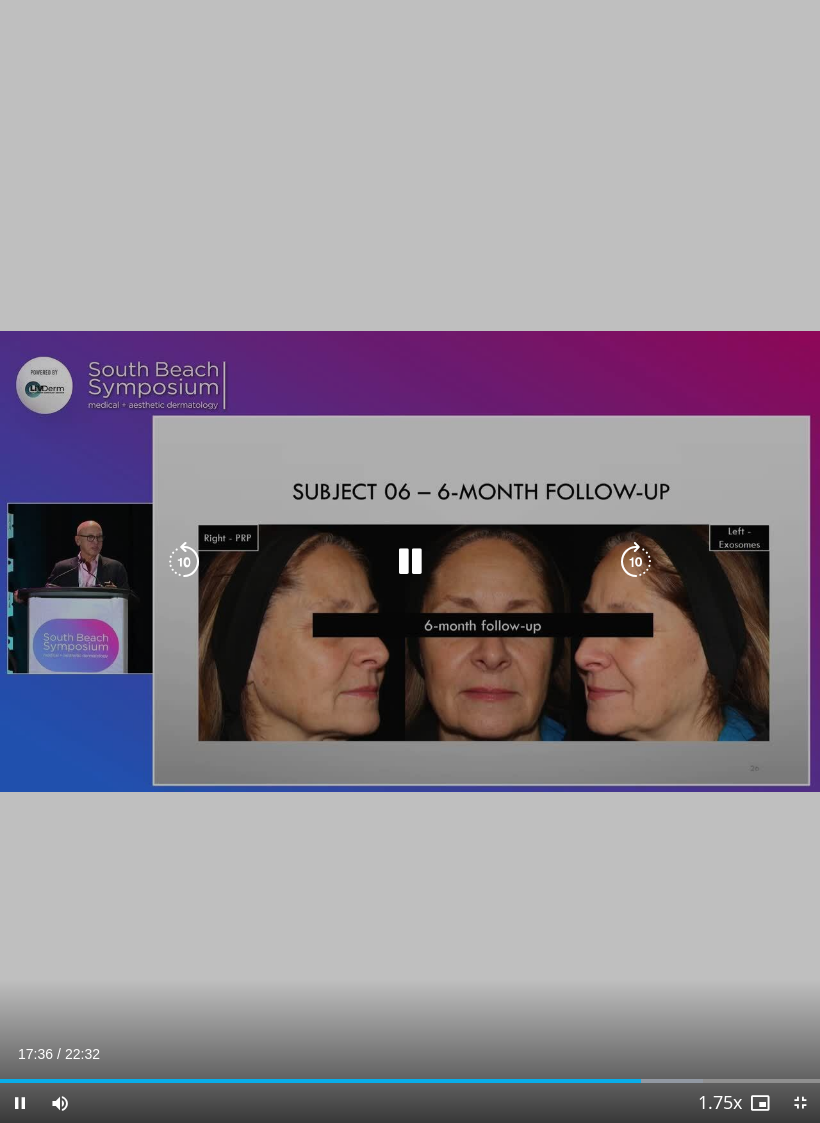 click on "20 seconds
Tap to unmute" at bounding box center [410, 561] 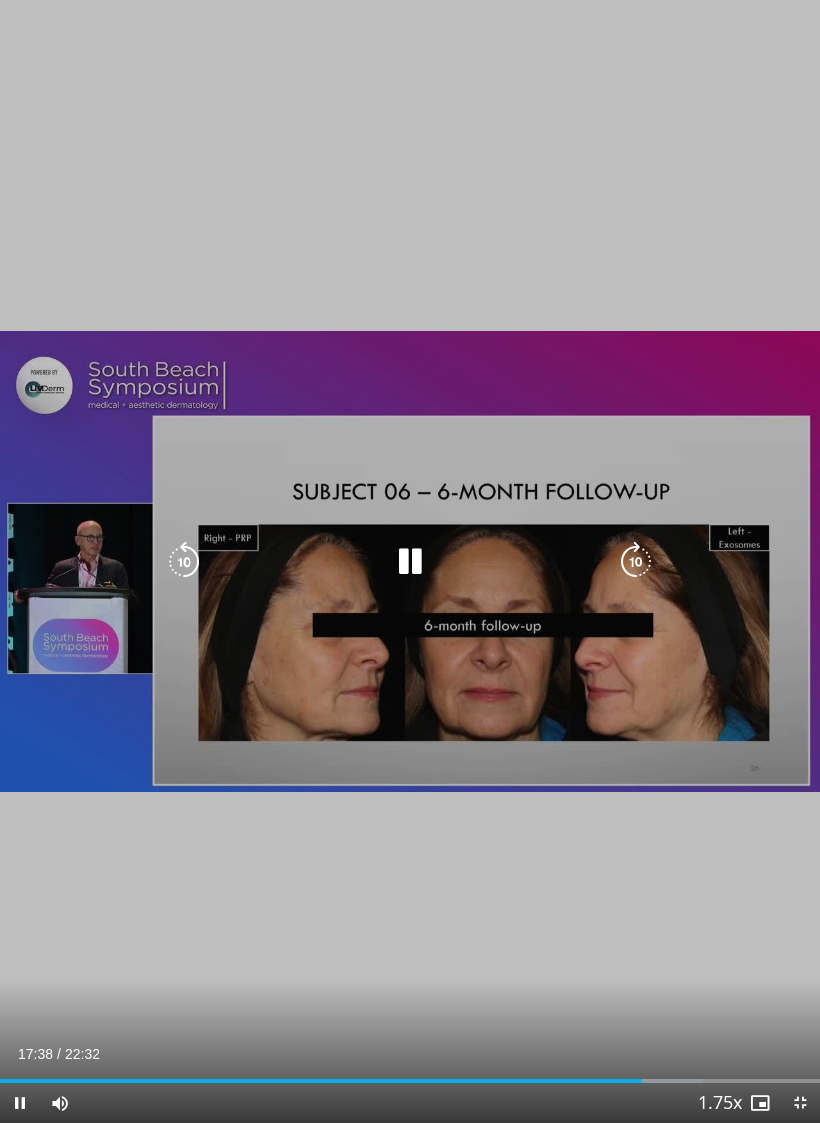 click at bounding box center [184, 562] 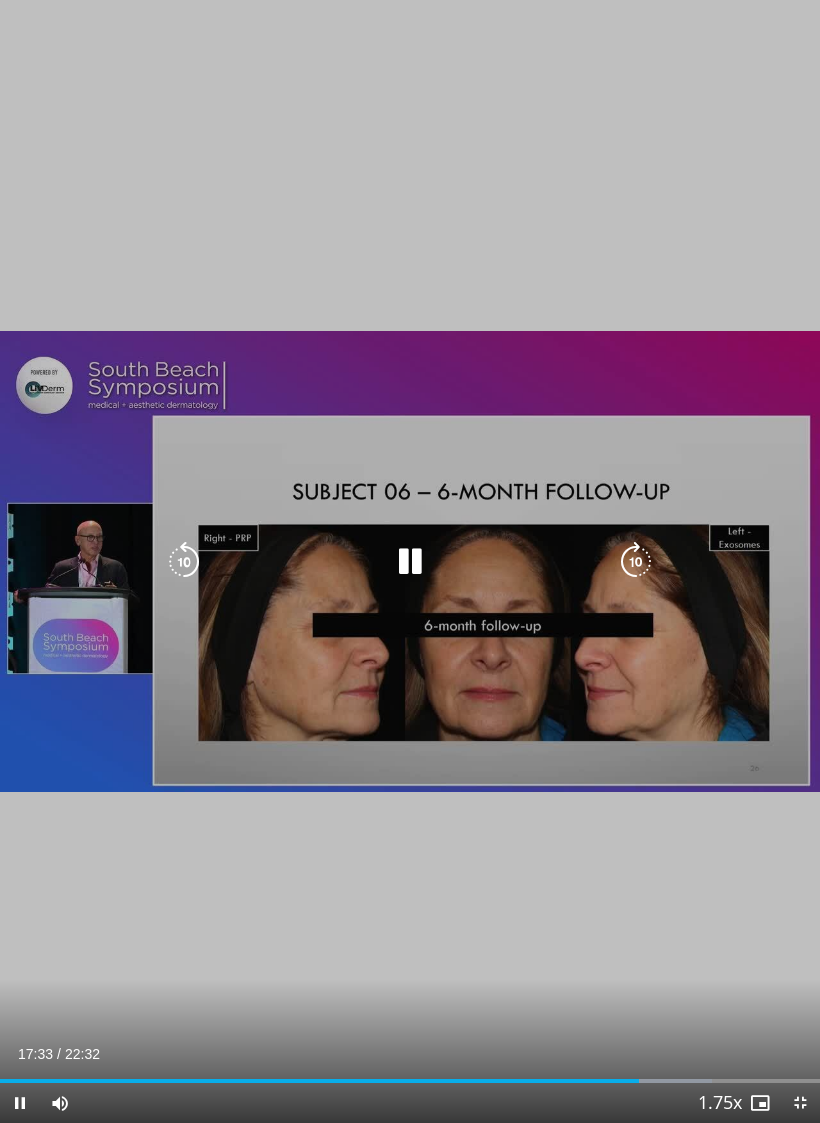 click at bounding box center (184, 562) 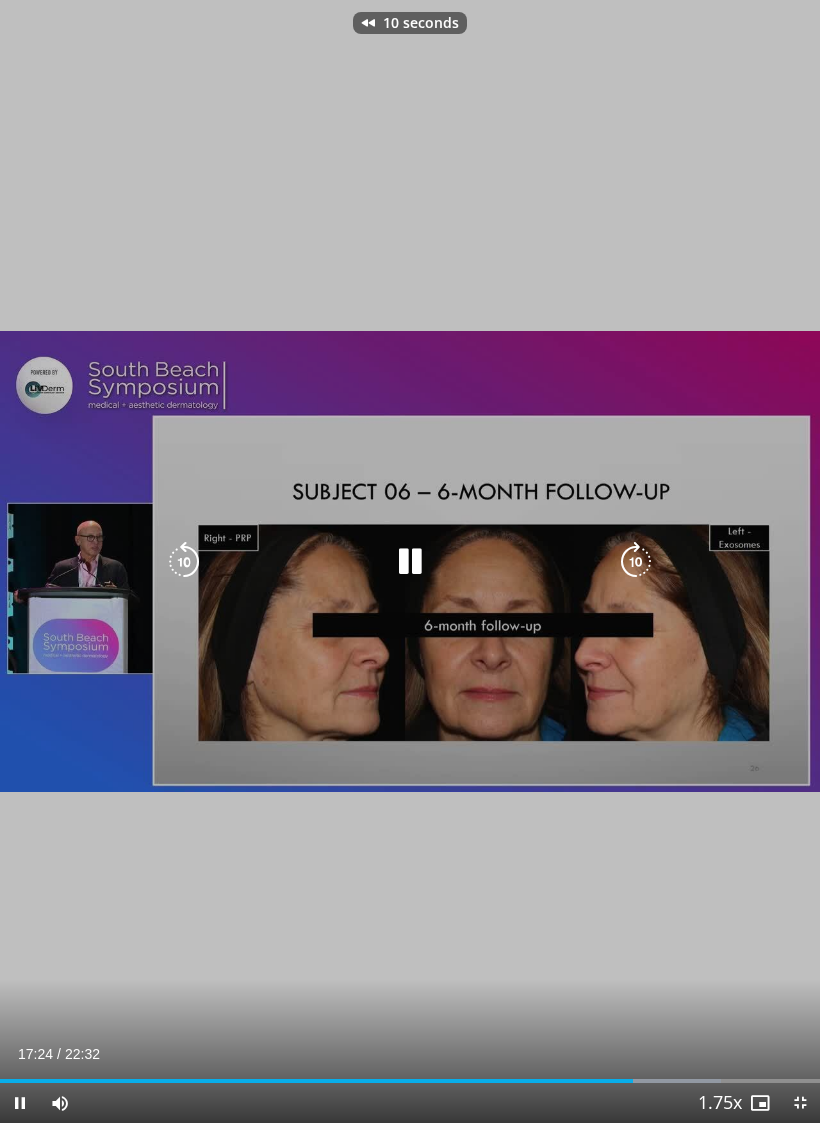 click at bounding box center [760, 1103] 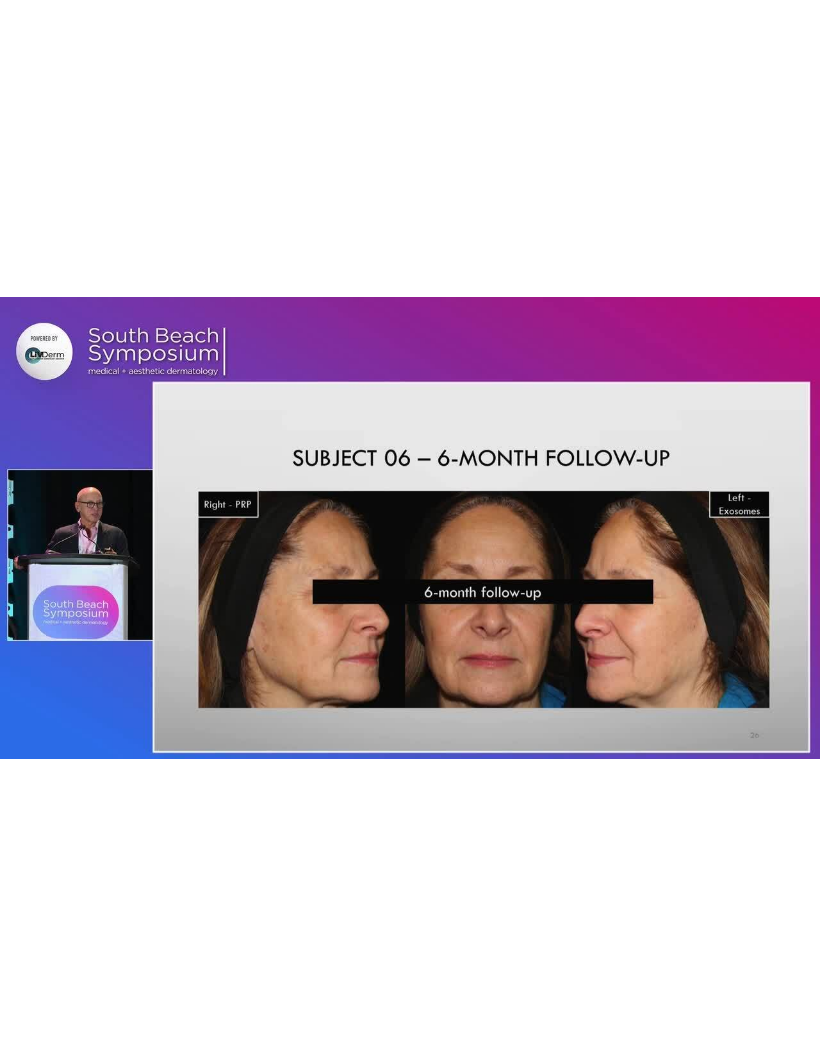 scroll, scrollTop: 28, scrollLeft: 0, axis: vertical 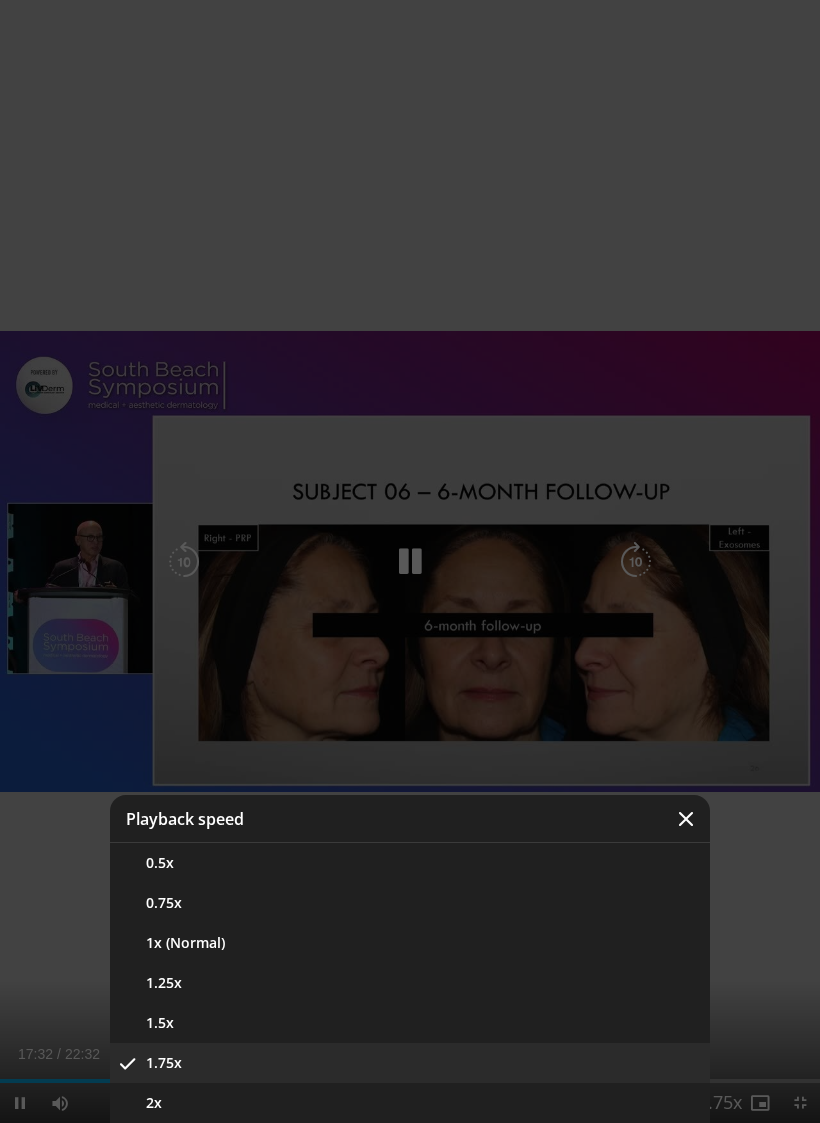 click on "1.5x" at bounding box center (410, 1023) 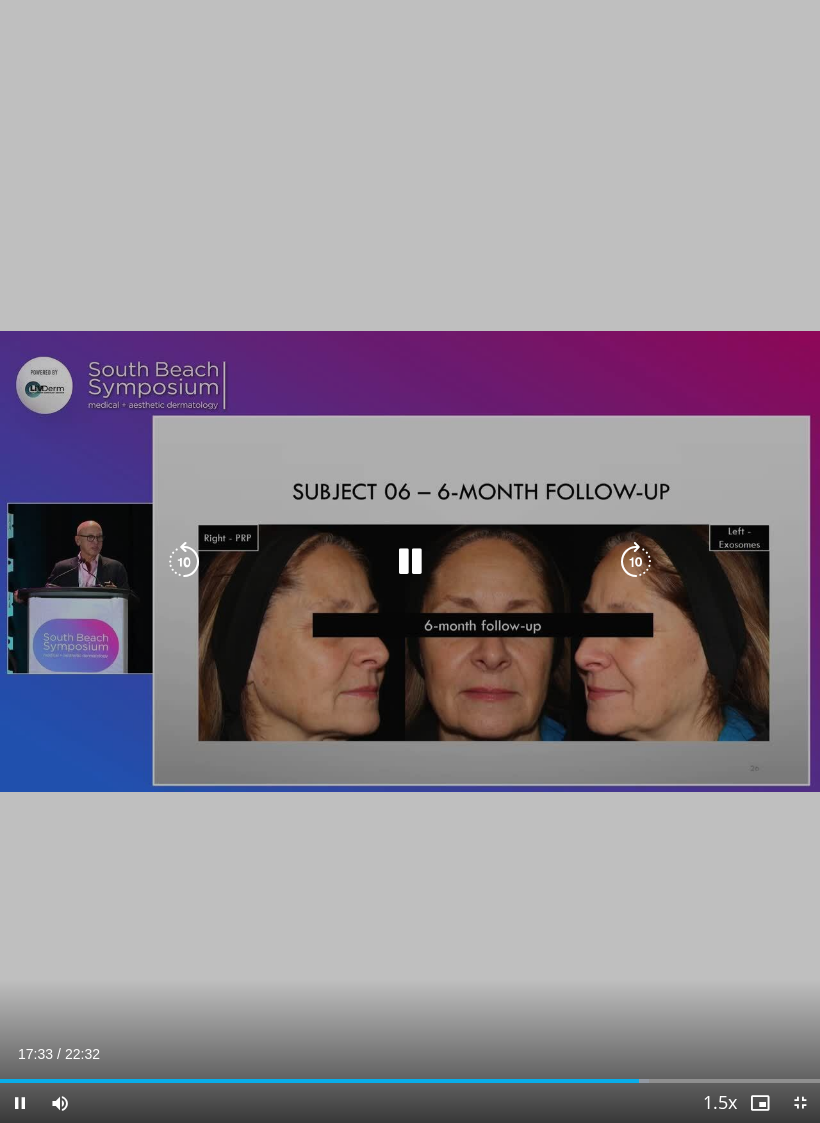 click at bounding box center (184, 562) 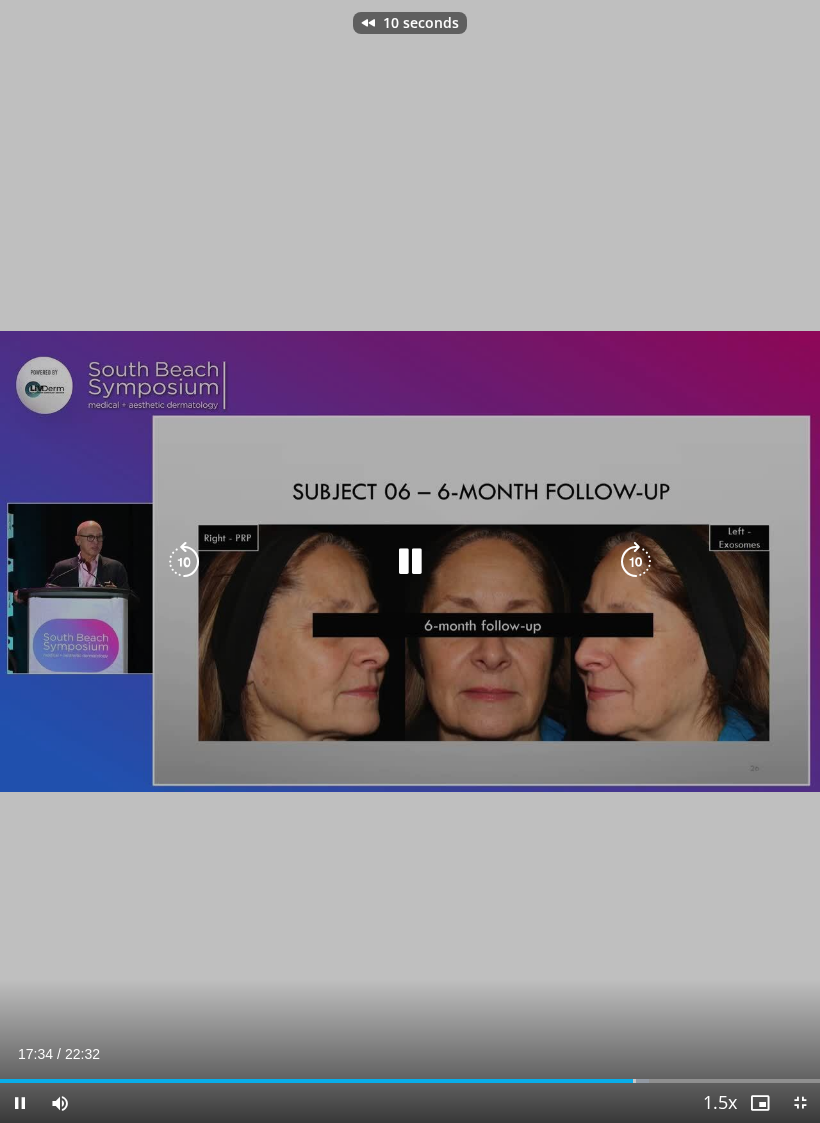 click at bounding box center [184, 562] 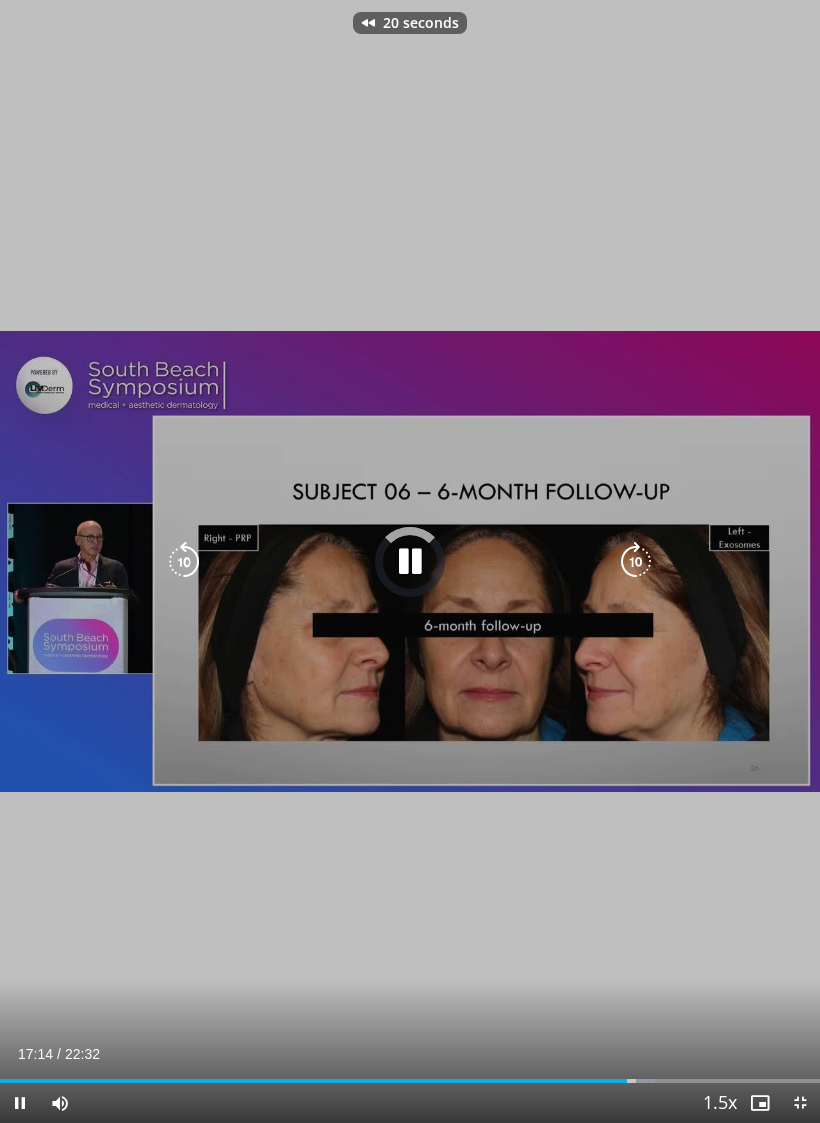 click at bounding box center (184, 562) 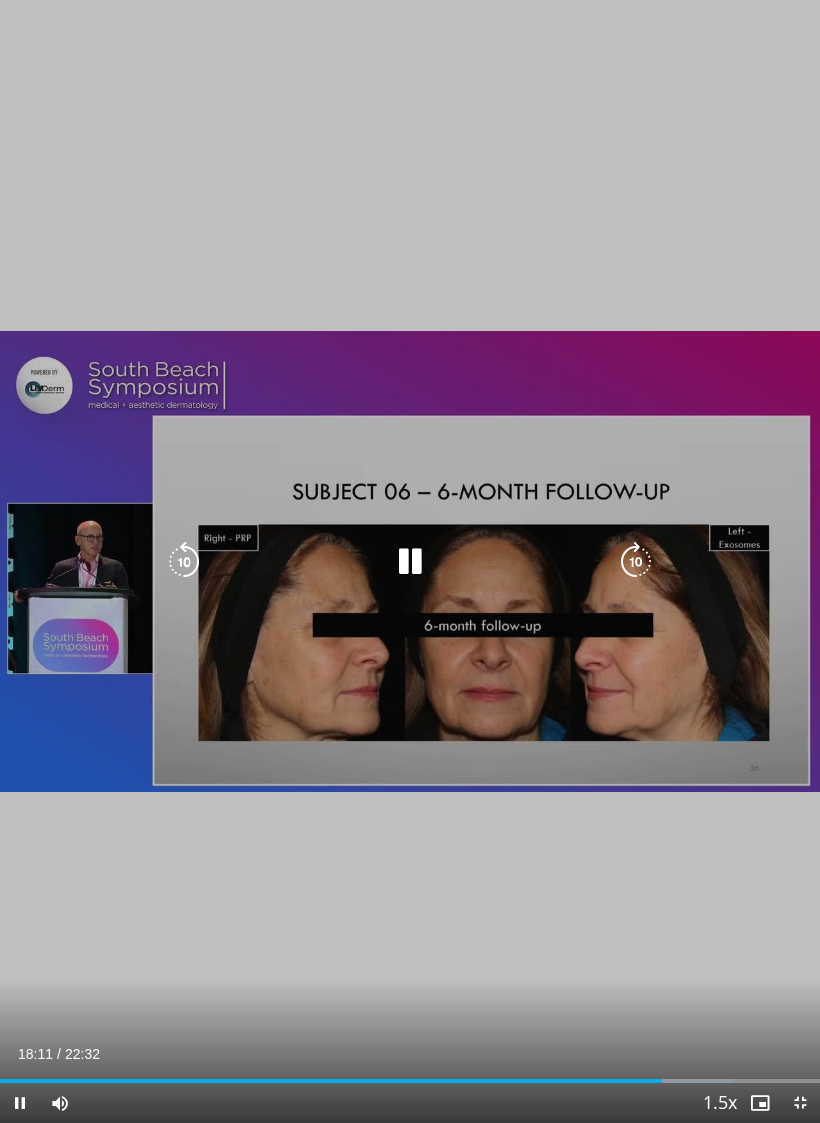 click at bounding box center [410, 562] 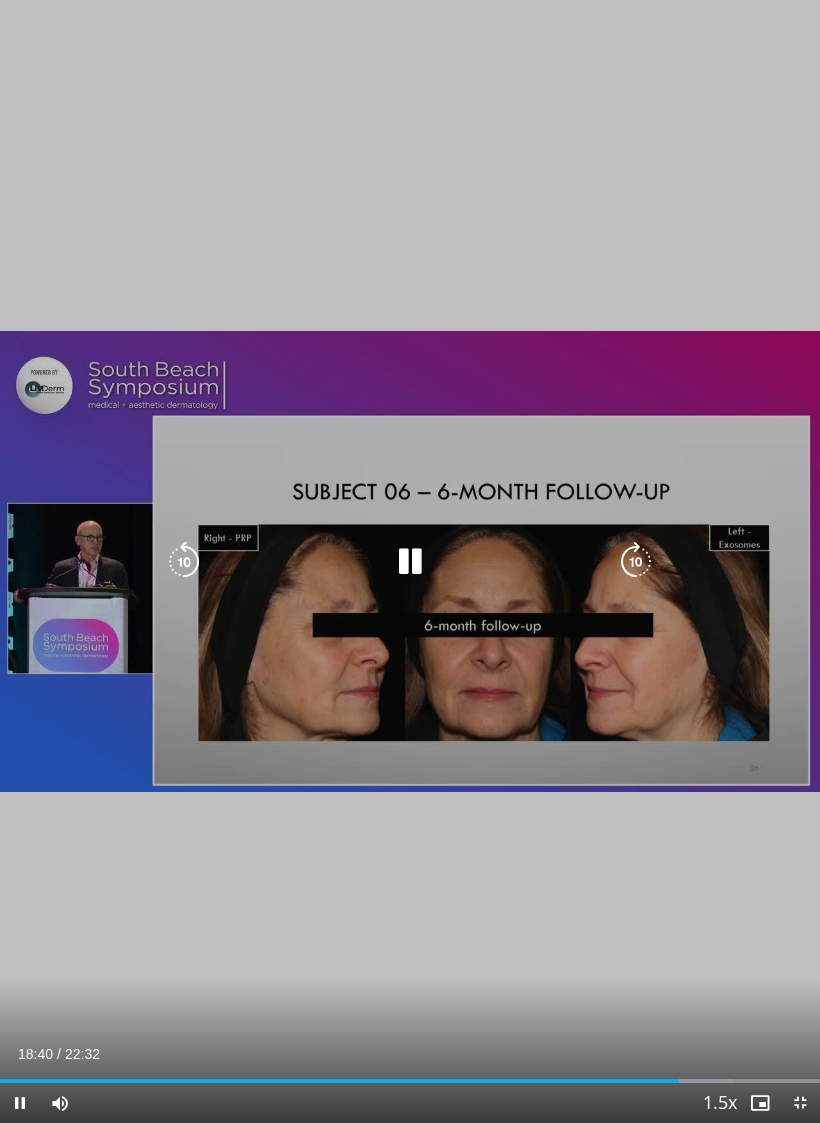 click at bounding box center [636, 562] 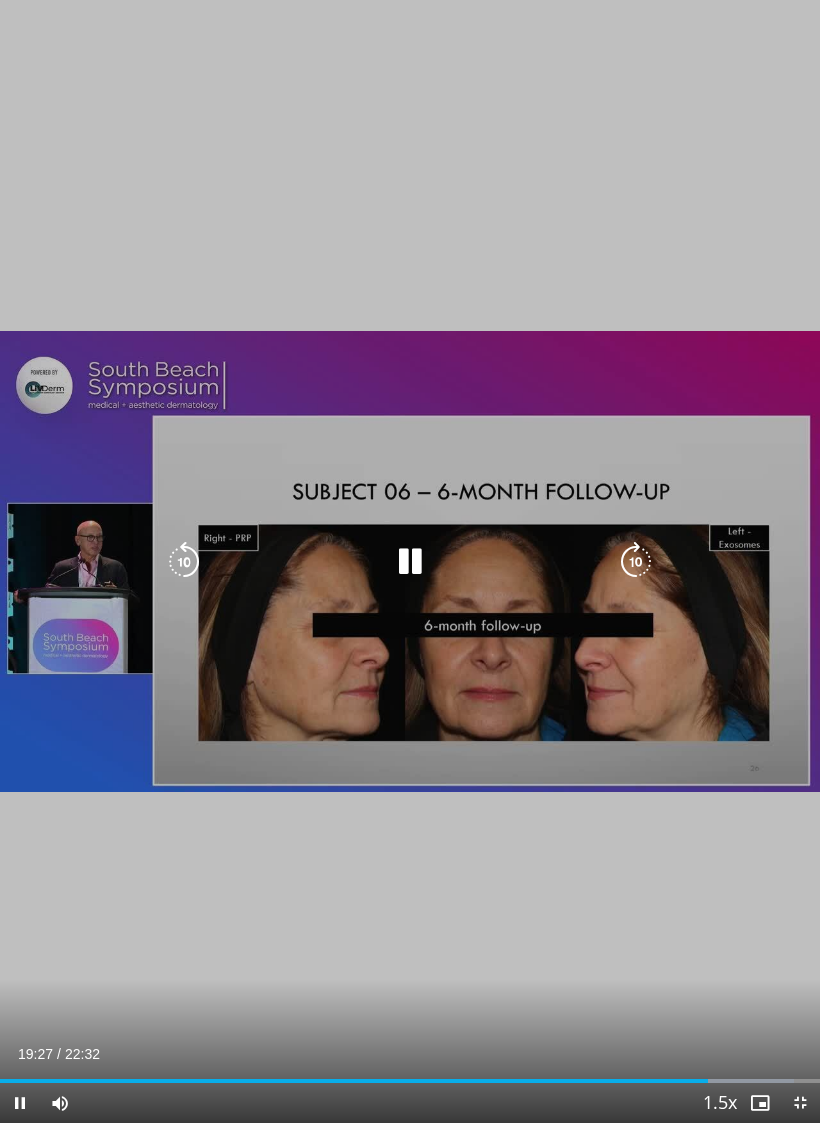 click at bounding box center [410, 562] 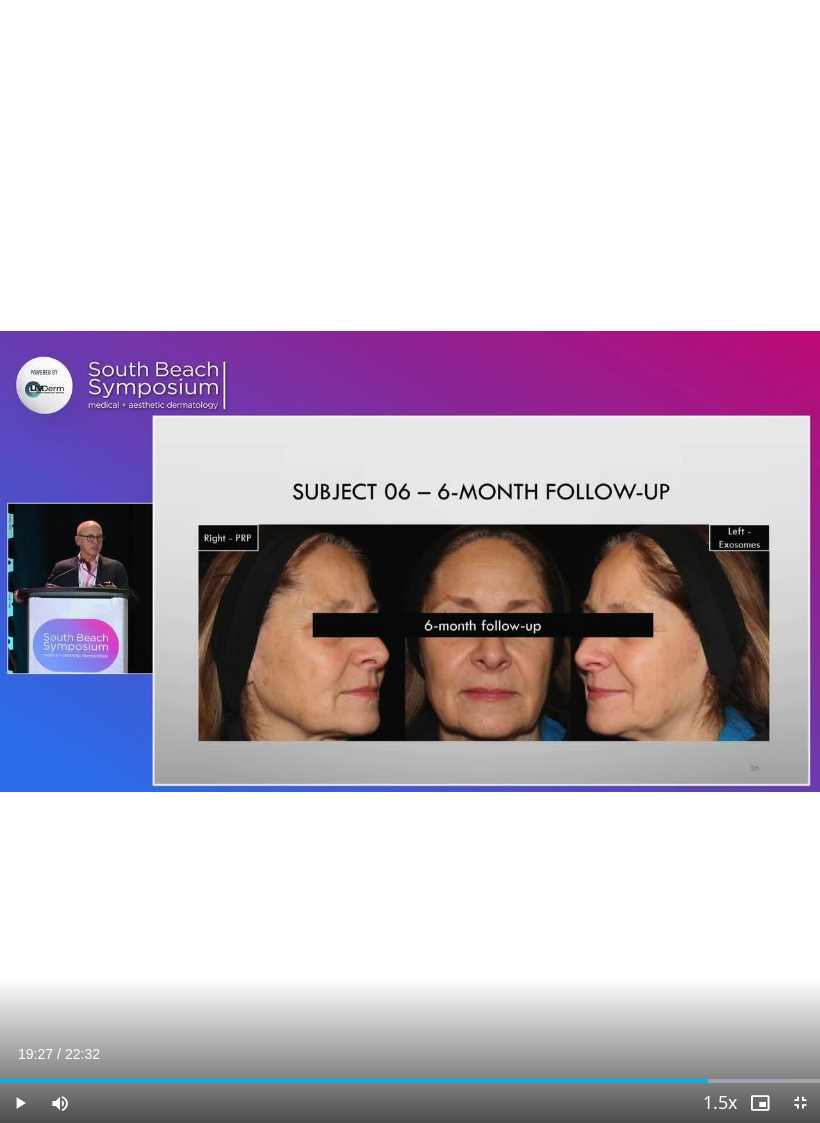 click on "10 seconds
Tap to unmute" at bounding box center [410, 561] 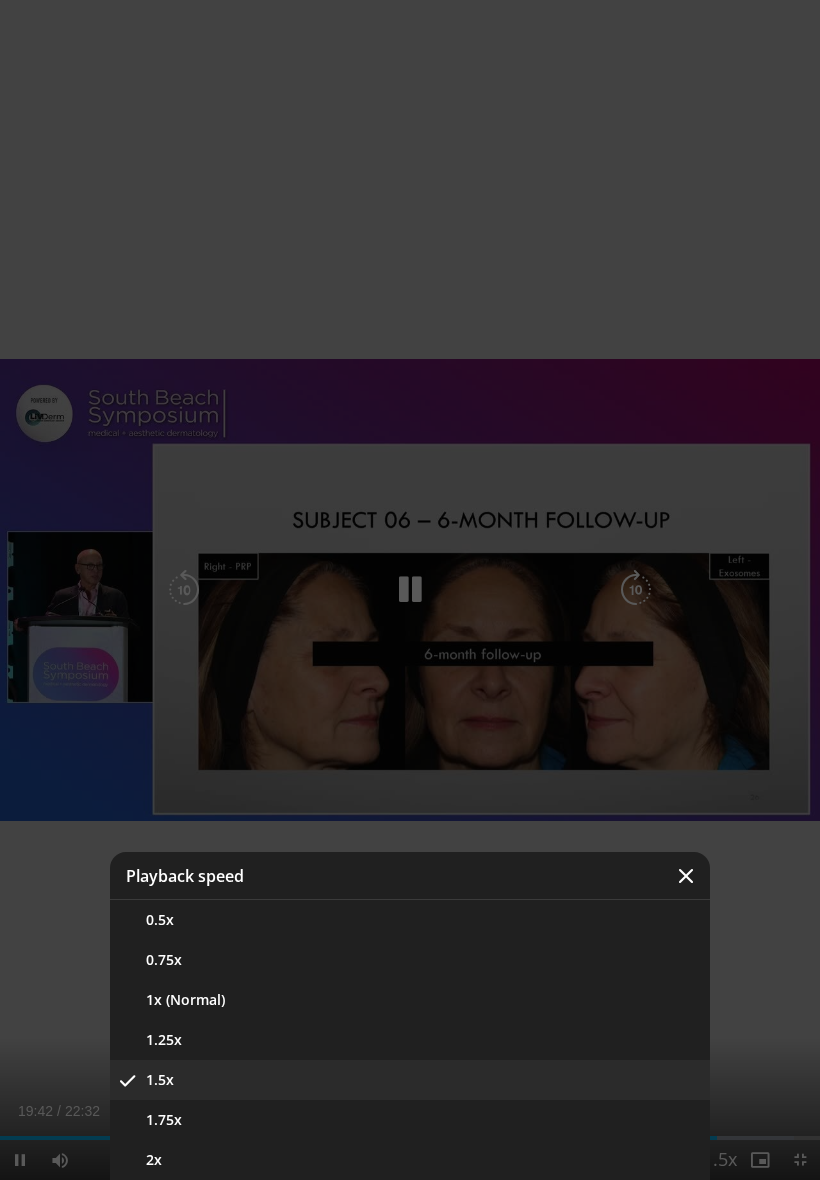 click on "1.75x" at bounding box center [410, 1120] 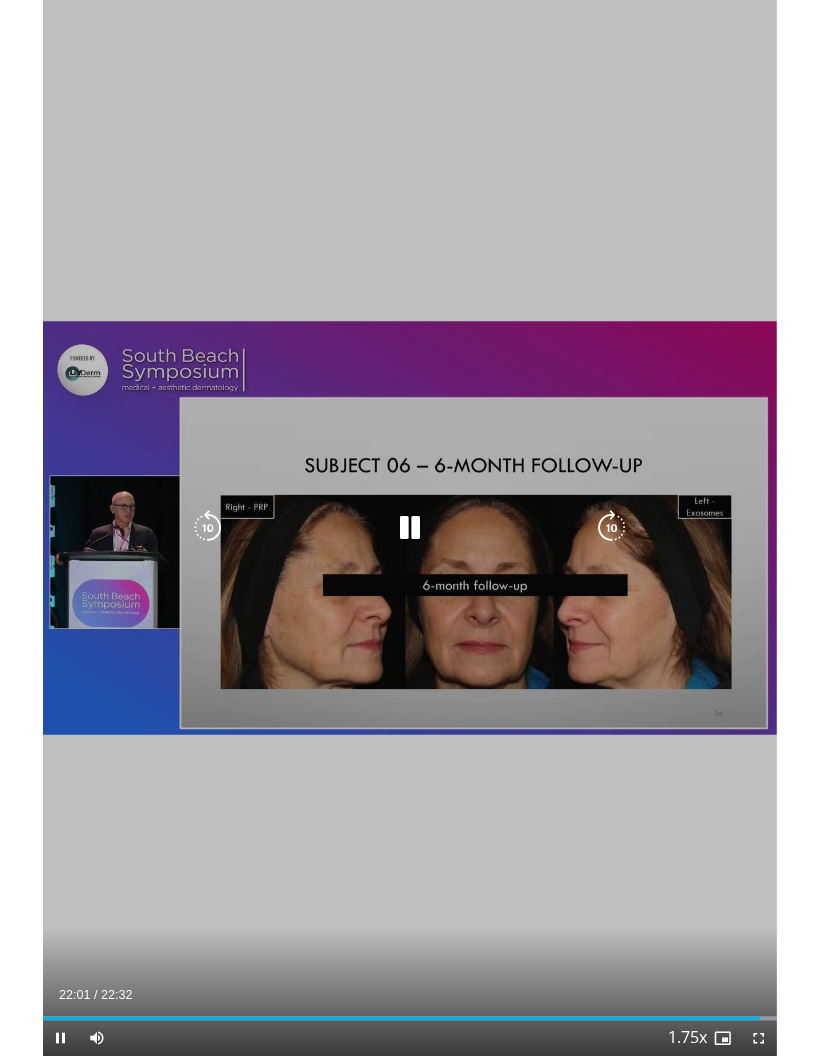 scroll, scrollTop: 28, scrollLeft: 0, axis: vertical 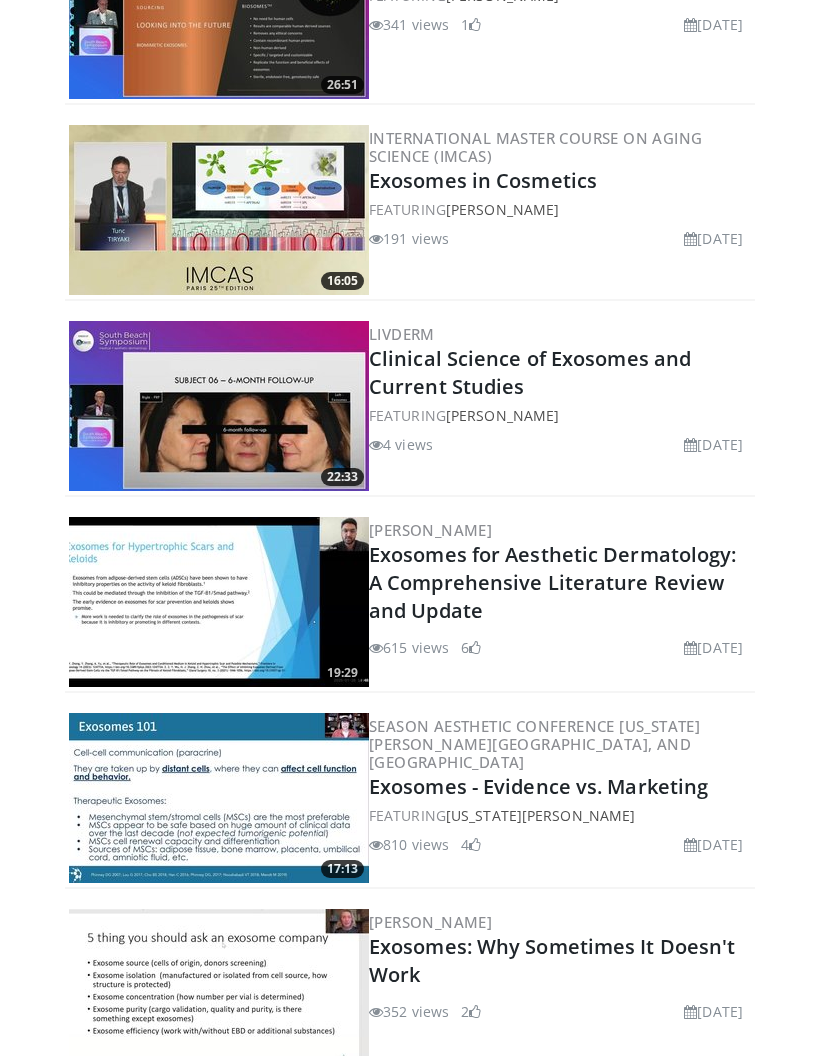 click at bounding box center [219, 799] 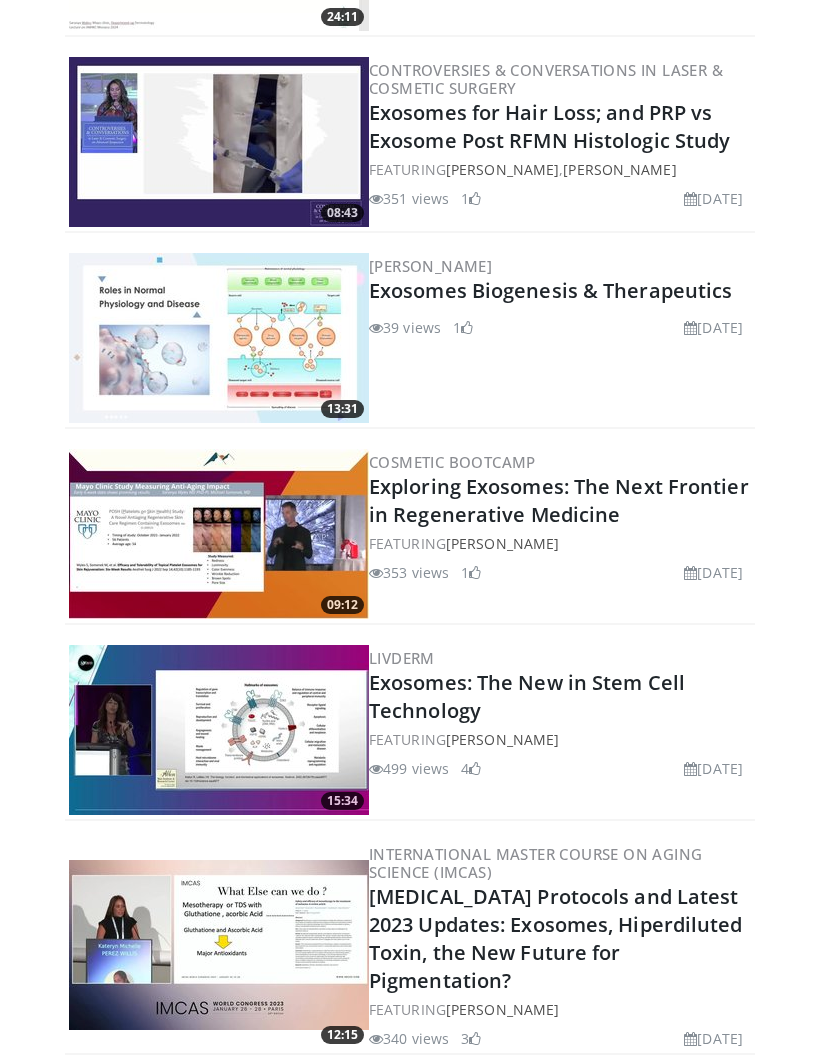 scroll, scrollTop: 1635, scrollLeft: 0, axis: vertical 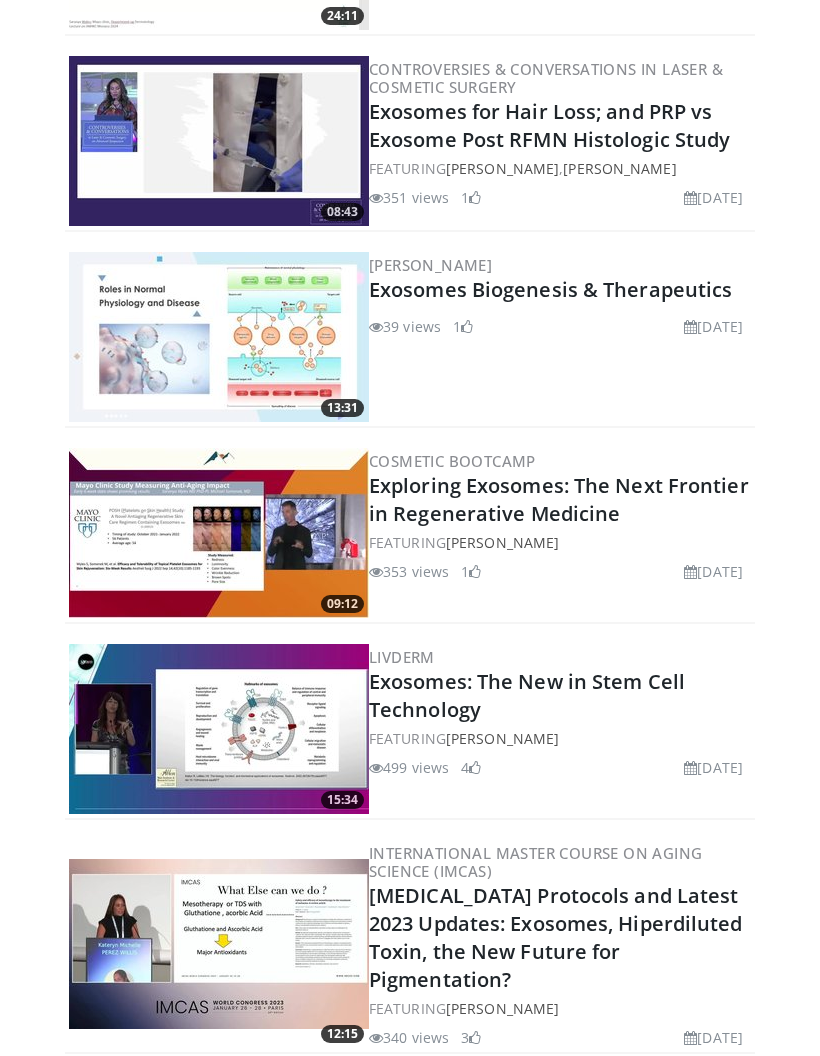 click at bounding box center [219, 944] 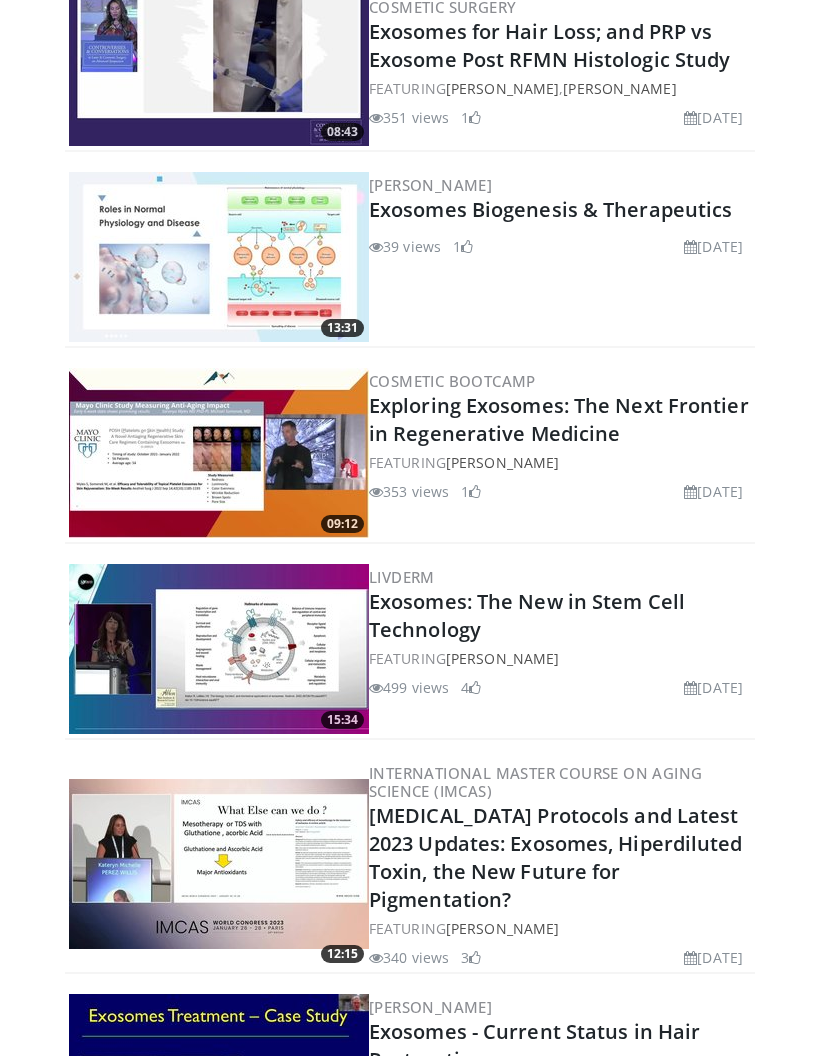 scroll, scrollTop: 1737, scrollLeft: 0, axis: vertical 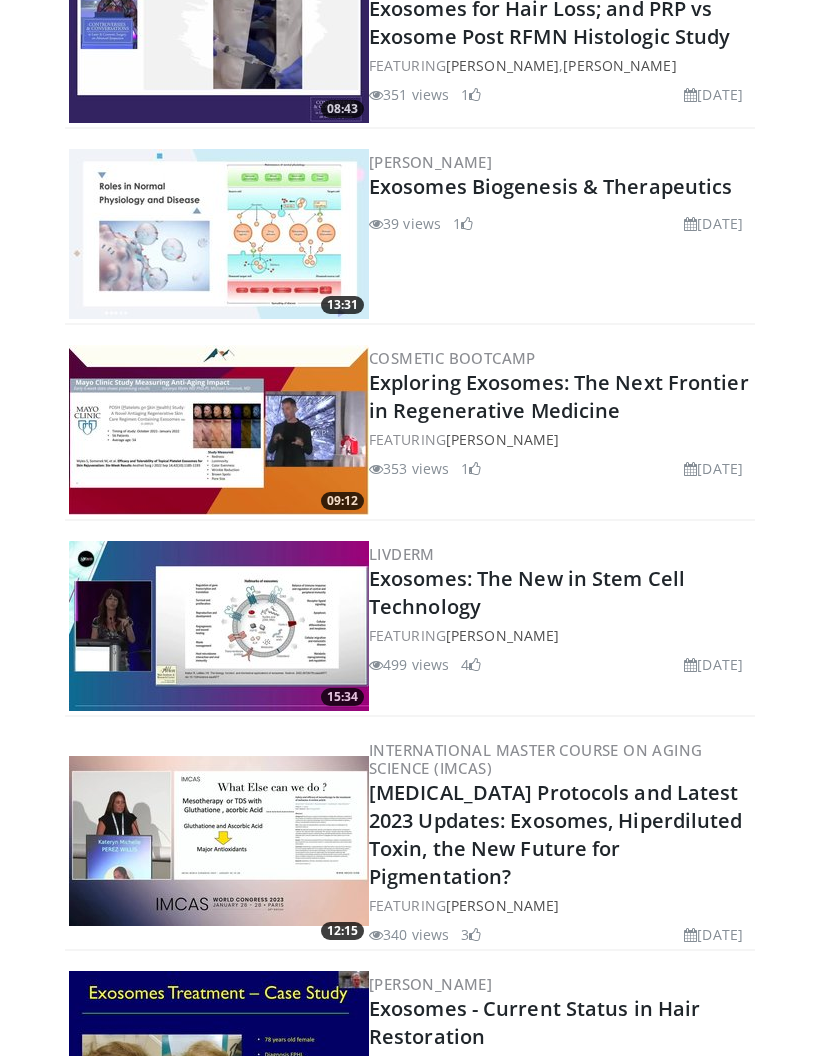 click on "Exosomes: The New in Stem Cell Technology" at bounding box center [527, 593] 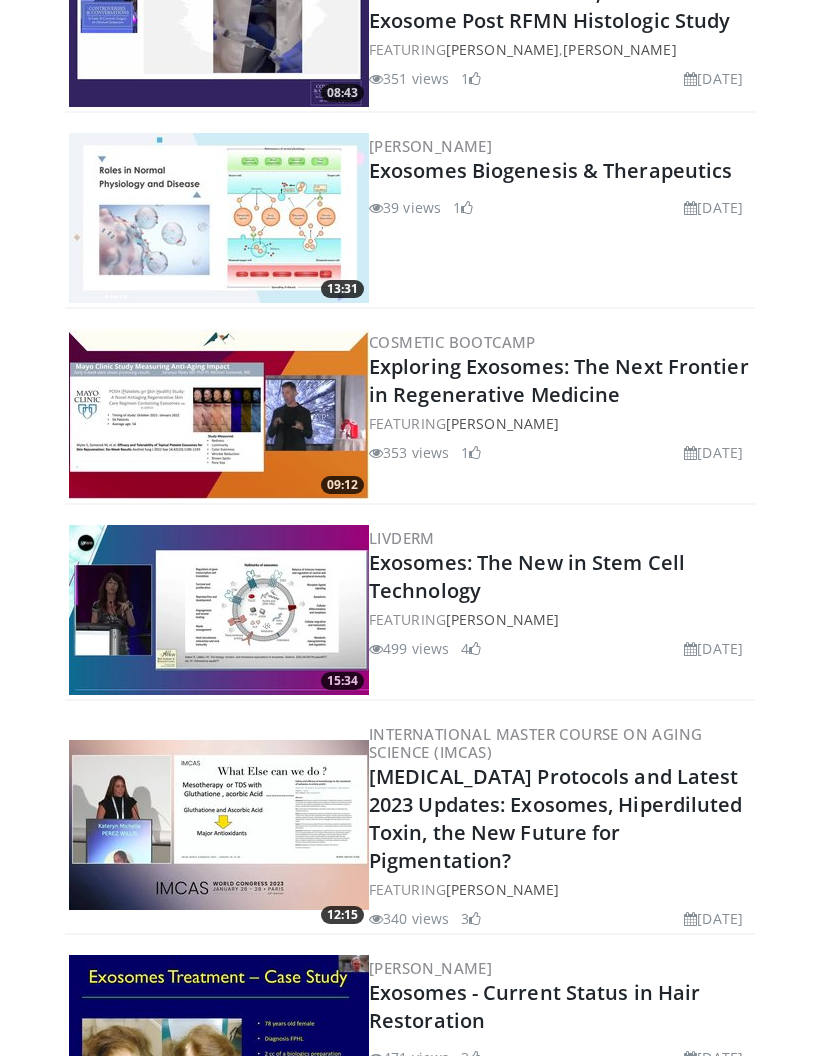 click on "Exosomes: The New in Stem Cell Technology" at bounding box center (527, 576) 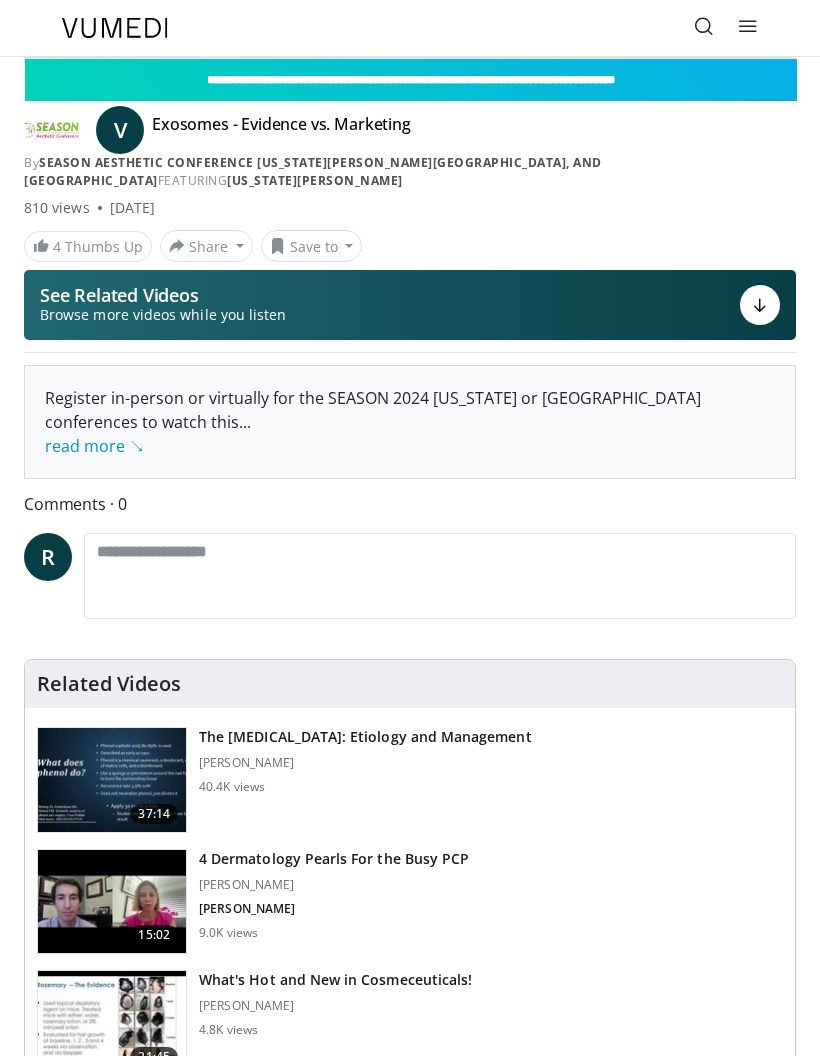 scroll, scrollTop: 0, scrollLeft: 0, axis: both 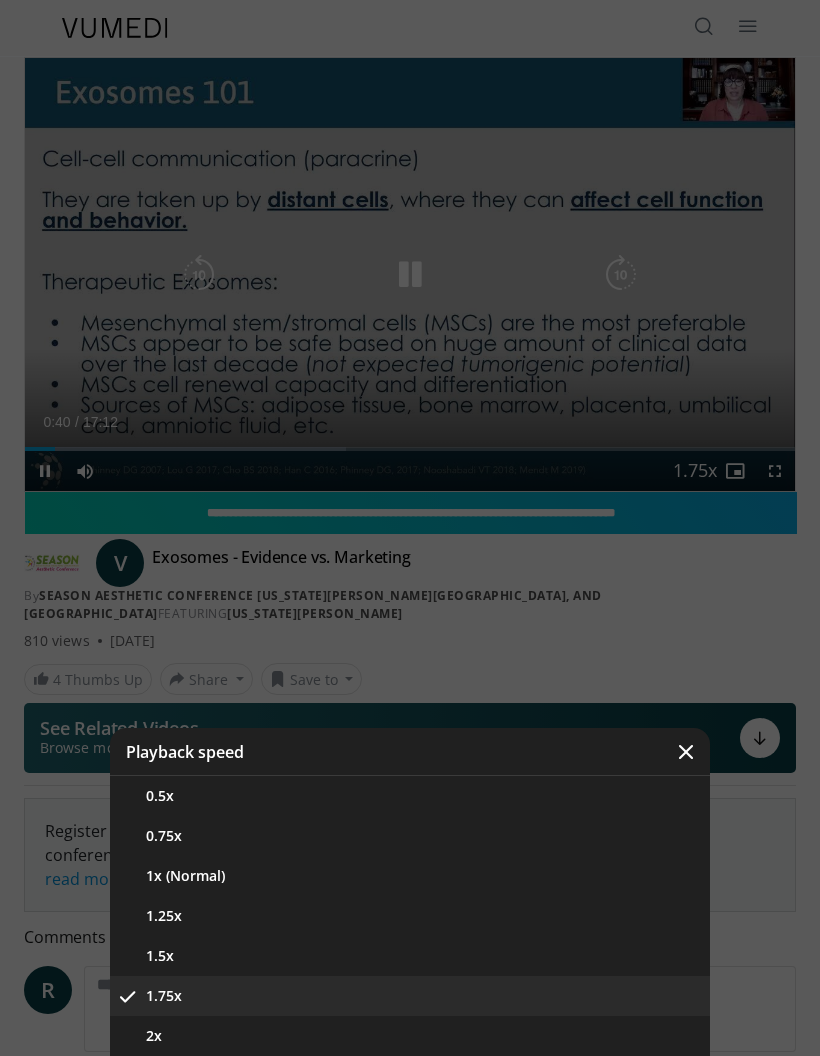 click on "1.5x" at bounding box center (410, 956) 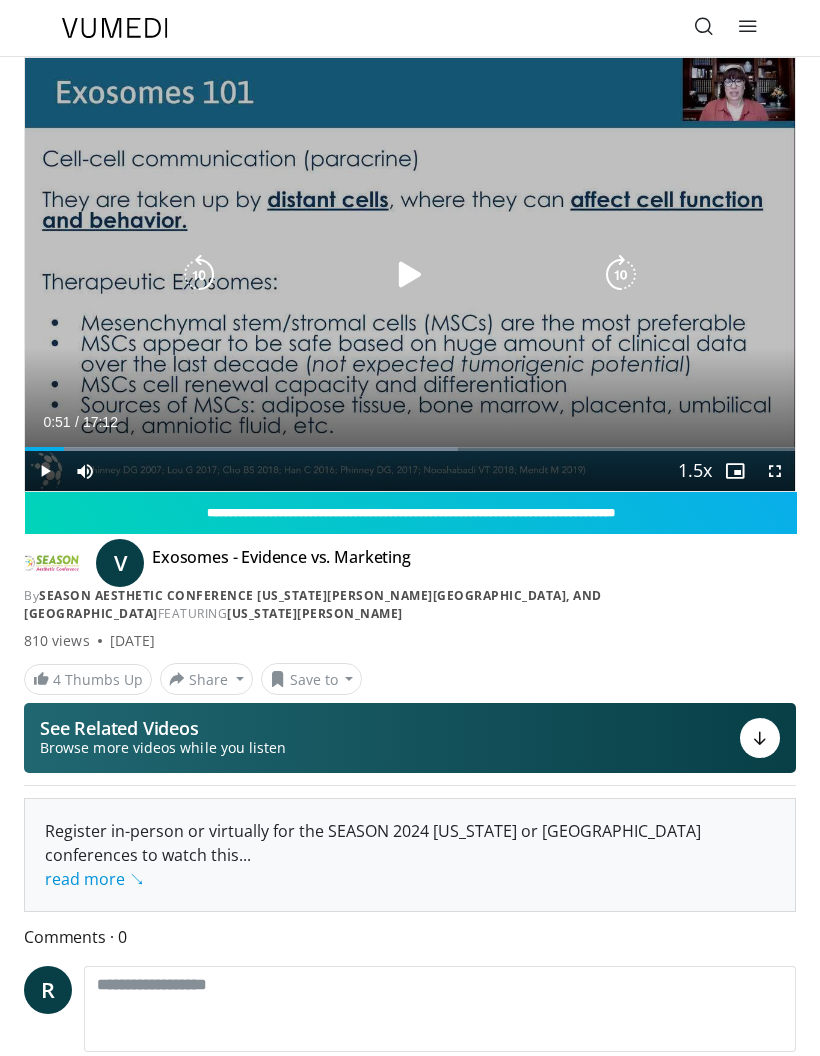 click on "10 seconds
Tap to unmute" at bounding box center (410, 274) 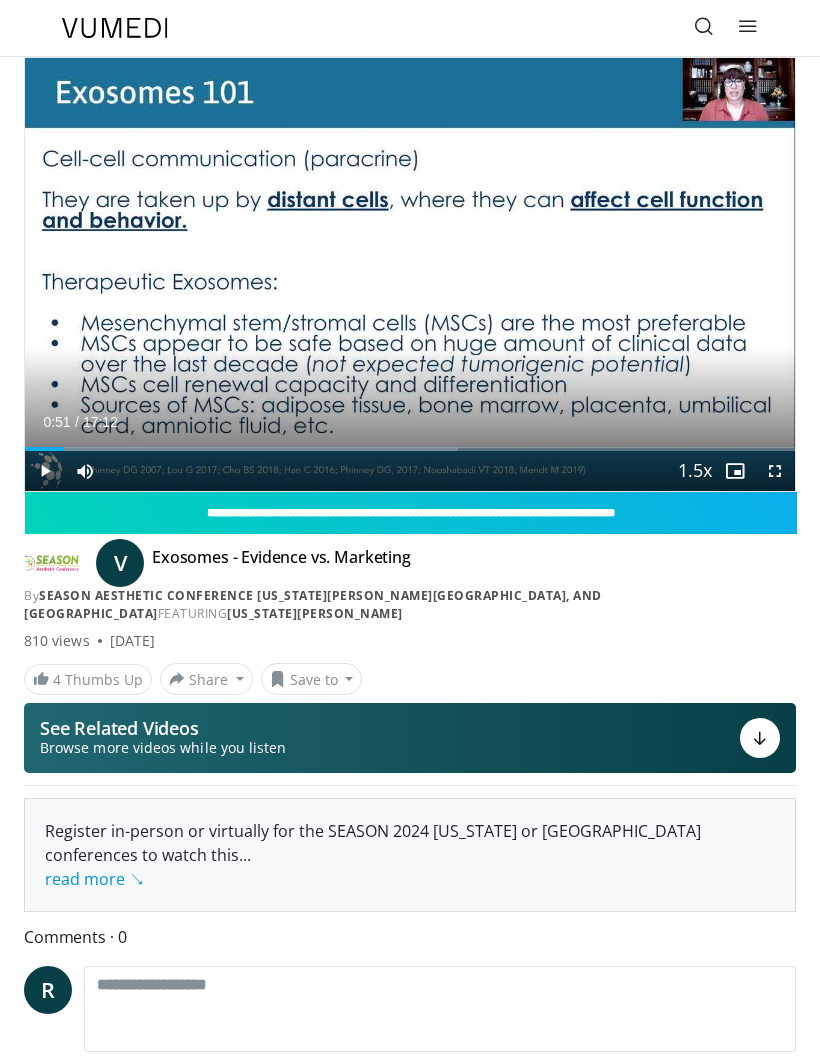 click on "10 seconds
Tap to unmute" at bounding box center [410, 274] 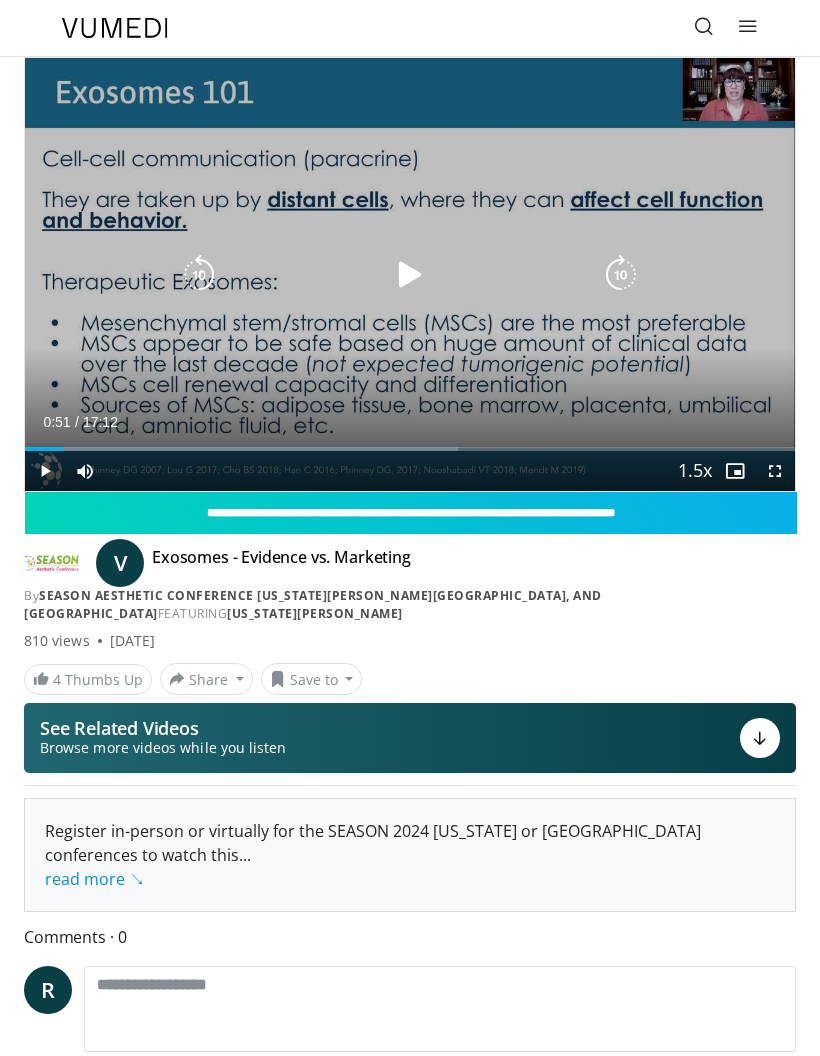 click at bounding box center (199, 275) 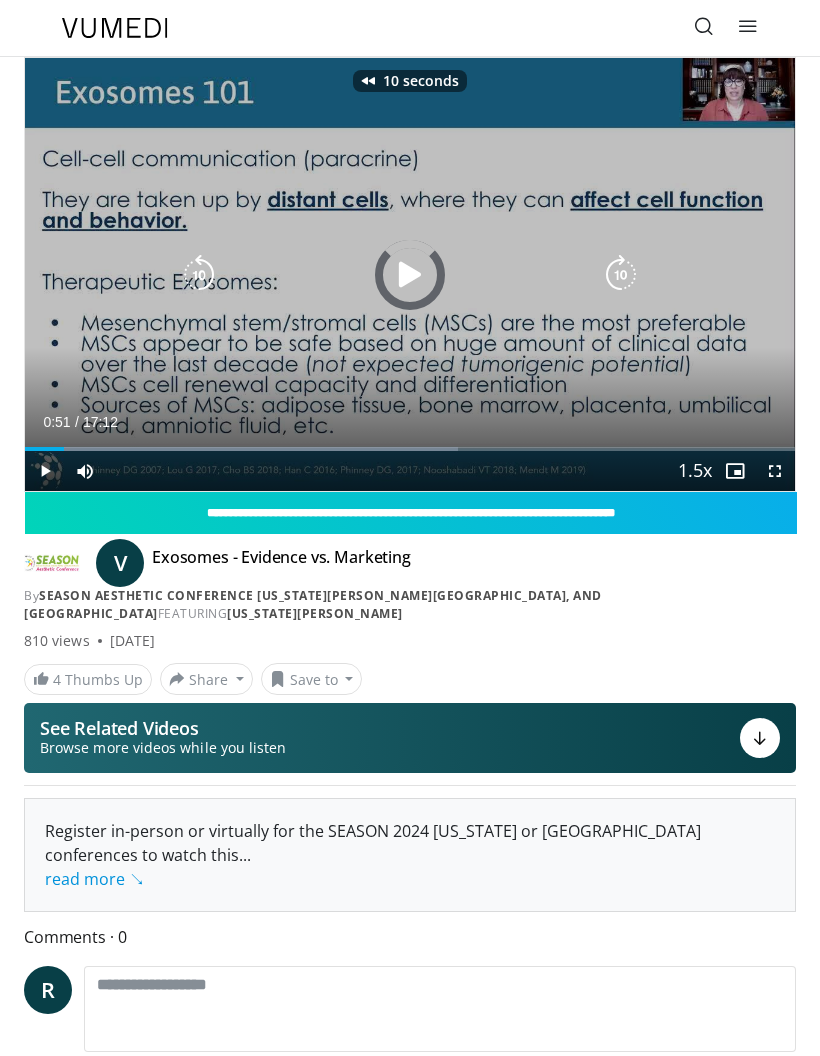 click at bounding box center [199, 275] 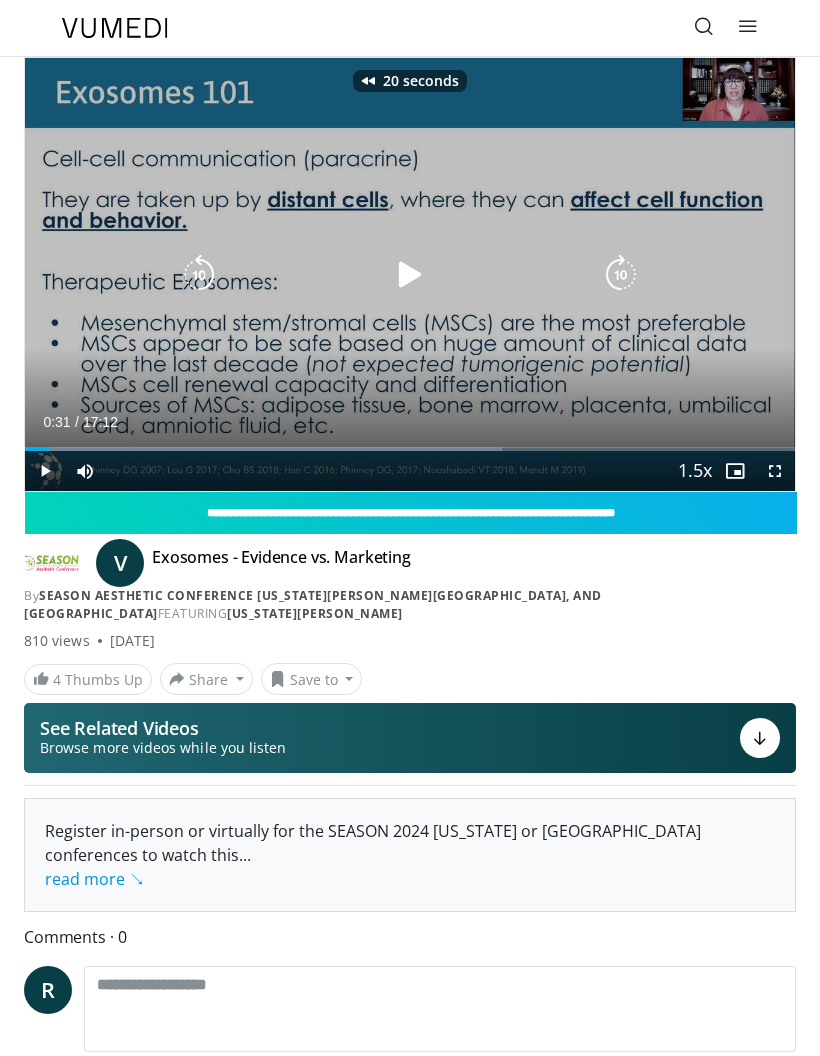 click at bounding box center [410, 275] 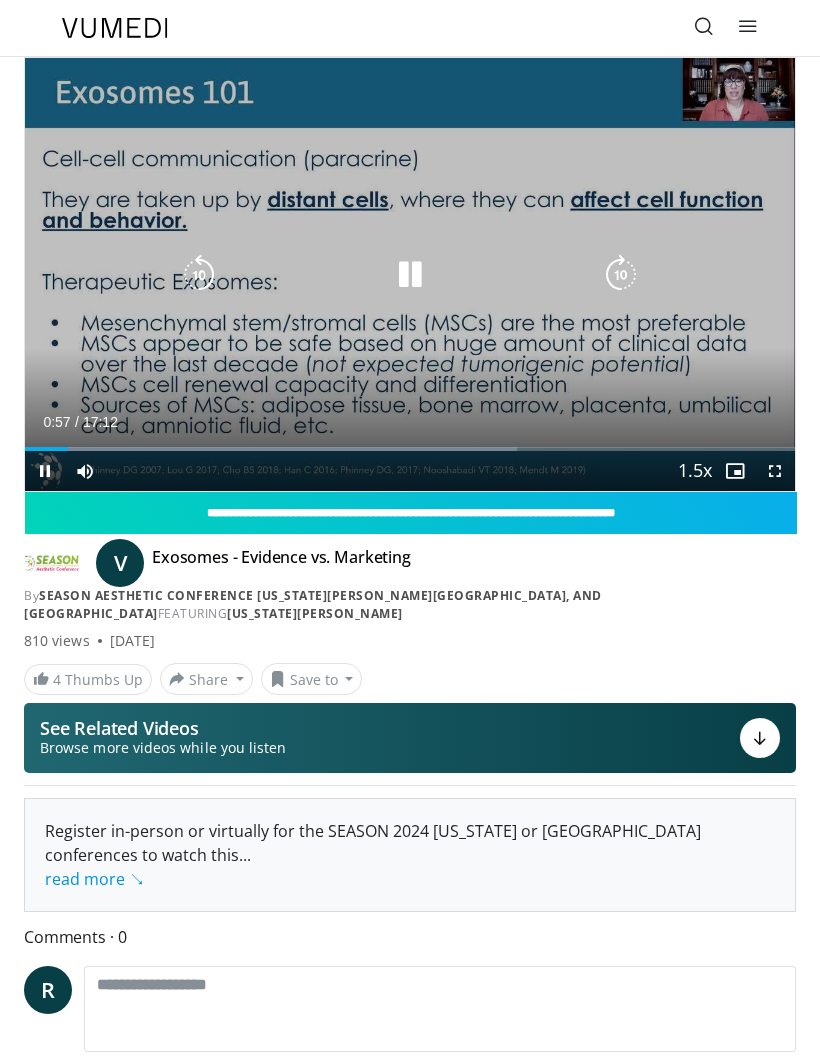 click at bounding box center (621, 275) 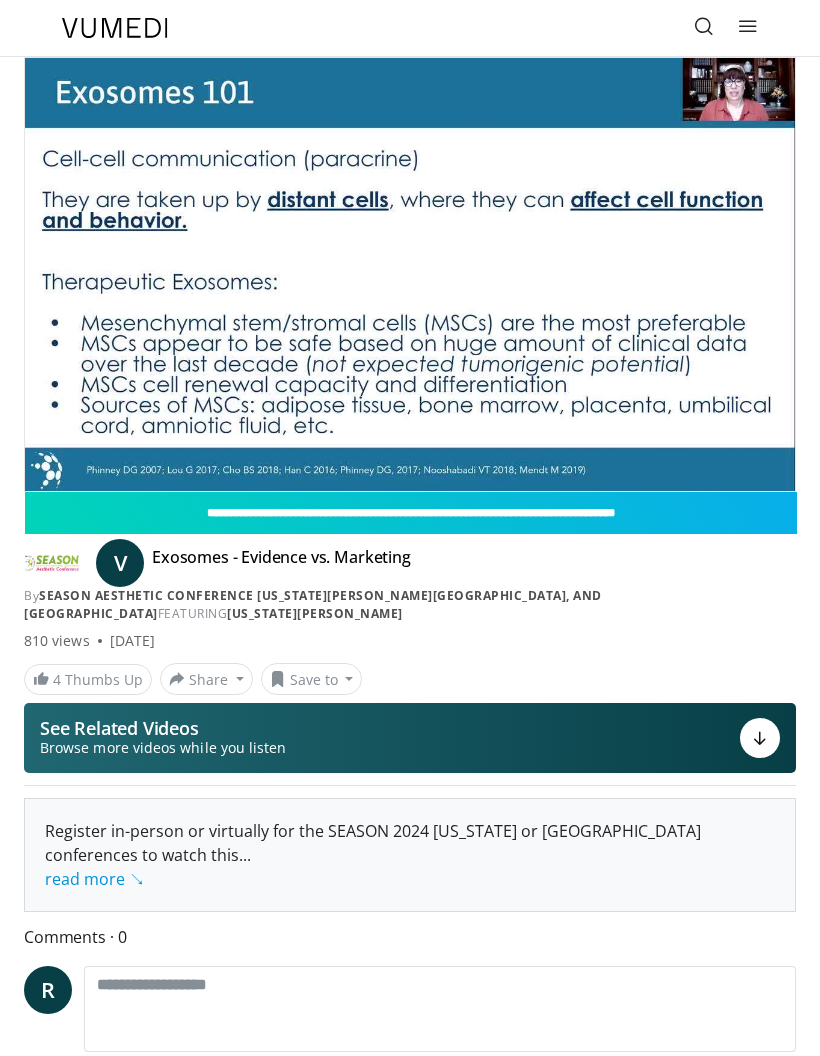click at bounding box center [621, 275] 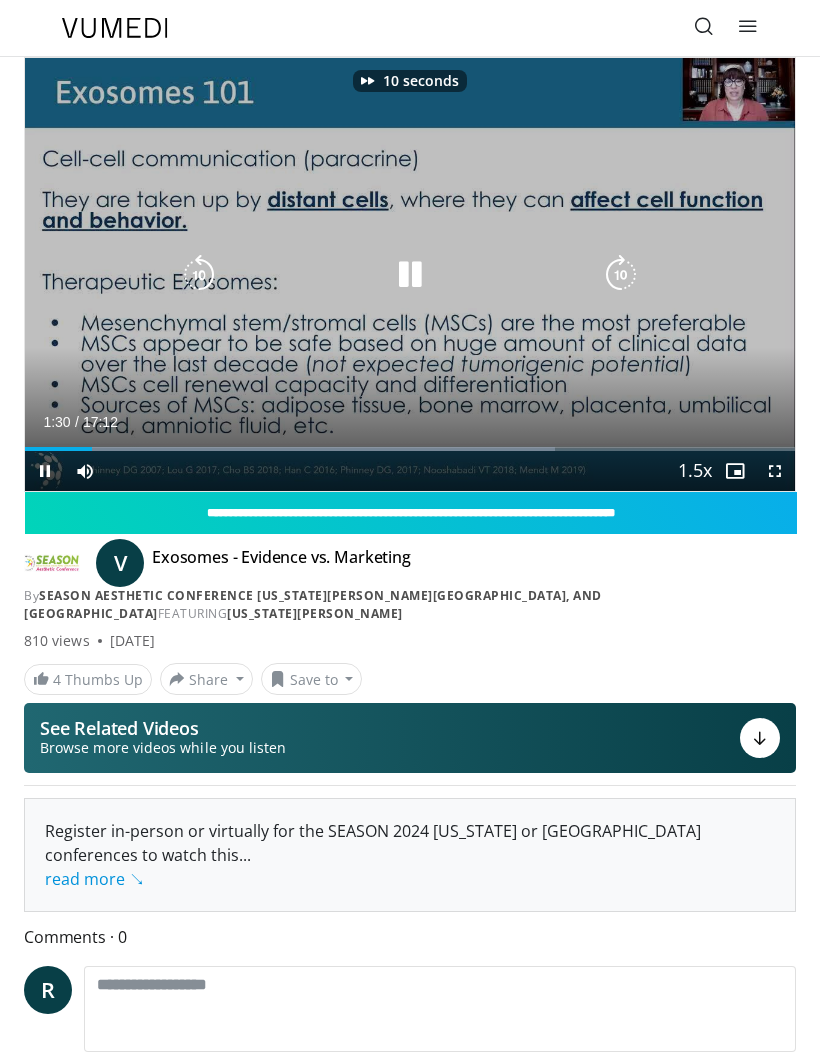 click at bounding box center [621, 275] 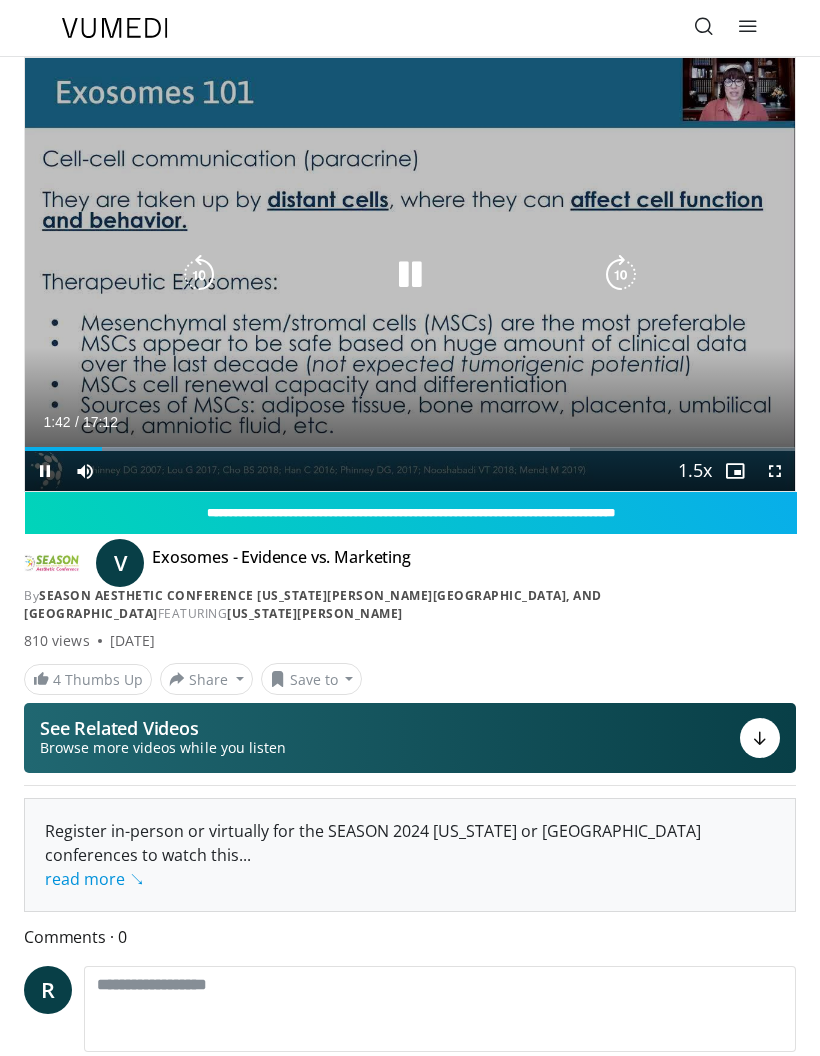 click at bounding box center (621, 275) 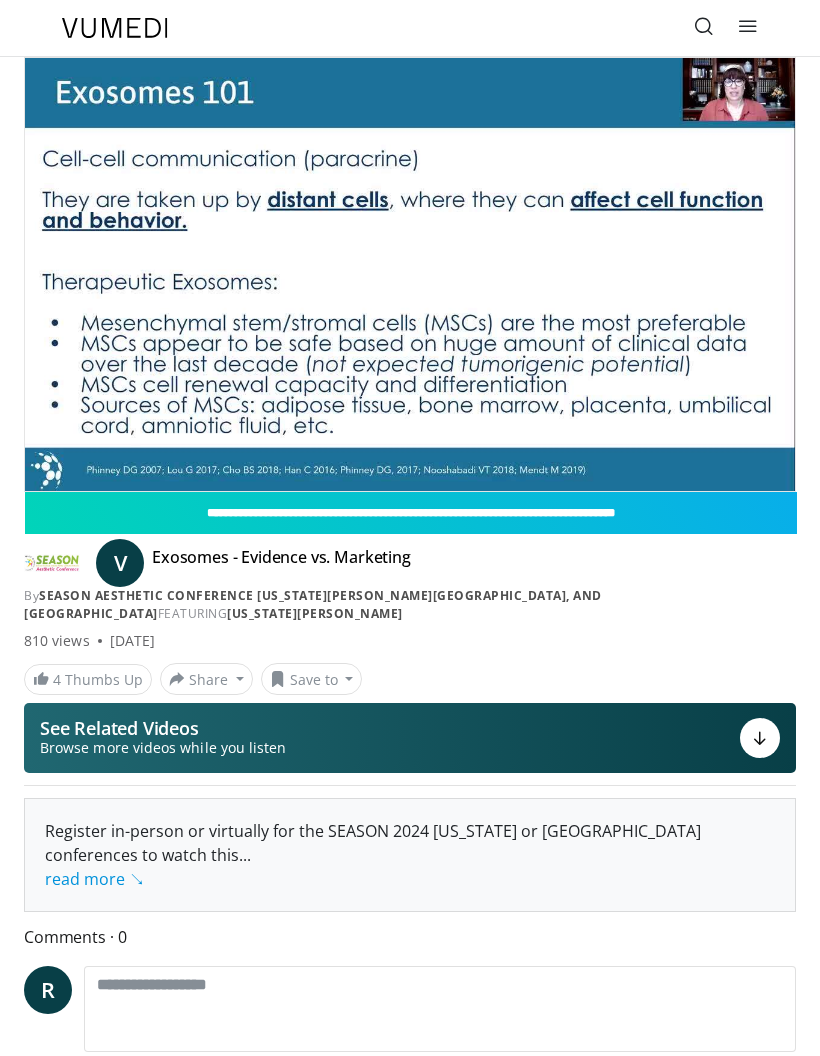 click at bounding box center (410, 275) 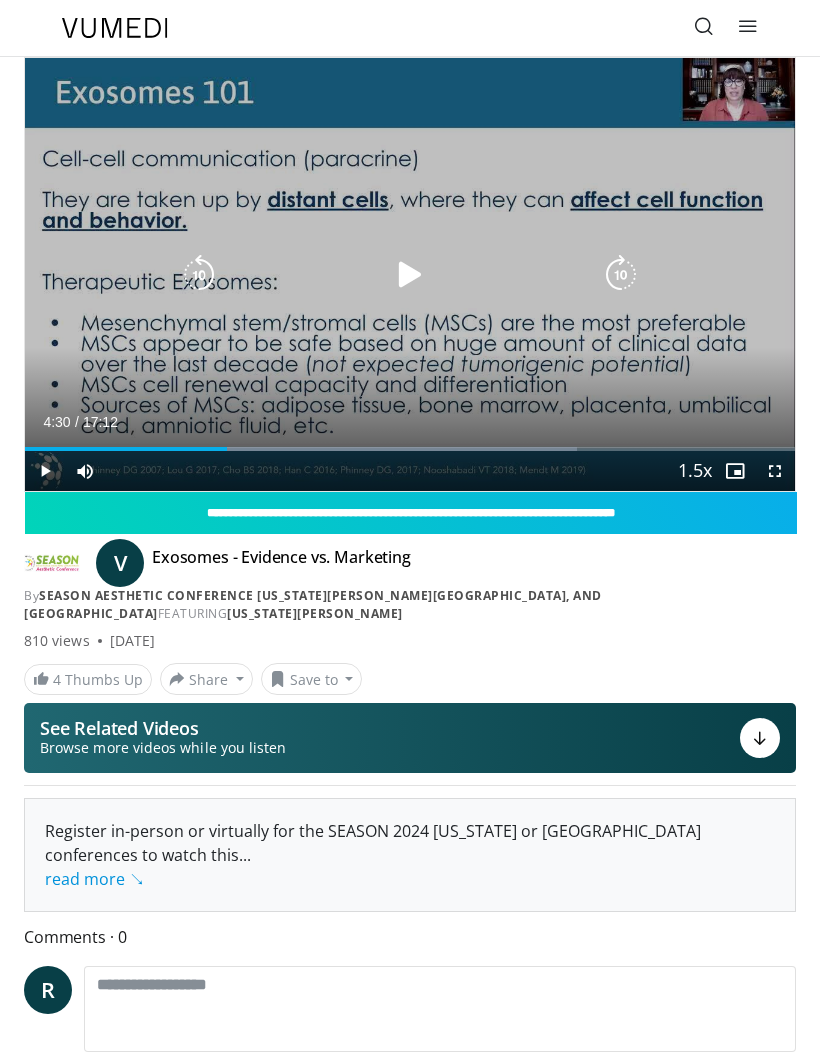click at bounding box center [410, 275] 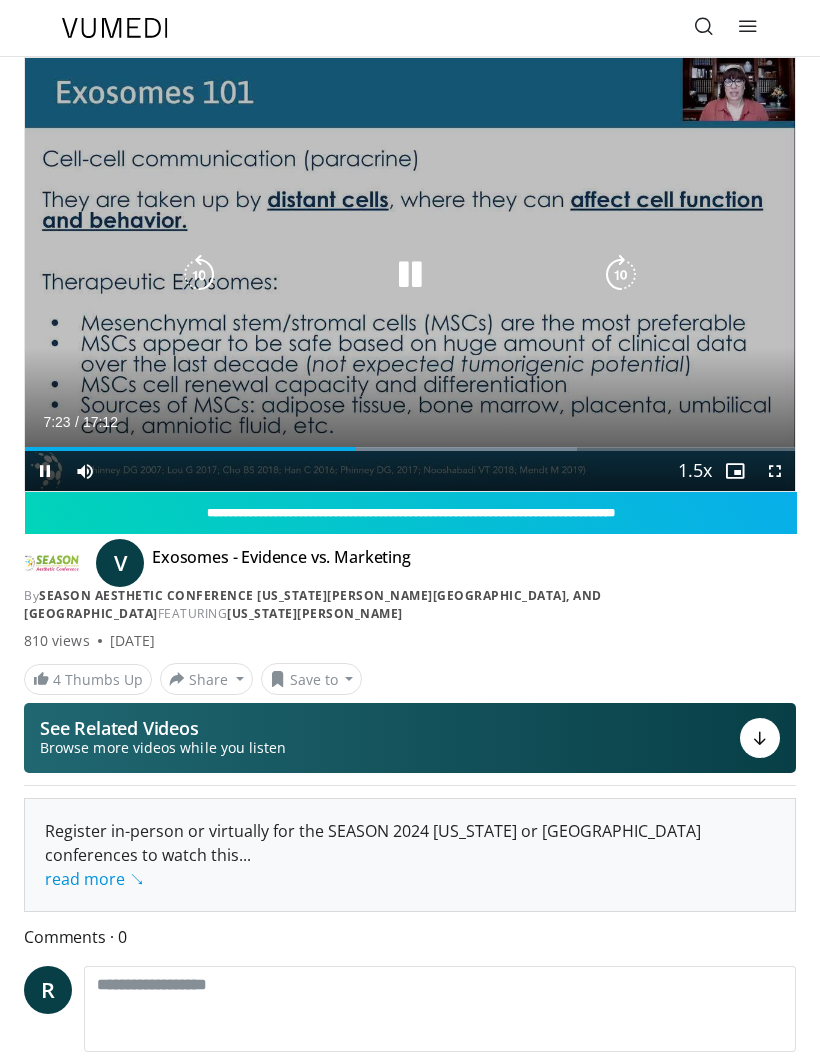 click at bounding box center [410, 275] 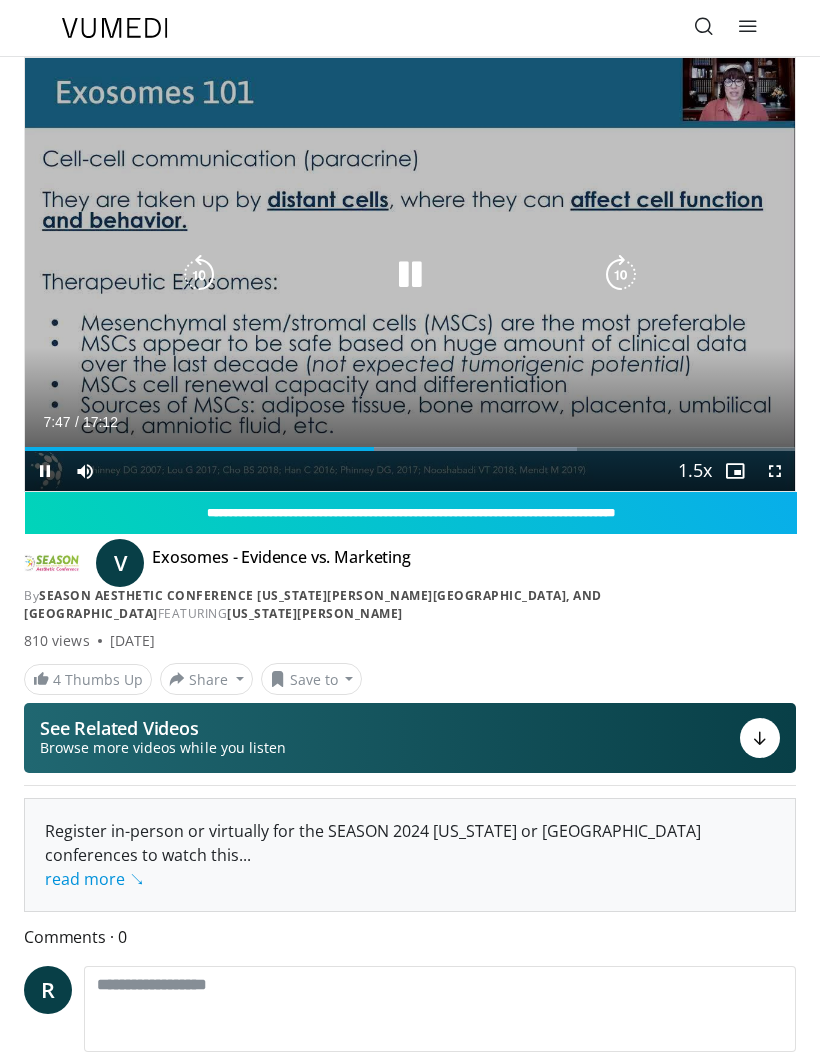 click at bounding box center [621, 275] 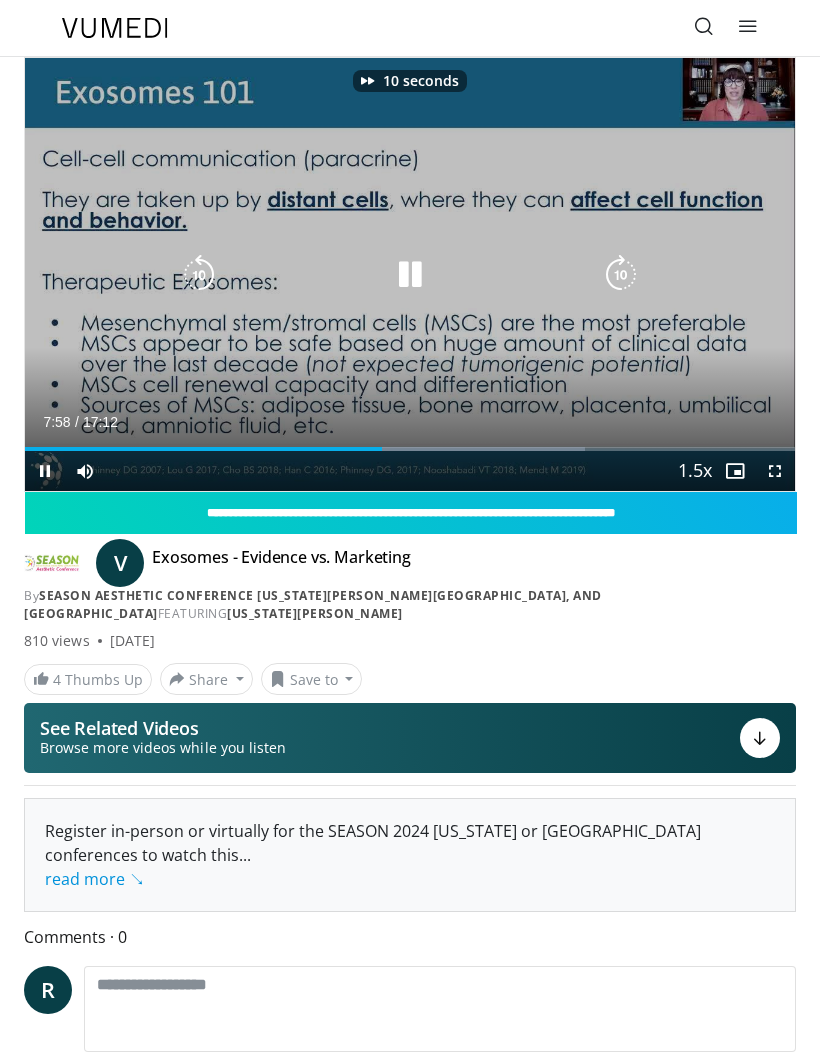 click at bounding box center (621, 275) 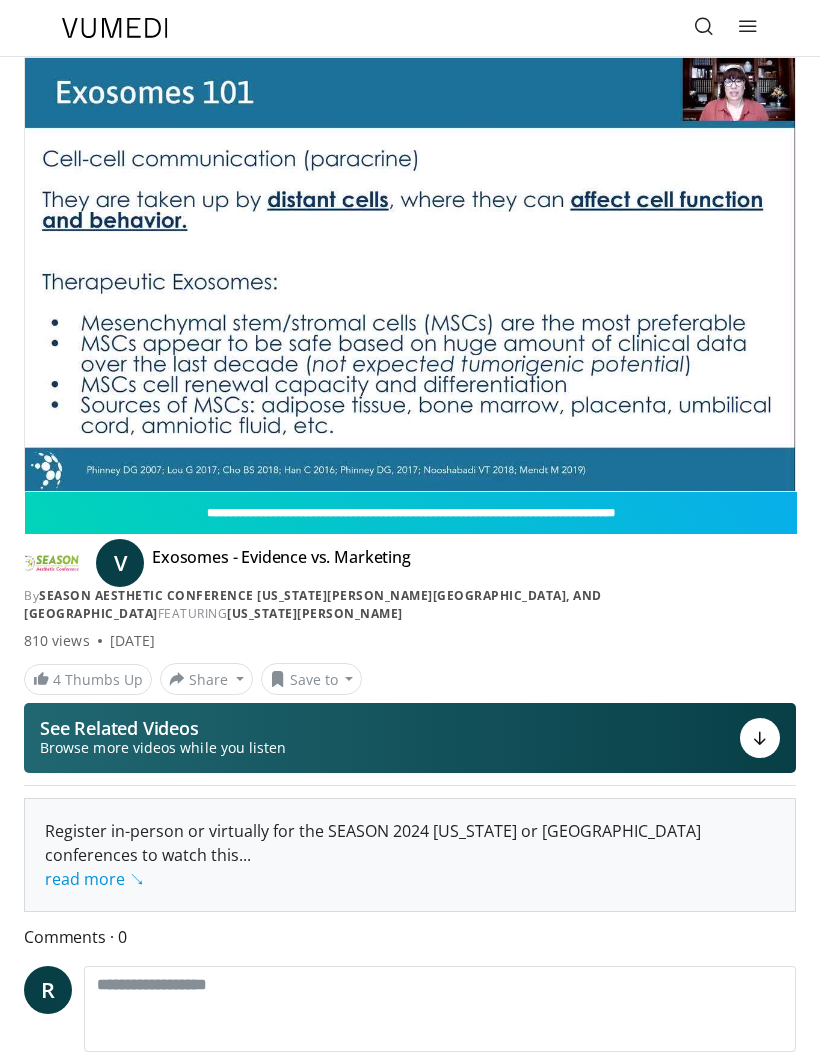 click at bounding box center (410, 275) 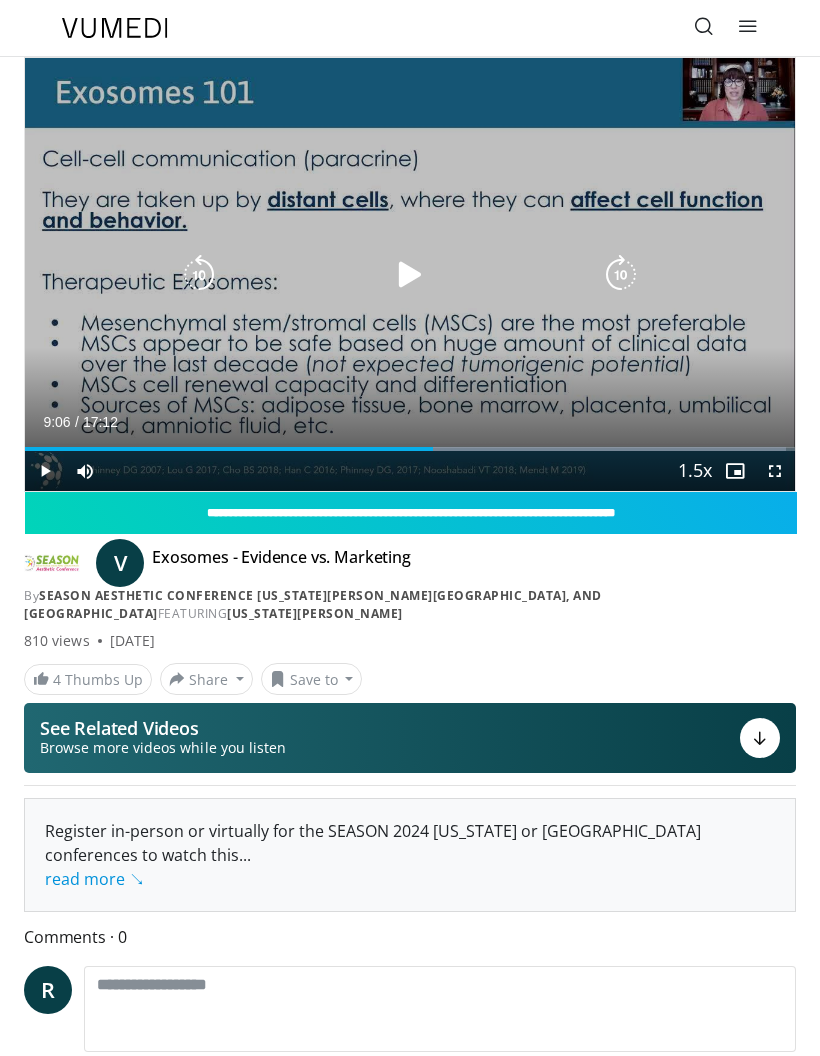 click at bounding box center (410, 275) 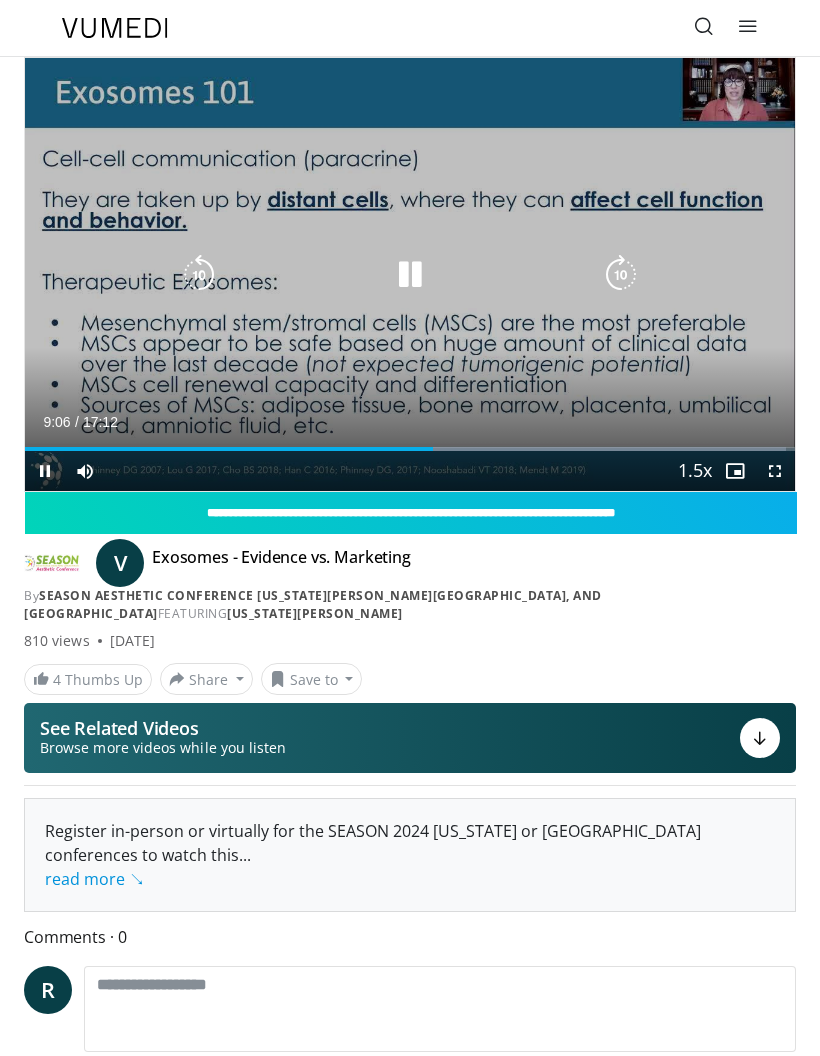 click at bounding box center [410, 275] 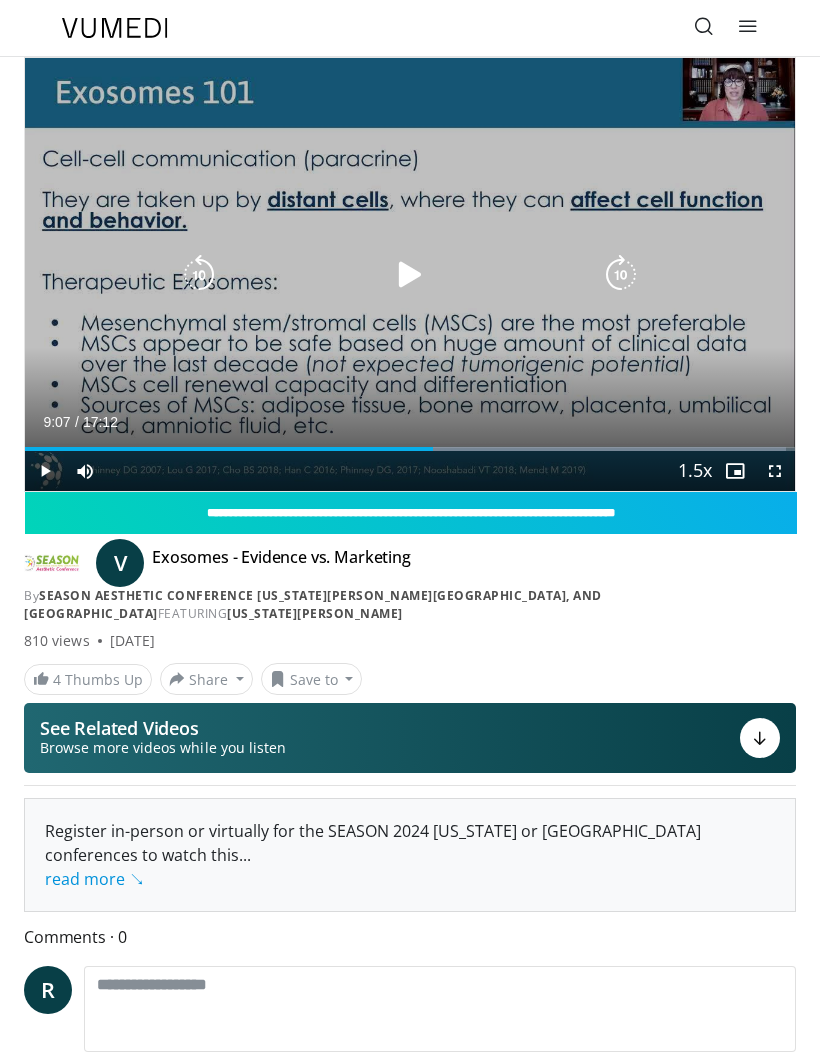 click at bounding box center (199, 275) 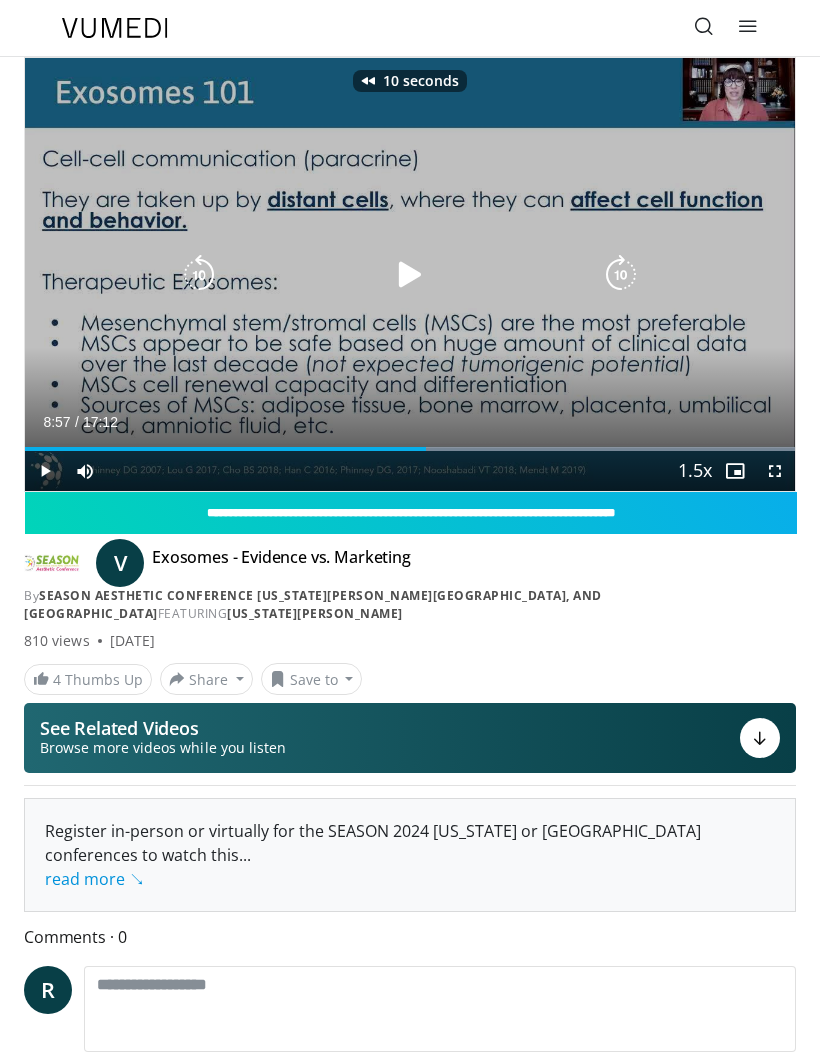 click at bounding box center (410, 275) 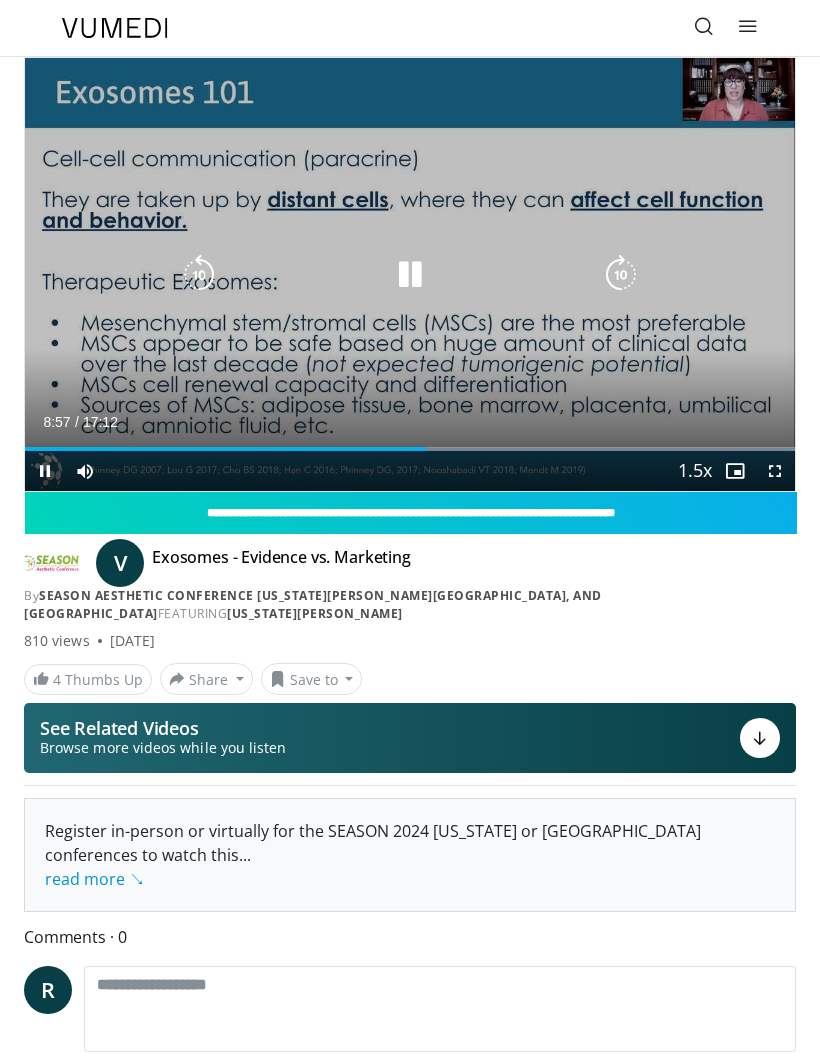 click at bounding box center (621, 275) 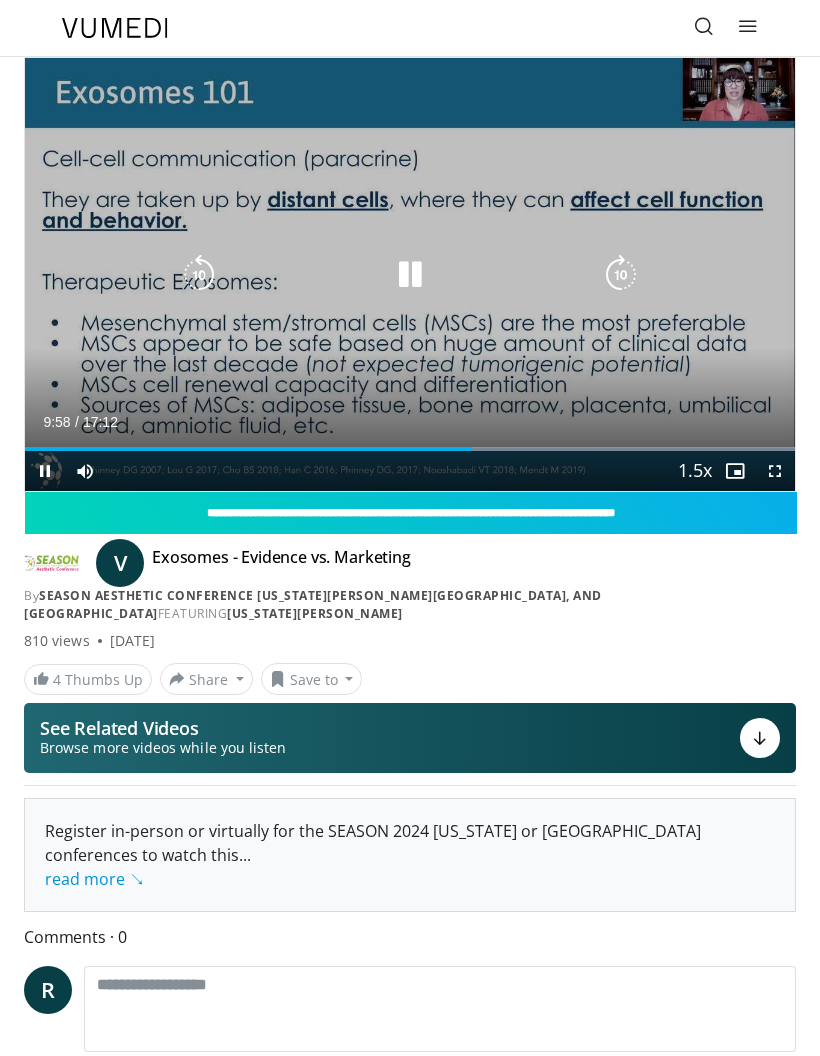 click at bounding box center (410, 275) 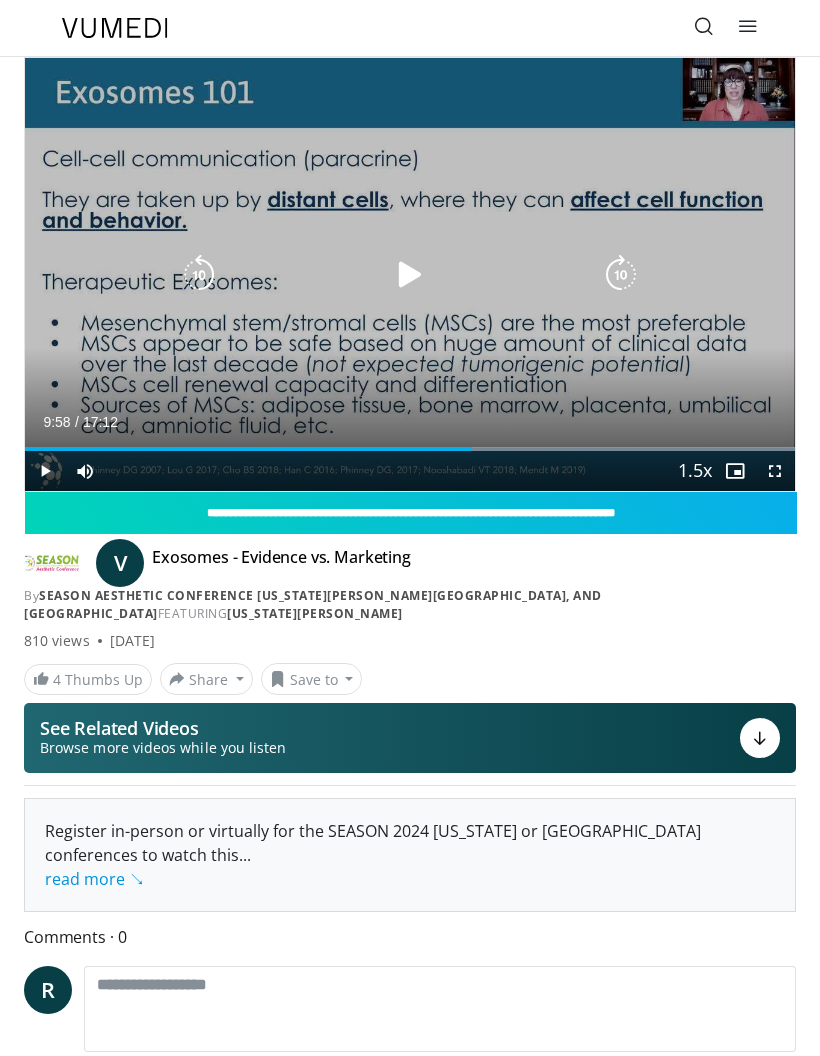click at bounding box center [410, 275] 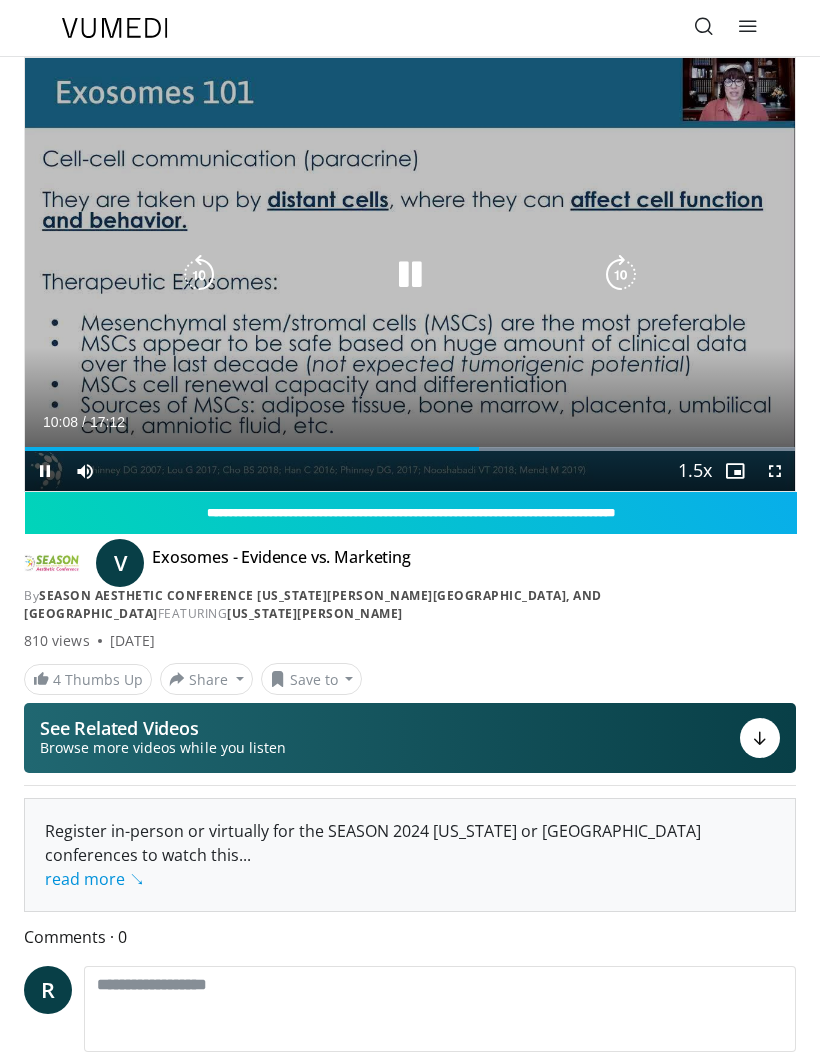 click at bounding box center [199, 275] 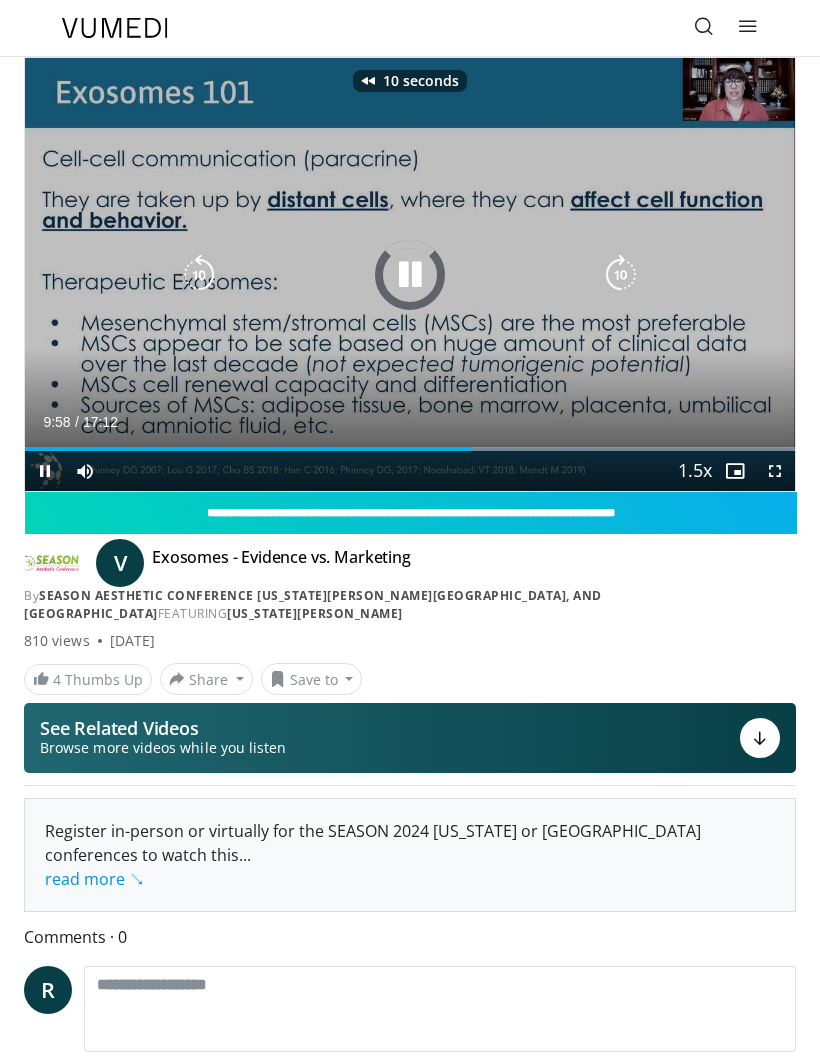click at bounding box center [199, 275] 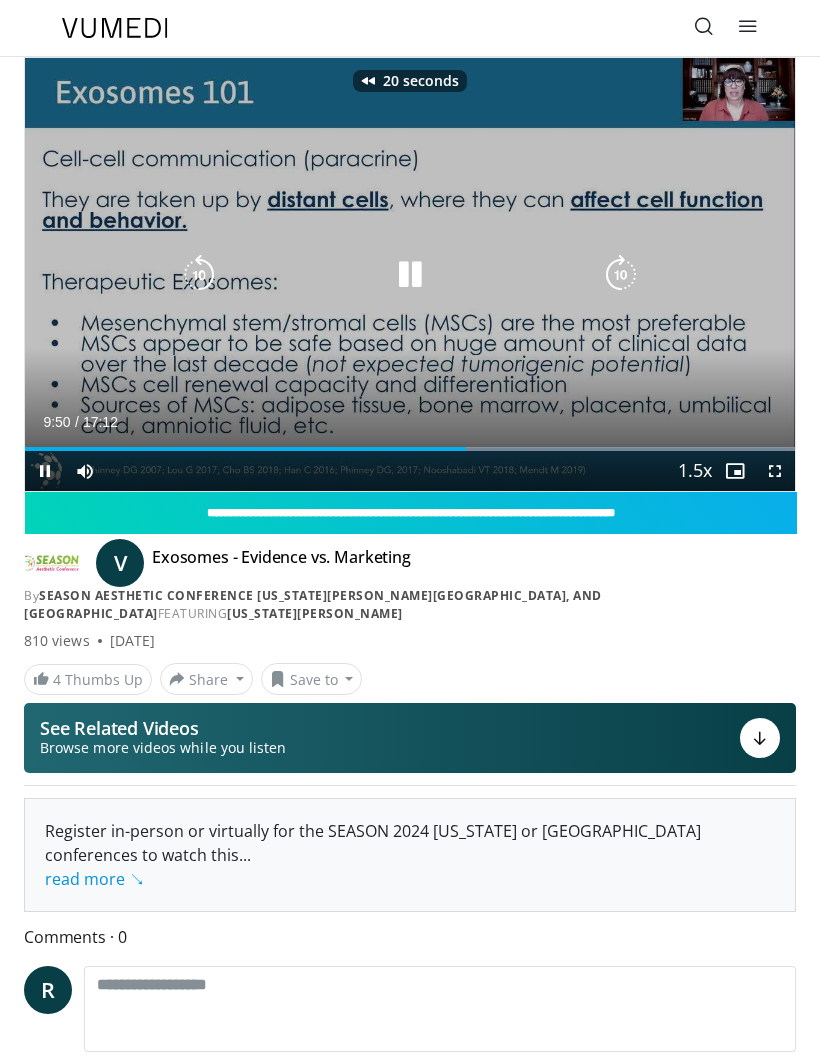 click at bounding box center [199, 275] 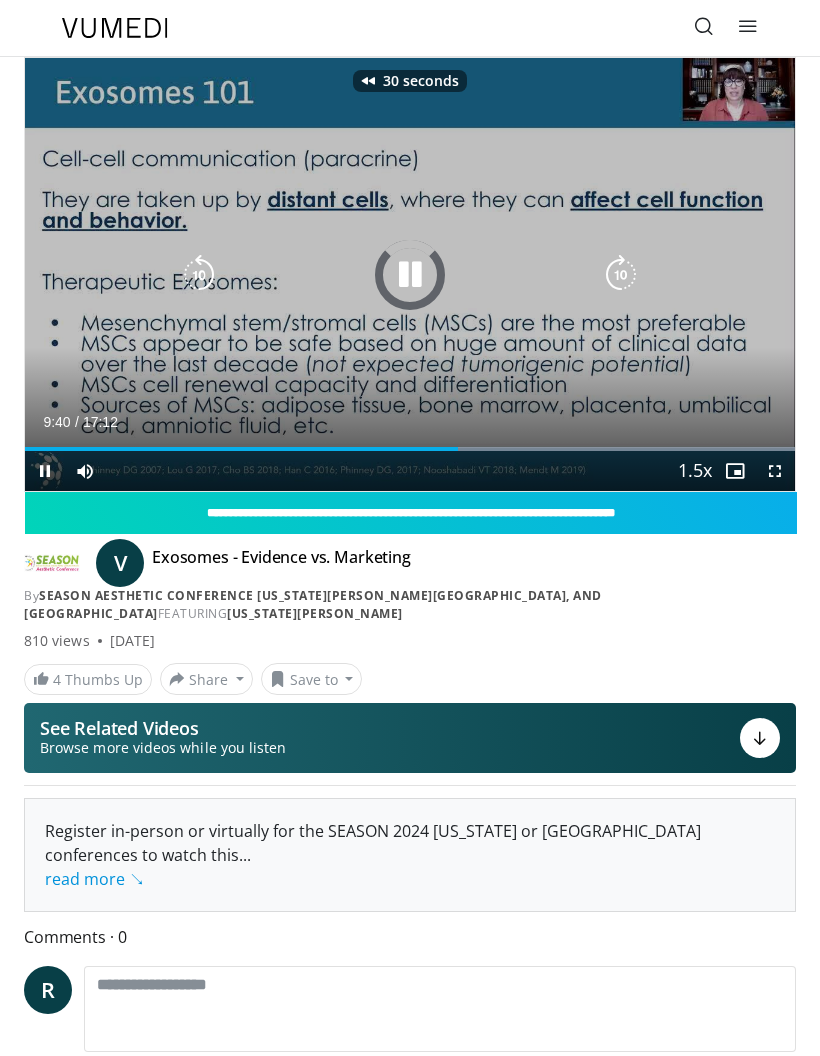 click at bounding box center [199, 275] 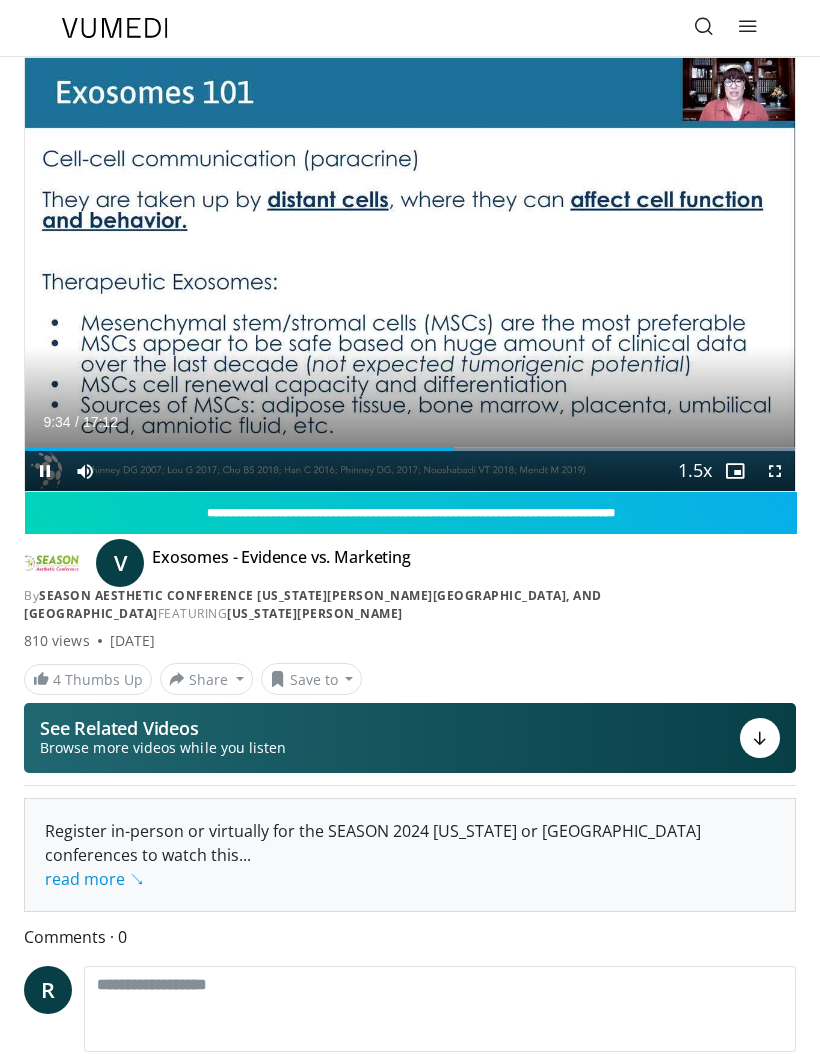 click on "40 seconds
Tap to unmute" at bounding box center [410, 274] 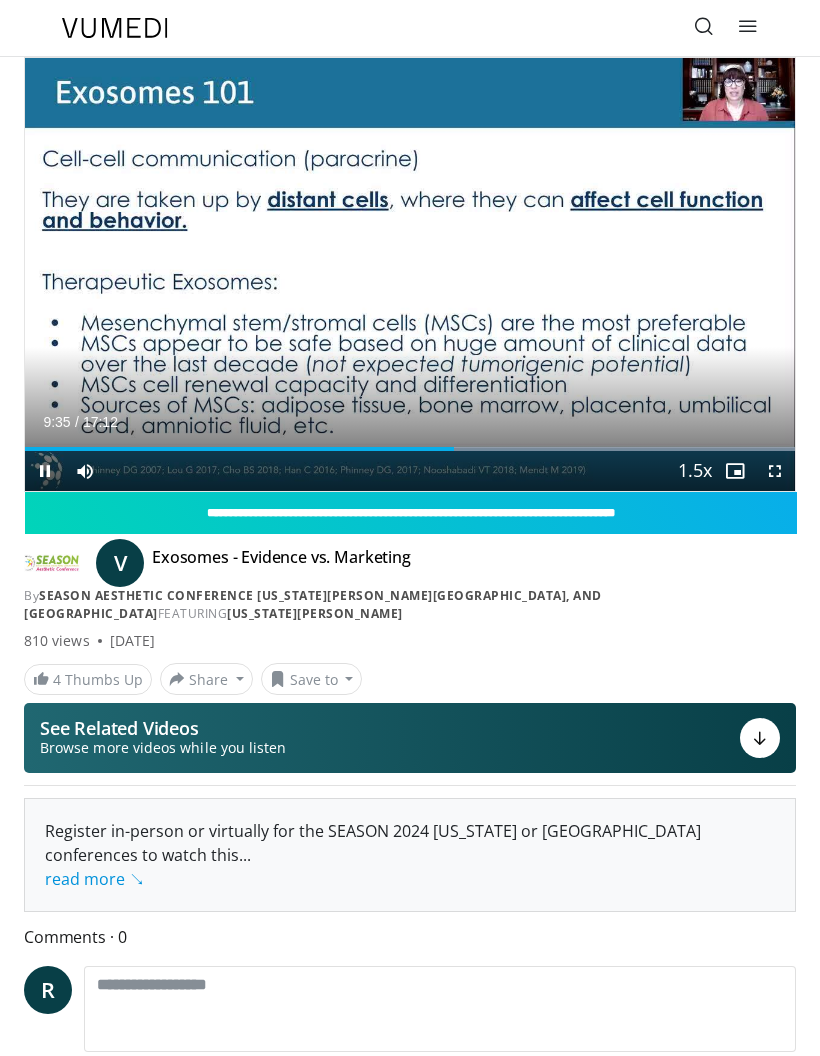 click at bounding box center (199, 275) 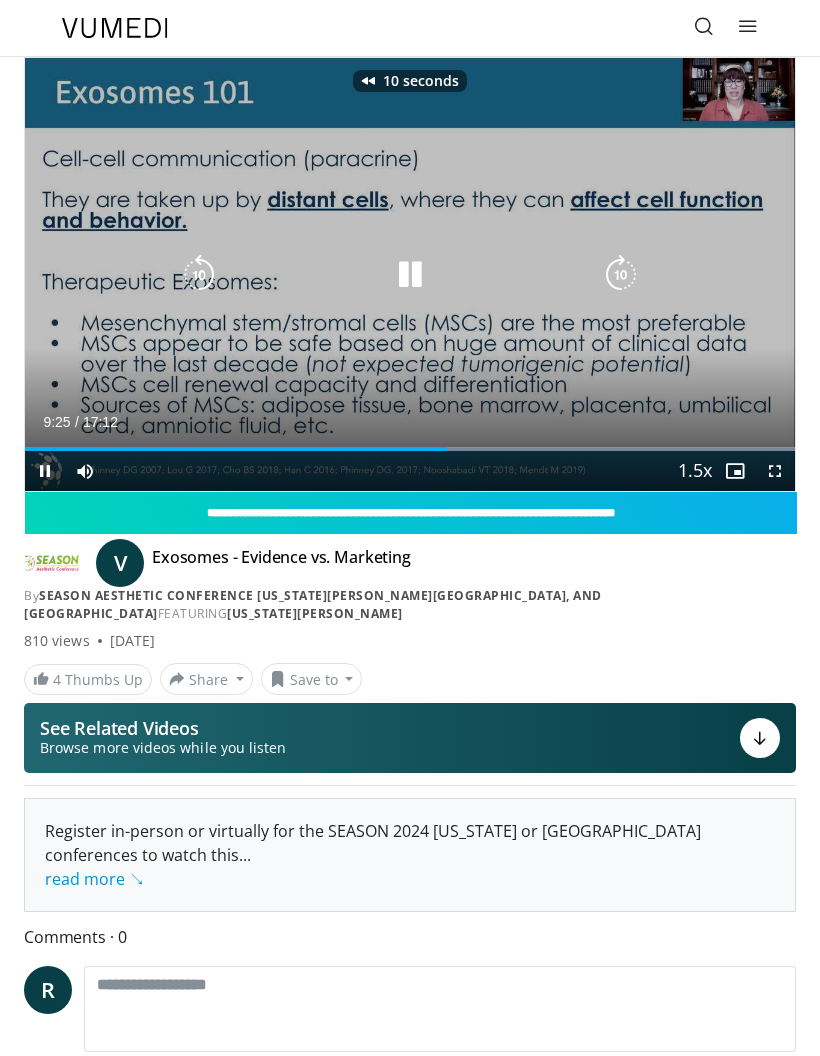 click at bounding box center (199, 275) 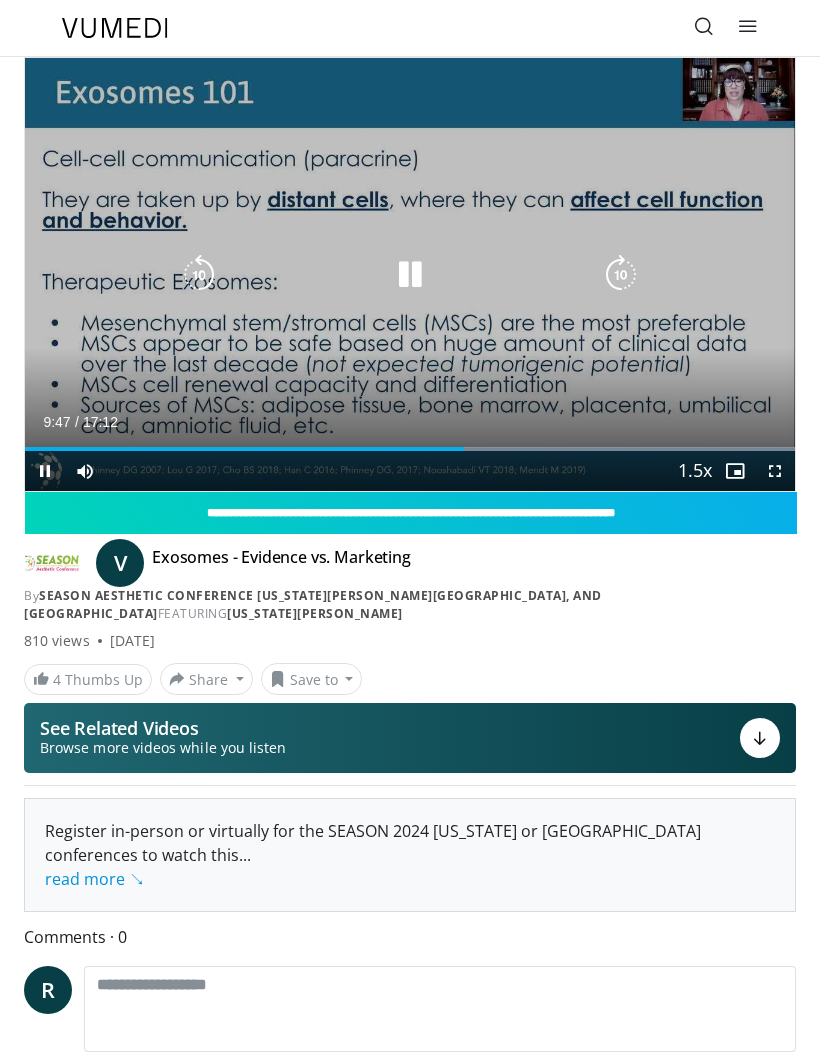 click at bounding box center (199, 275) 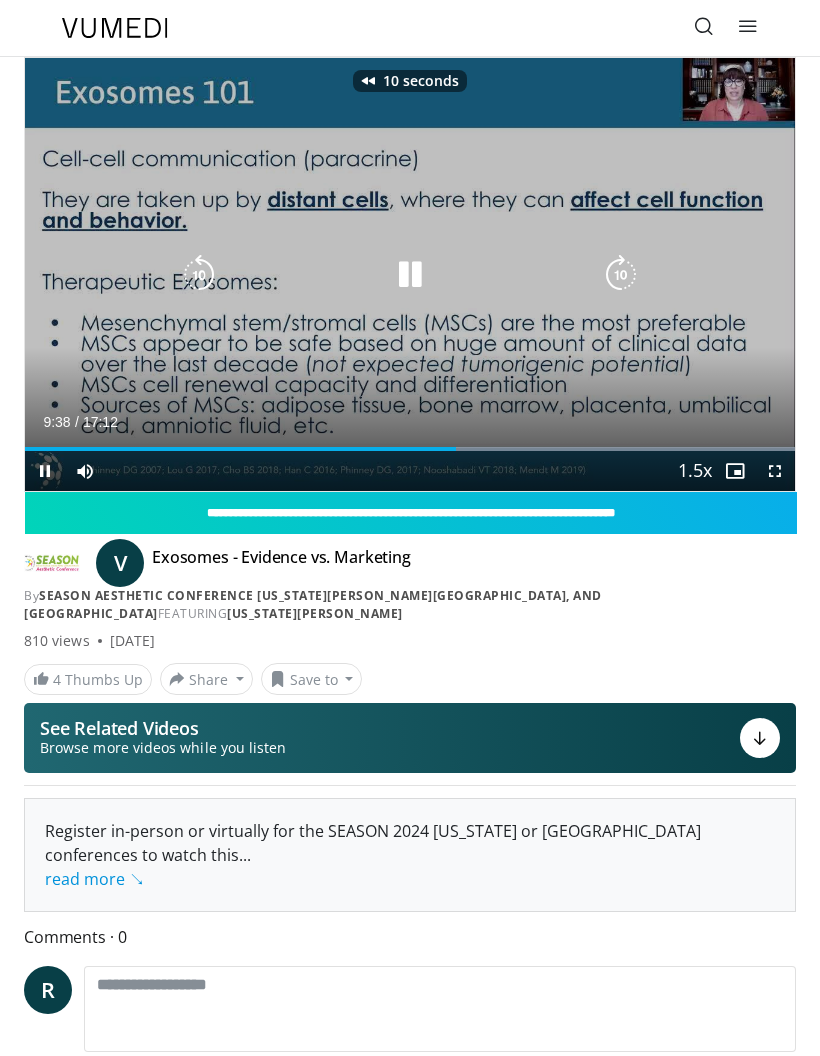 click at bounding box center [199, 275] 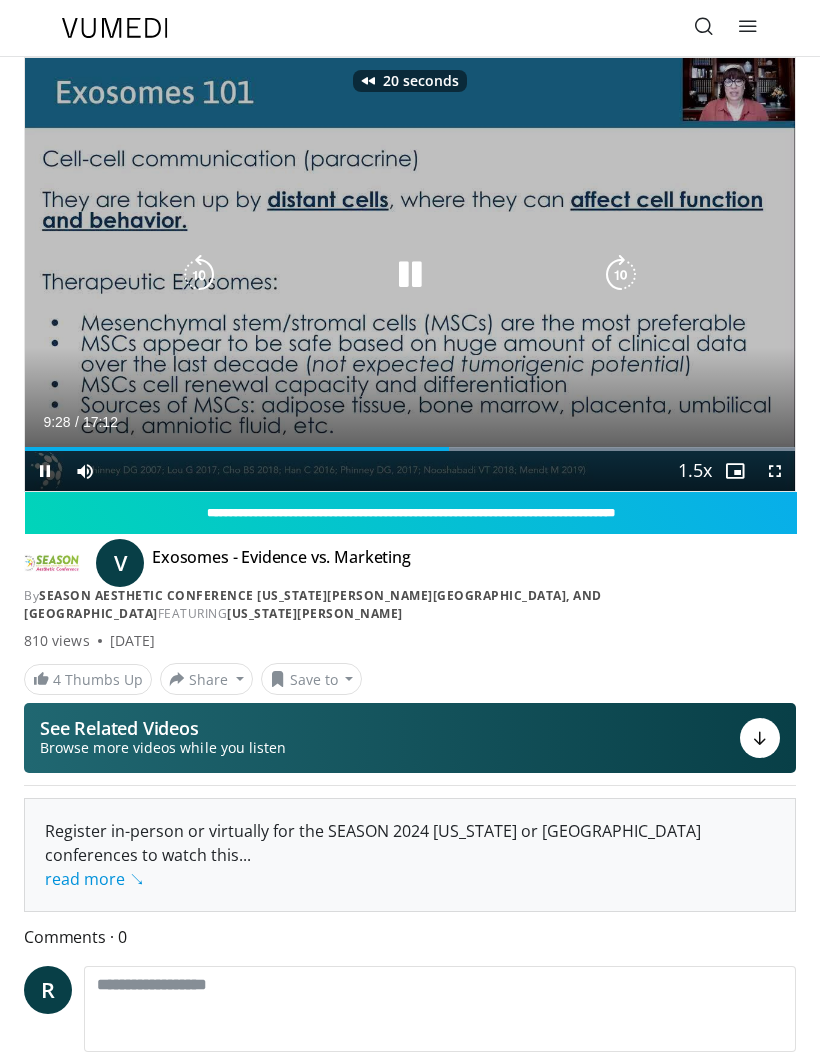 click at bounding box center [199, 275] 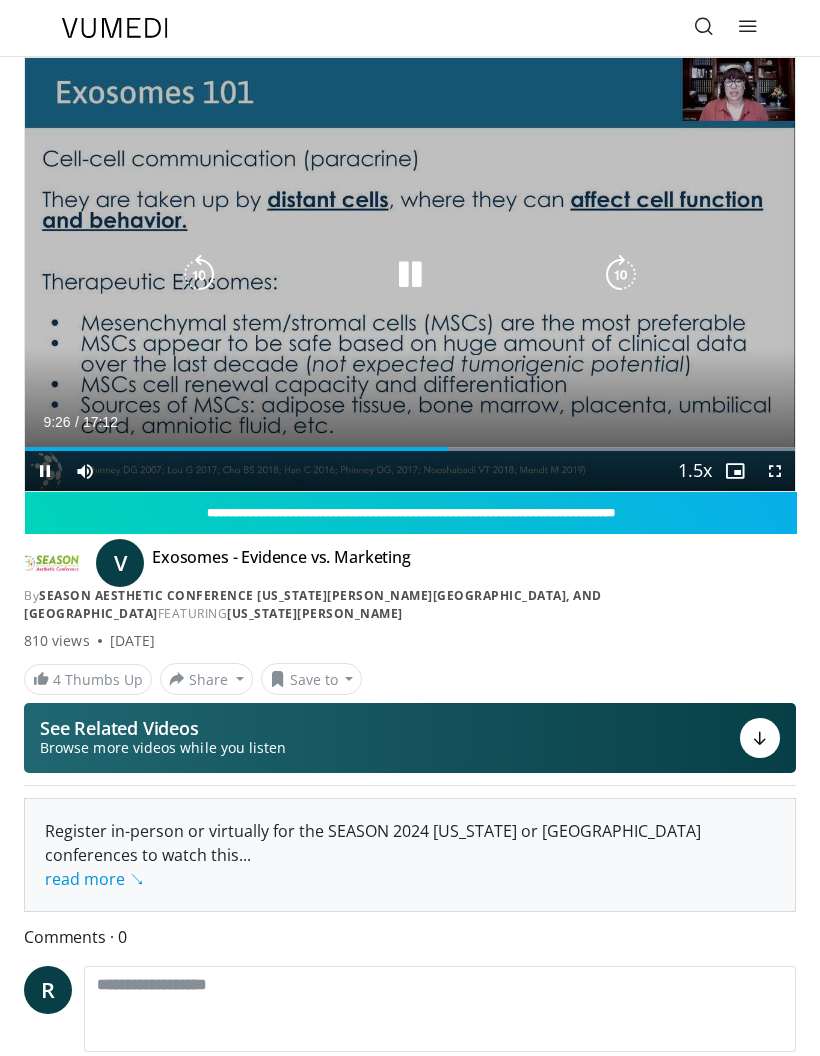 click at bounding box center [199, 275] 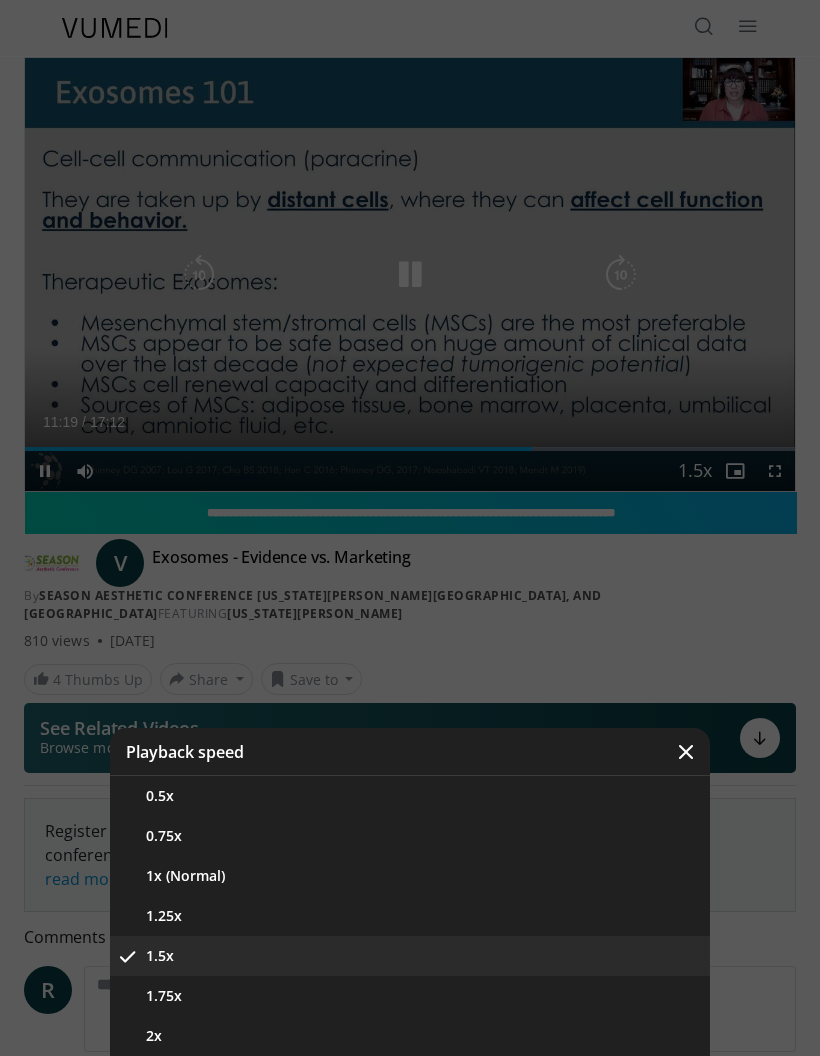click on "1.75x" at bounding box center [410, 996] 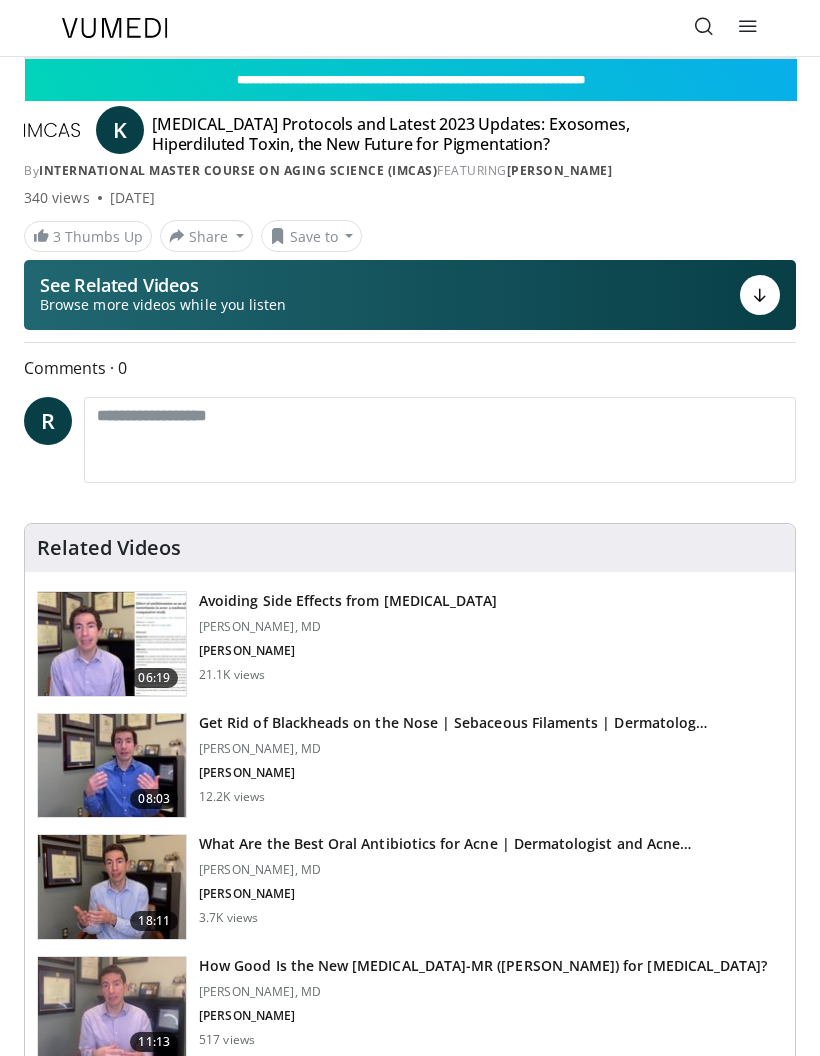 scroll, scrollTop: 0, scrollLeft: 0, axis: both 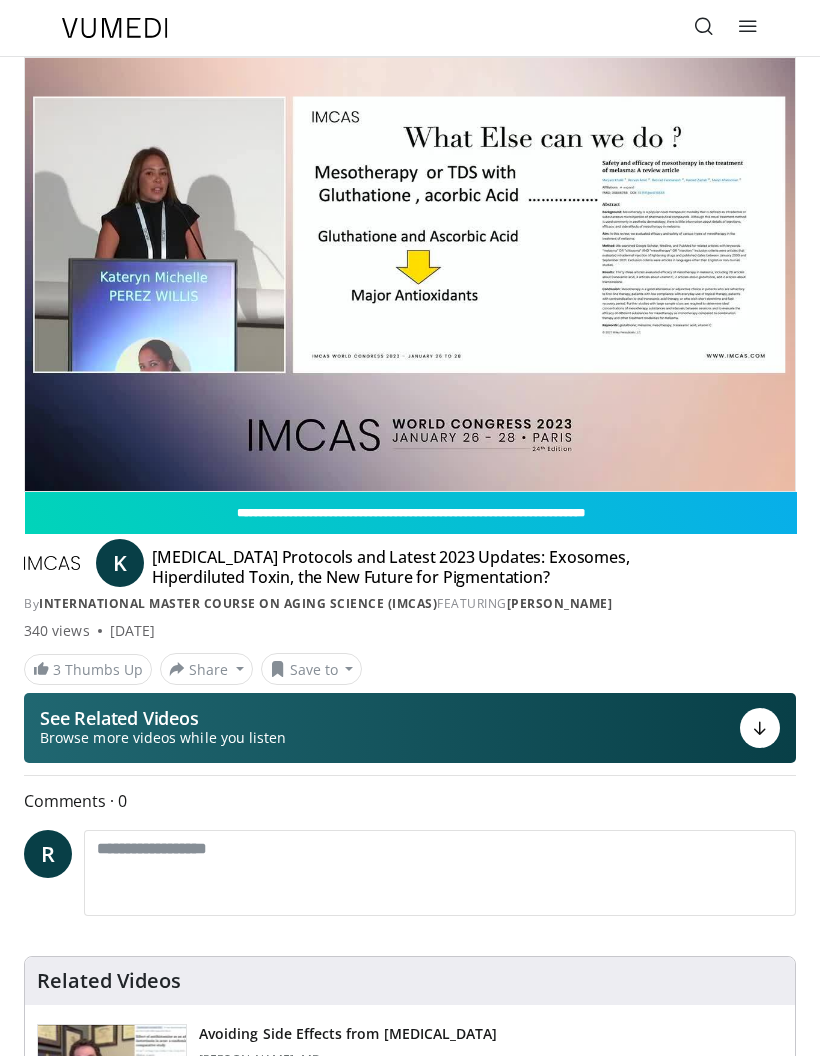click on "10 seconds
Tap to unmute" at bounding box center [410, 274] 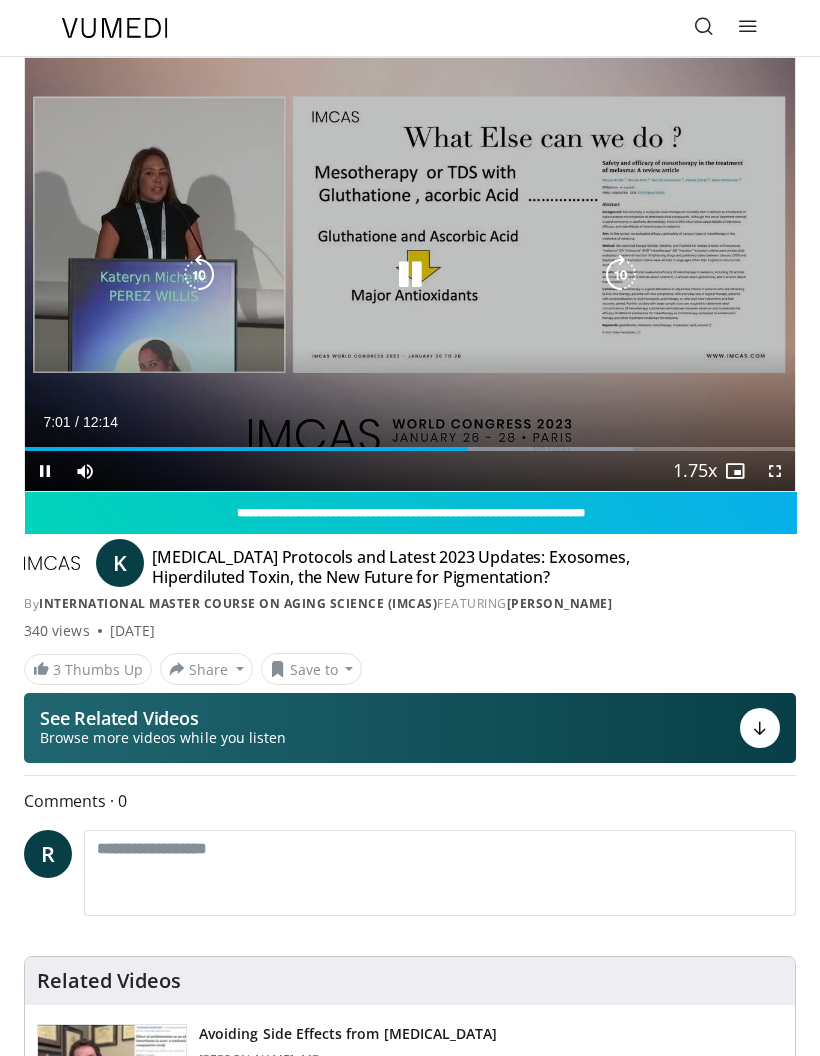 click at bounding box center [199, 275] 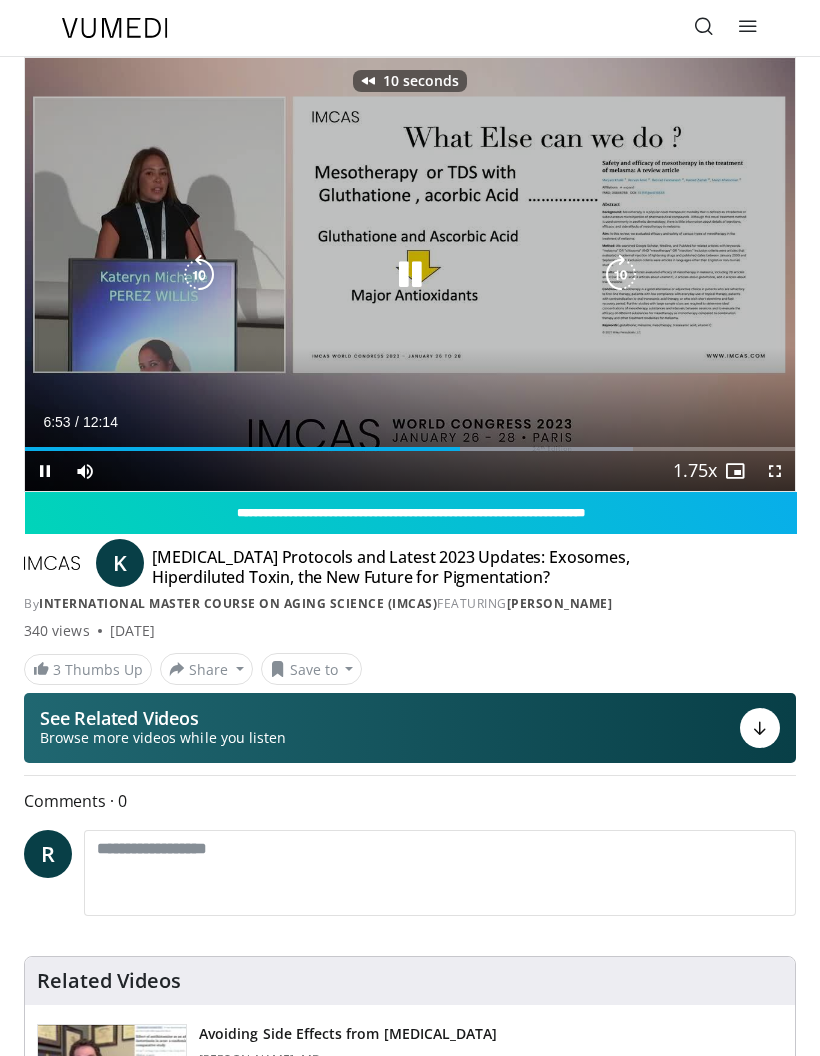 click at bounding box center (199, 275) 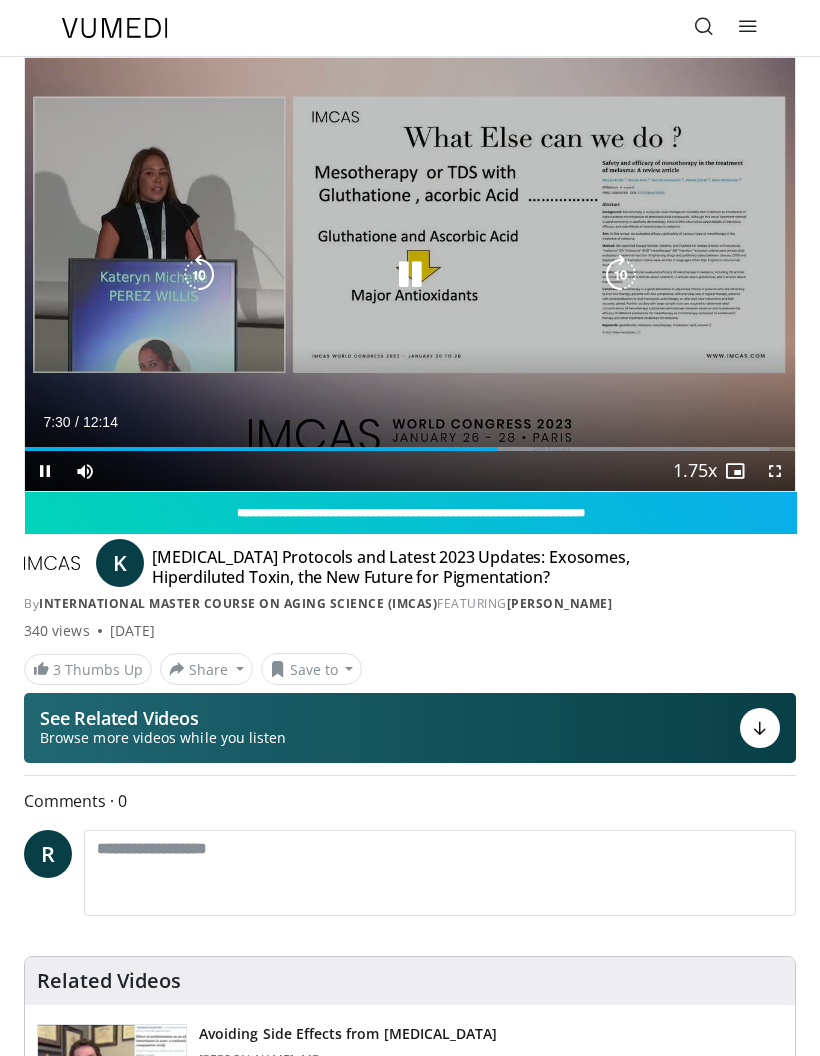 click at bounding box center [410, 275] 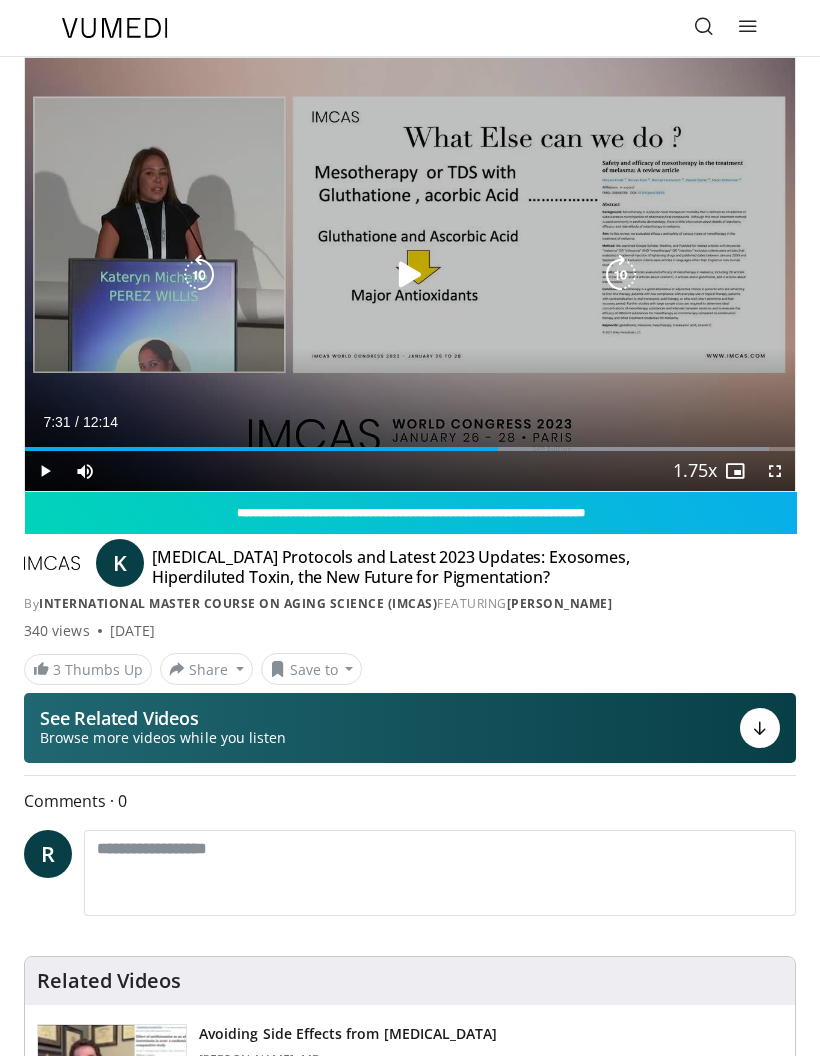 click at bounding box center [410, 275] 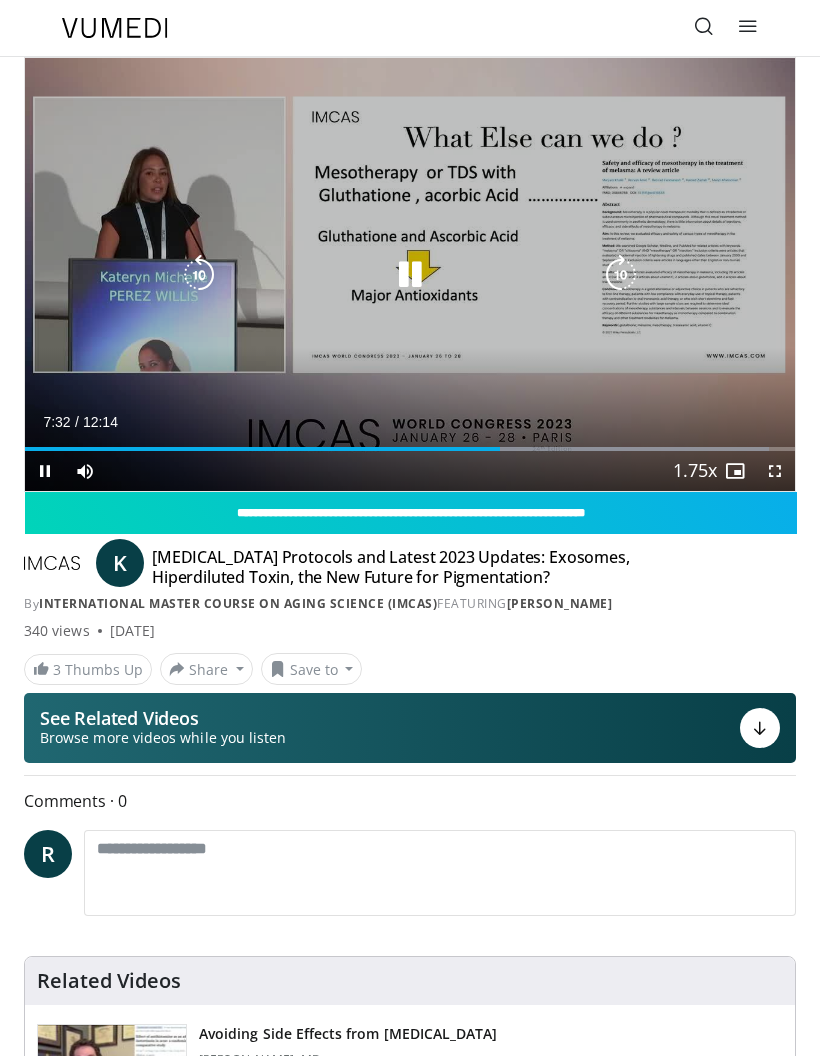 click at bounding box center (199, 275) 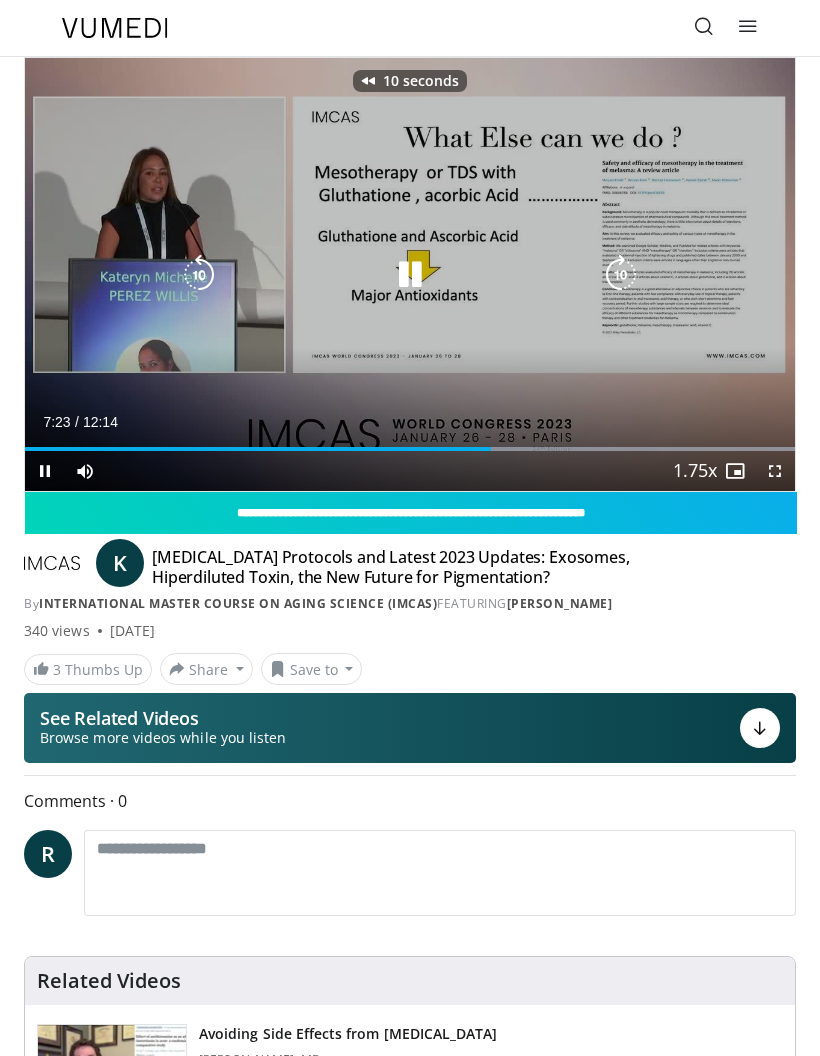click at bounding box center (410, 275) 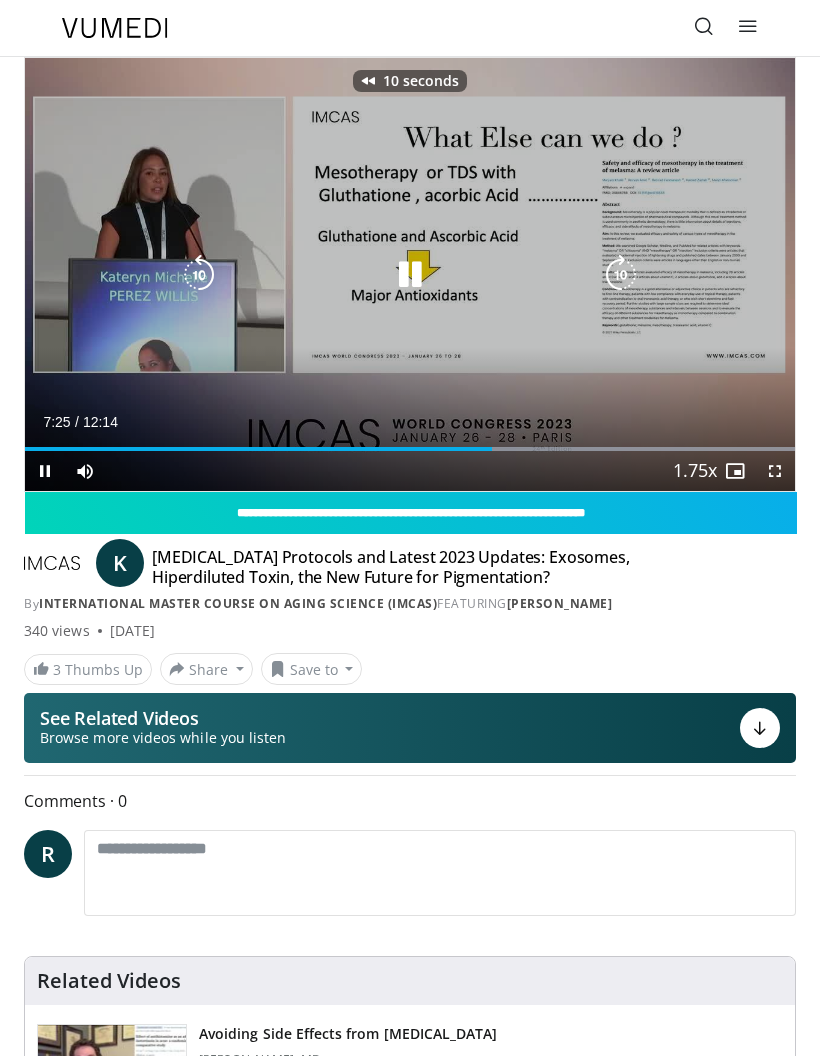 click at bounding box center (199, 275) 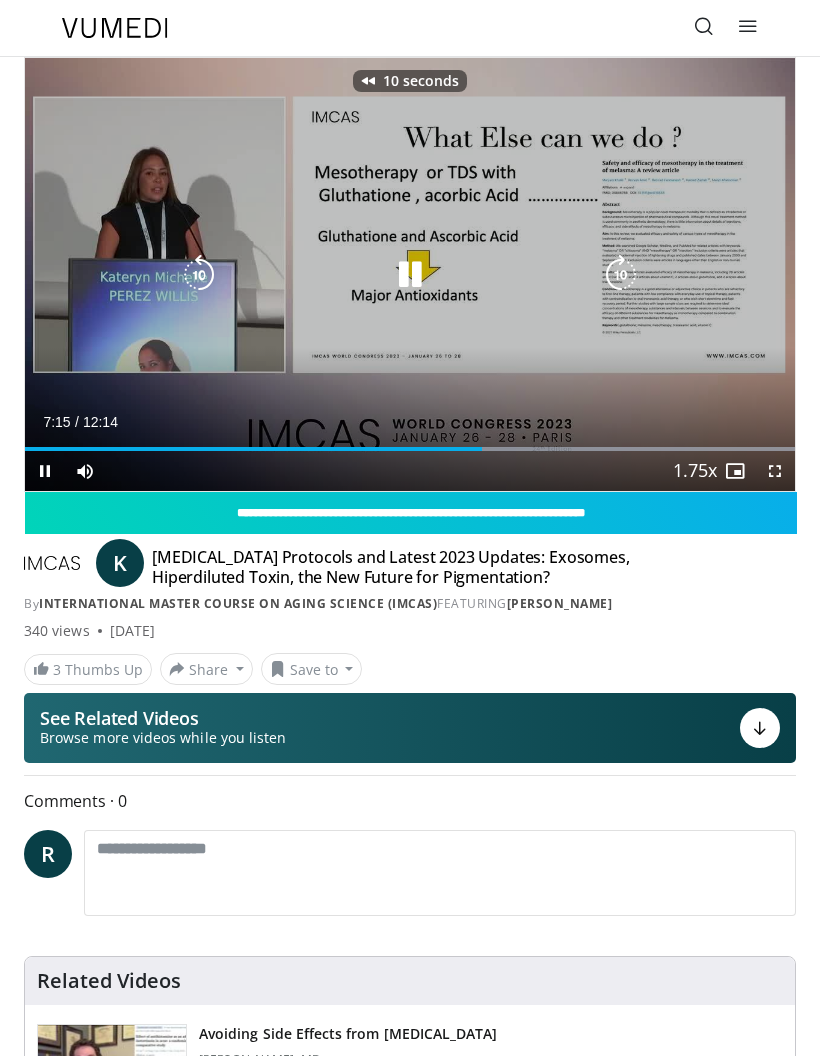 click at bounding box center (410, 275) 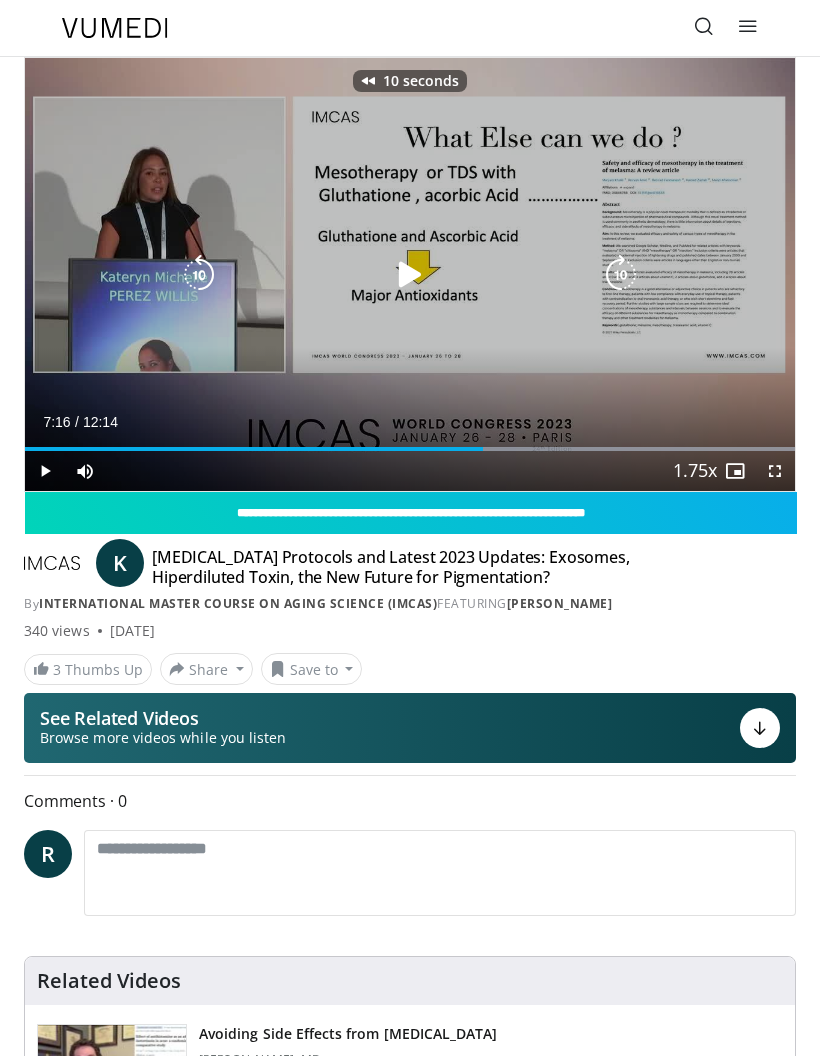 click on "10 seconds
Tap to unmute" at bounding box center [410, 274] 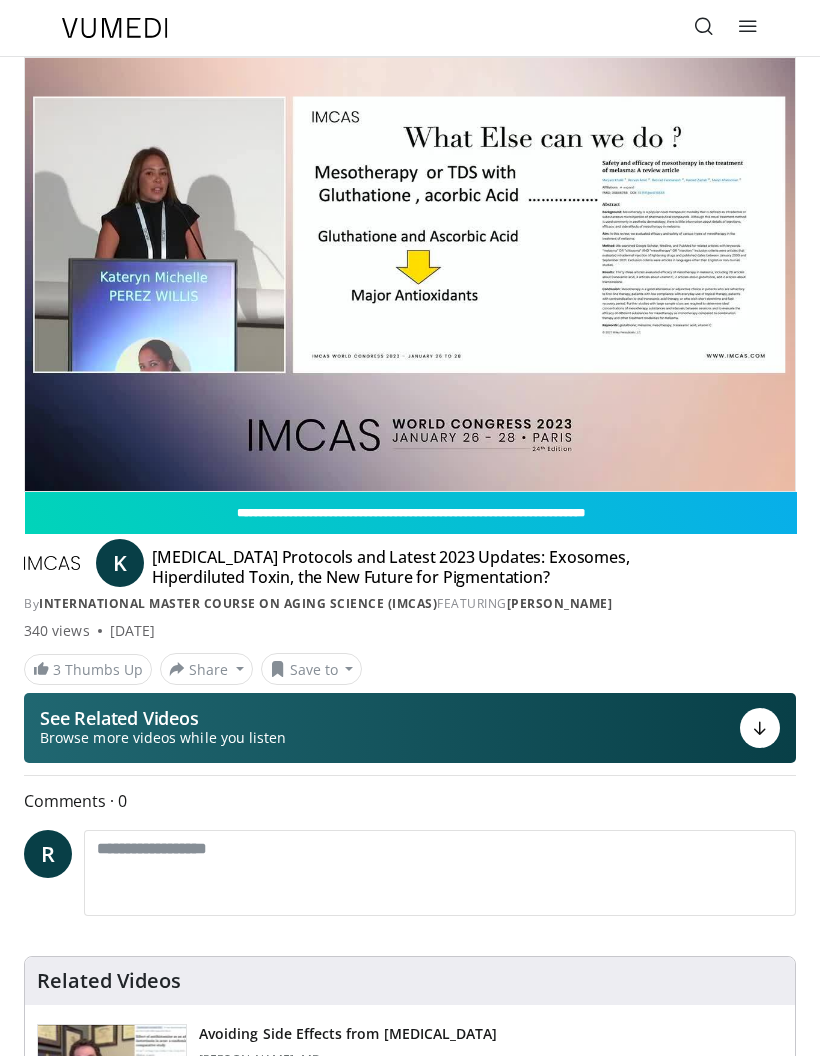 click on "10 seconds
Tap to unmute" at bounding box center [410, 274] 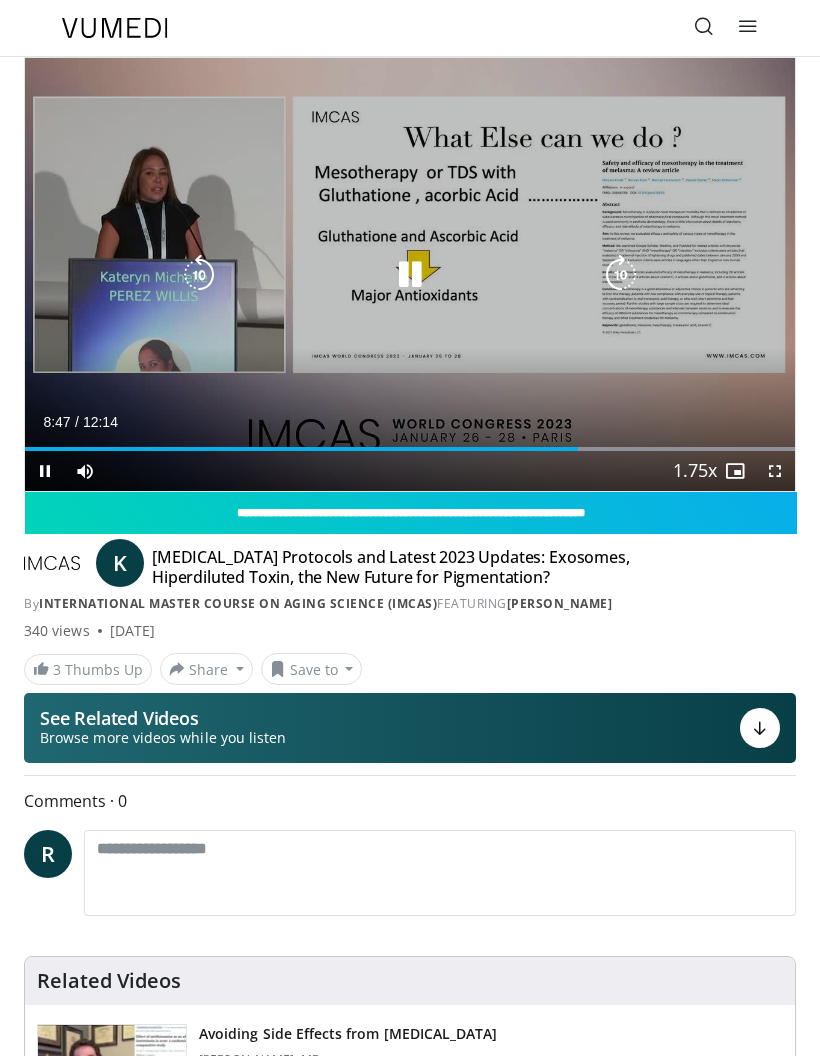click at bounding box center [199, 275] 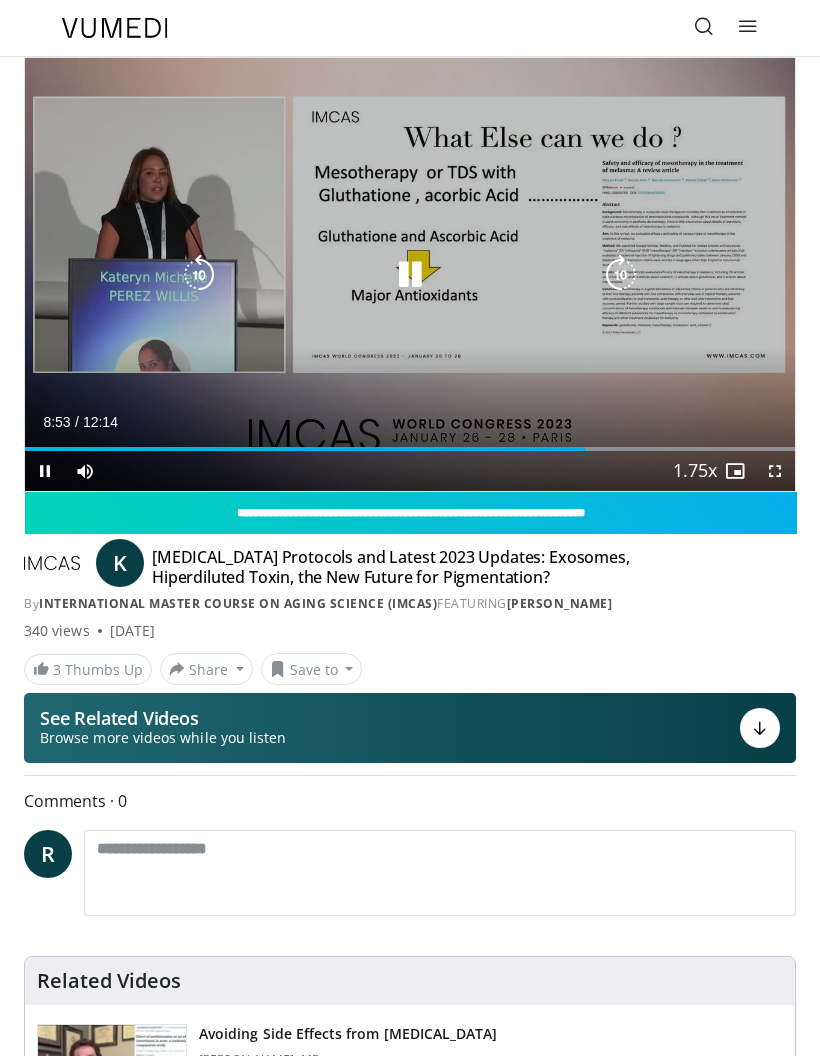 click at bounding box center [199, 275] 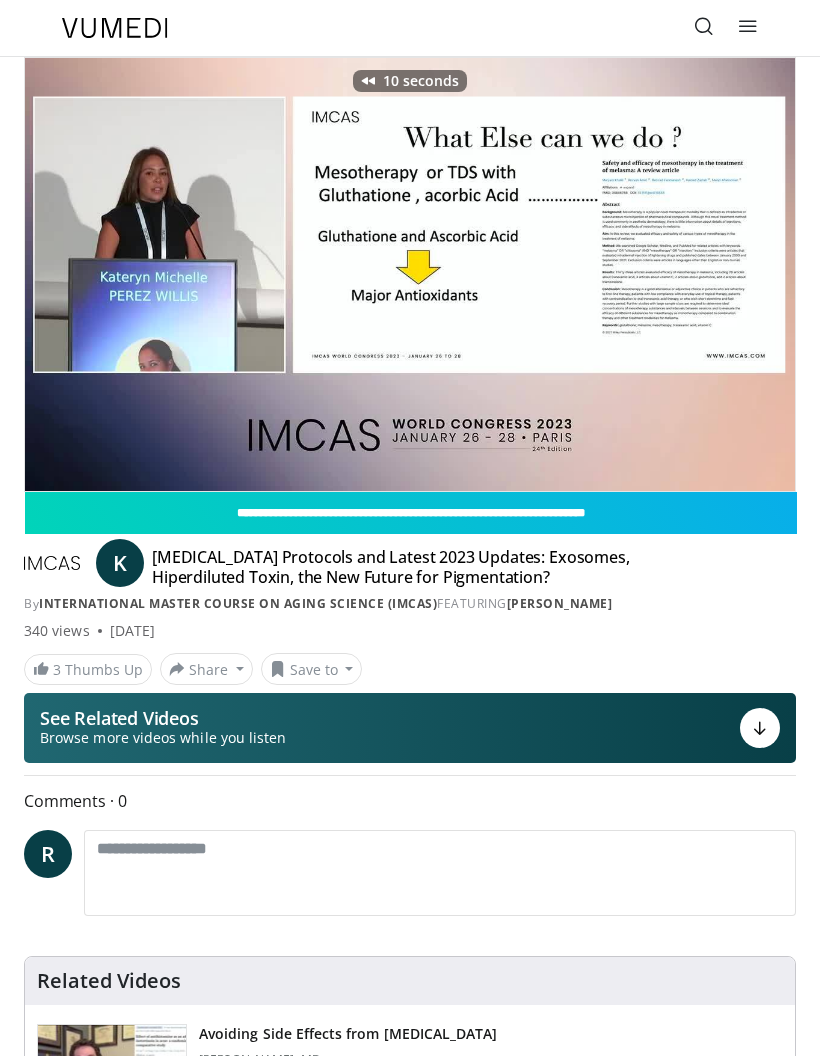 click on "10 seconds
Tap to unmute" at bounding box center [410, 274] 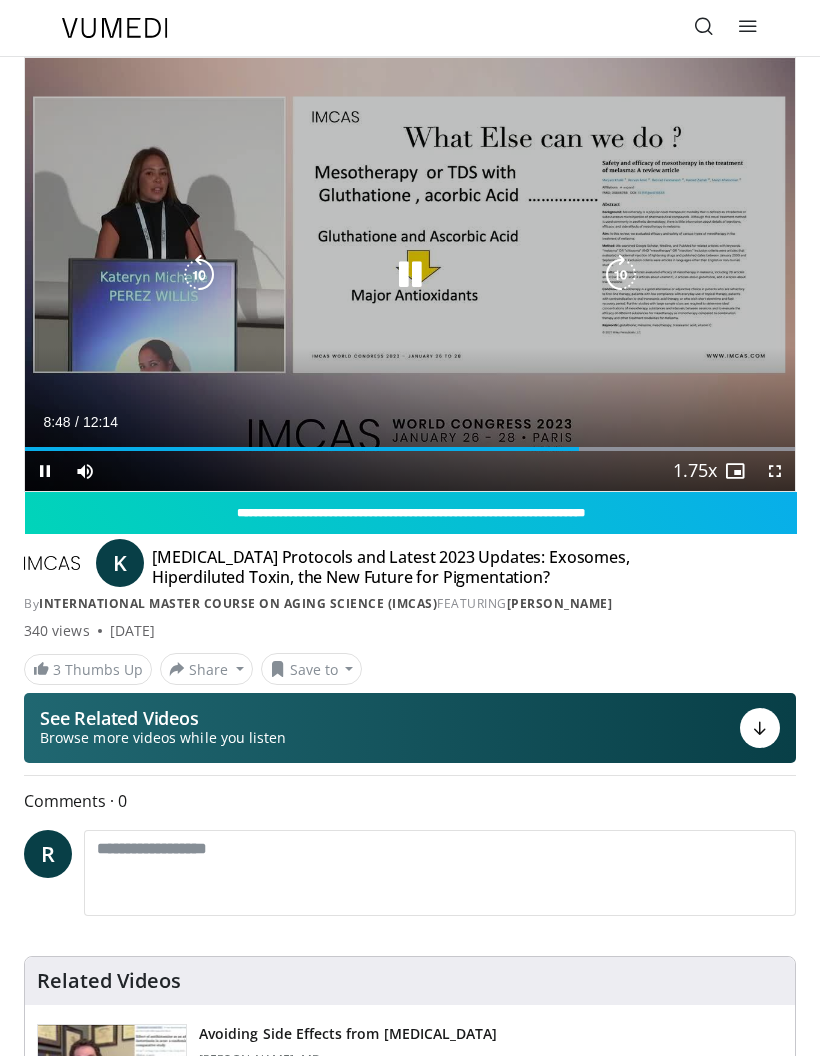 click at bounding box center (199, 275) 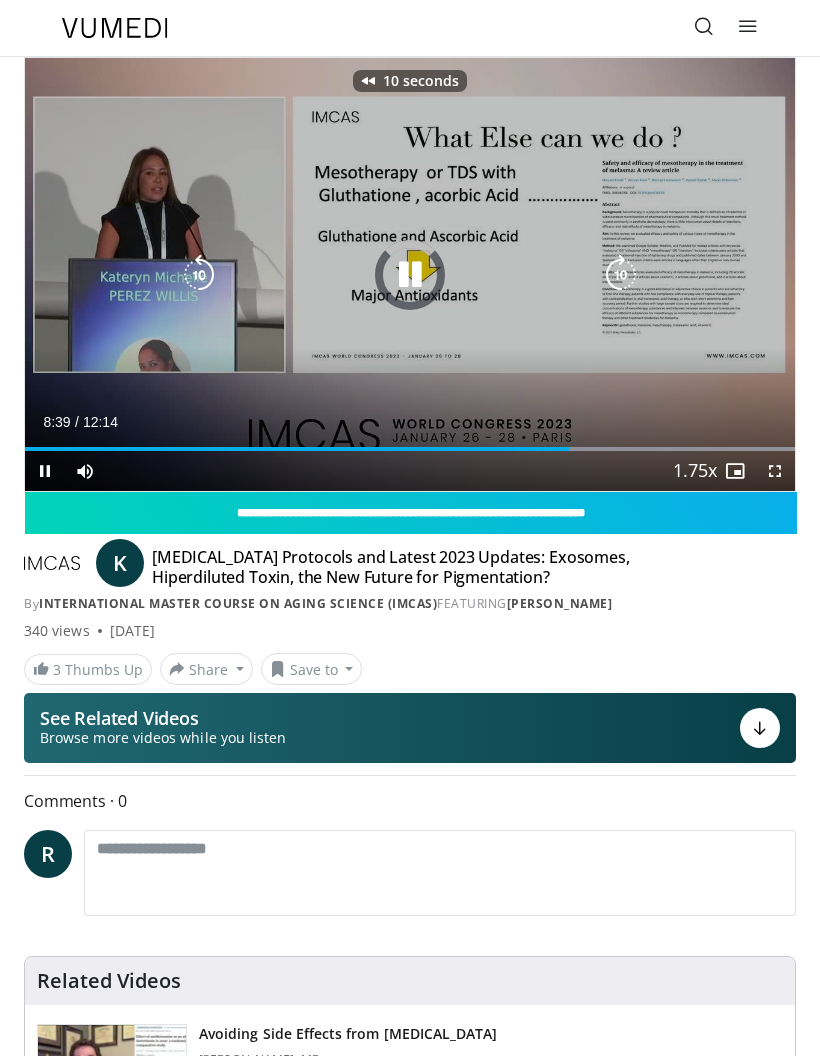 click at bounding box center [199, 275] 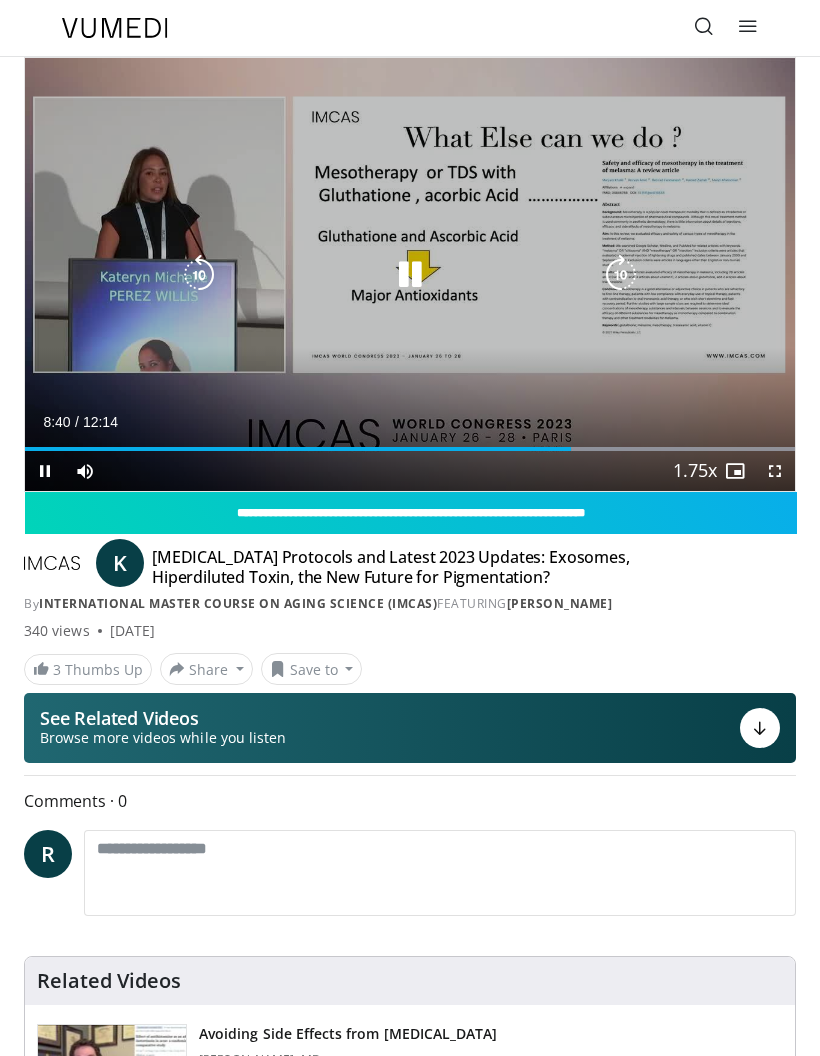 click at bounding box center [621, 275] 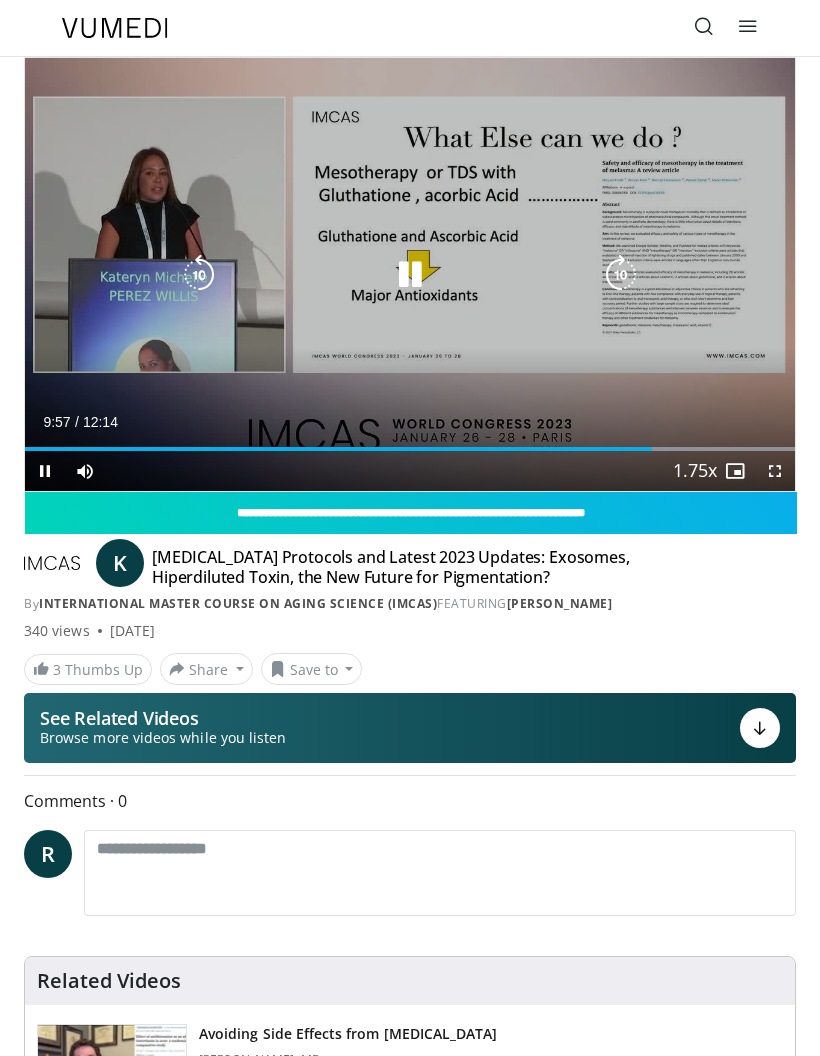 click on "10 seconds
Tap to unmute" at bounding box center (410, 274) 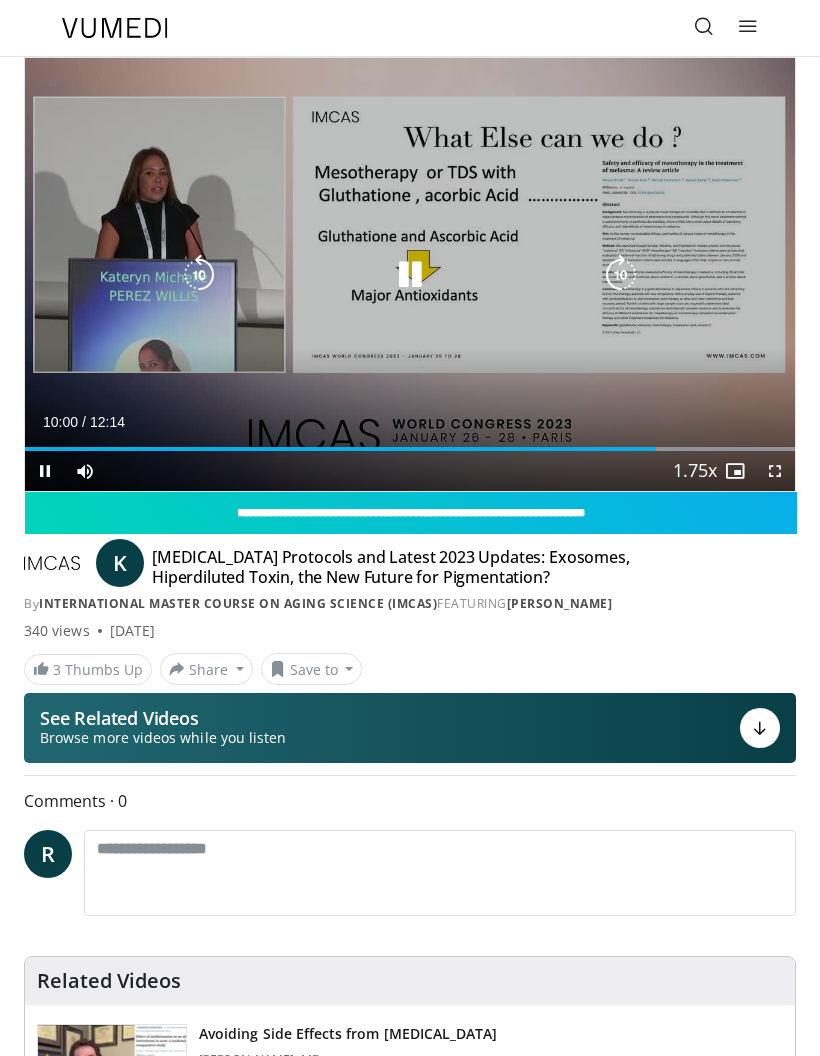click at bounding box center [410, 275] 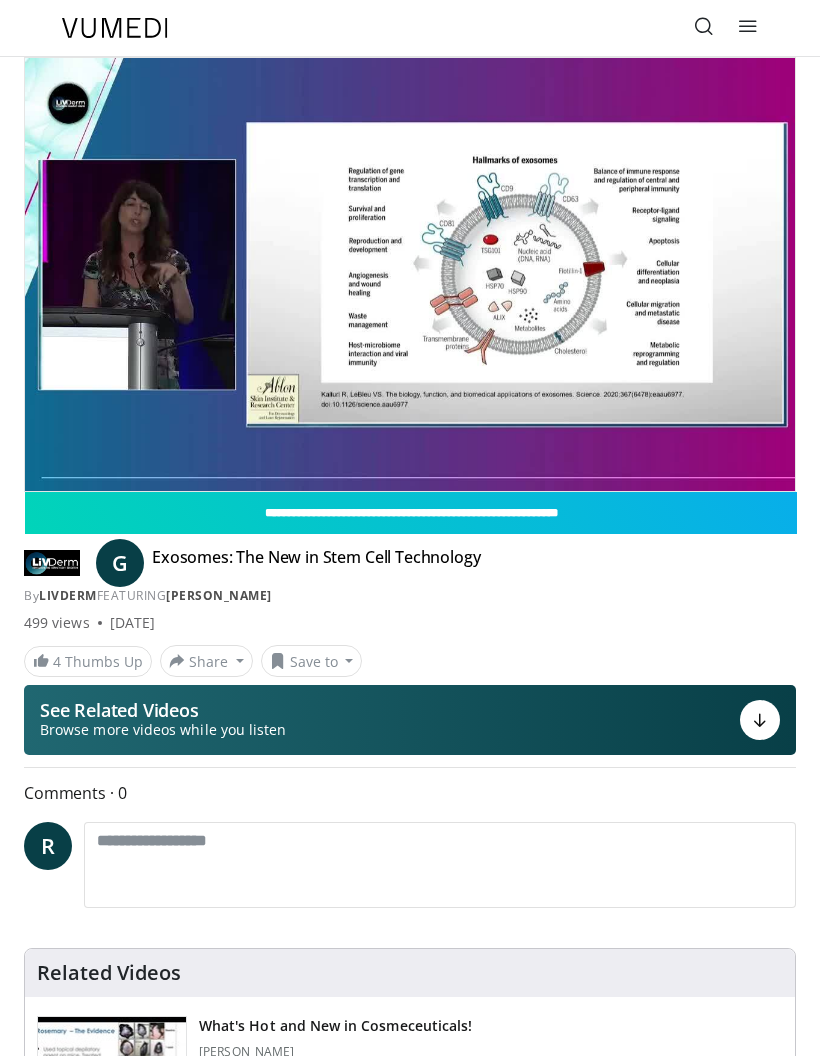 scroll, scrollTop: 0, scrollLeft: 0, axis: both 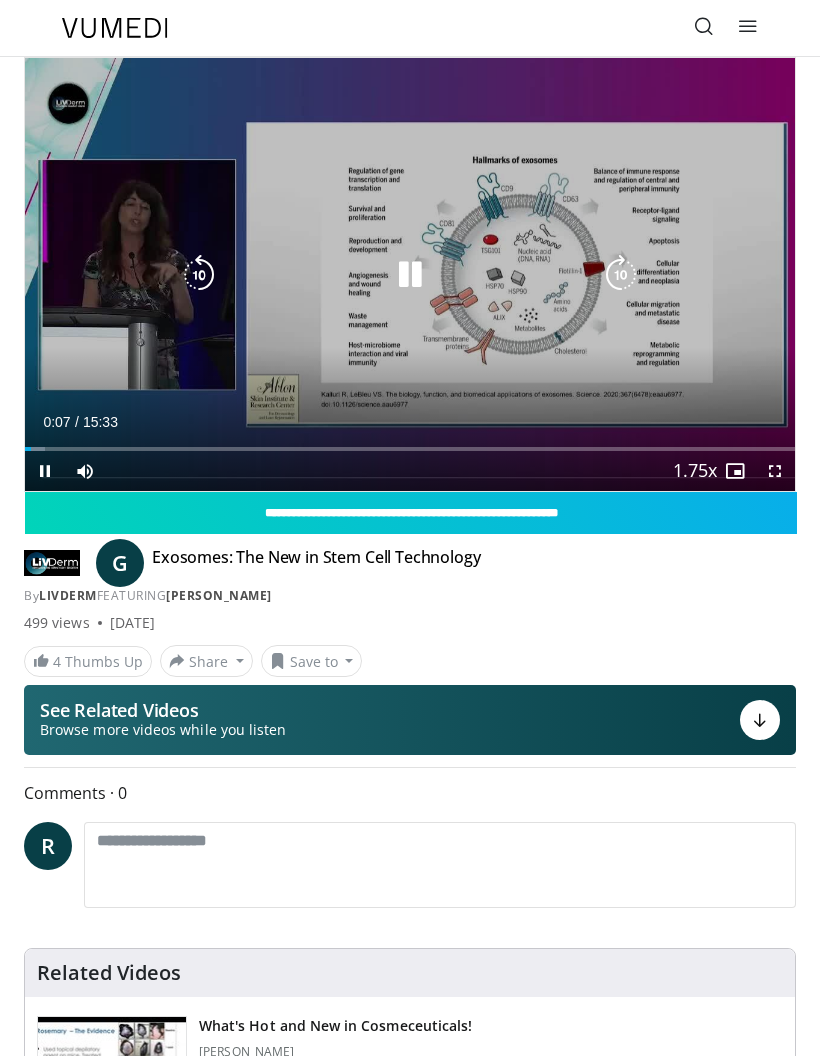 click at bounding box center (621, 275) 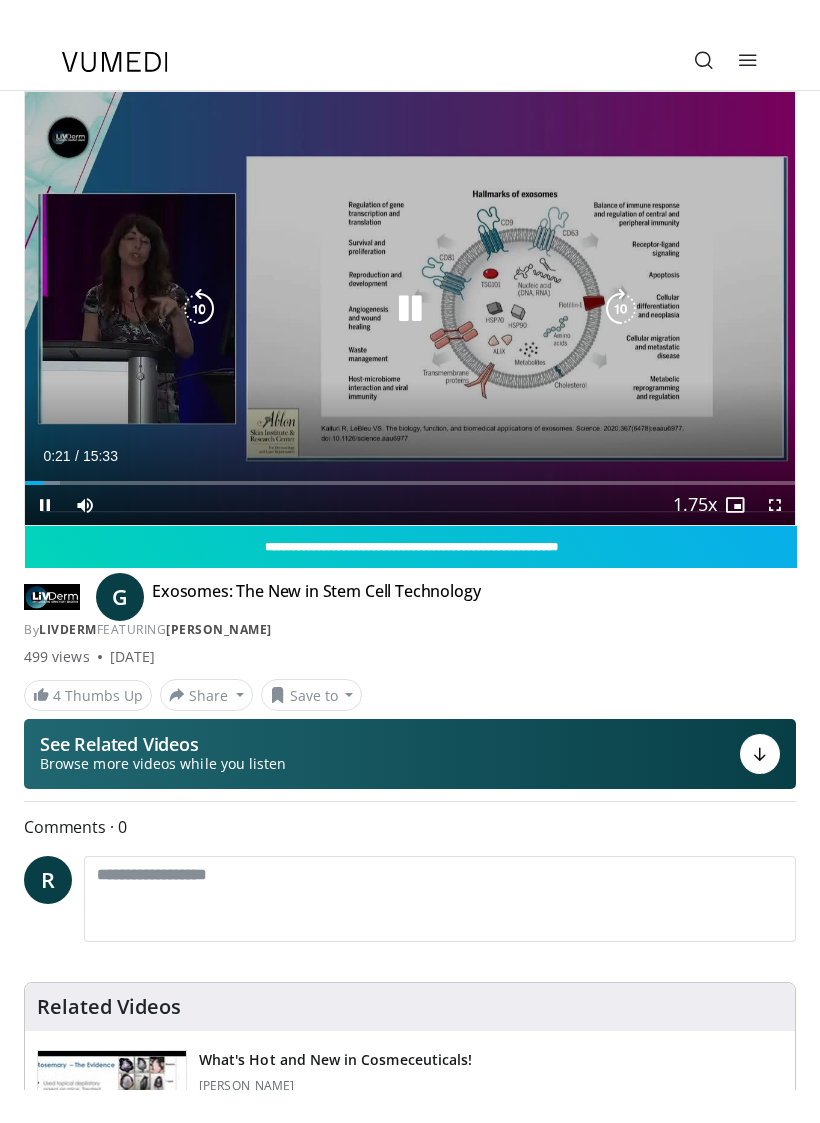 scroll, scrollTop: 24, scrollLeft: 0, axis: vertical 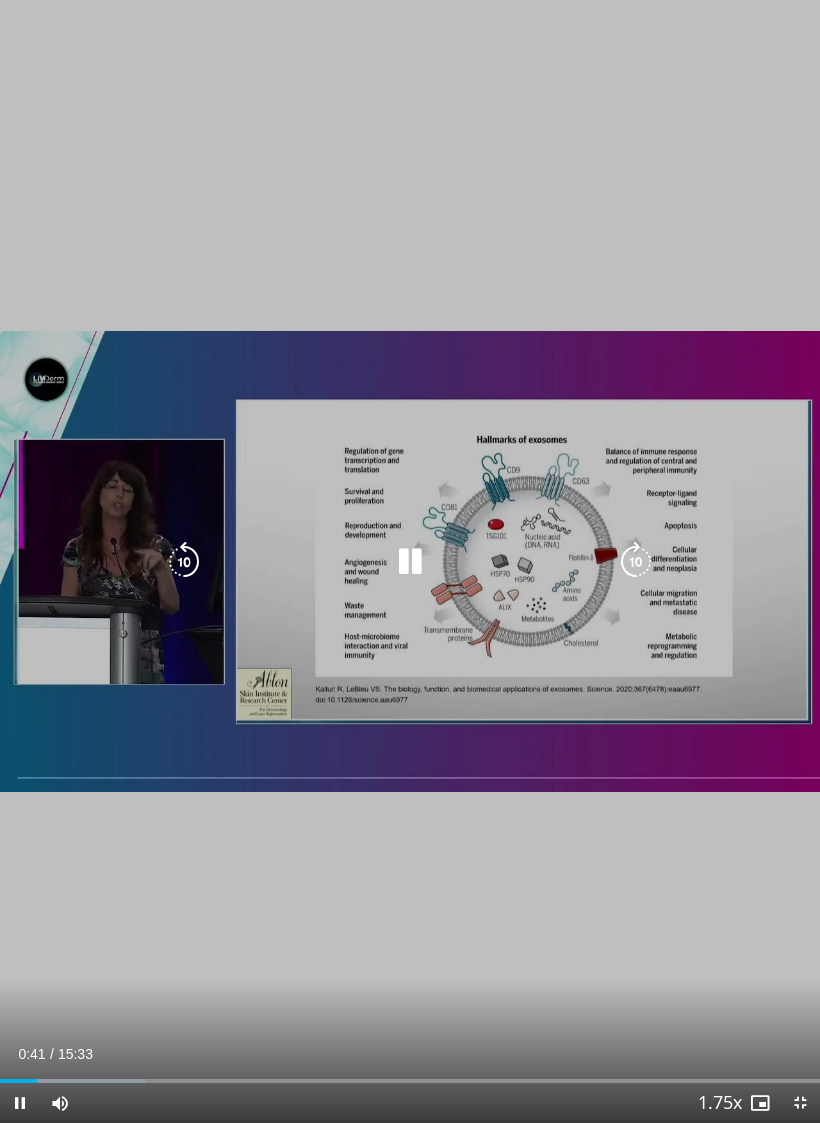 click at bounding box center (636, 562) 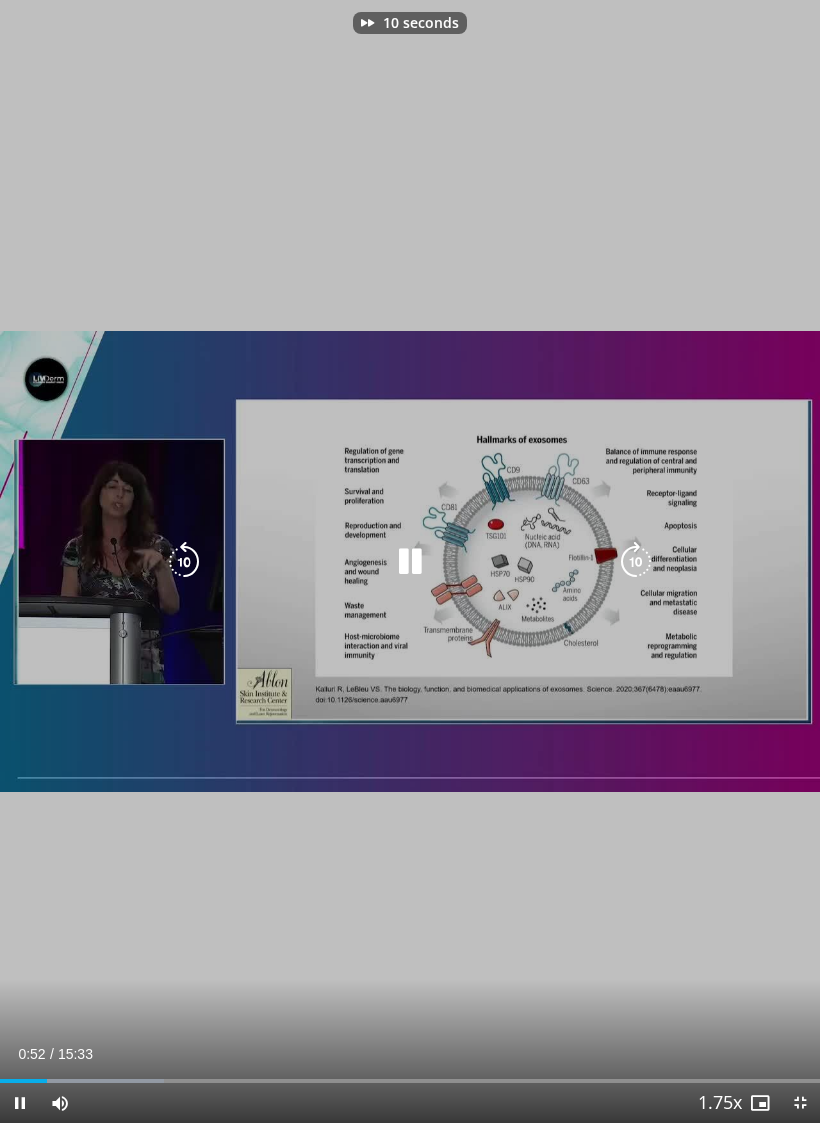 click at bounding box center (636, 562) 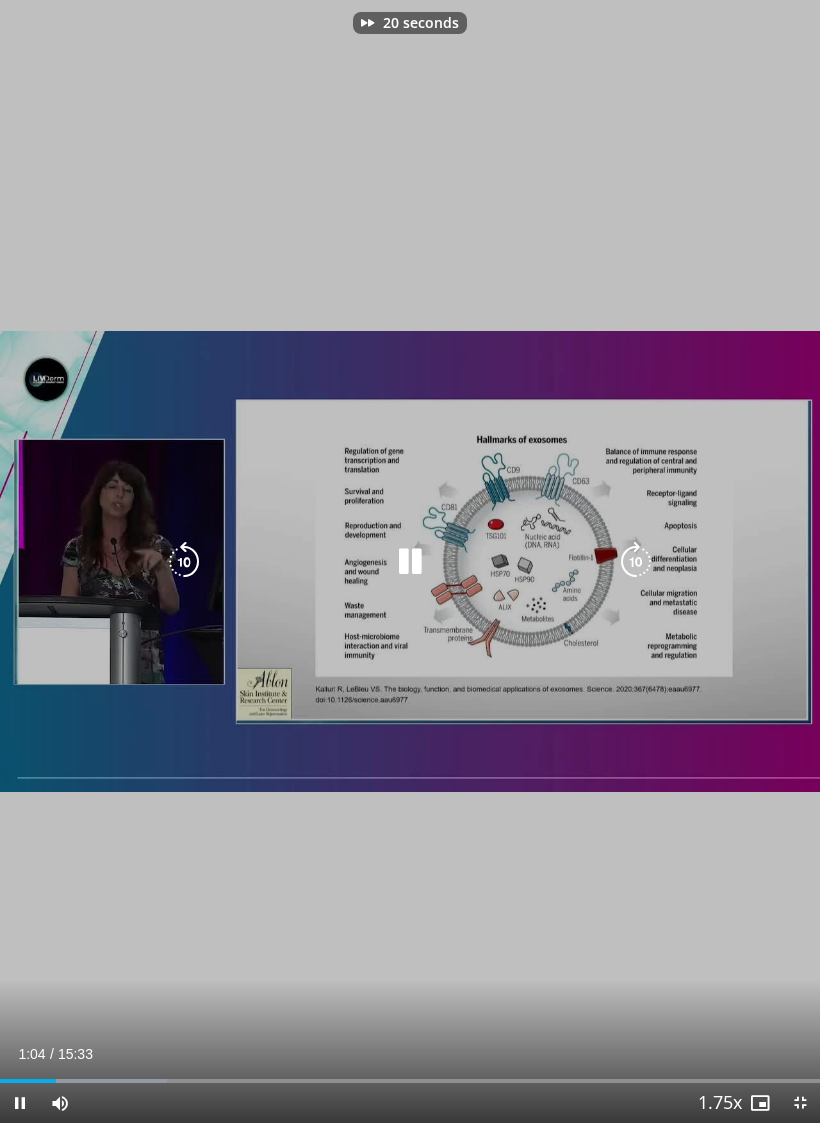 click at bounding box center (184, 562) 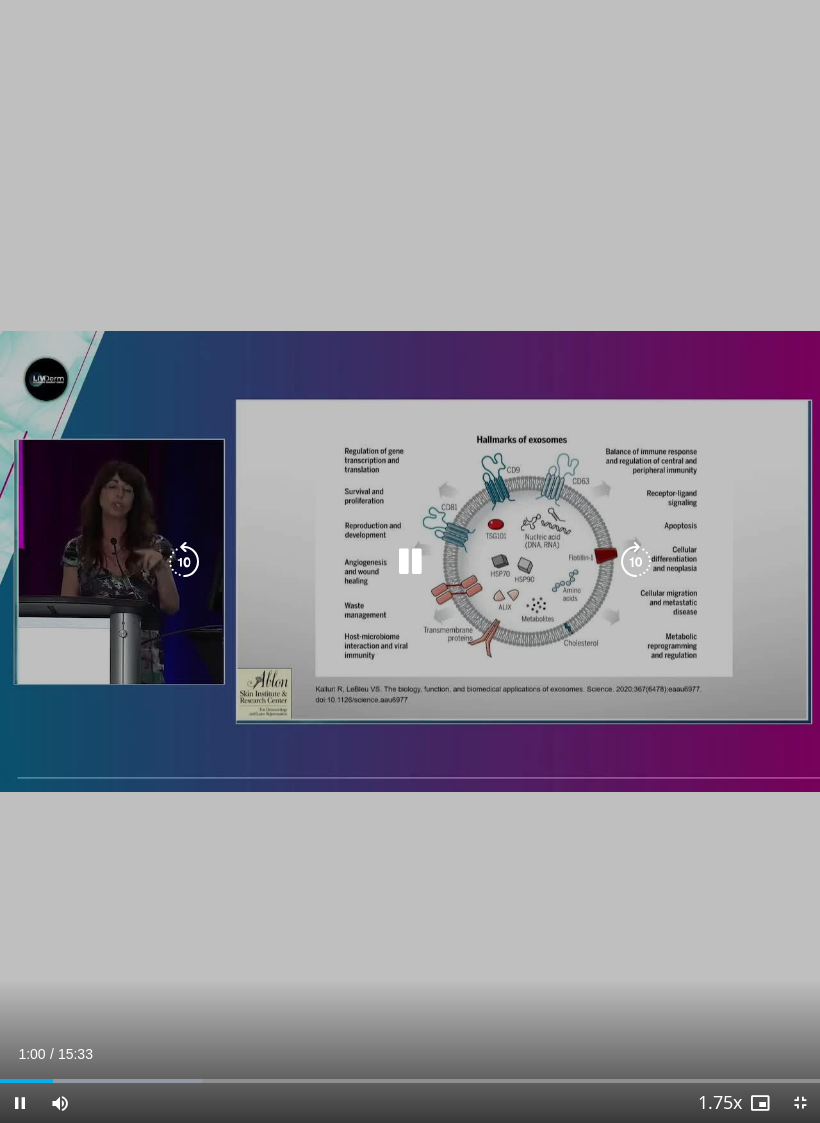 click at bounding box center [184, 562] 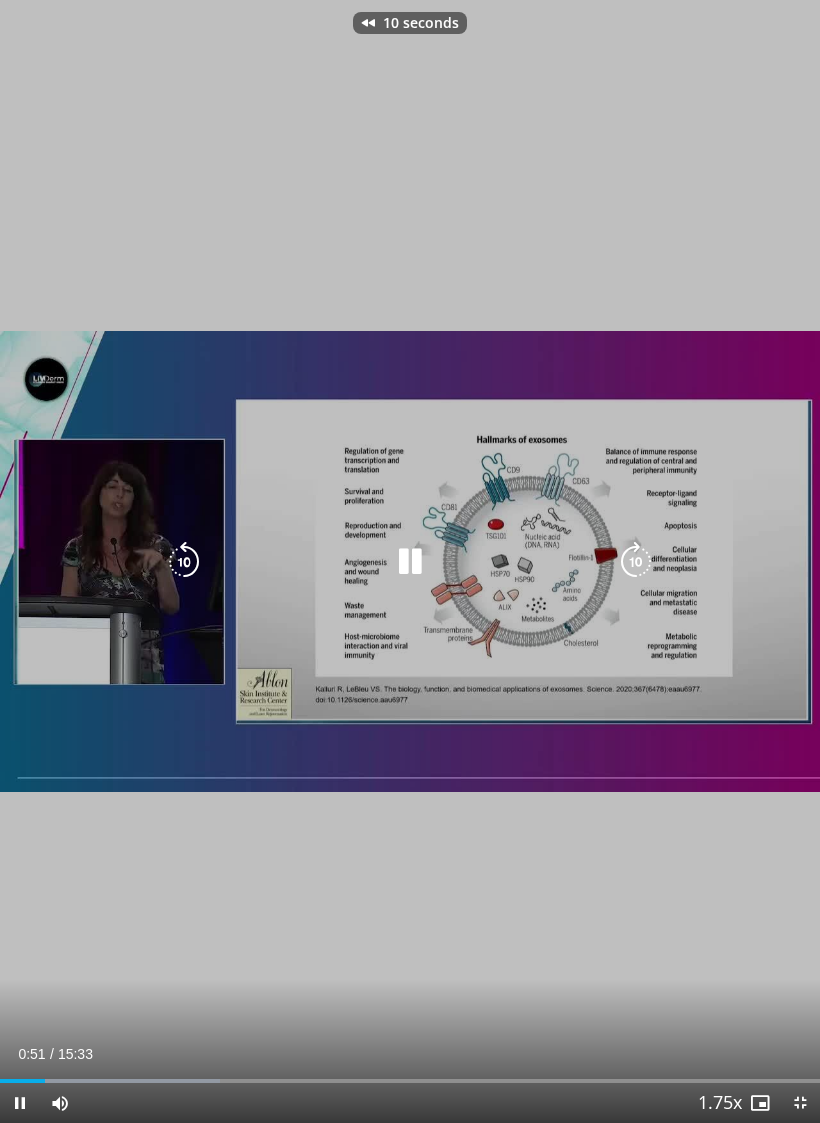 click at bounding box center (636, 562) 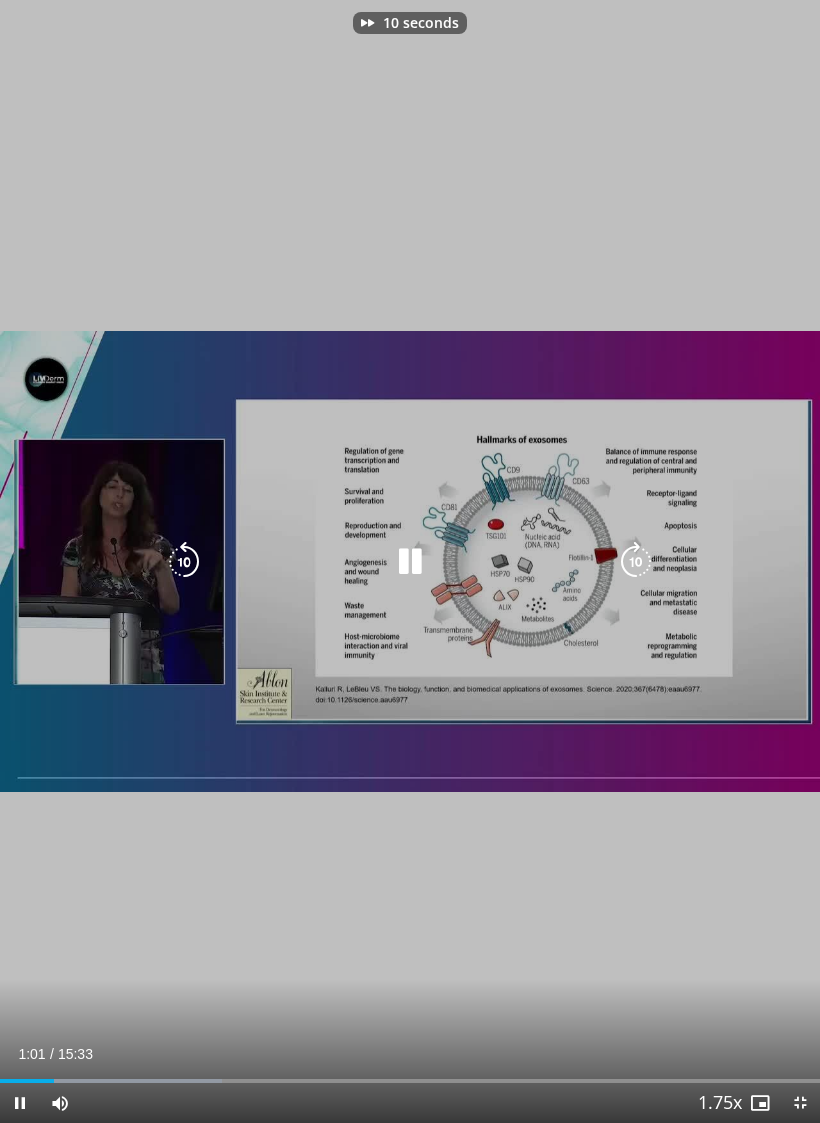 click at bounding box center [636, 562] 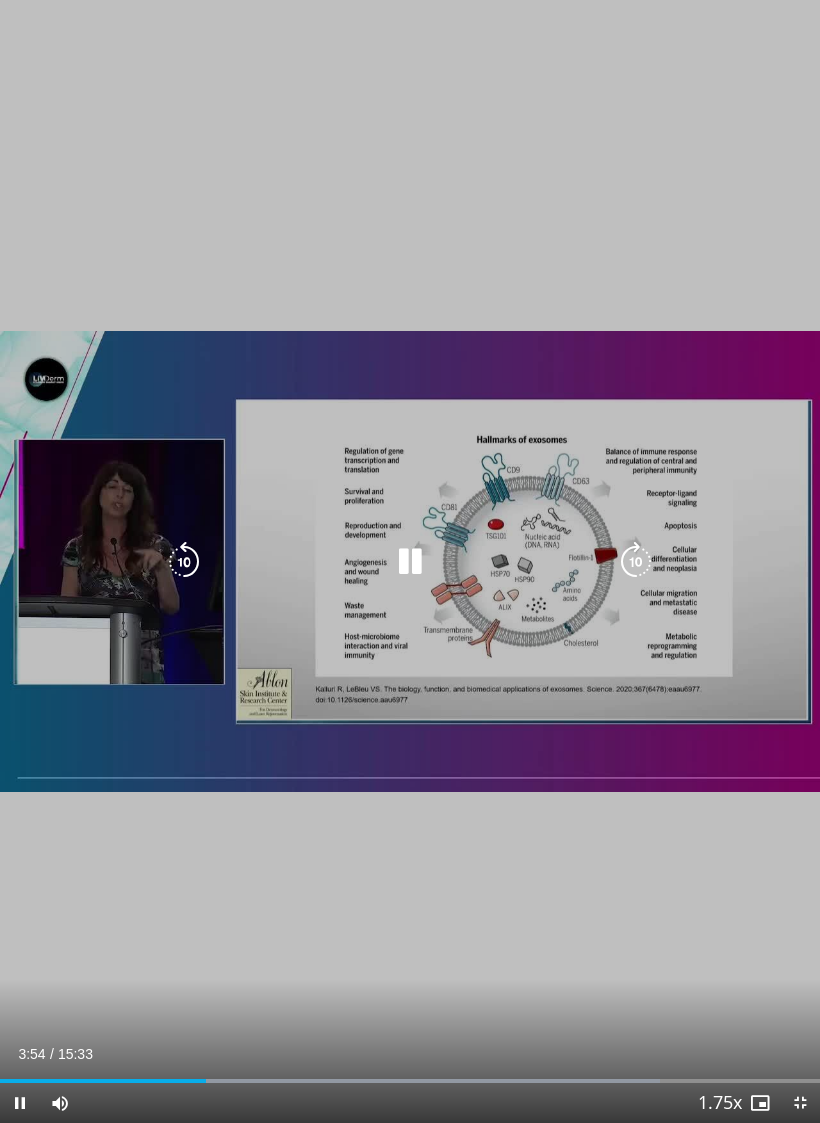 click at bounding box center [410, 562] 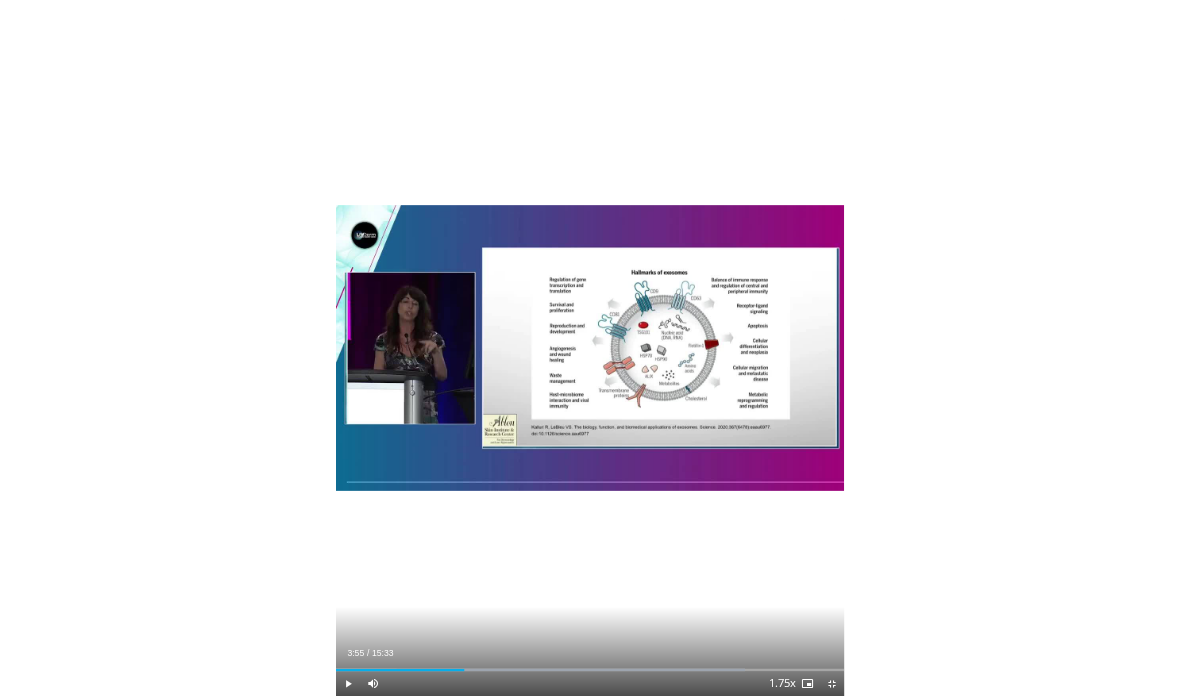 scroll, scrollTop: 0, scrollLeft: 0, axis: both 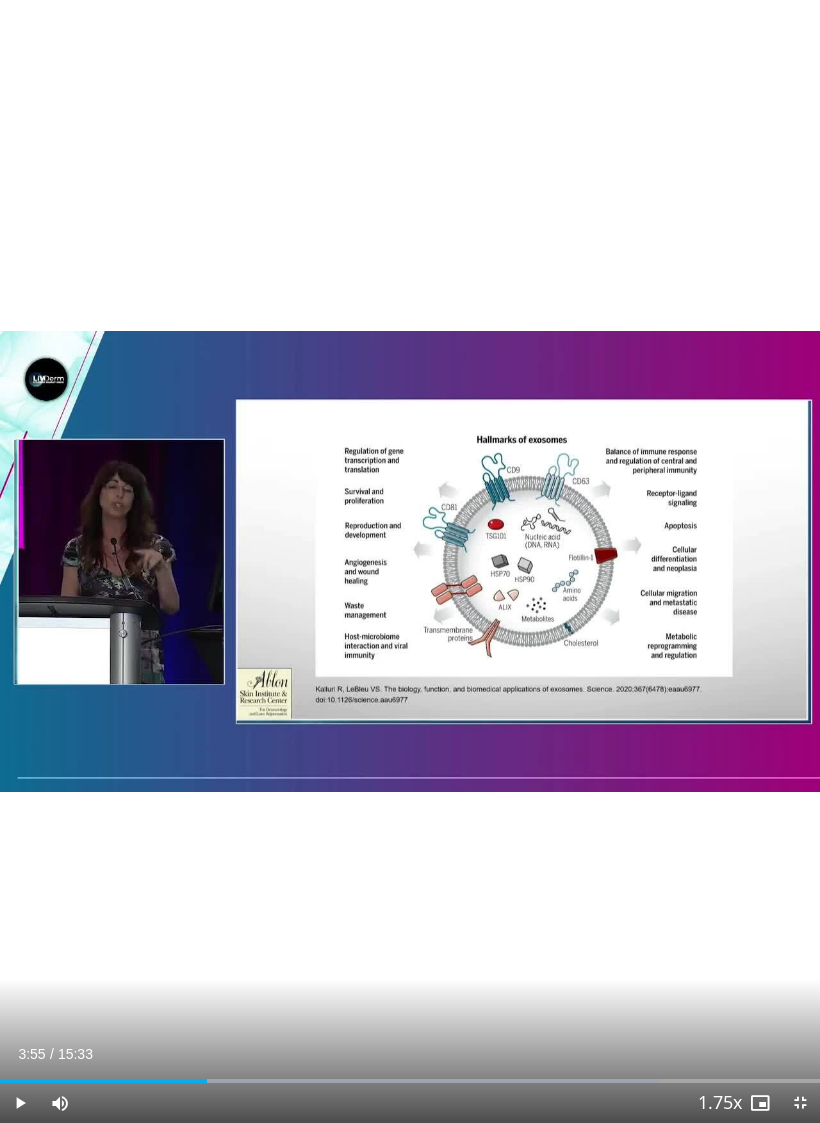 click on "20 seconds
Tap to unmute" at bounding box center (410, 561) 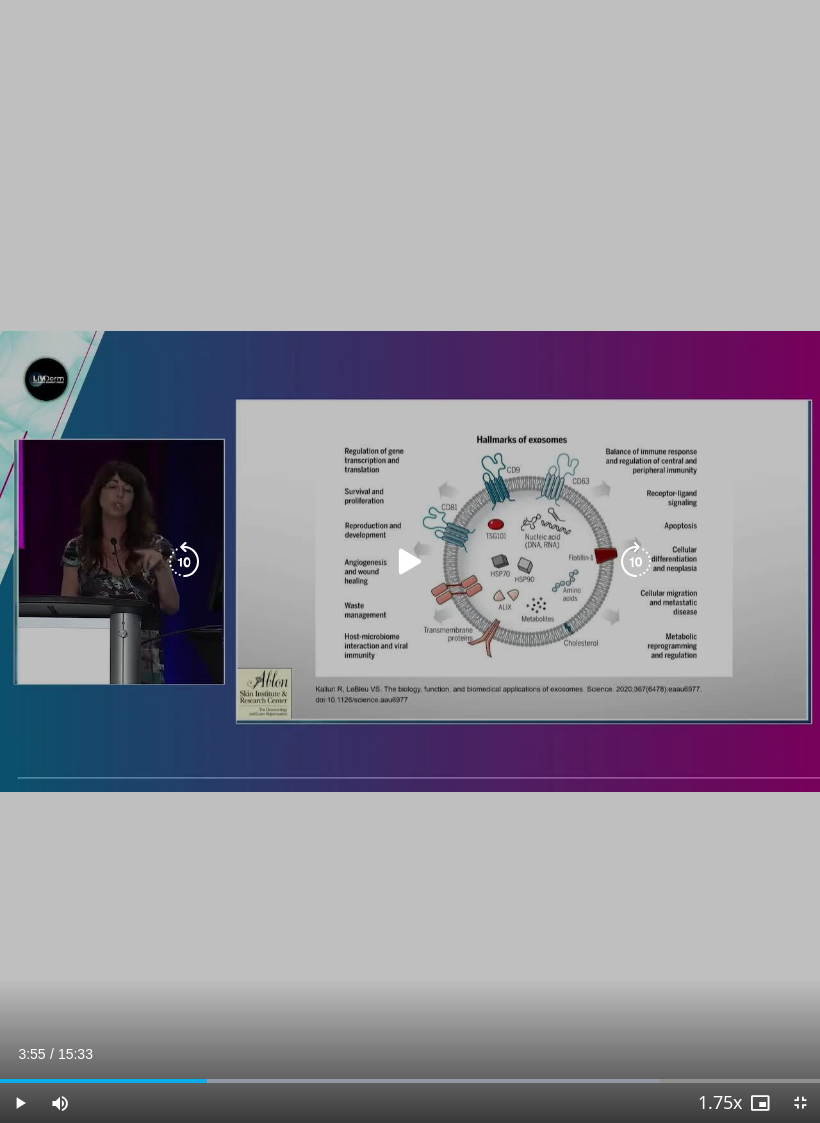 click at bounding box center (410, 562) 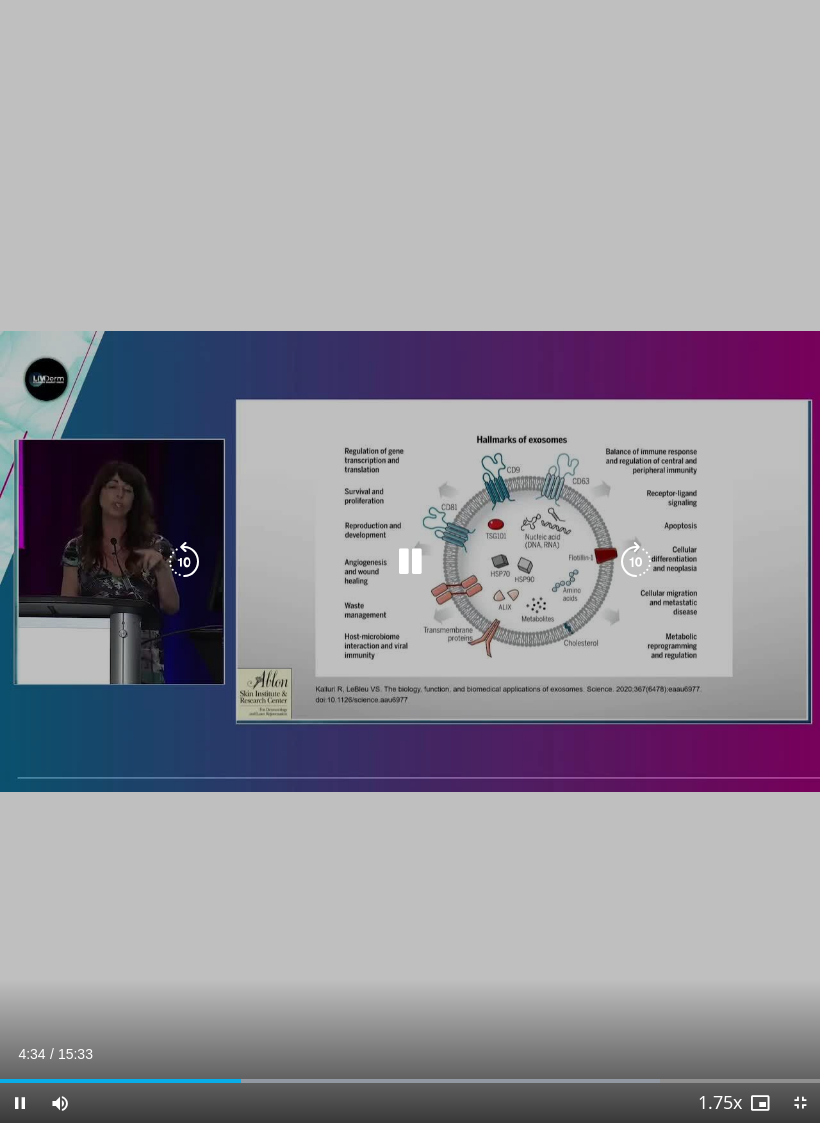 click at bounding box center [410, 562] 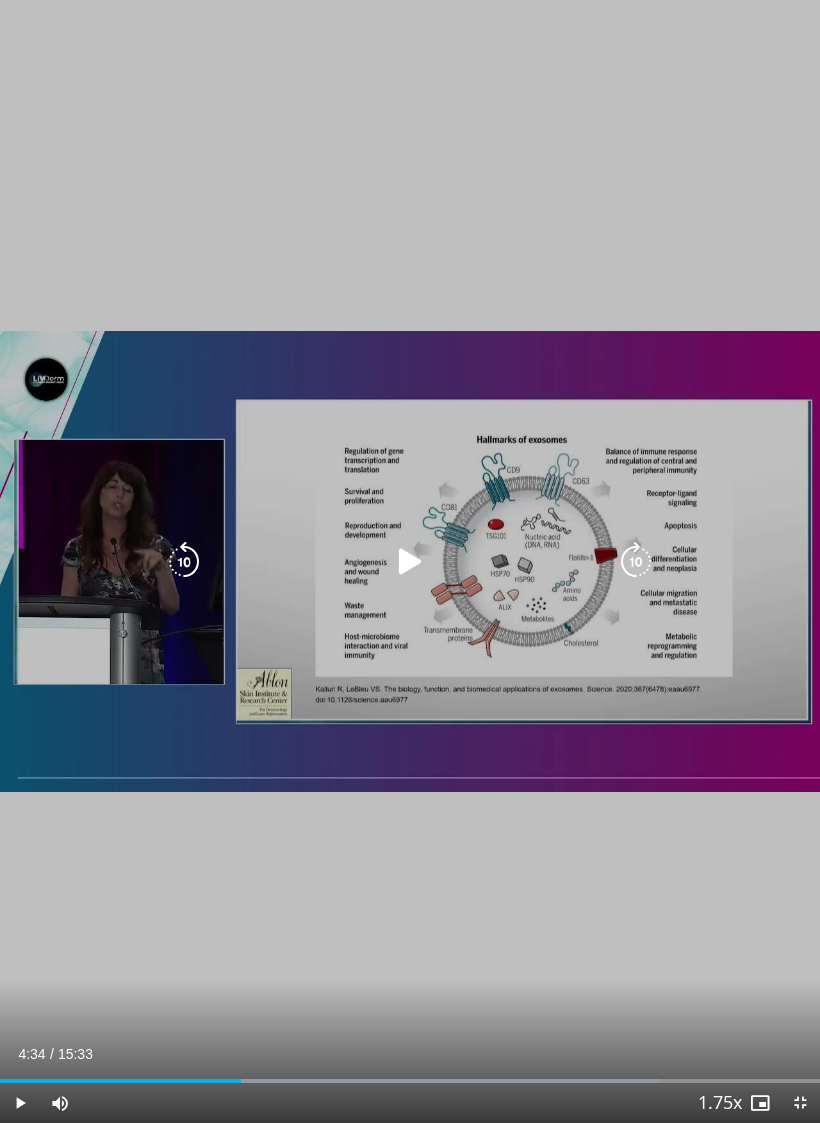 click at bounding box center [184, 562] 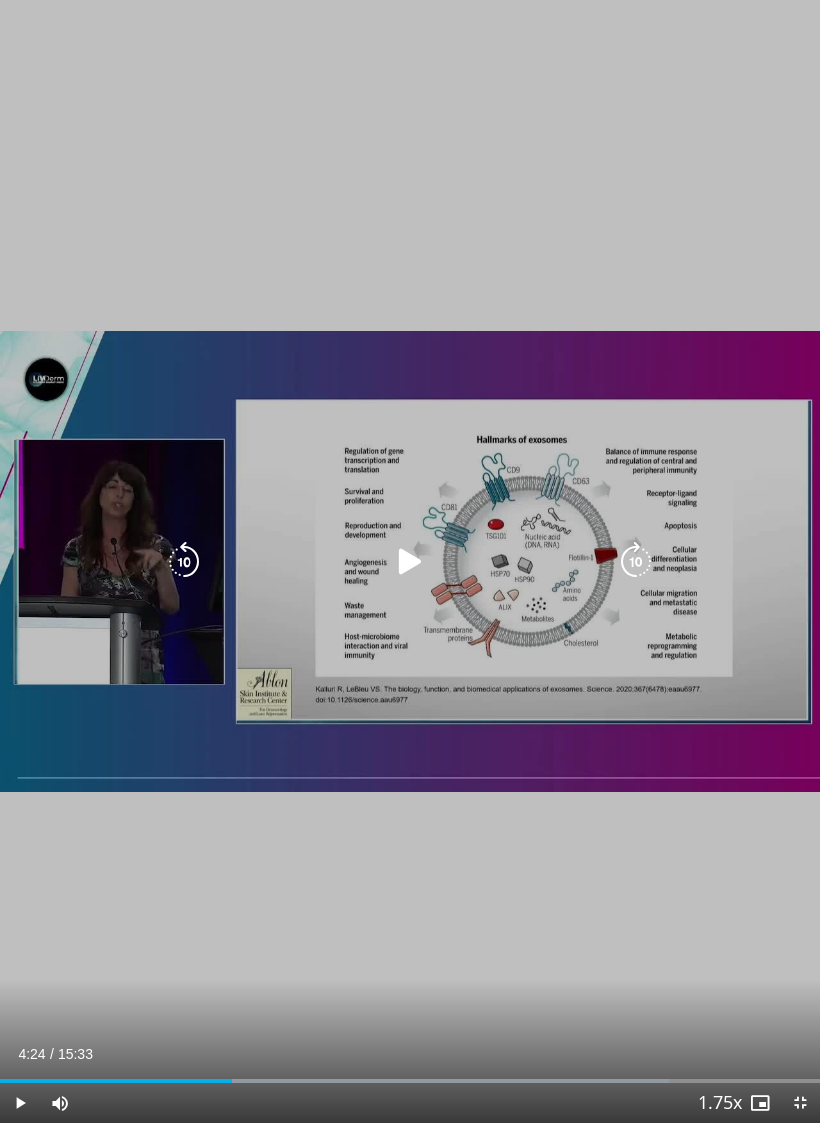 click at bounding box center [410, 562] 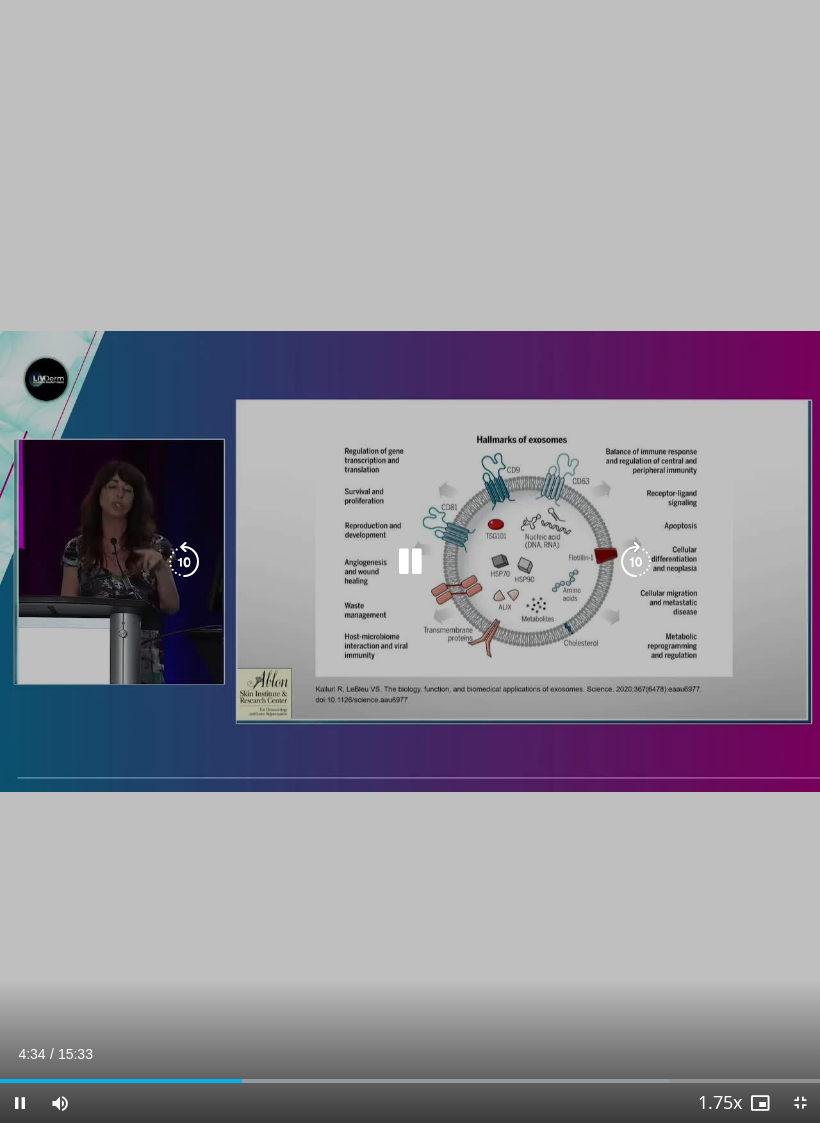 click at bounding box center (410, 562) 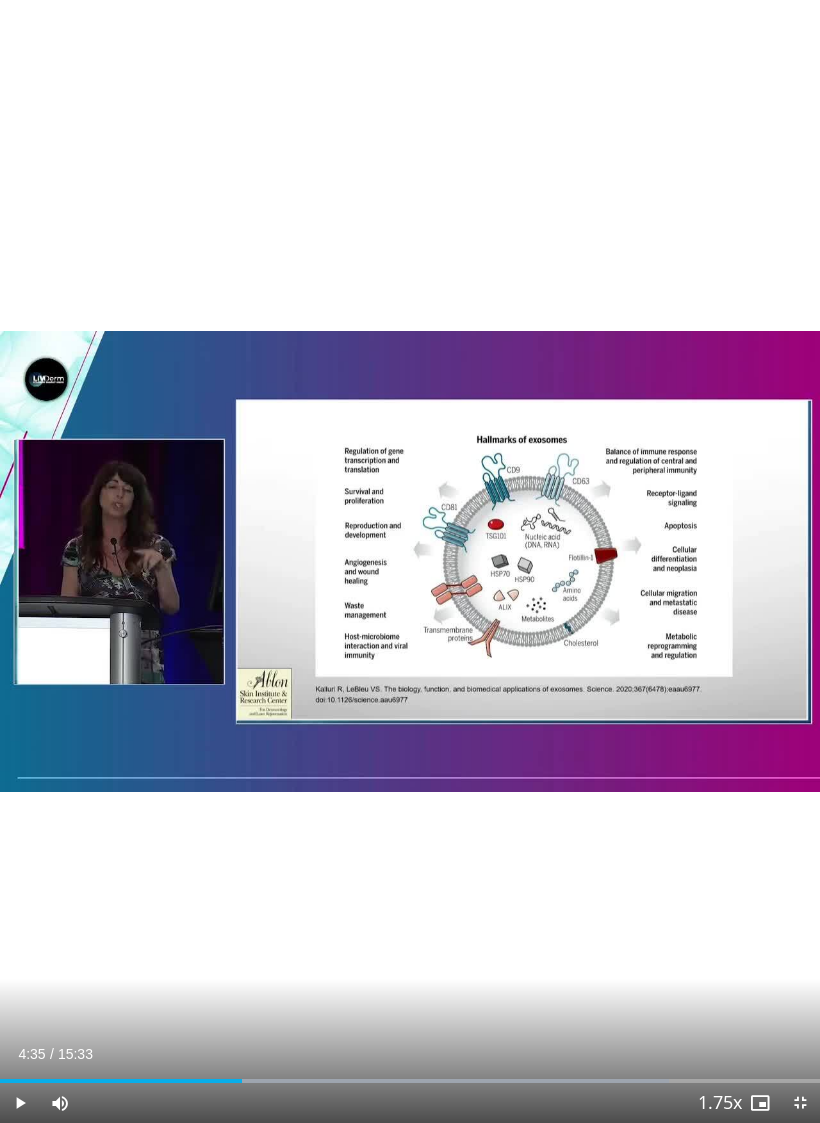 click on "10 seconds
Tap to unmute" at bounding box center [410, 561] 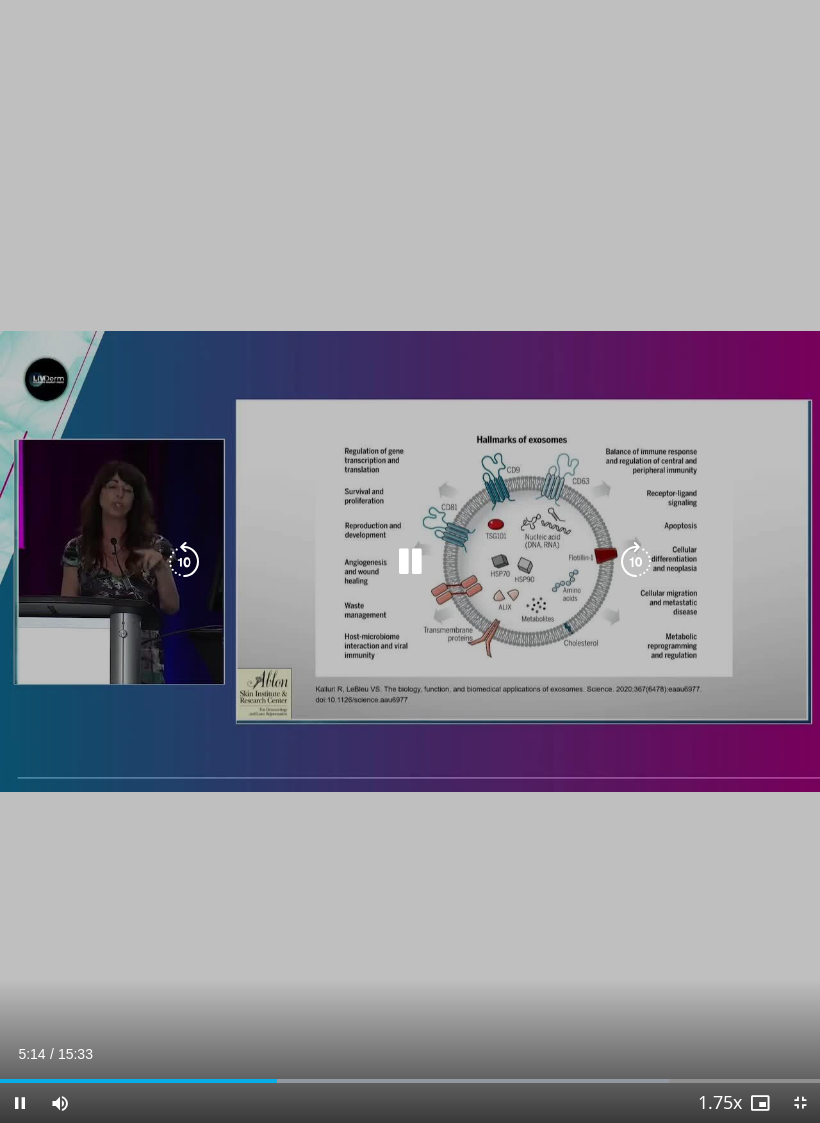 click at bounding box center [184, 562] 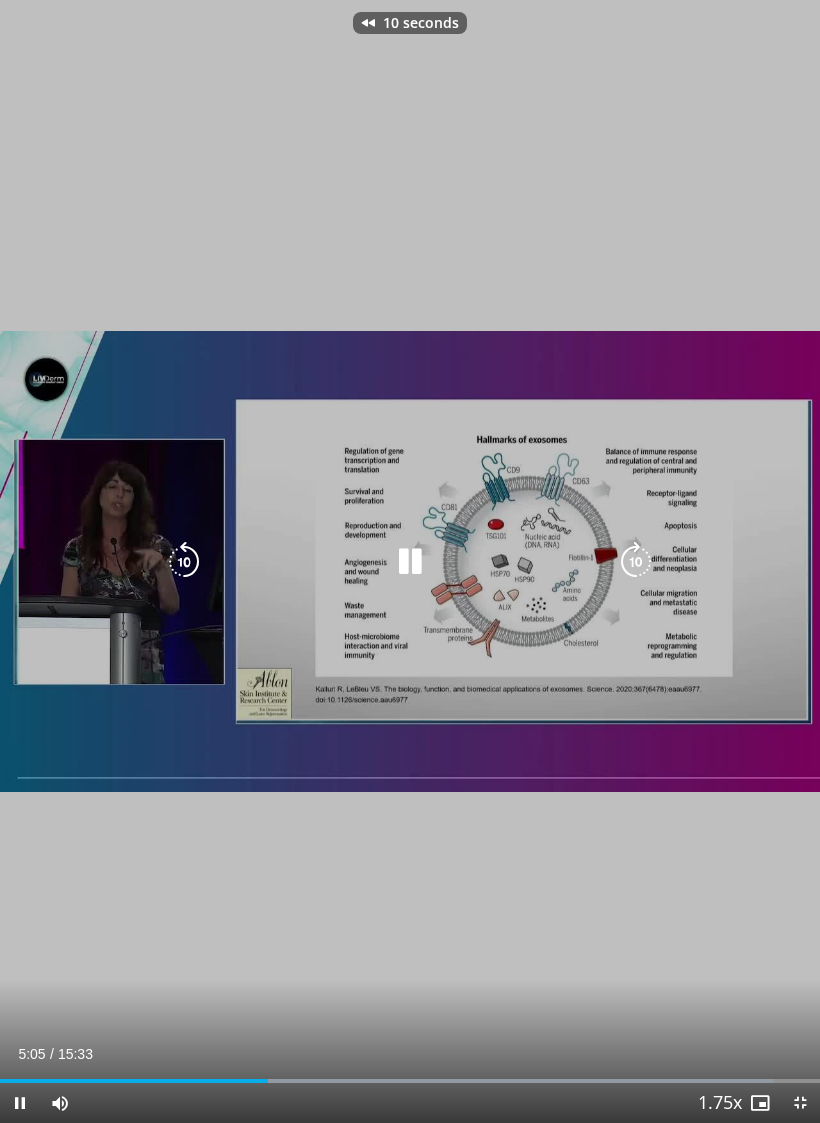 click at bounding box center [410, 562] 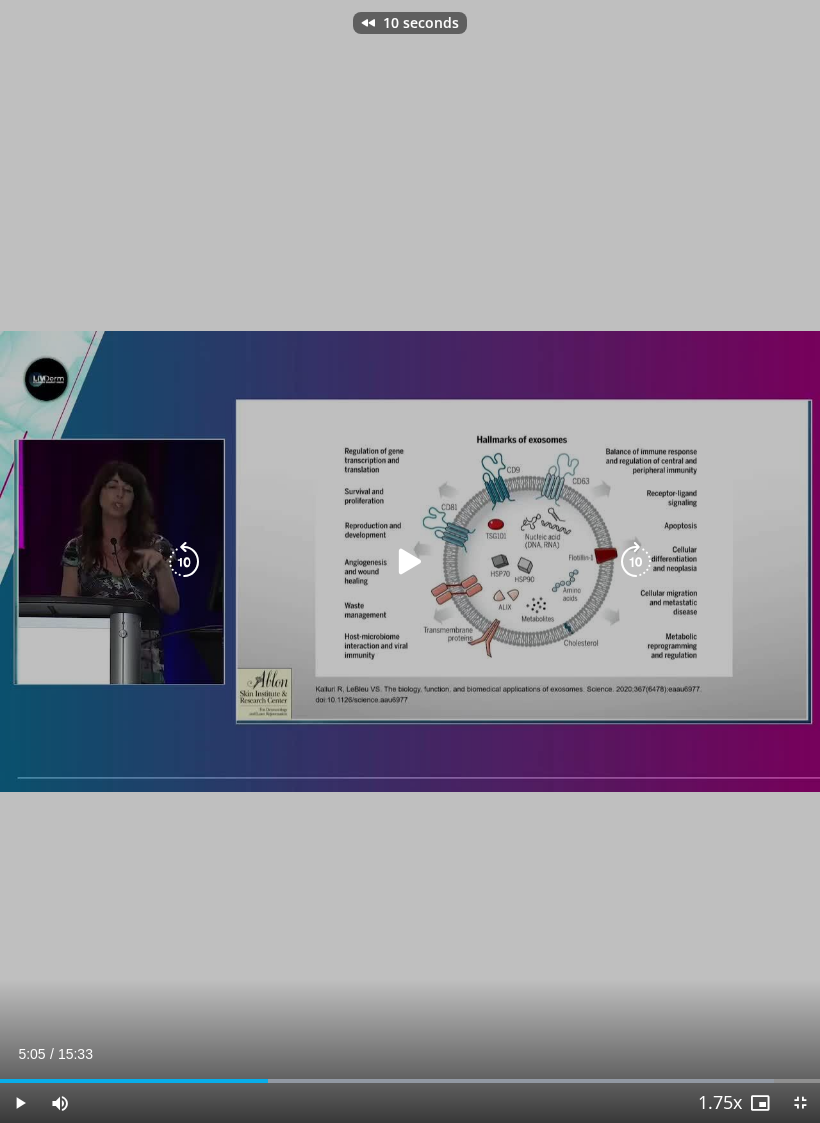 click on "10 seconds
Tap to unmute" at bounding box center [410, 561] 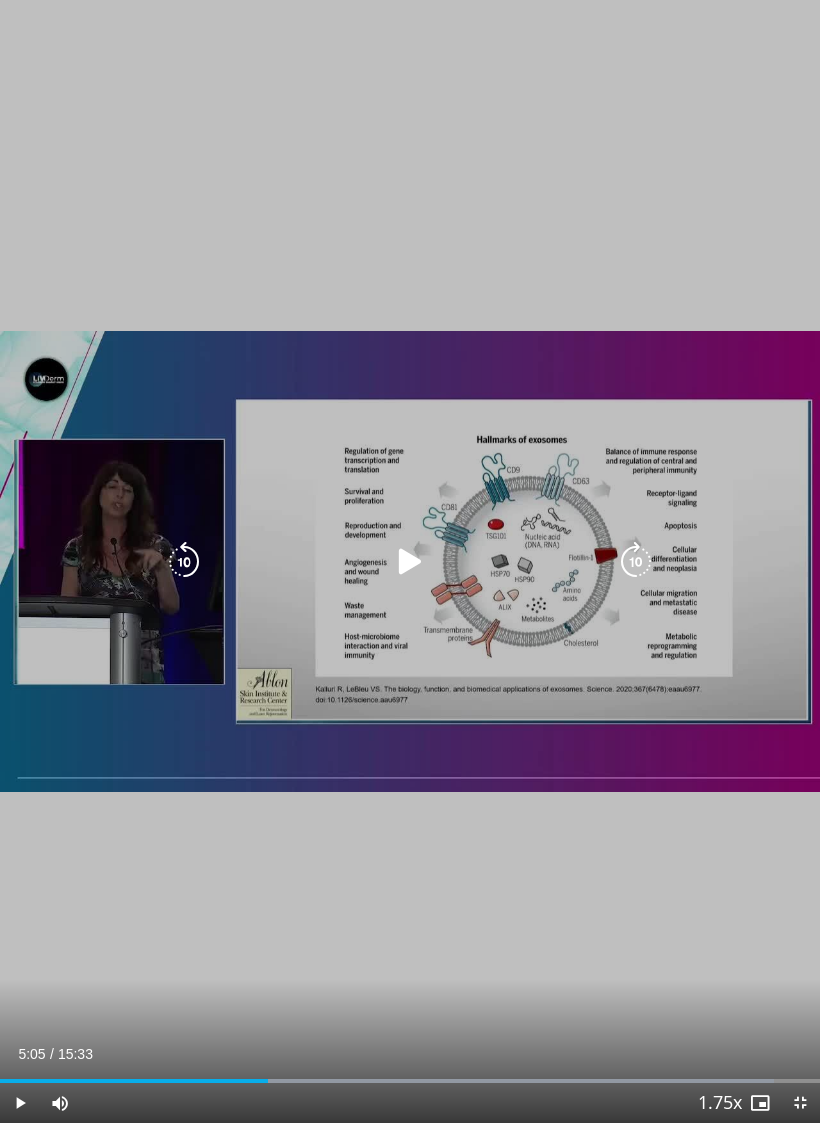 click at bounding box center [410, 562] 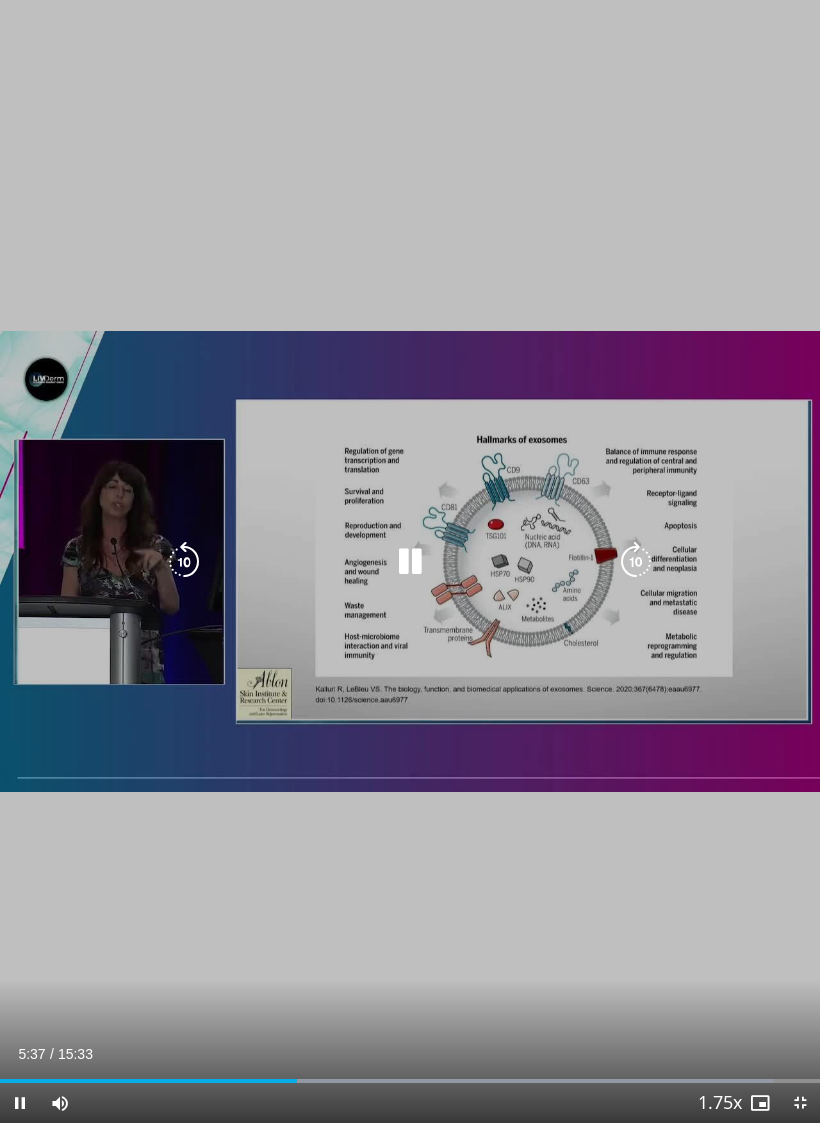 click at bounding box center [410, 562] 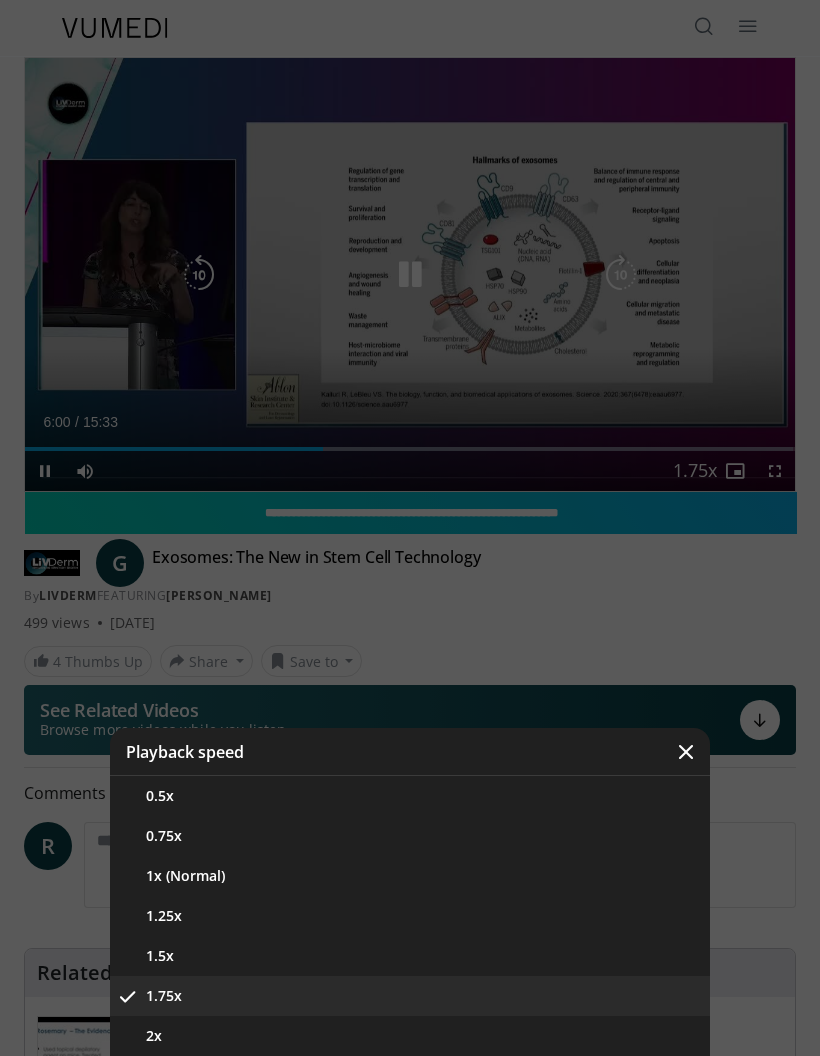 click on "2x" at bounding box center [410, 1036] 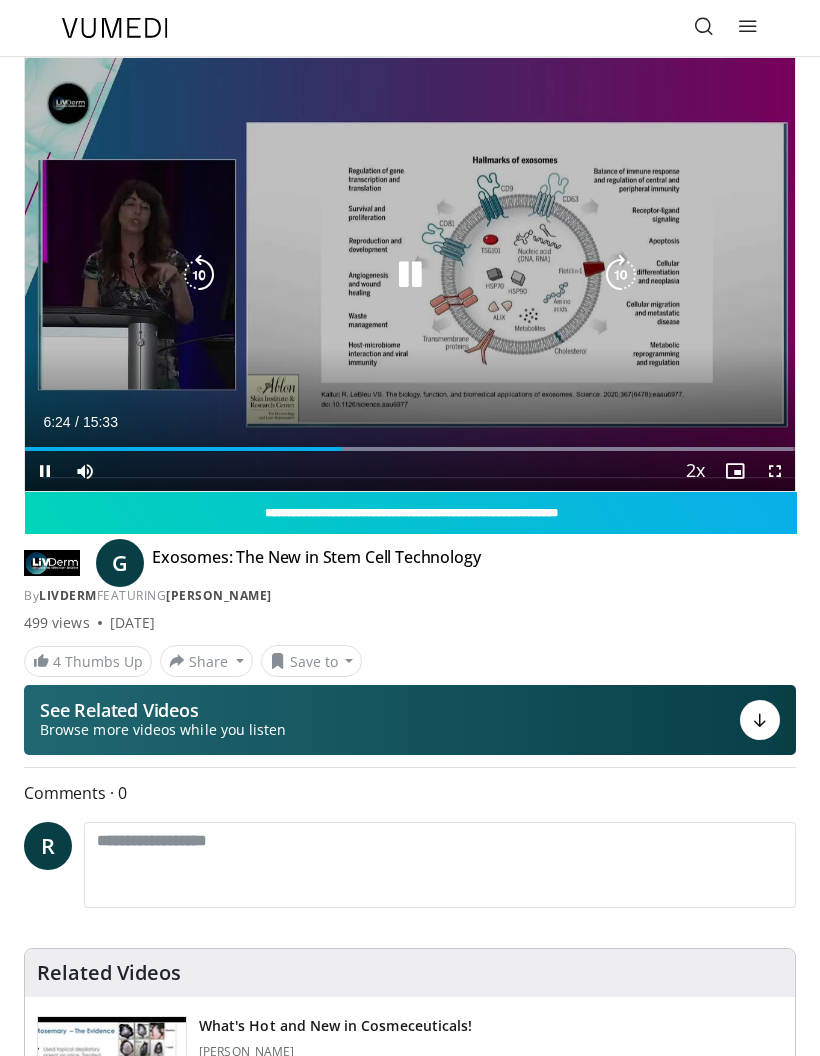 click on "10 seconds
Tap to unmute" at bounding box center (410, 274) 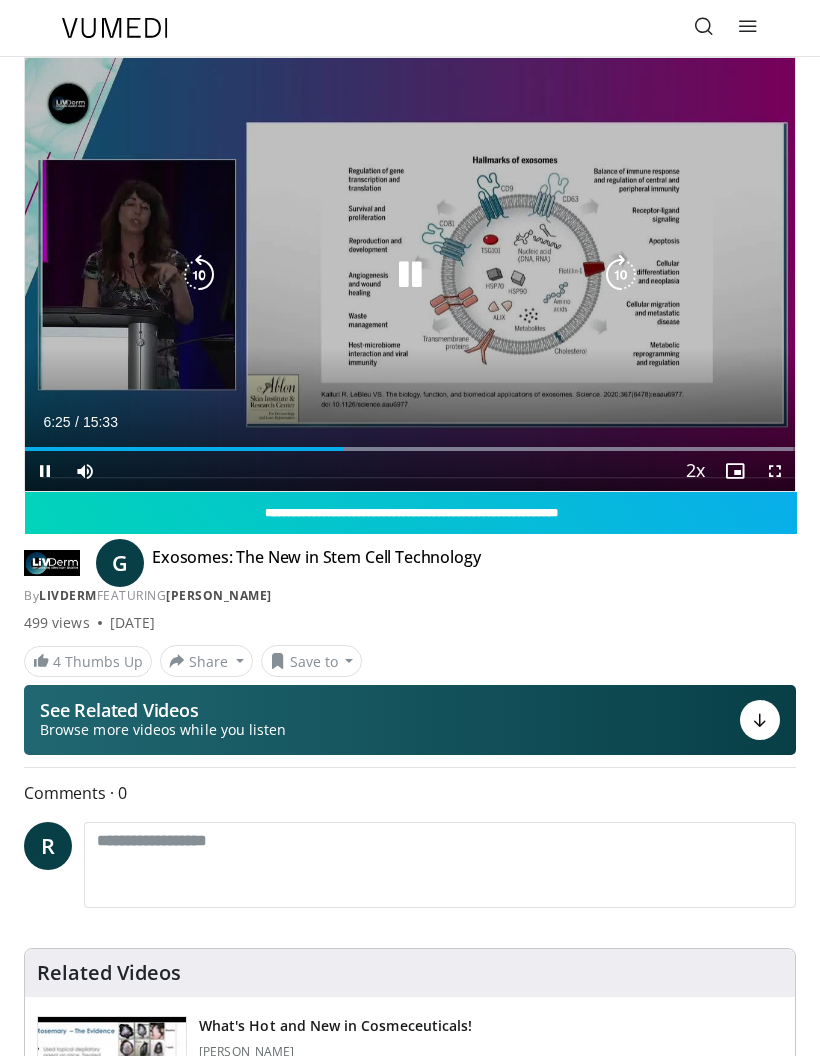 click at bounding box center (199, 275) 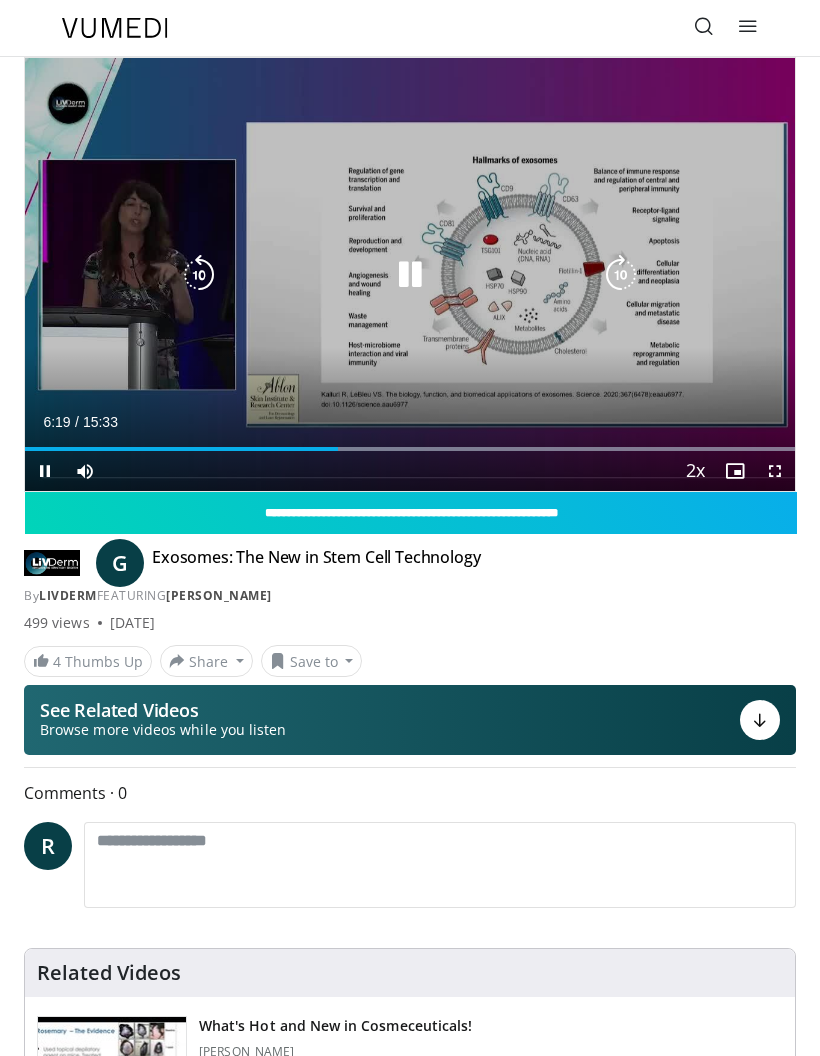 click at bounding box center (199, 275) 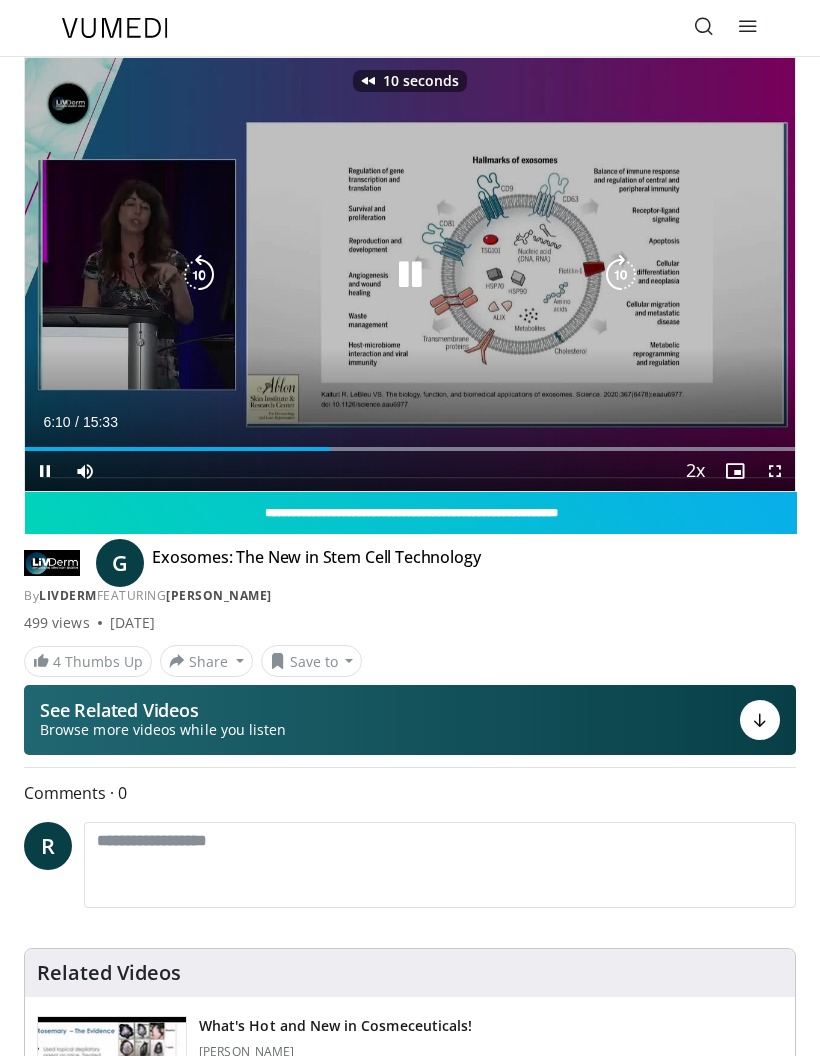 click at bounding box center [410, 275] 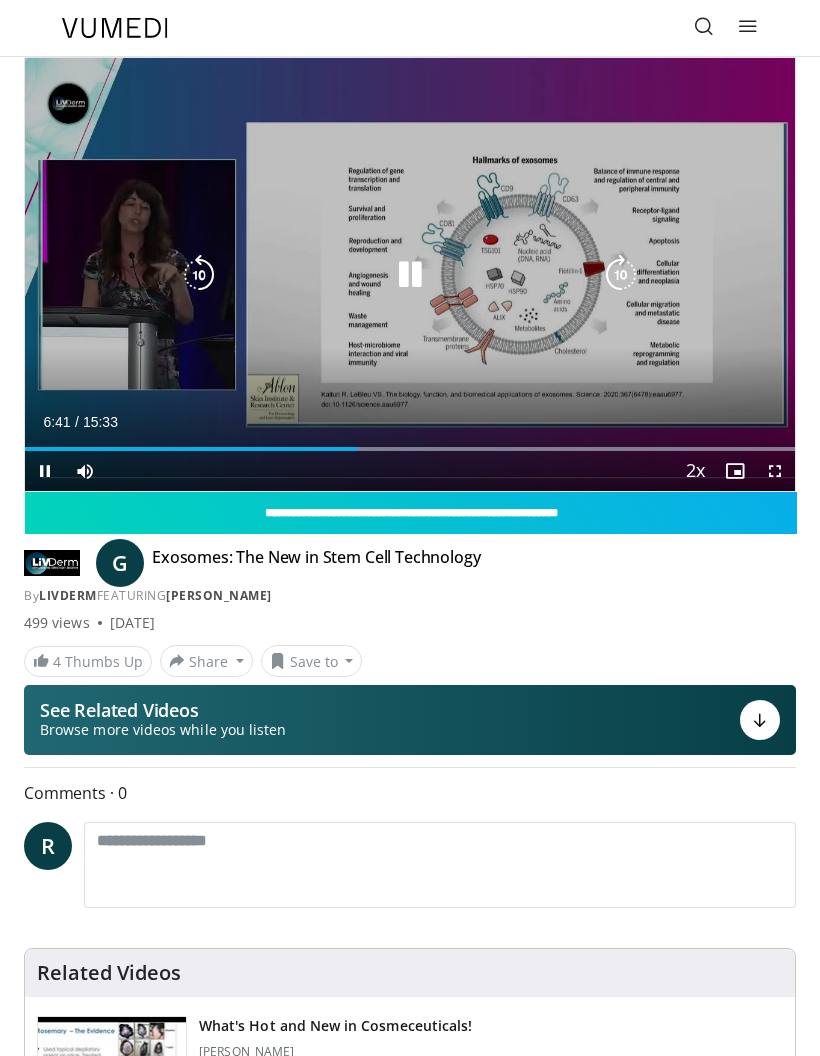 click on "10 seconds
Tap to unmute" at bounding box center [410, 274] 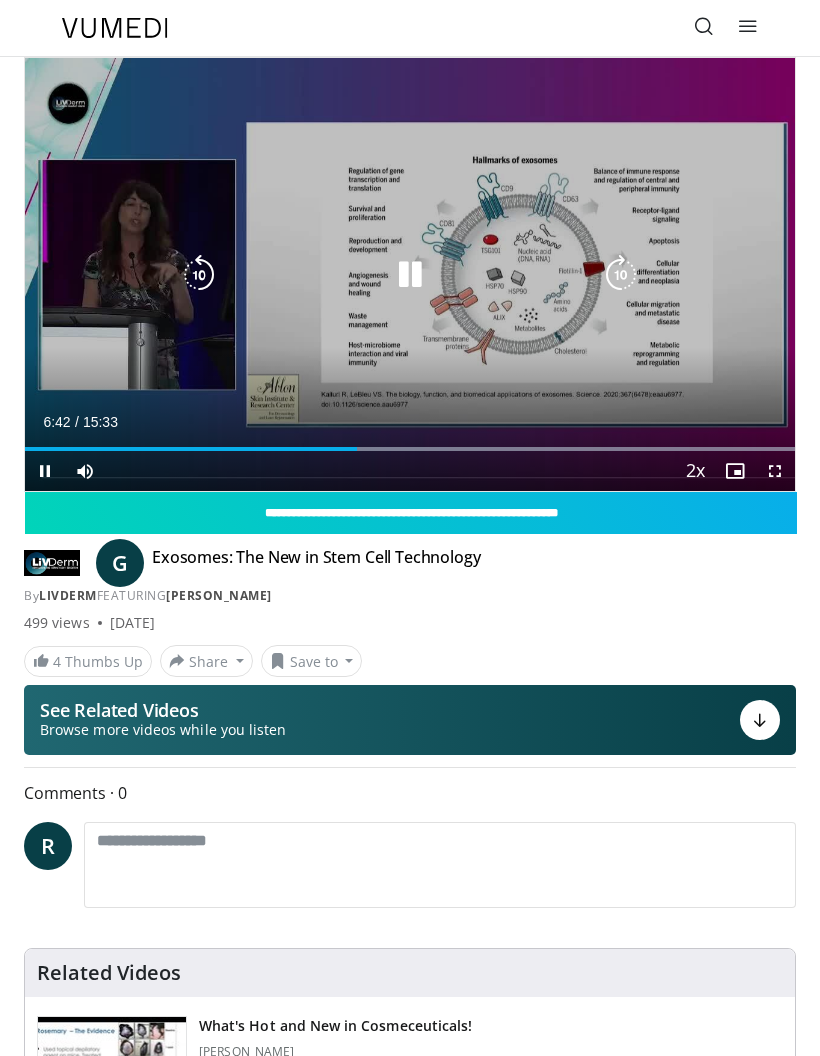 click at bounding box center (199, 275) 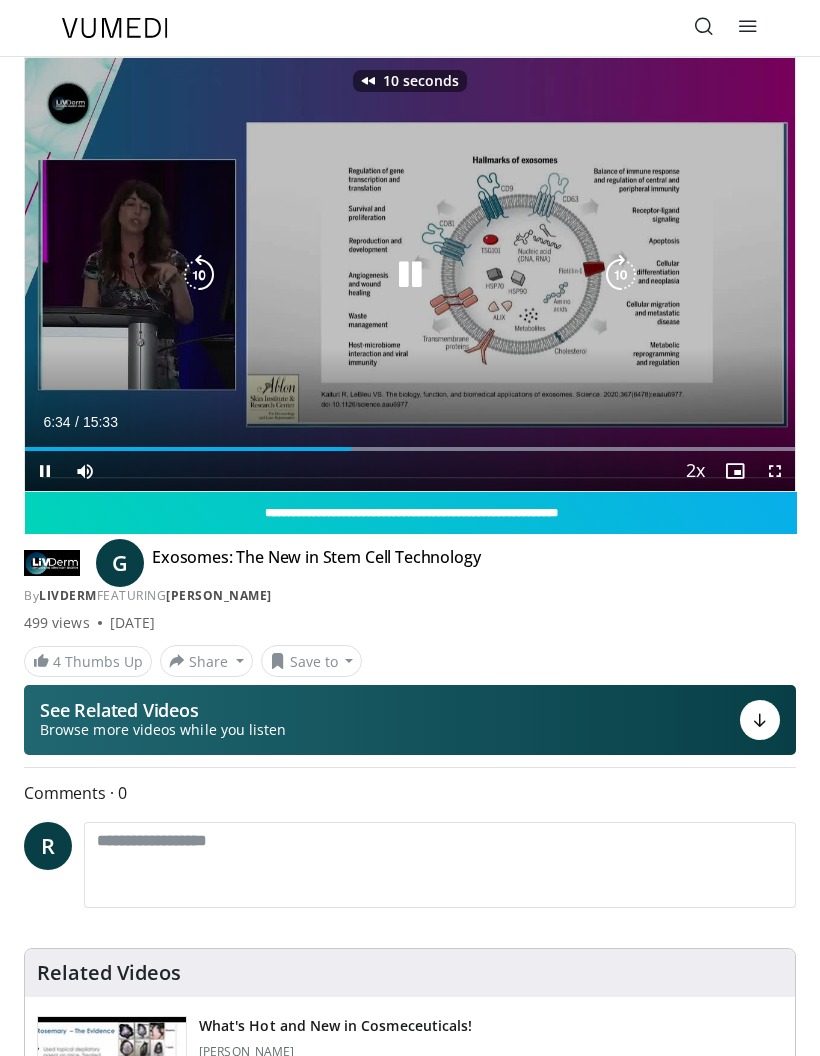 click at bounding box center (410, 275) 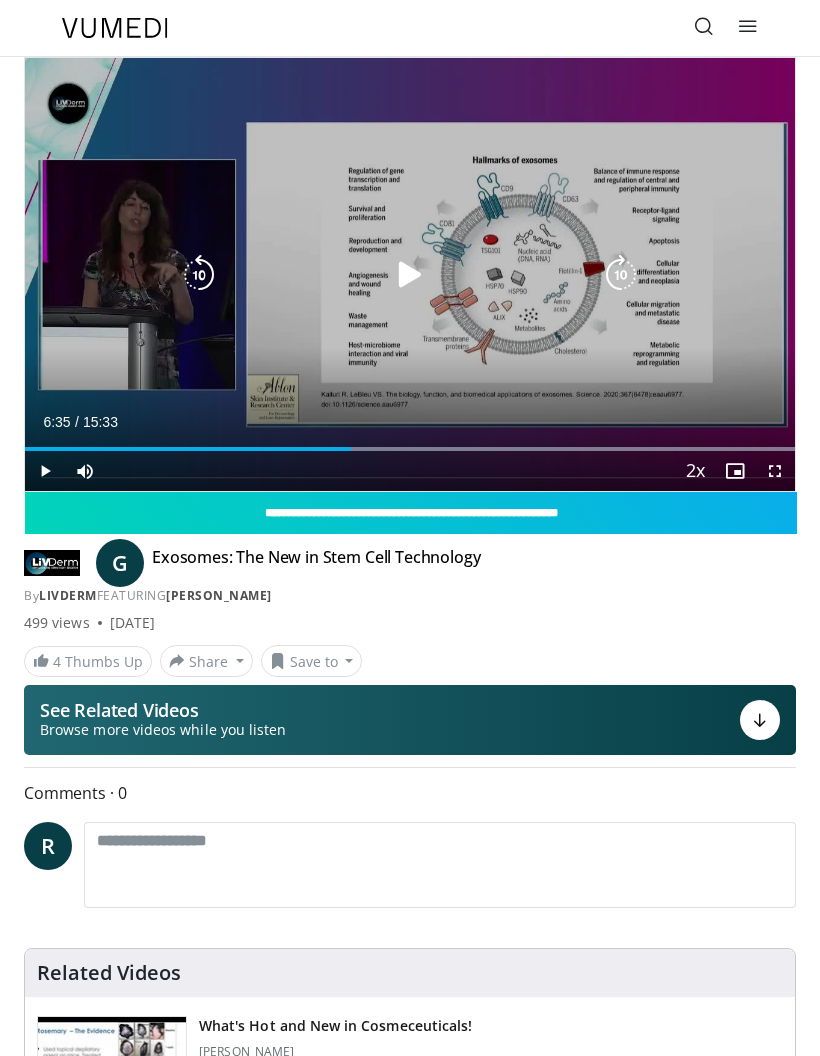 click at bounding box center [410, 275] 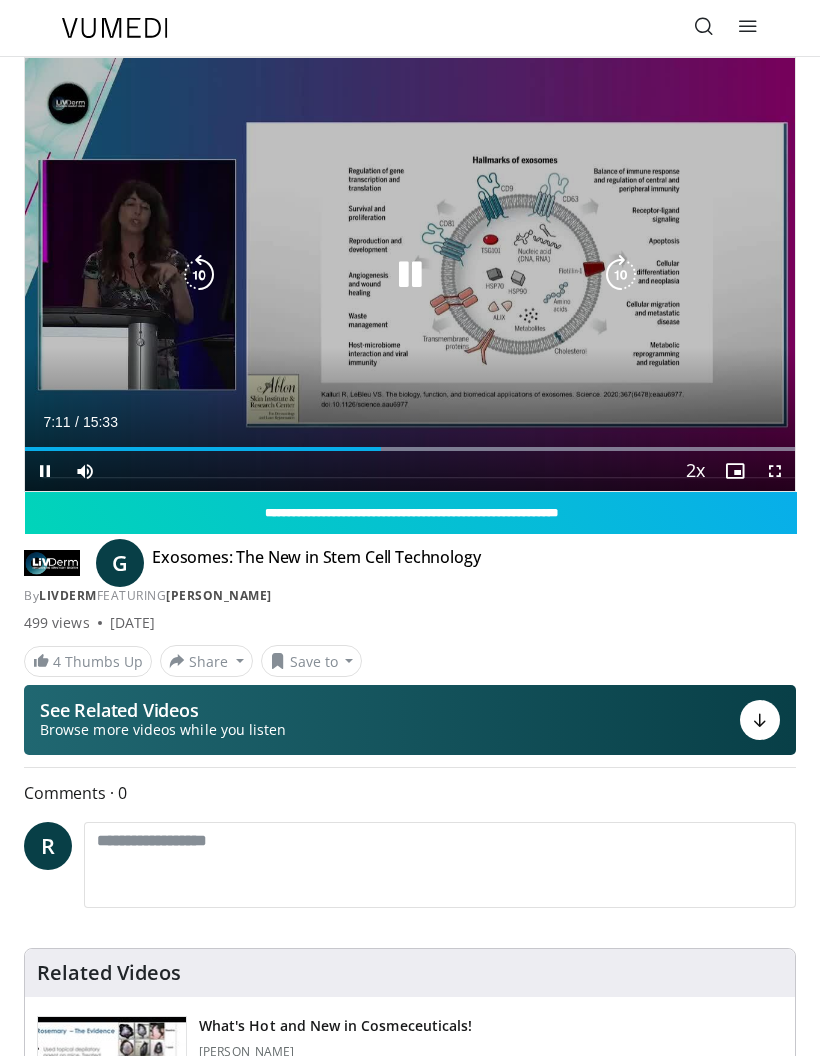 click at bounding box center [410, 275] 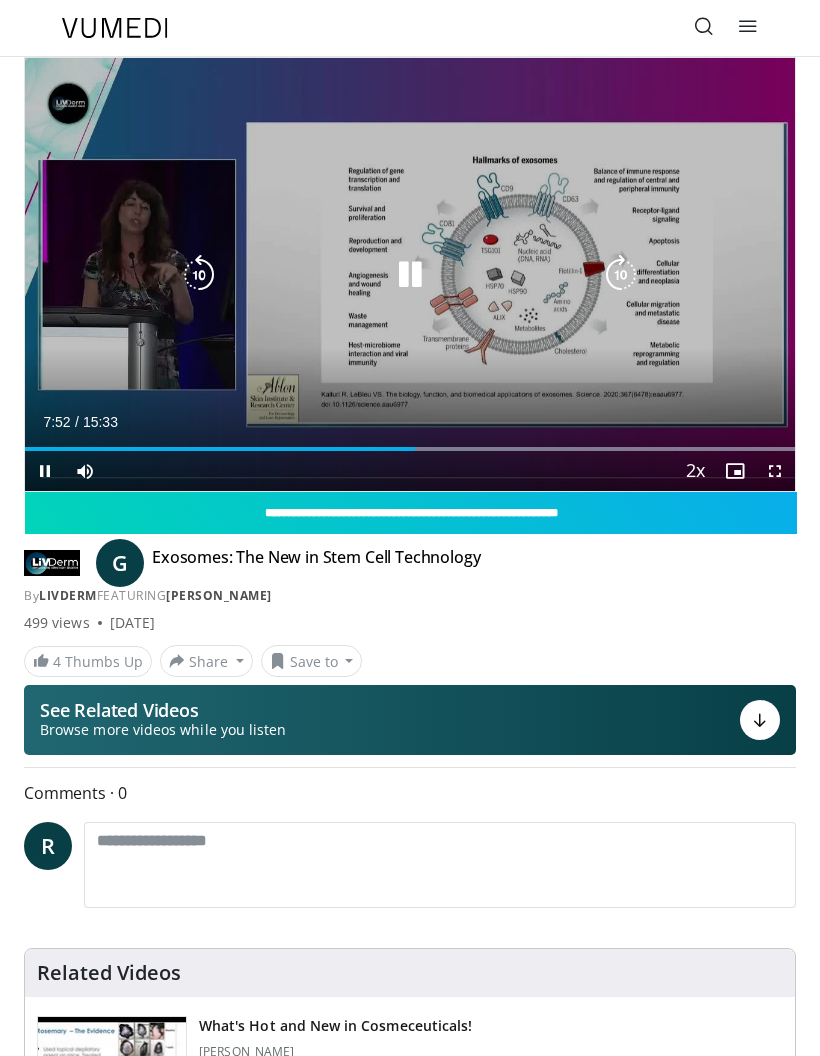 click at bounding box center [199, 275] 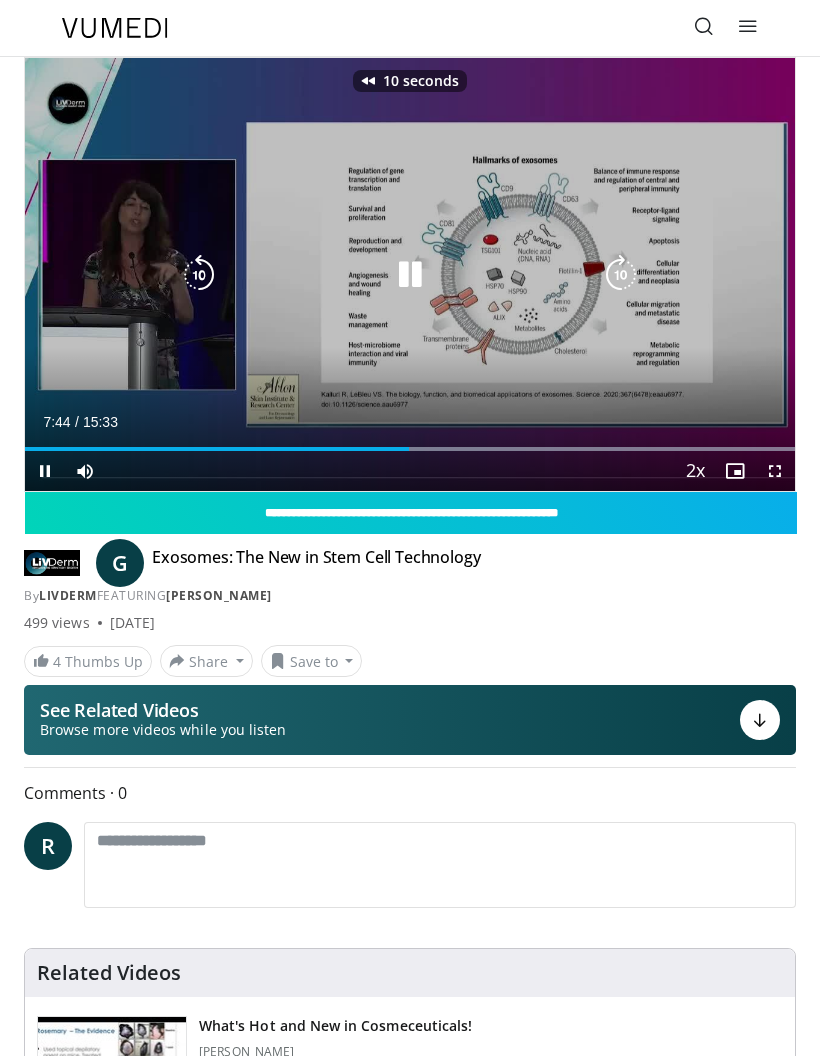 click at bounding box center (410, 275) 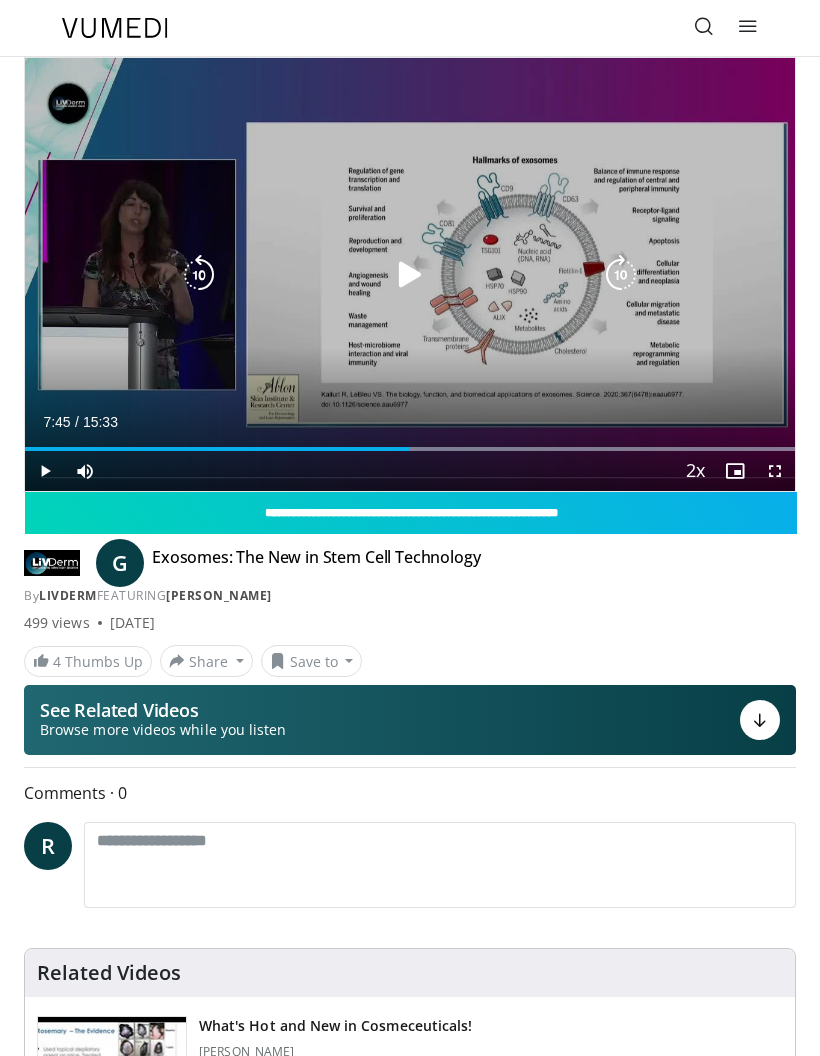 click at bounding box center [410, 275] 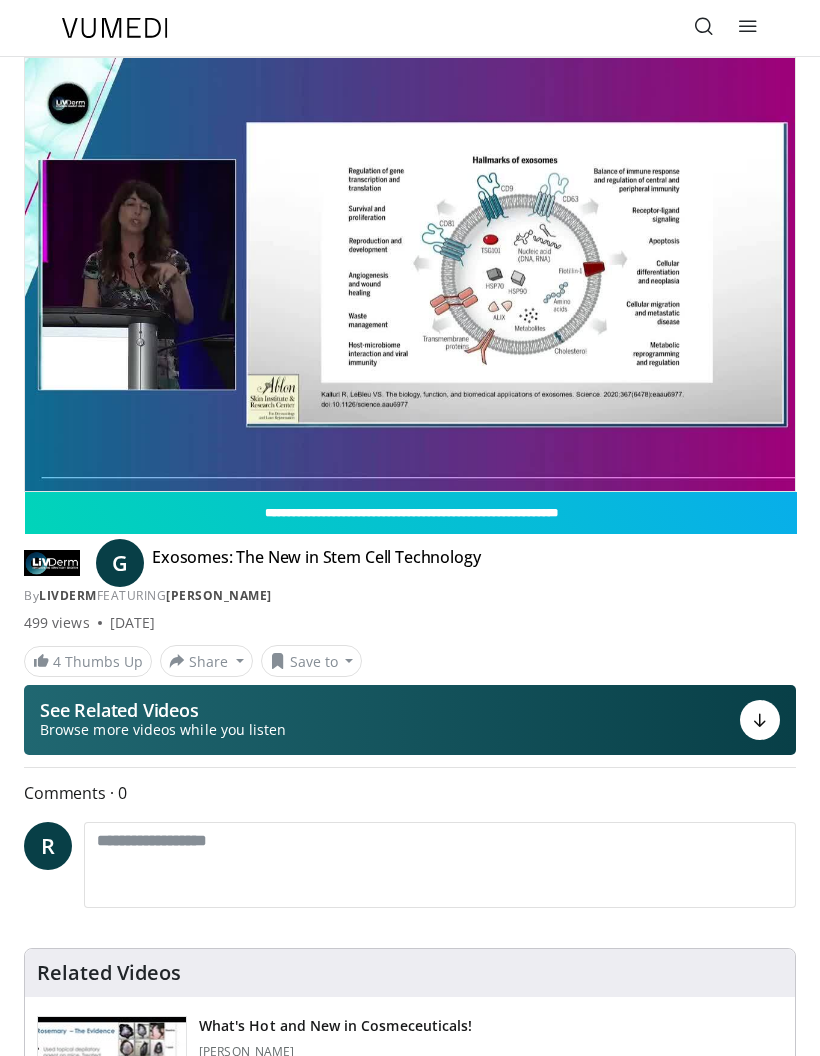 click at bounding box center [410, 275] 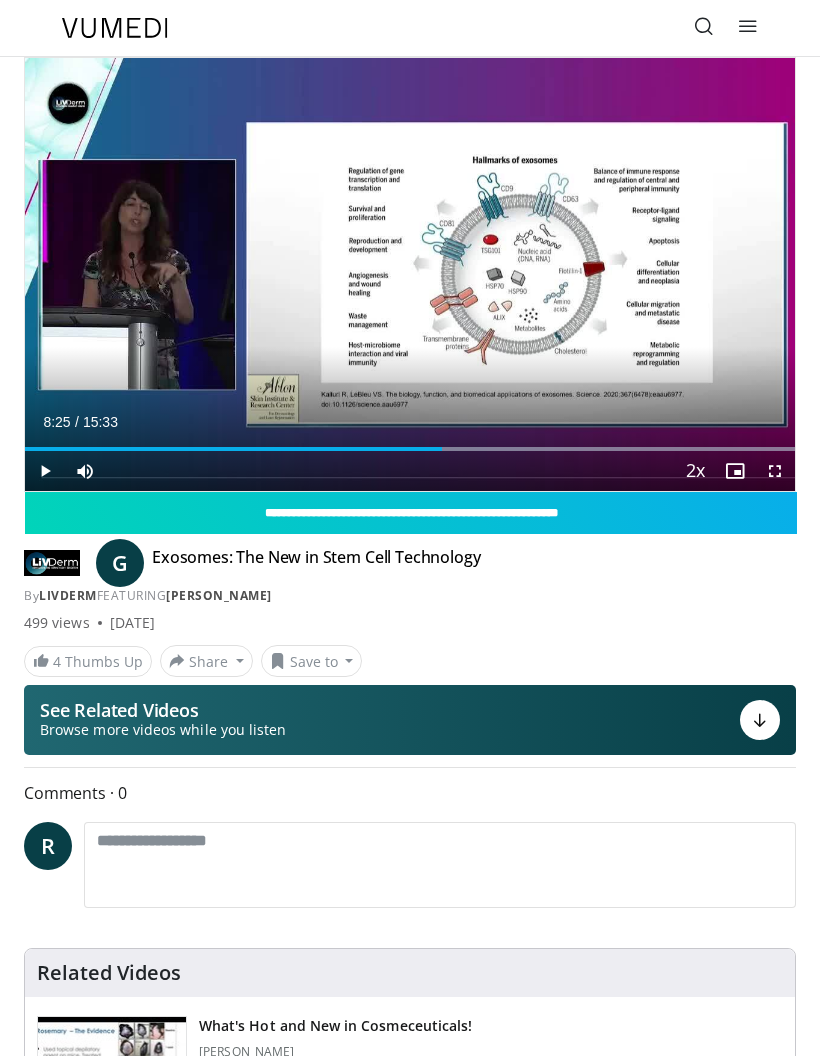 click on "10 seconds
Tap to unmute" at bounding box center [410, 274] 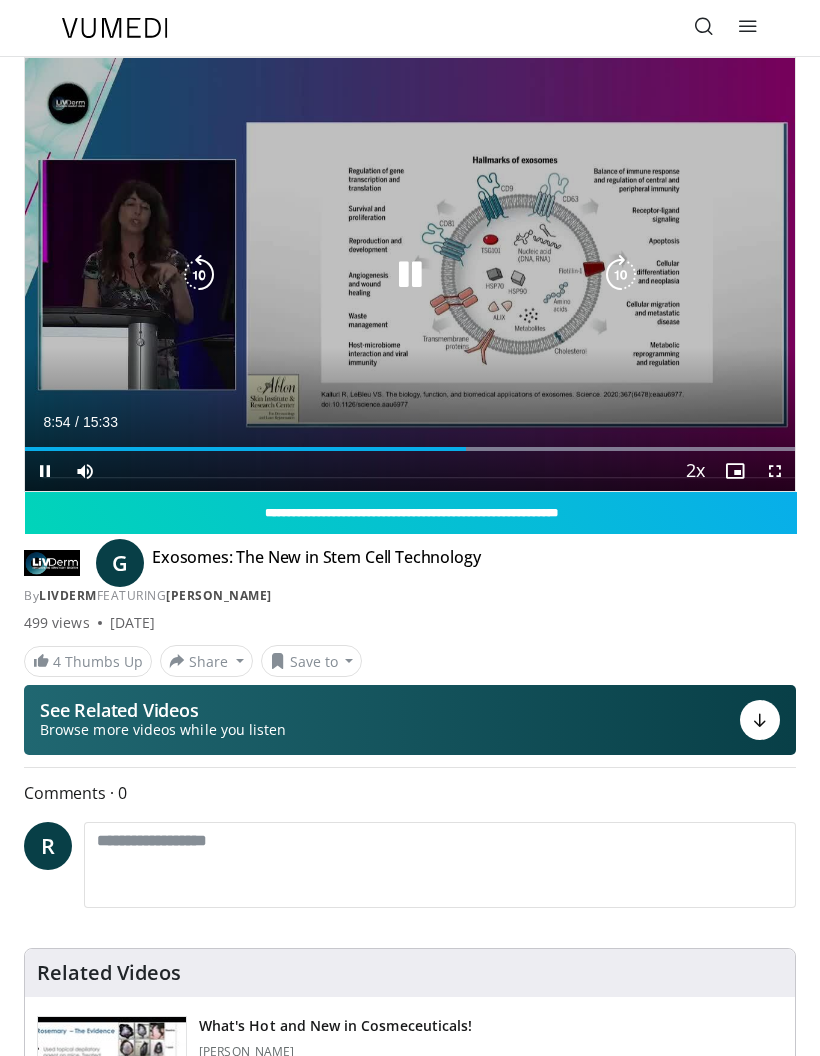 click on "10 seconds
Tap to unmute" at bounding box center (410, 274) 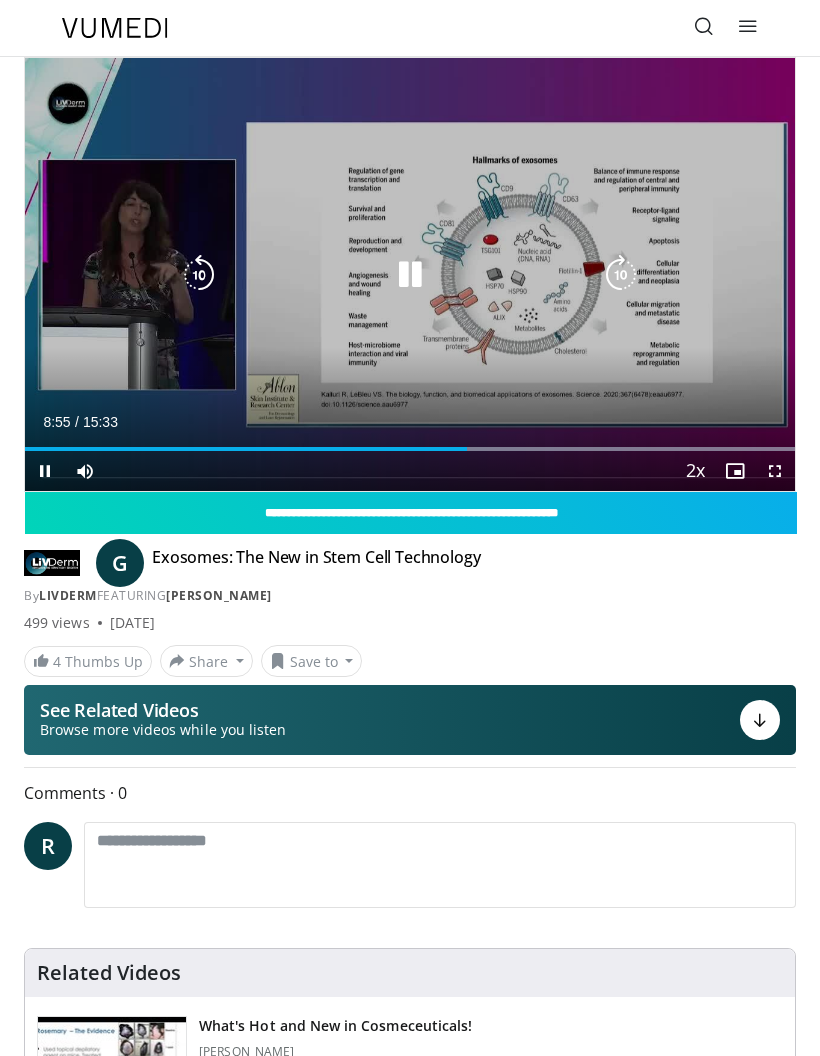 click at bounding box center (199, 275) 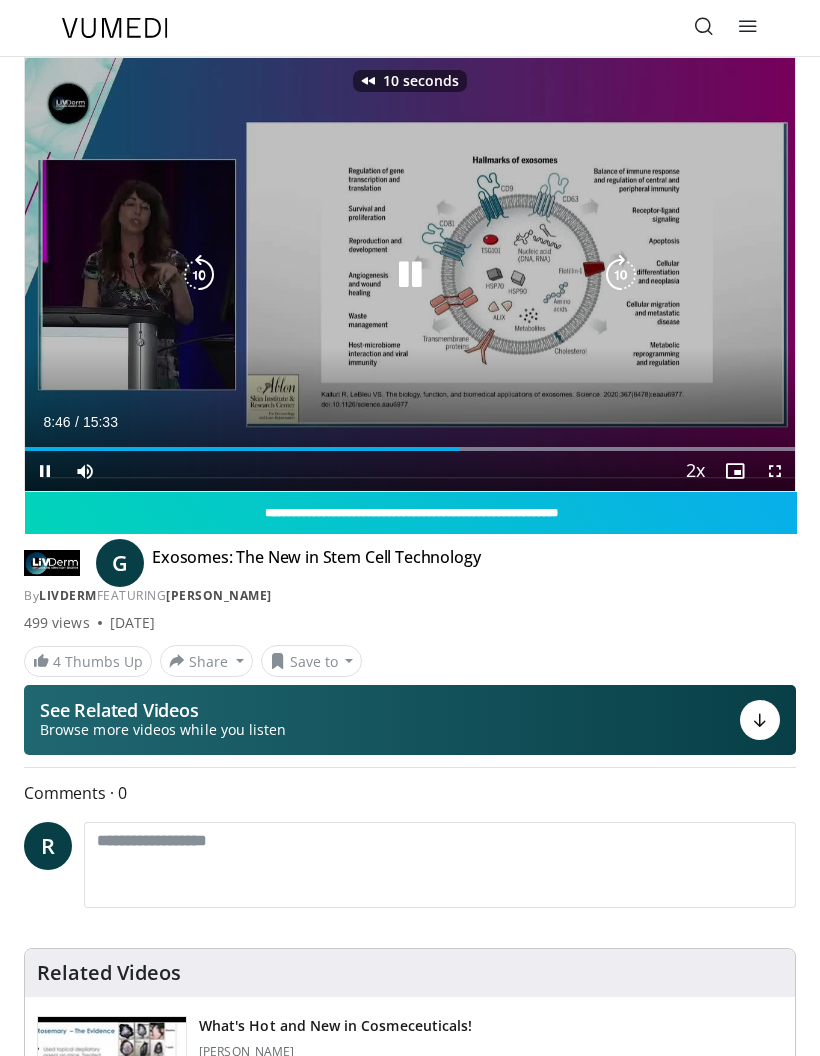 click at bounding box center [199, 275] 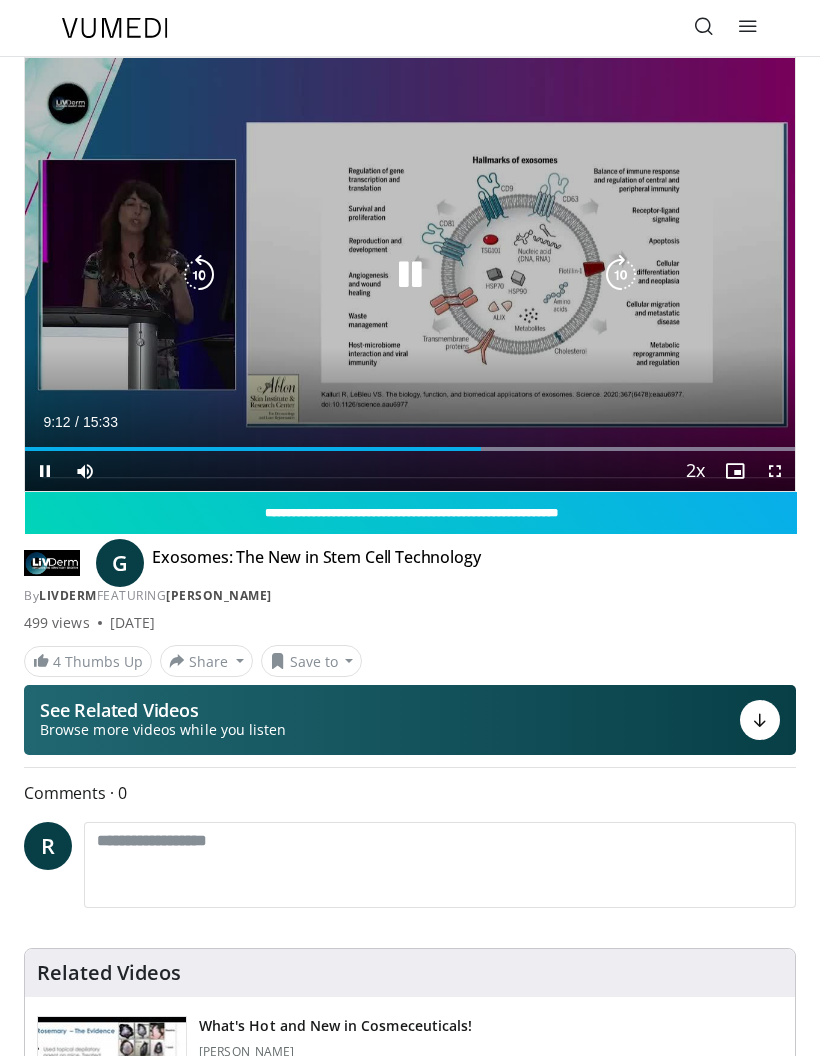 click at bounding box center (410, 275) 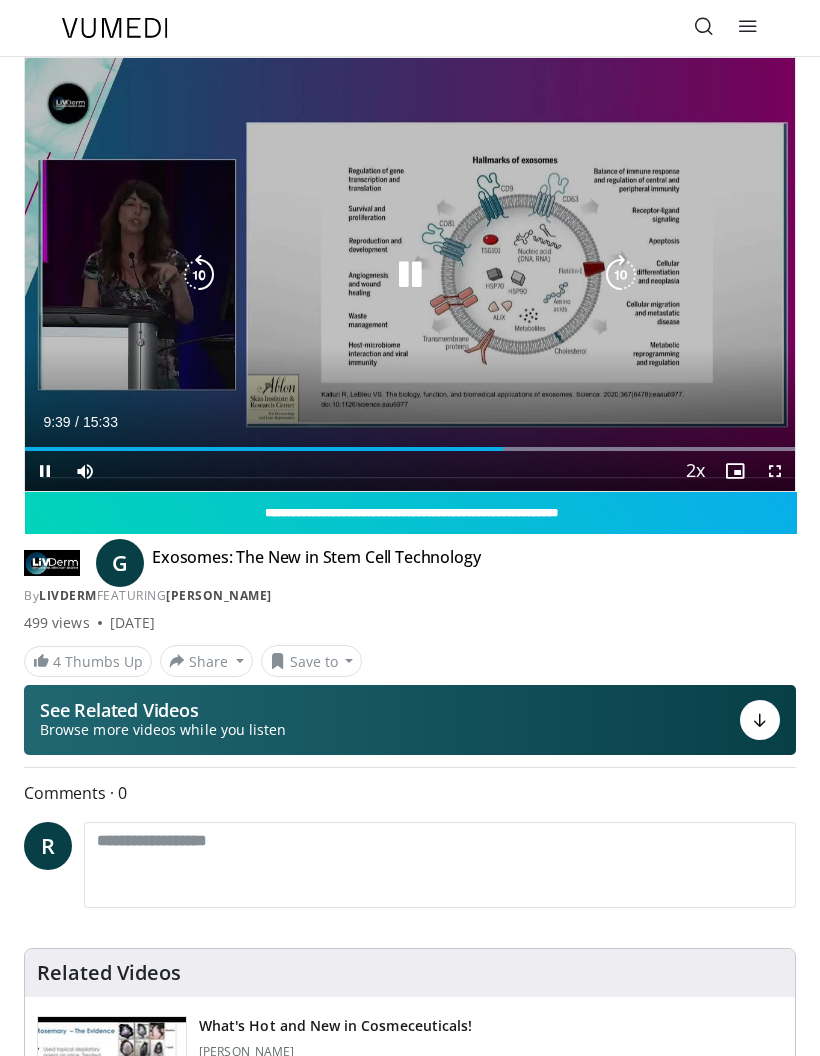 click at bounding box center (199, 275) 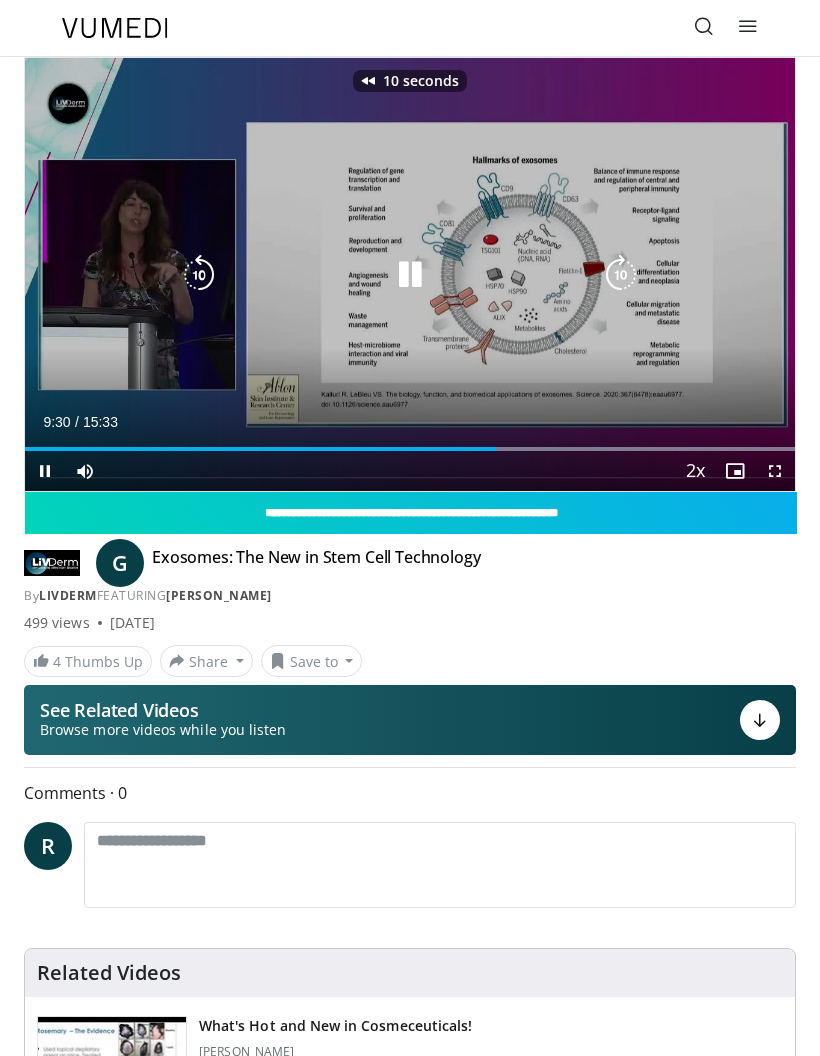 click at bounding box center (410, 275) 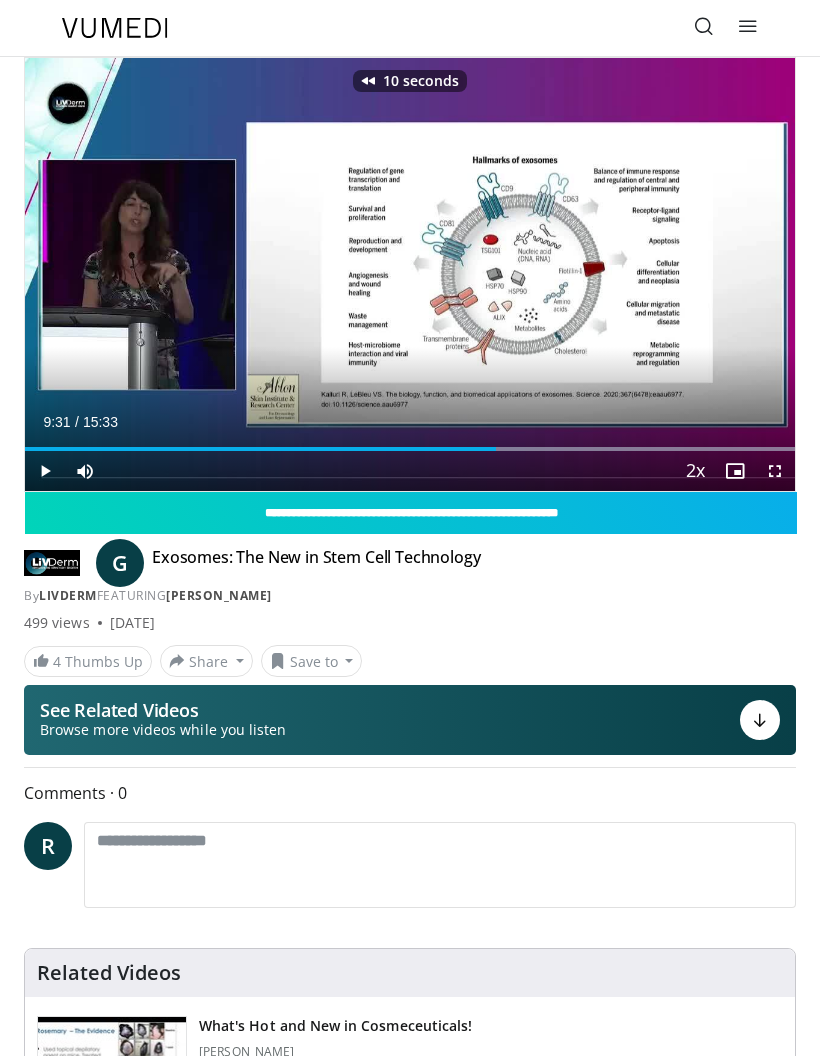 click on "10 seconds
Tap to unmute" at bounding box center (410, 274) 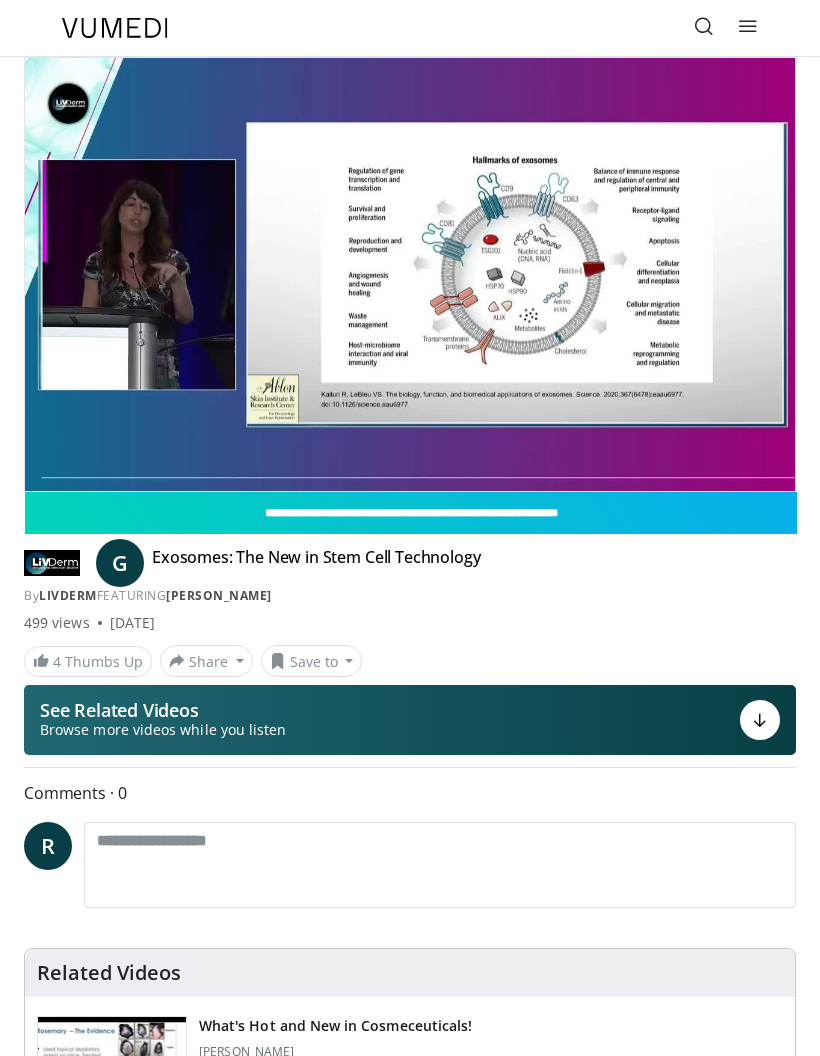 click at bounding box center [45, 511] 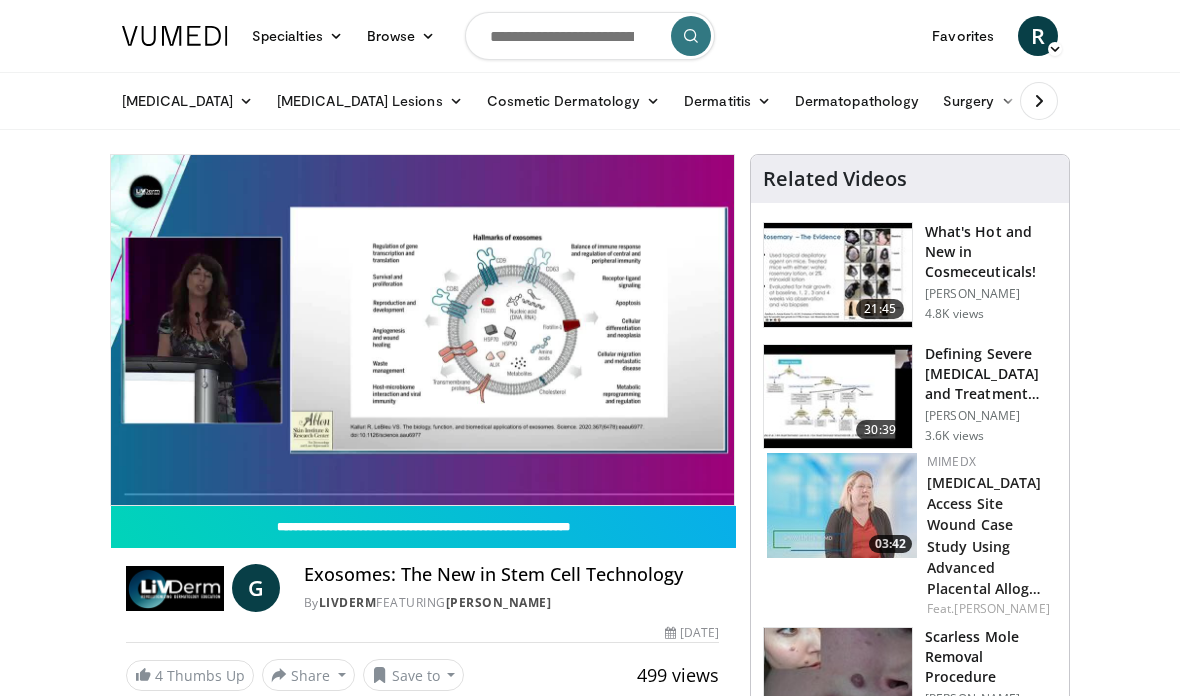 click at bounding box center [589, 330] 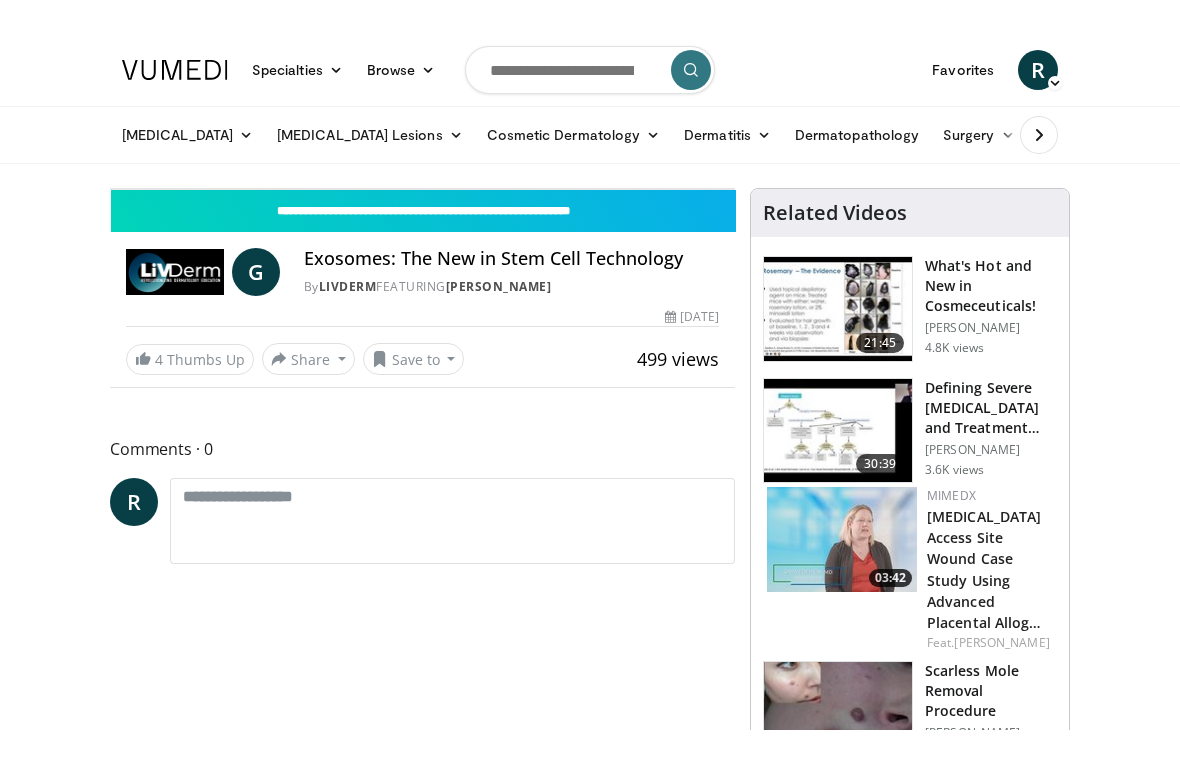 scroll, scrollTop: 24, scrollLeft: 0, axis: vertical 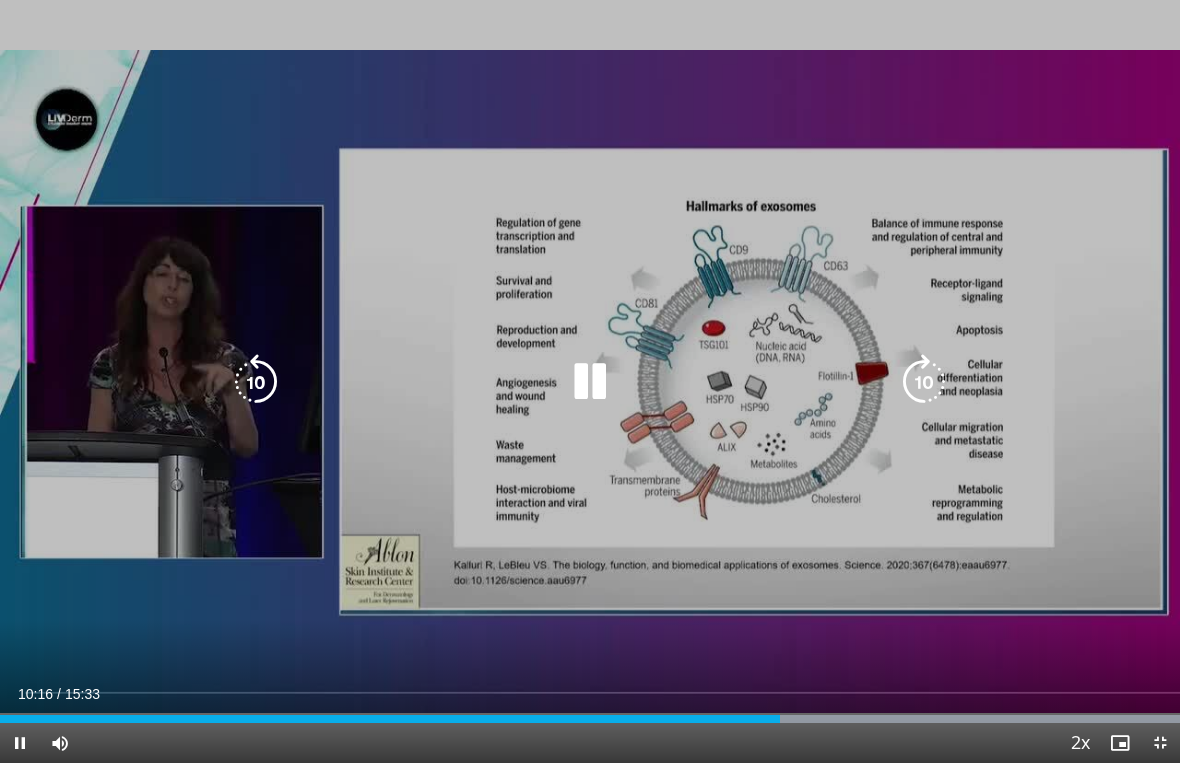 click at bounding box center [256, 382] 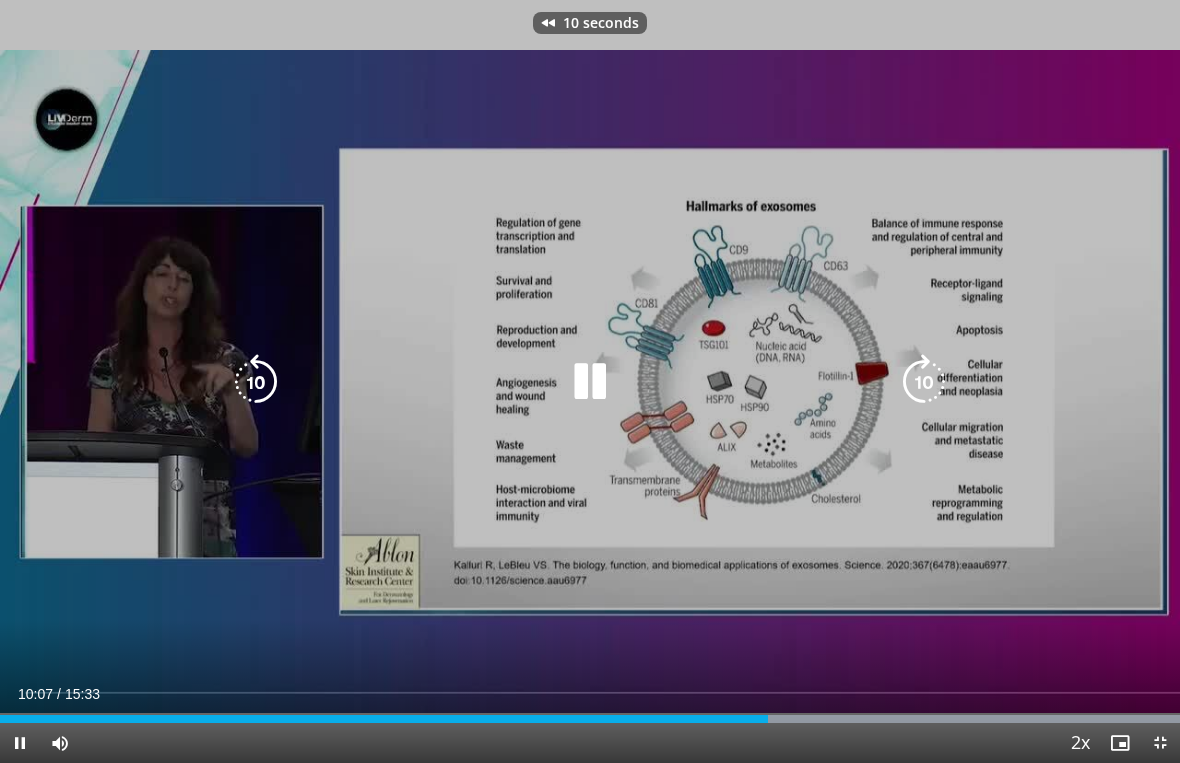 click at bounding box center [256, 382] 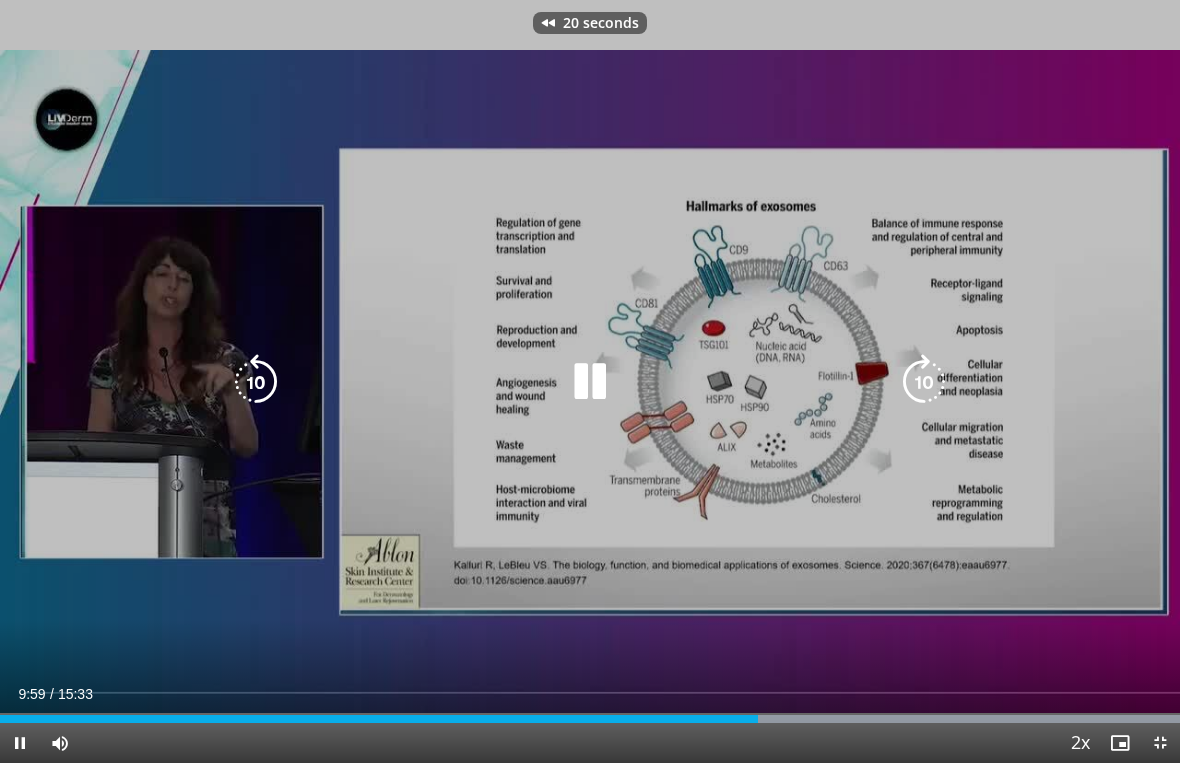 click at bounding box center (256, 382) 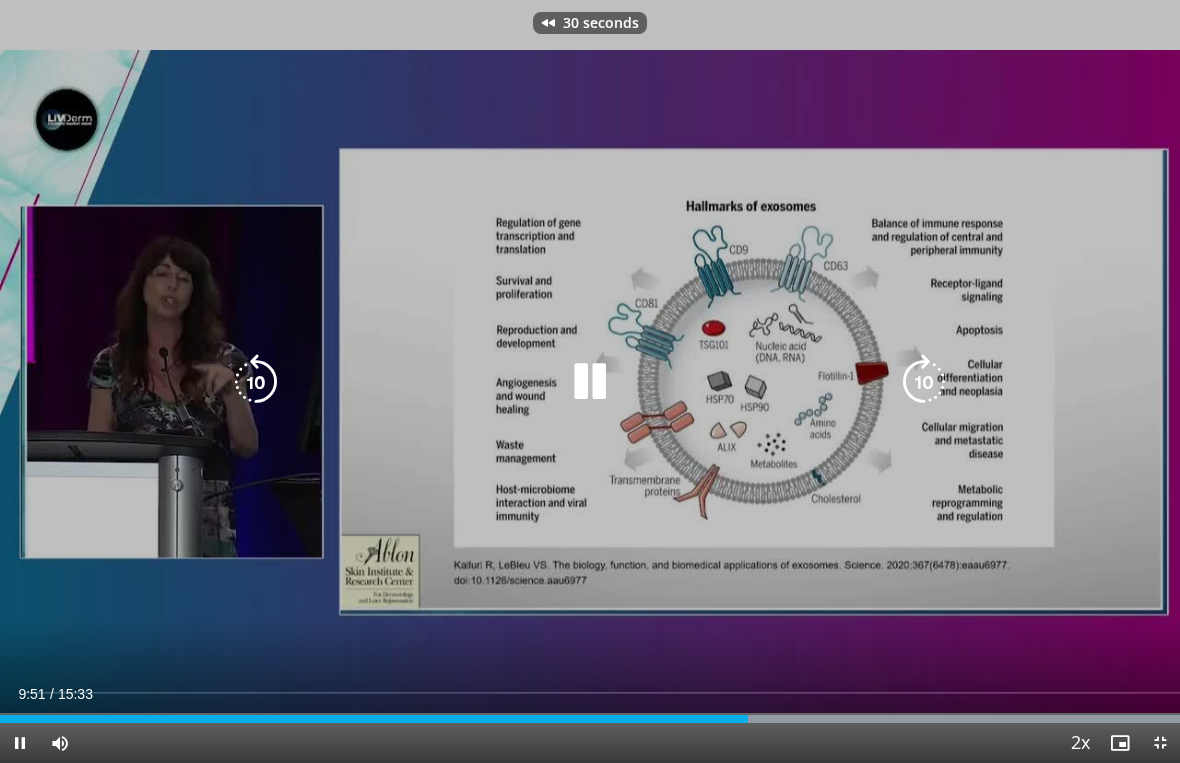 click at bounding box center (256, 382) 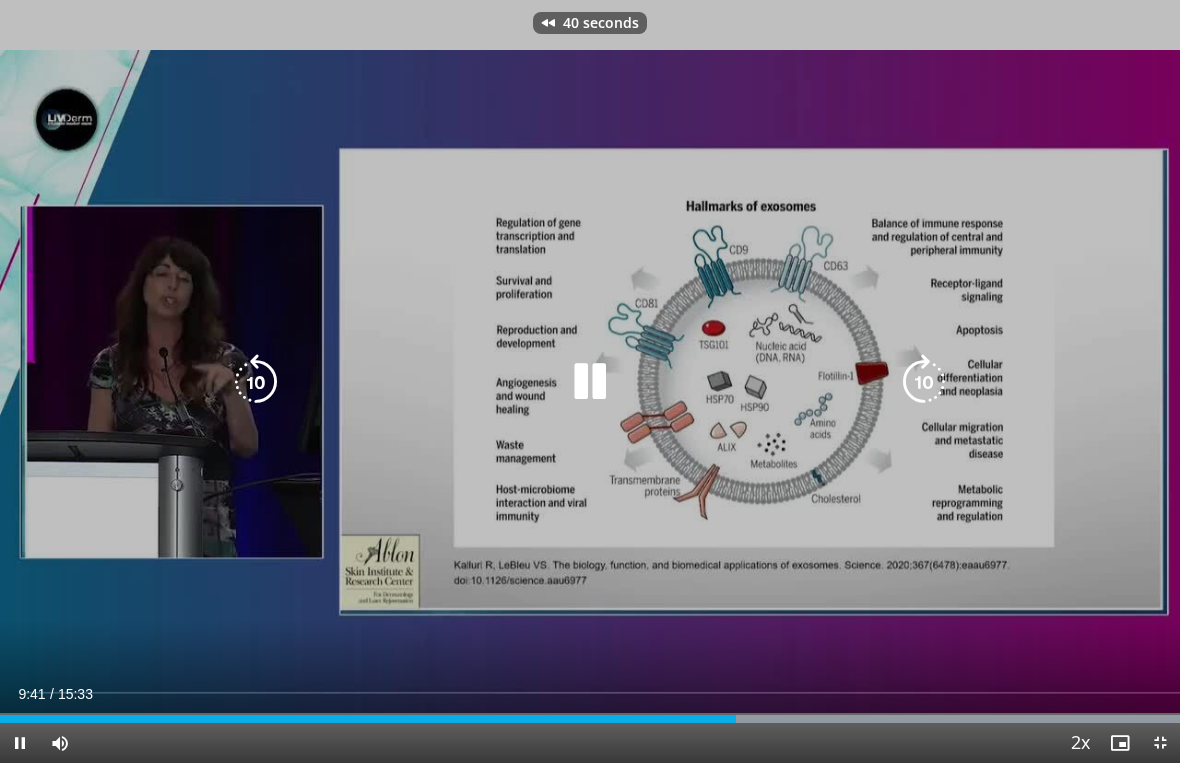 click at bounding box center [256, 382] 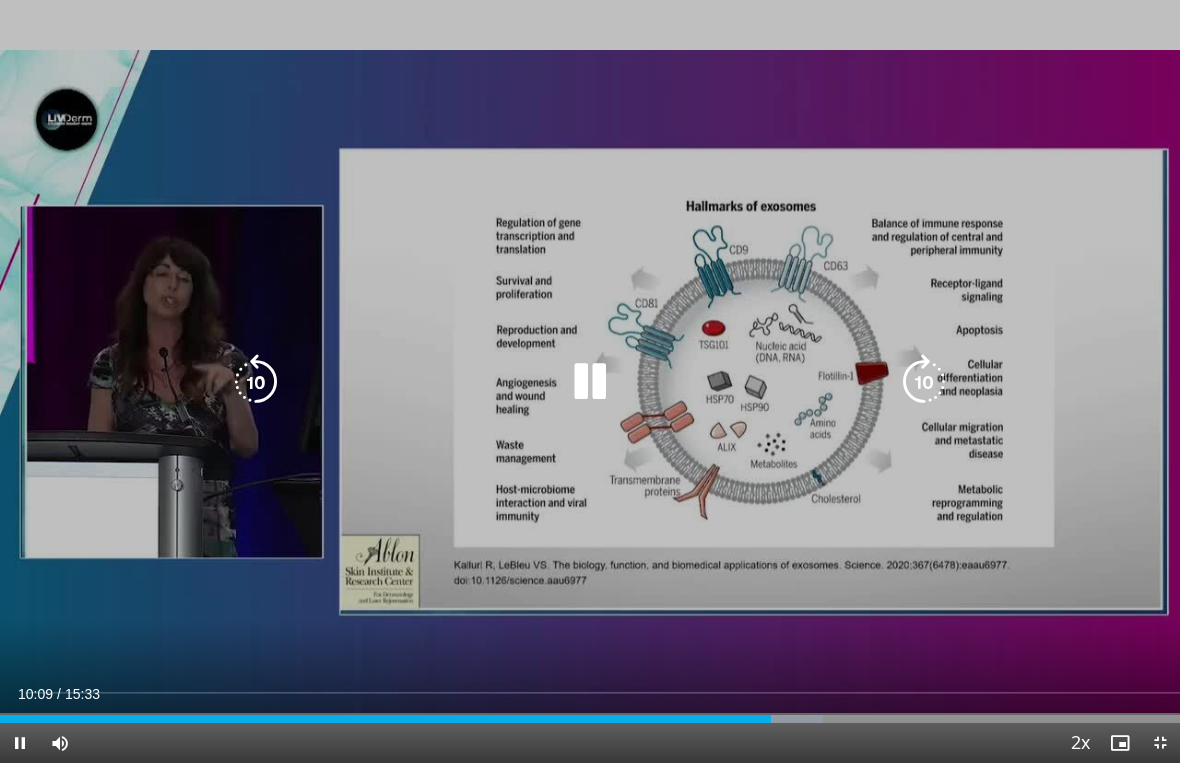 click at bounding box center [590, 382] 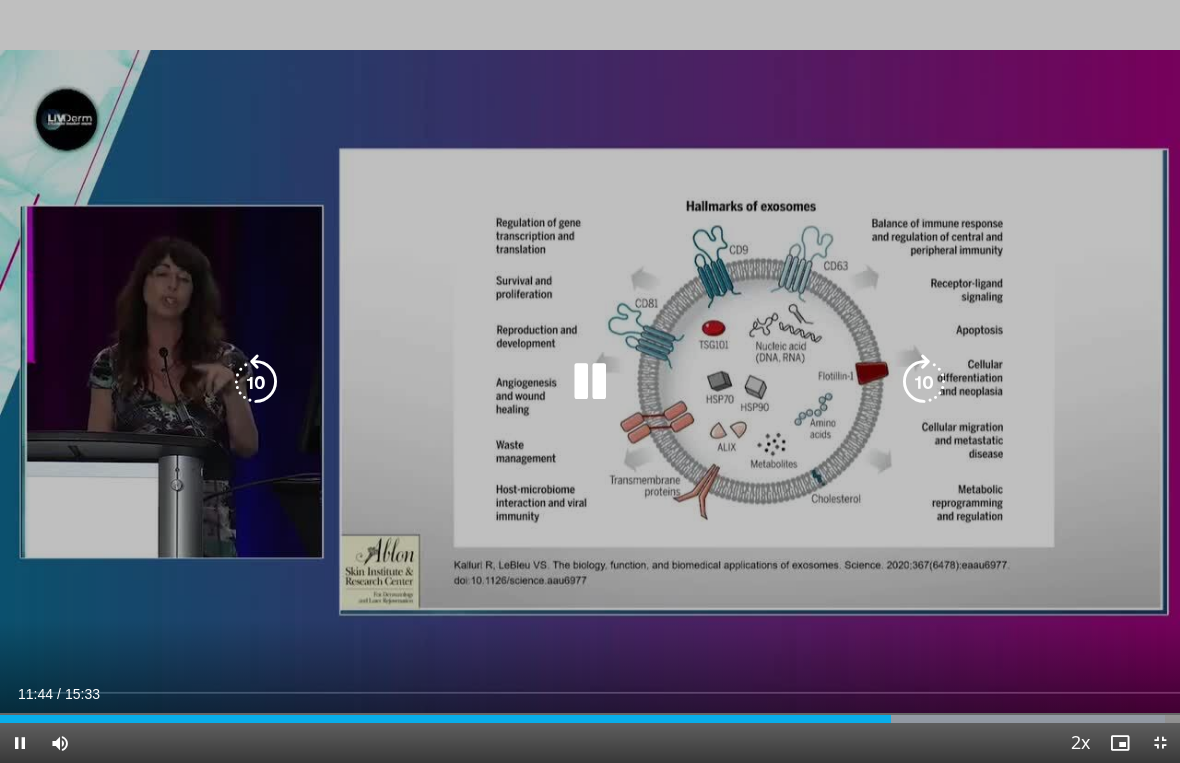 click at bounding box center [924, 382] 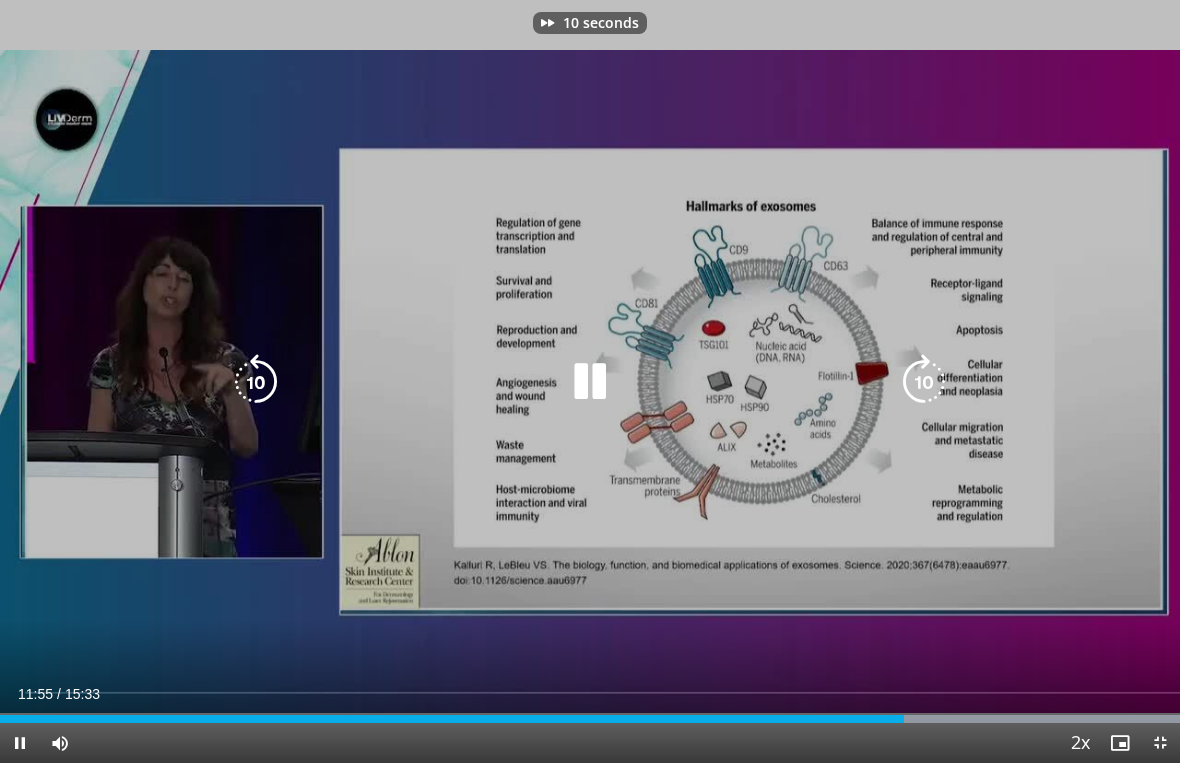 click at bounding box center [924, 382] 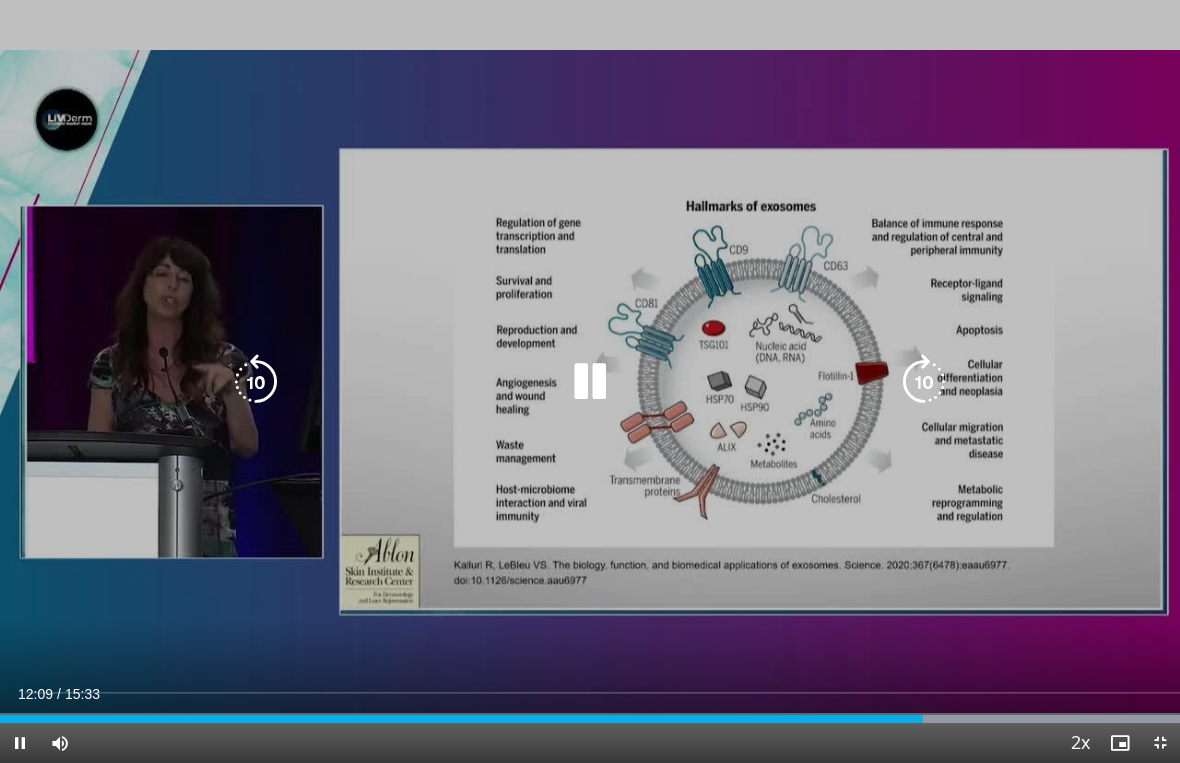 click at bounding box center (256, 382) 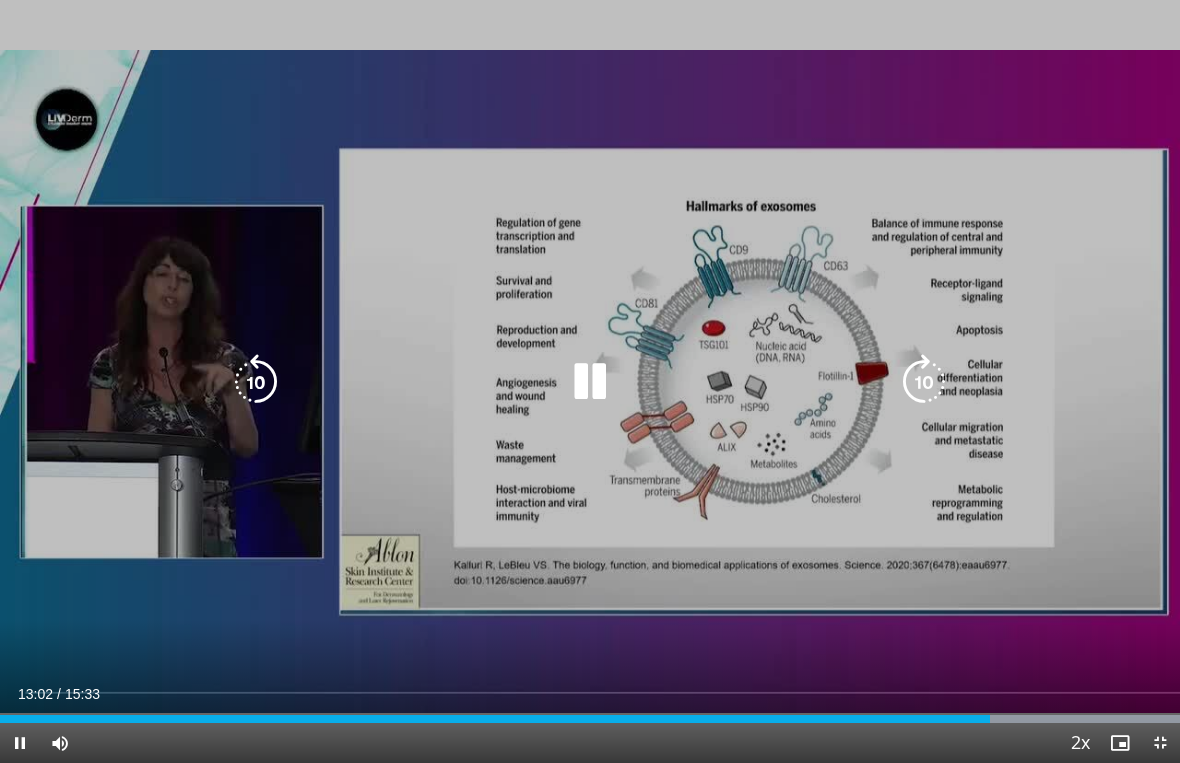 click at bounding box center [924, 382] 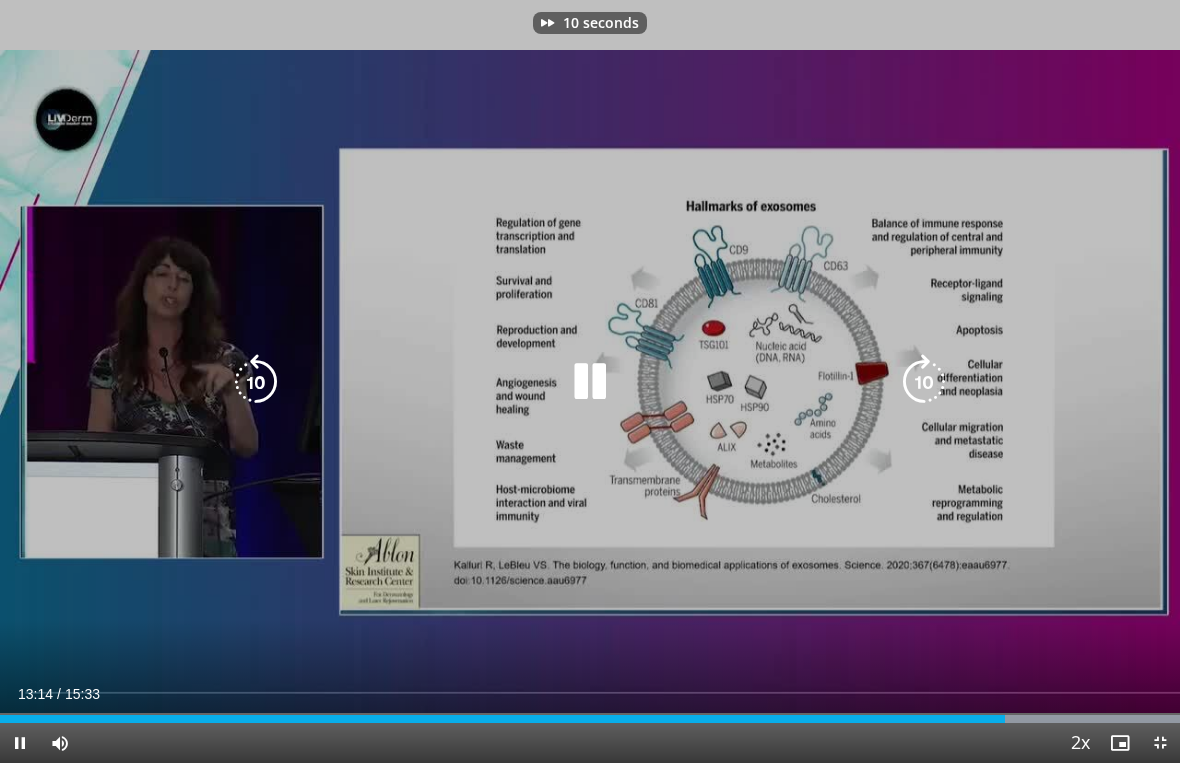 click at bounding box center [924, 382] 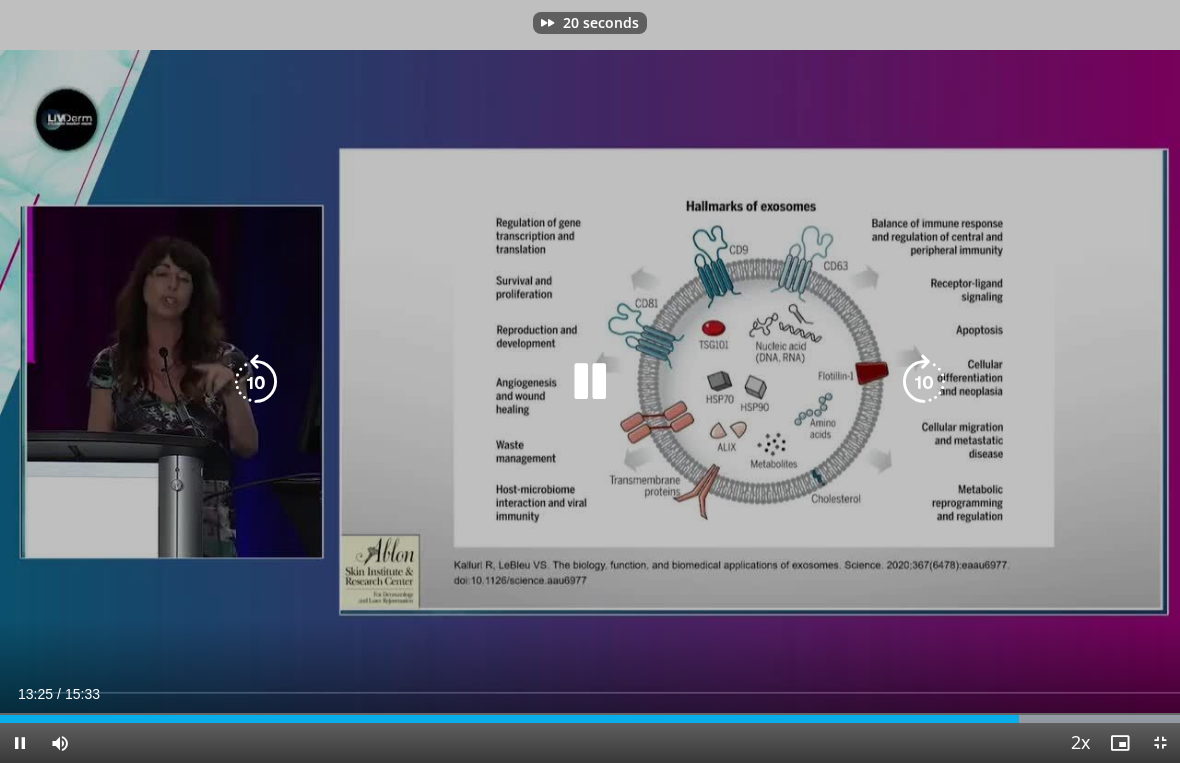 click at bounding box center (924, 382) 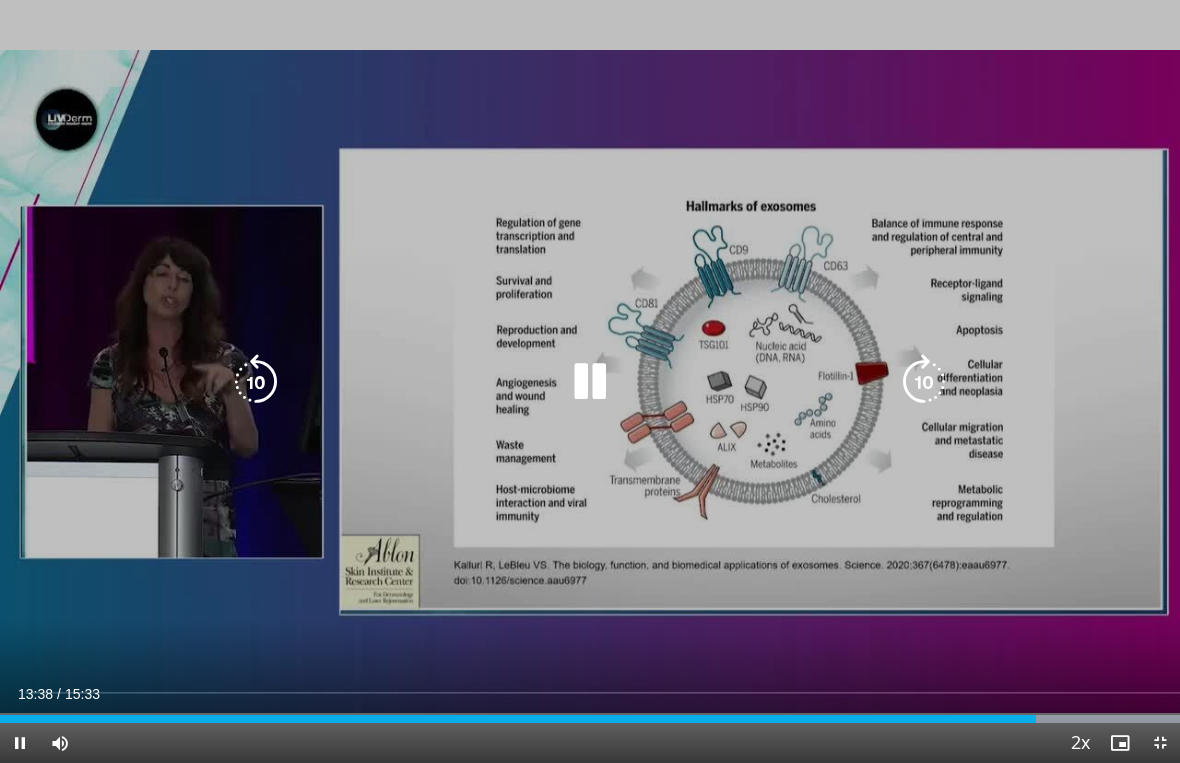 click at bounding box center [924, 382] 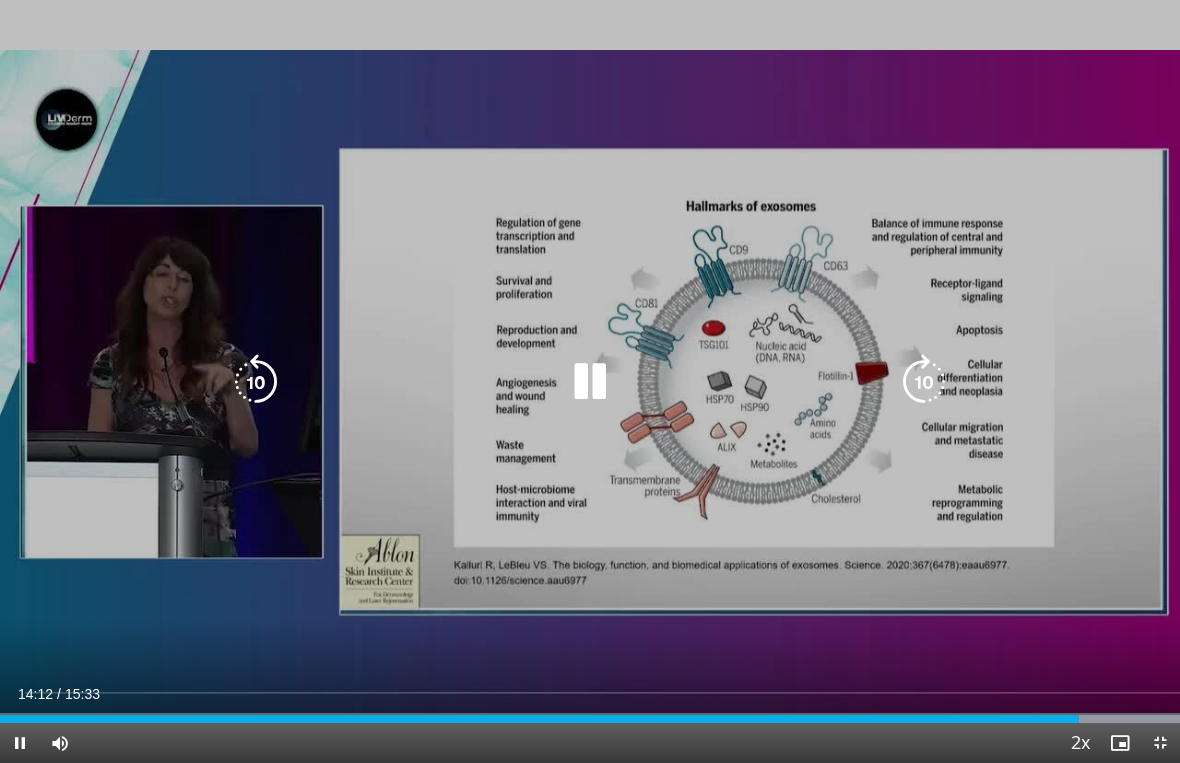 click at bounding box center (924, 382) 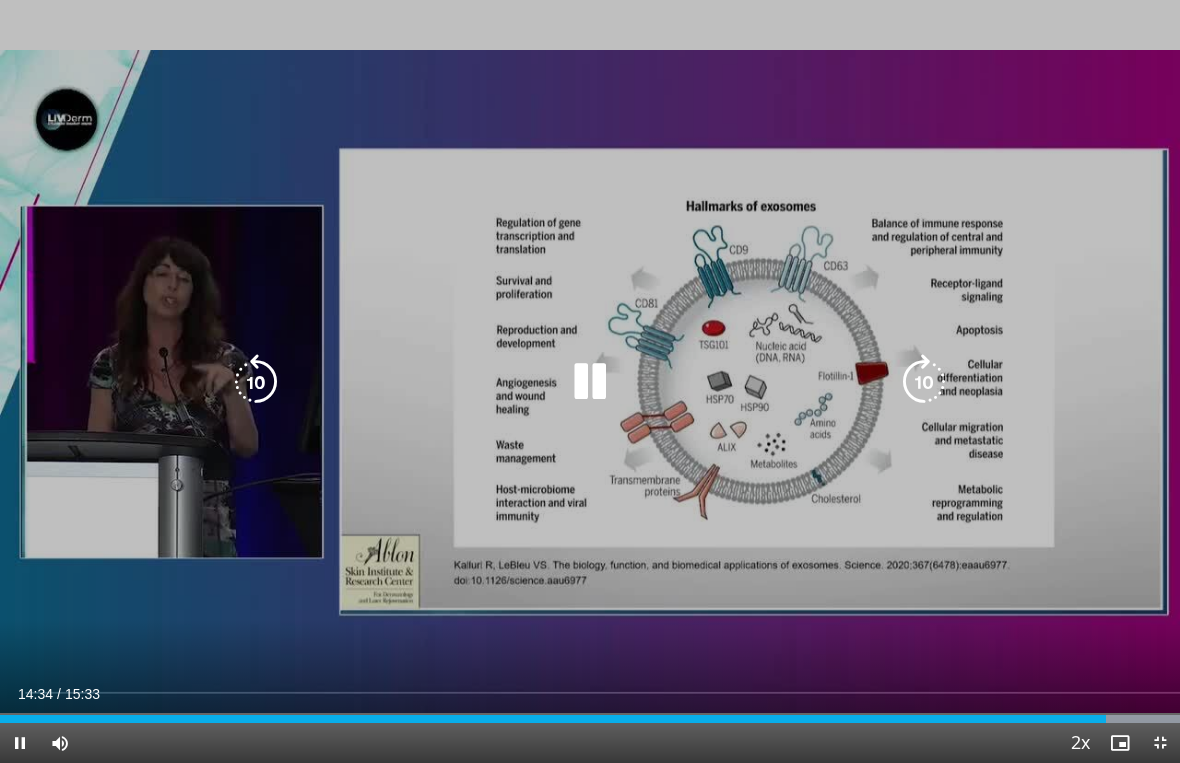 click at bounding box center [924, 382] 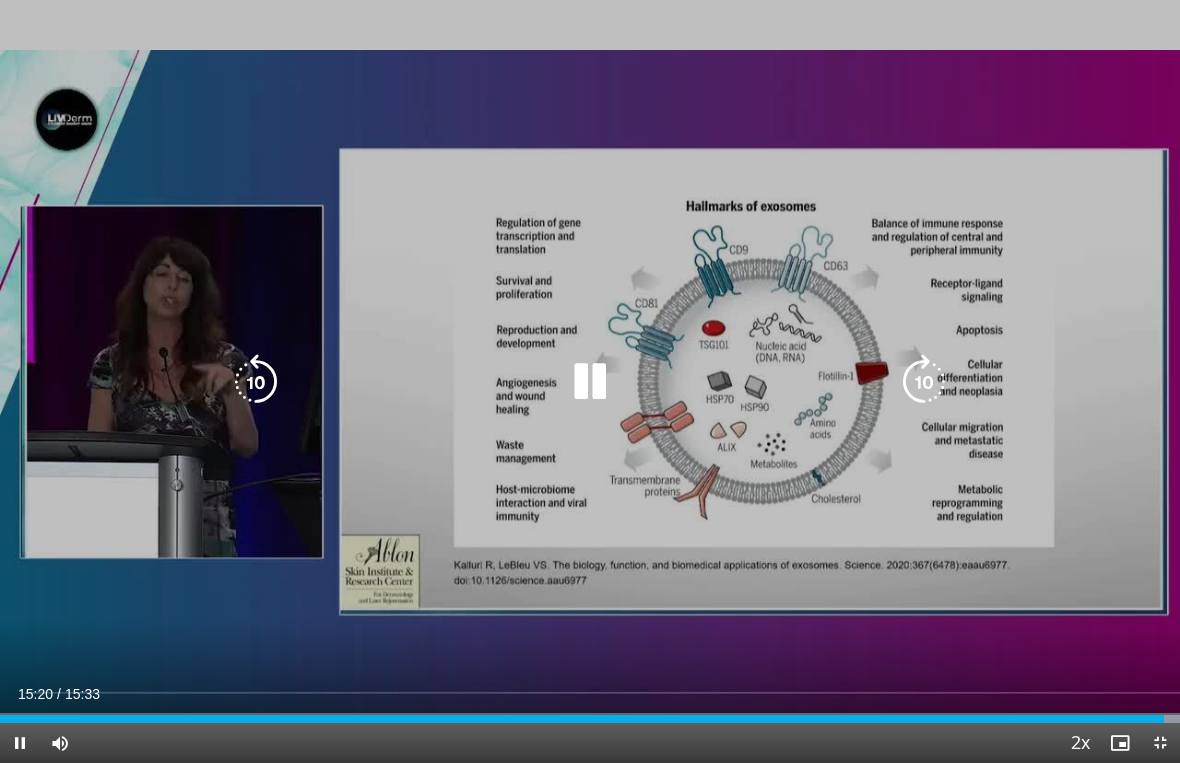 click at bounding box center (590, 382) 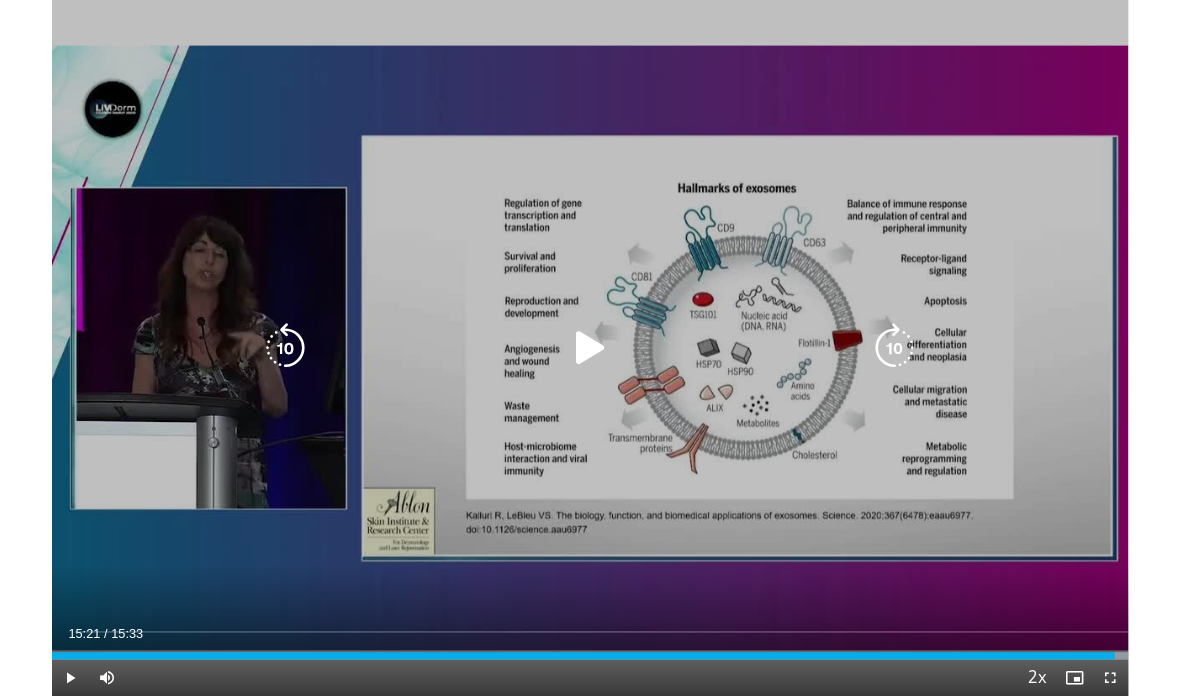 scroll, scrollTop: 0, scrollLeft: 0, axis: both 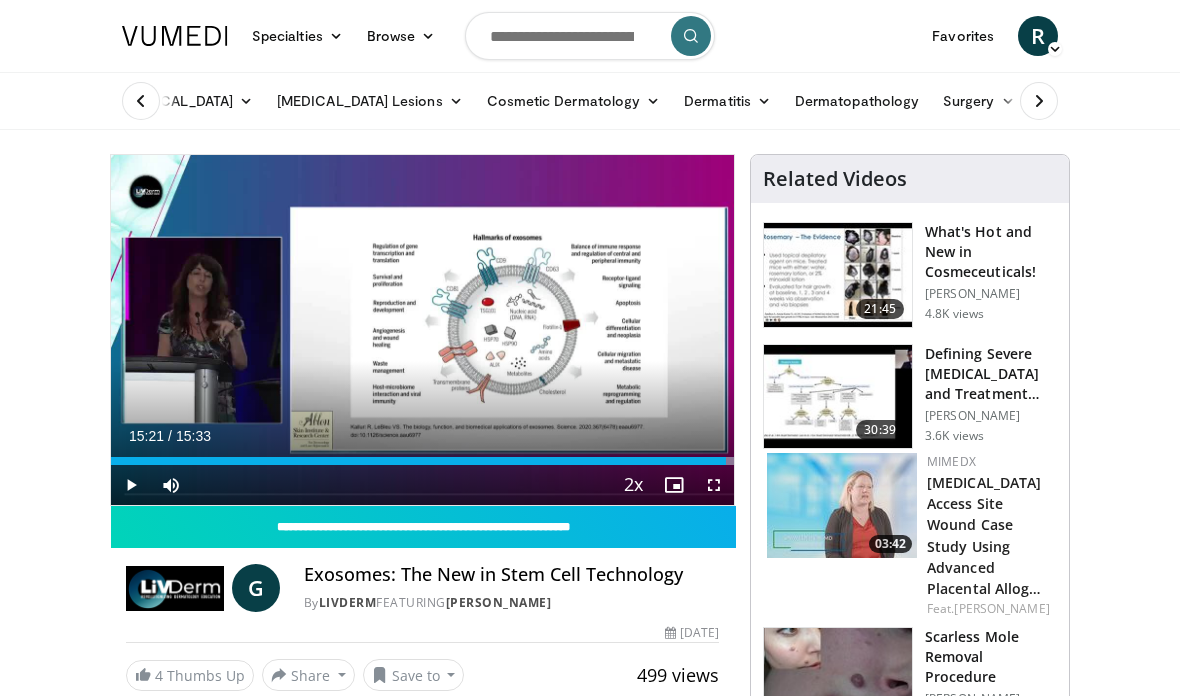 click on "What's Hot and New in Cosmeceuticals!" at bounding box center [991, 252] 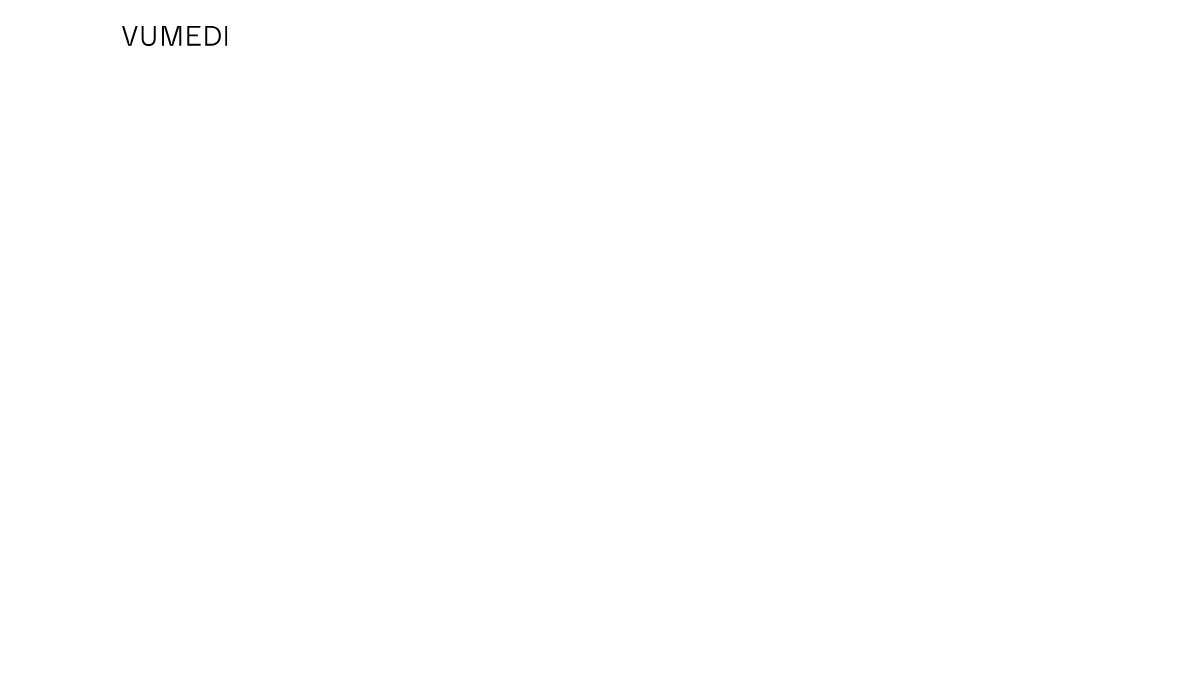 scroll, scrollTop: 0, scrollLeft: 0, axis: both 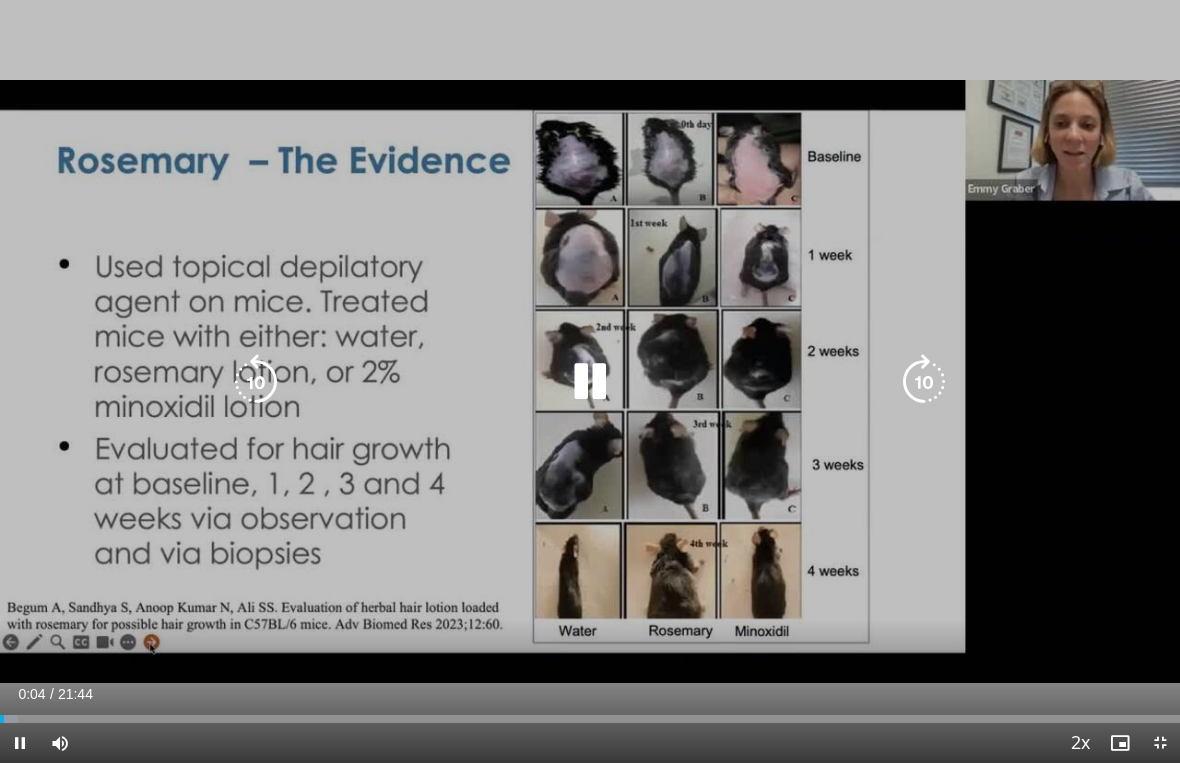 click at bounding box center (924, 382) 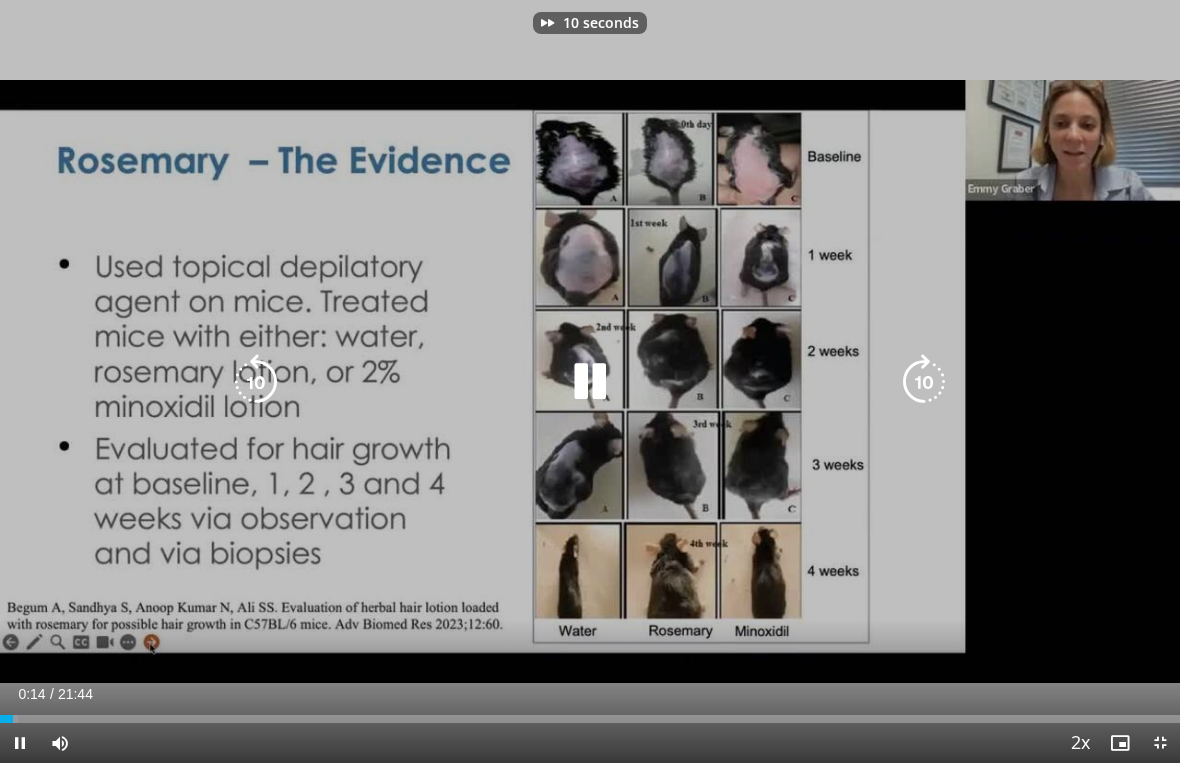 click at bounding box center [924, 382] 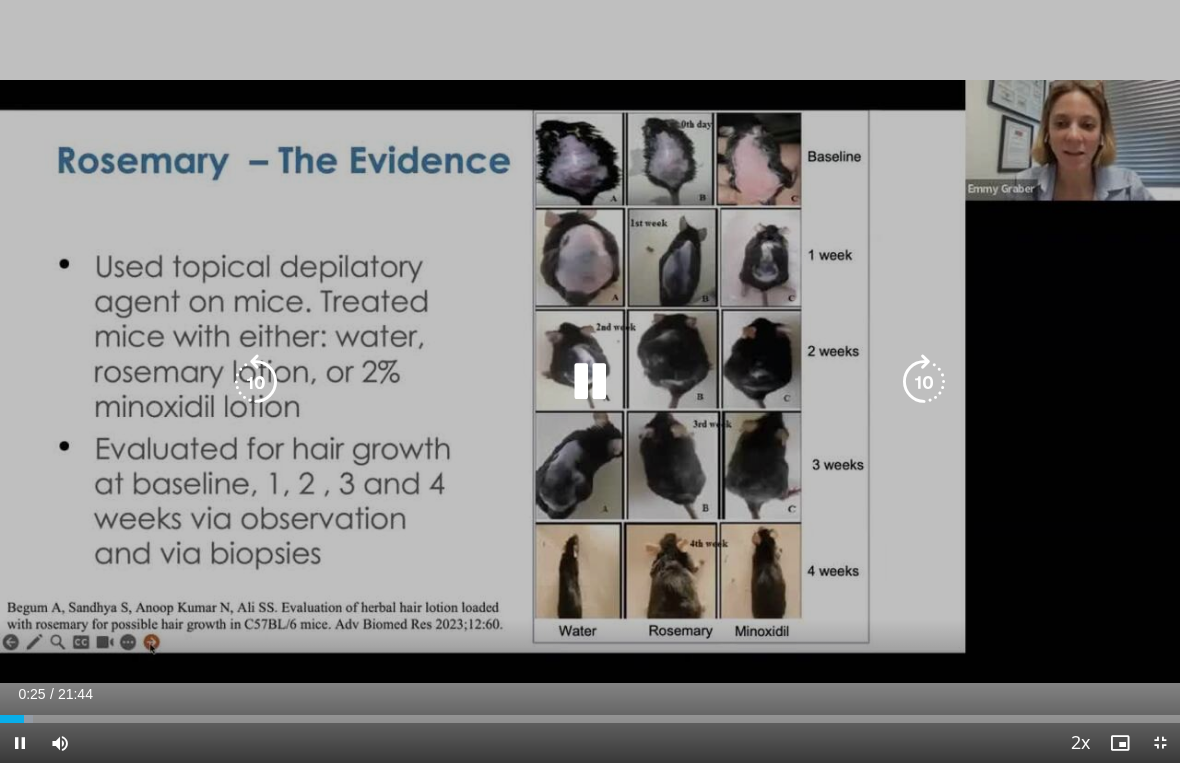 click at bounding box center [924, 382] 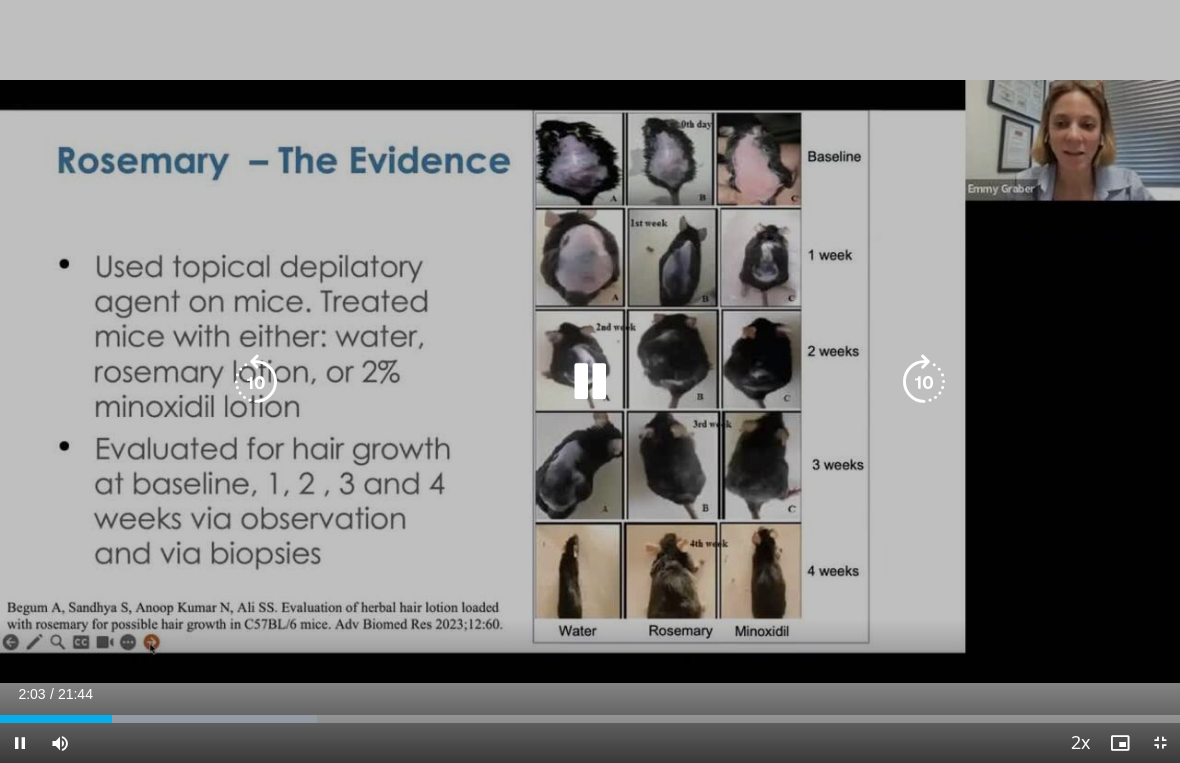 click at bounding box center (924, 382) 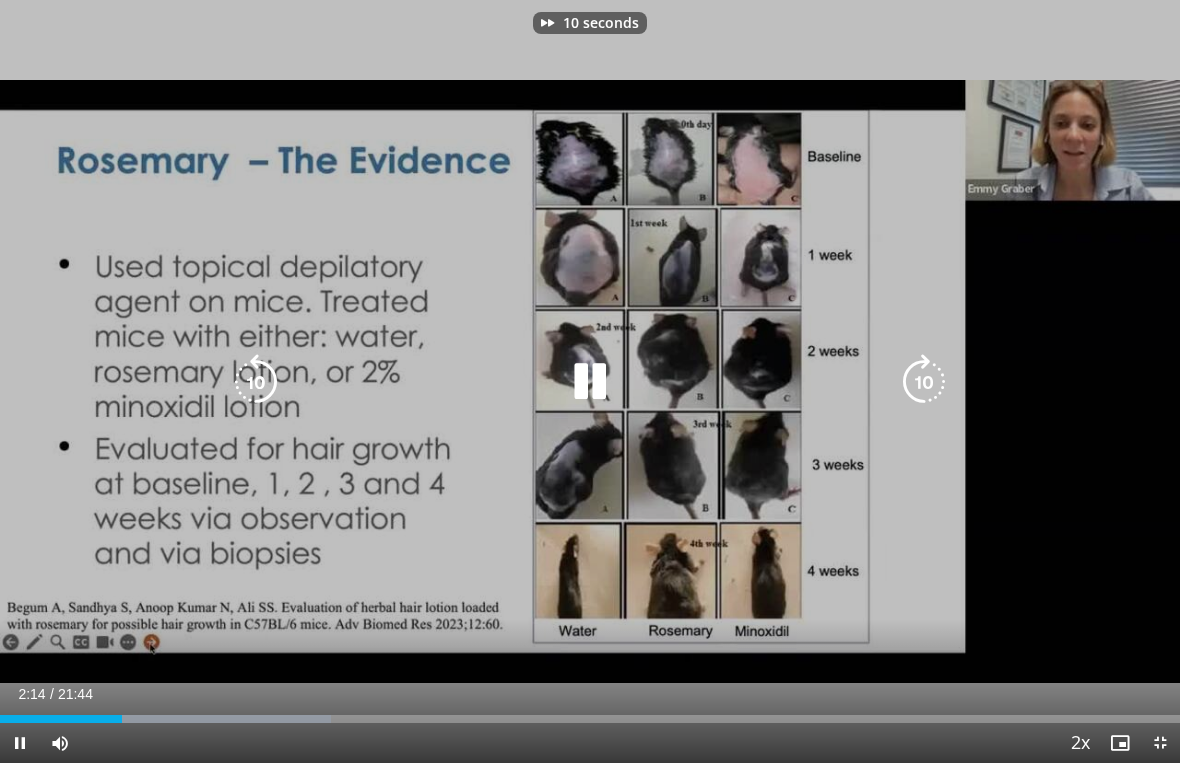 click at bounding box center [924, 382] 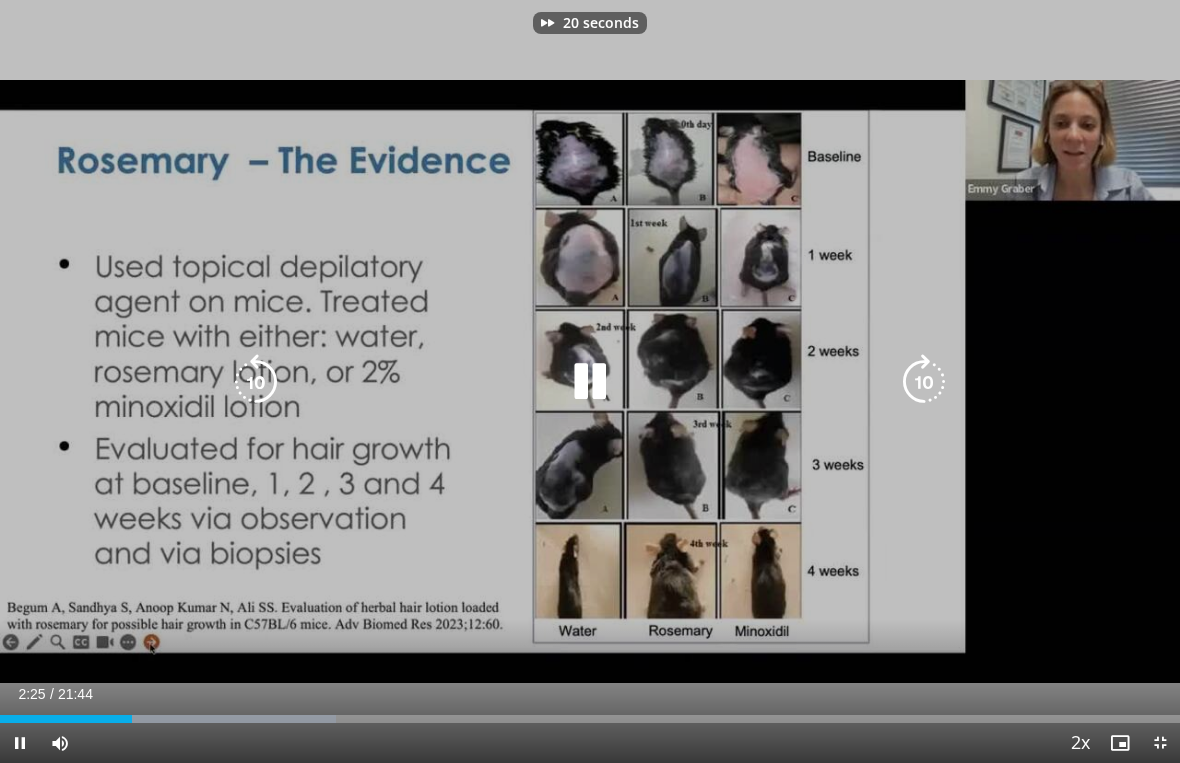 click at bounding box center [924, 382] 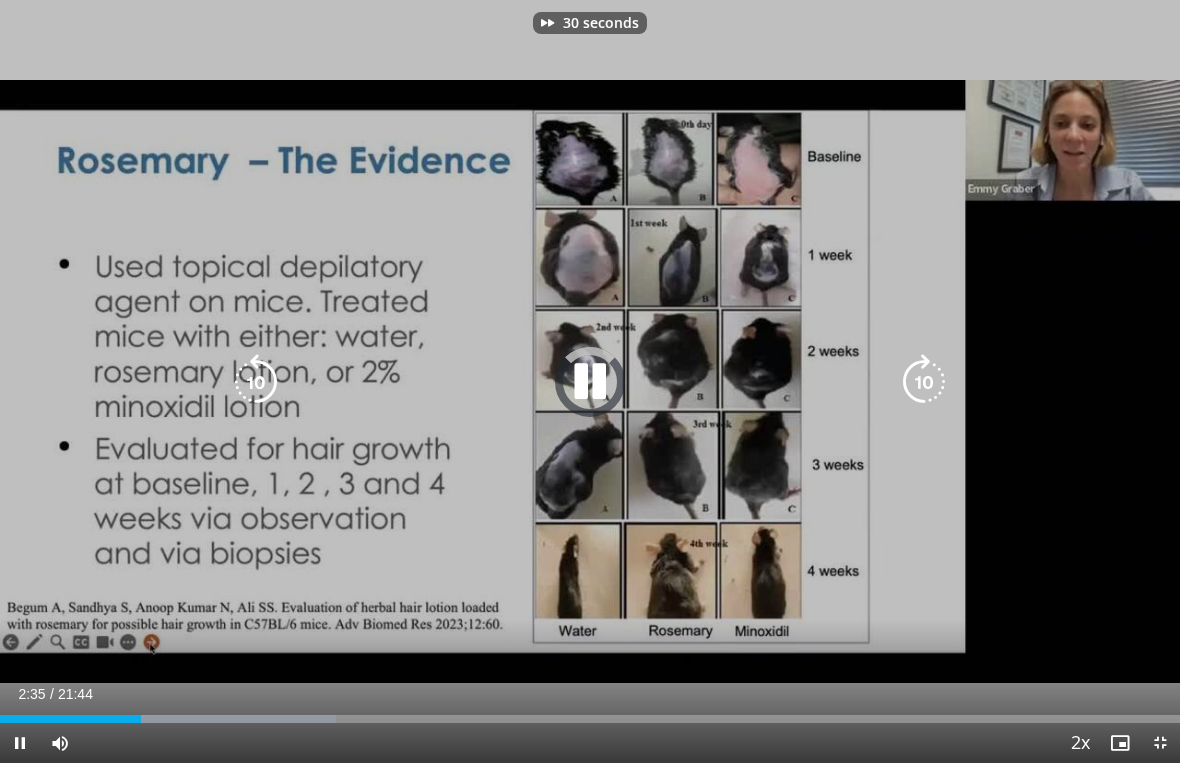 click at bounding box center (924, 382) 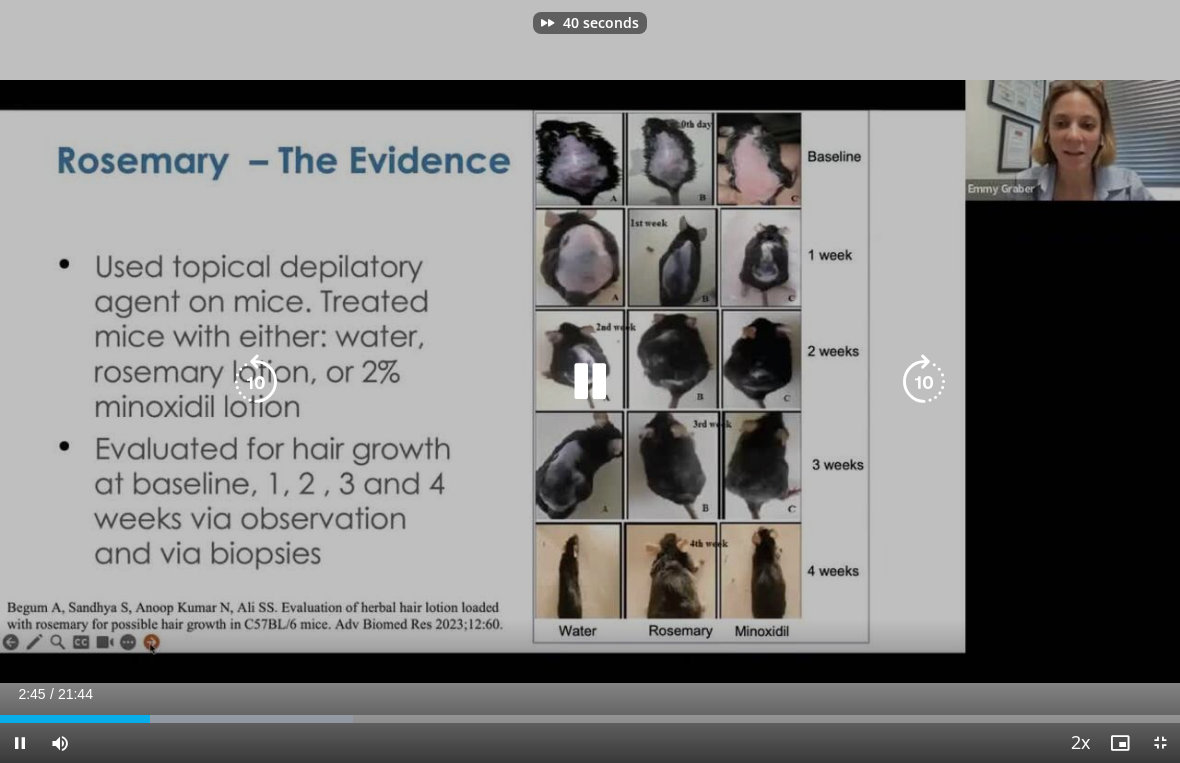 click at bounding box center [924, 382] 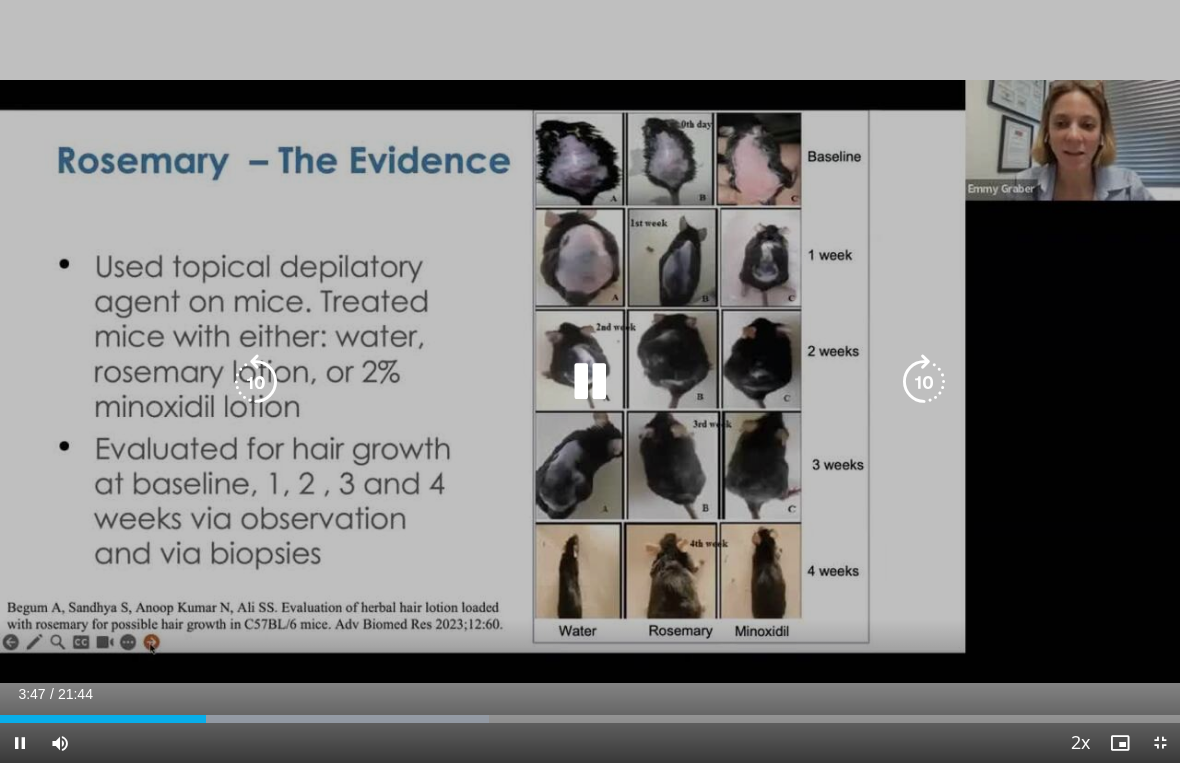 click at bounding box center [590, 382] 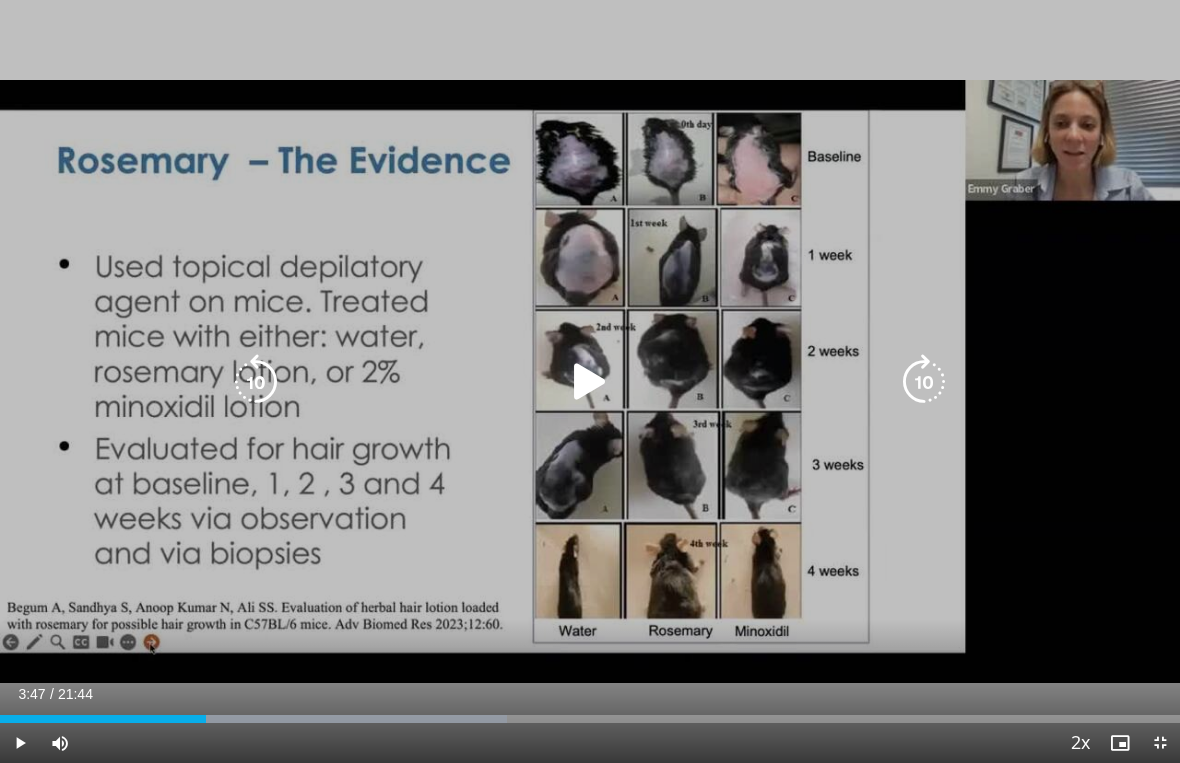 click at bounding box center (590, 382) 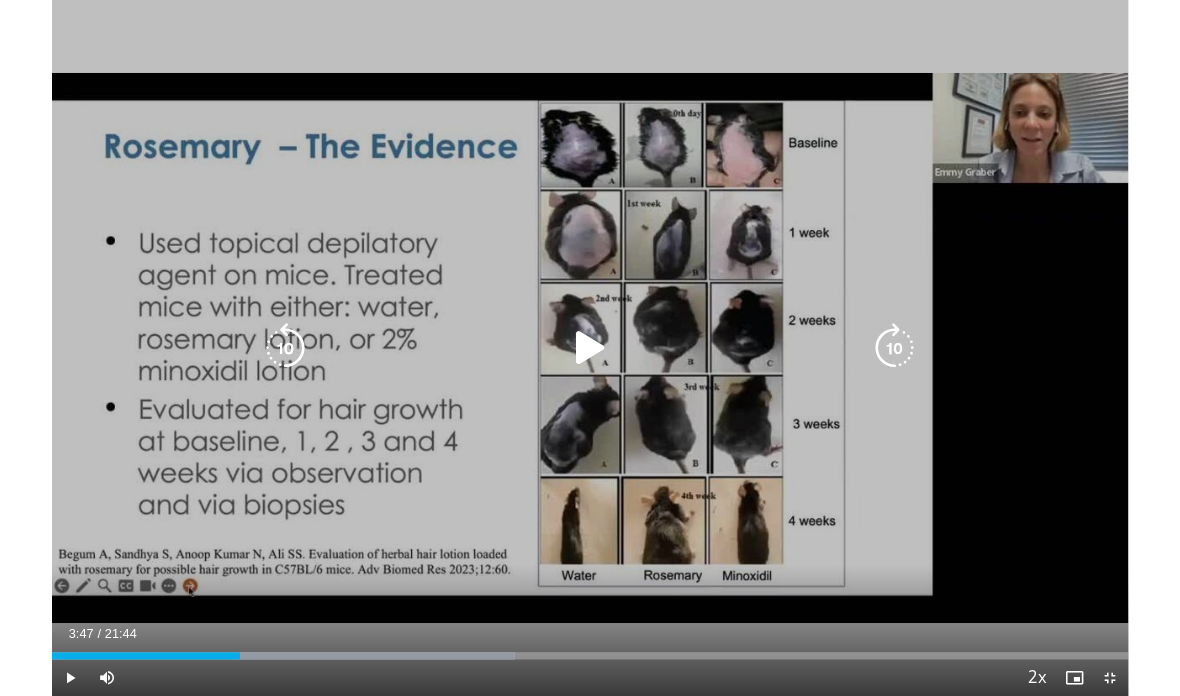 scroll, scrollTop: 0, scrollLeft: 0, axis: both 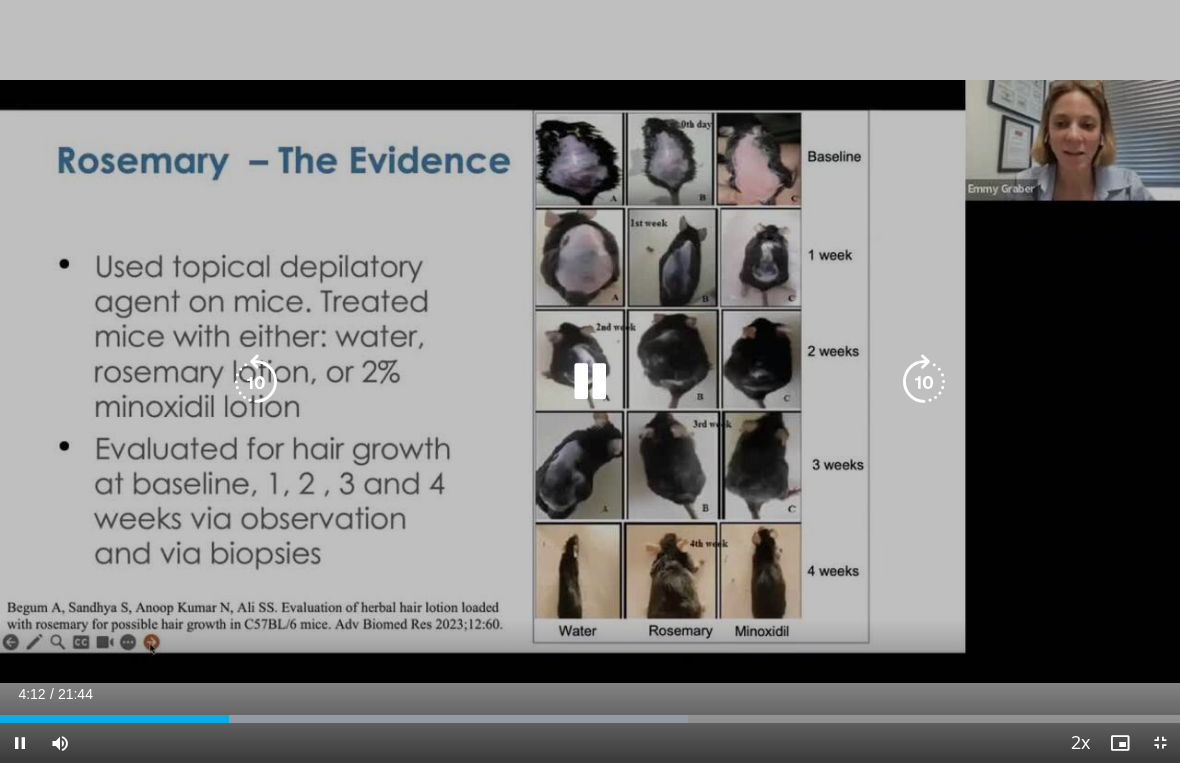 click at bounding box center (924, 382) 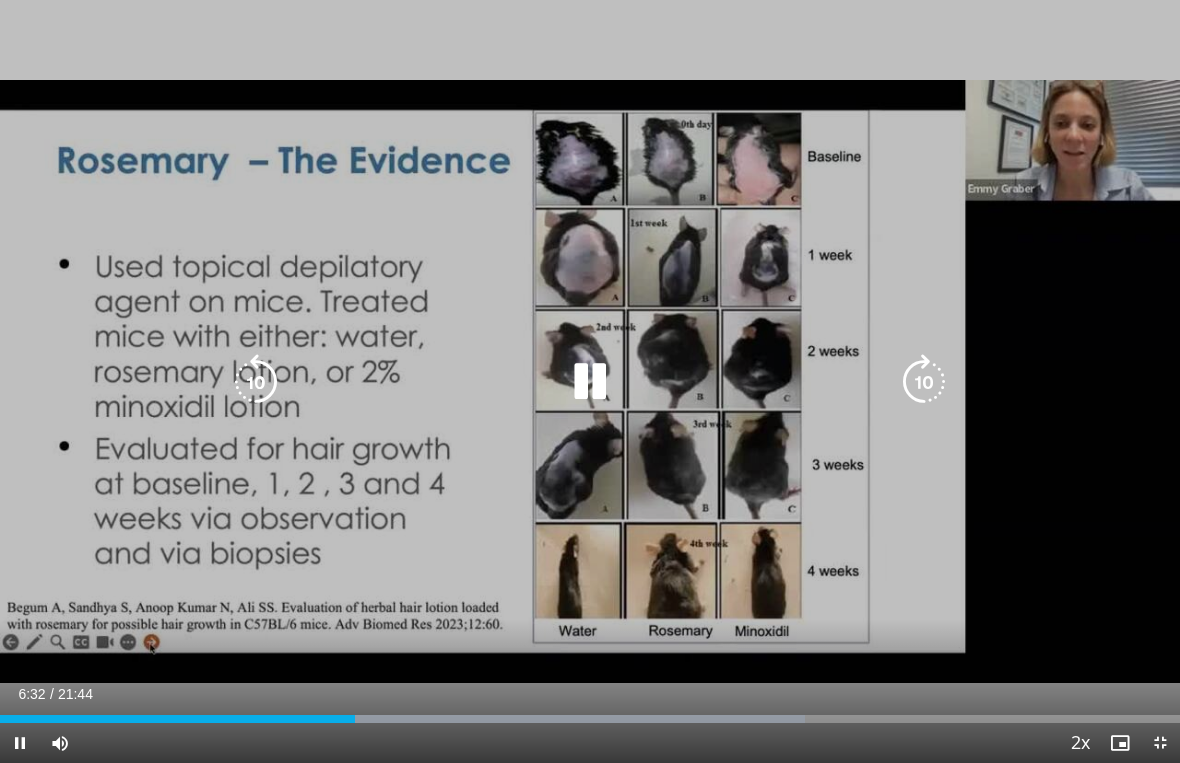click at bounding box center (256, 382) 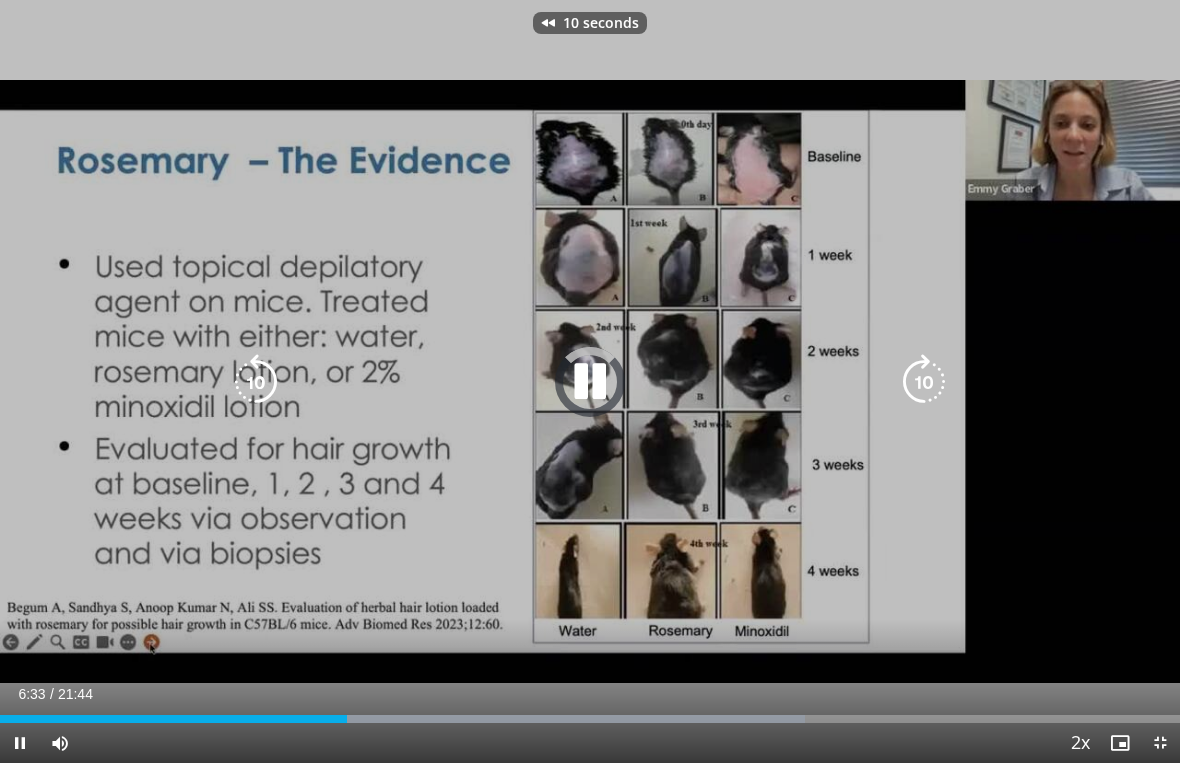 click at bounding box center [256, 382] 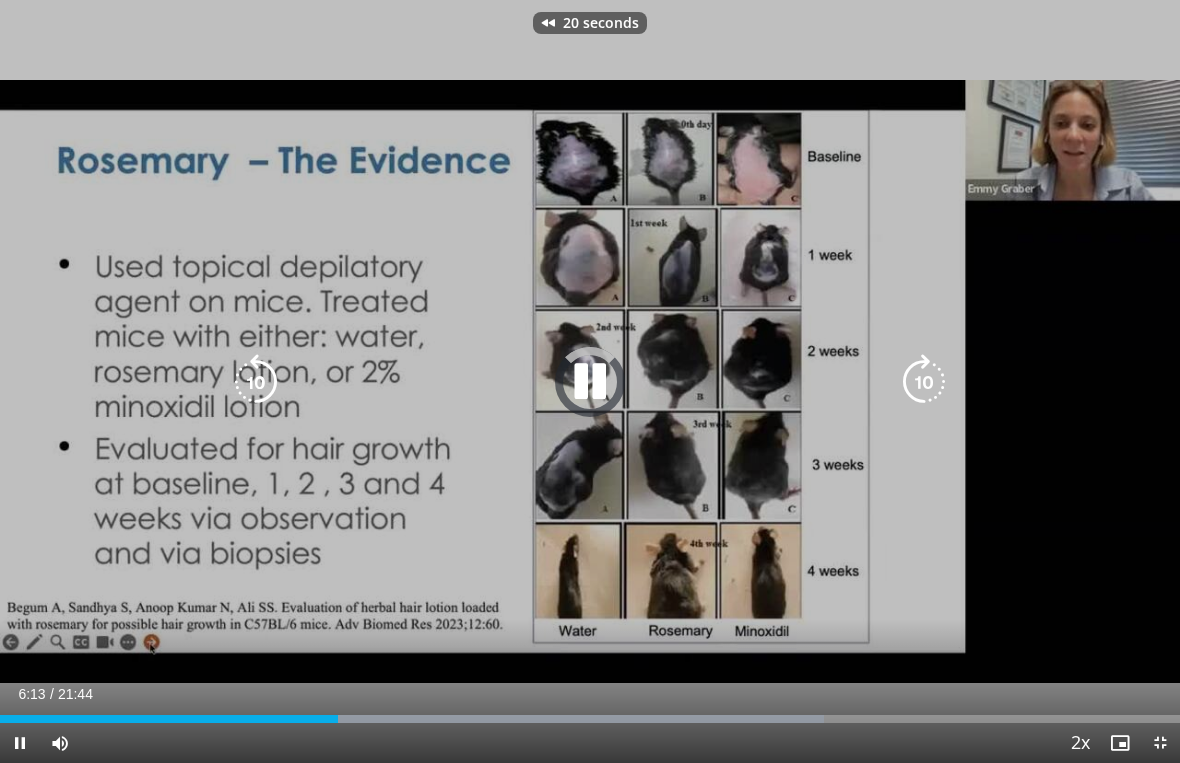 click at bounding box center (256, 382) 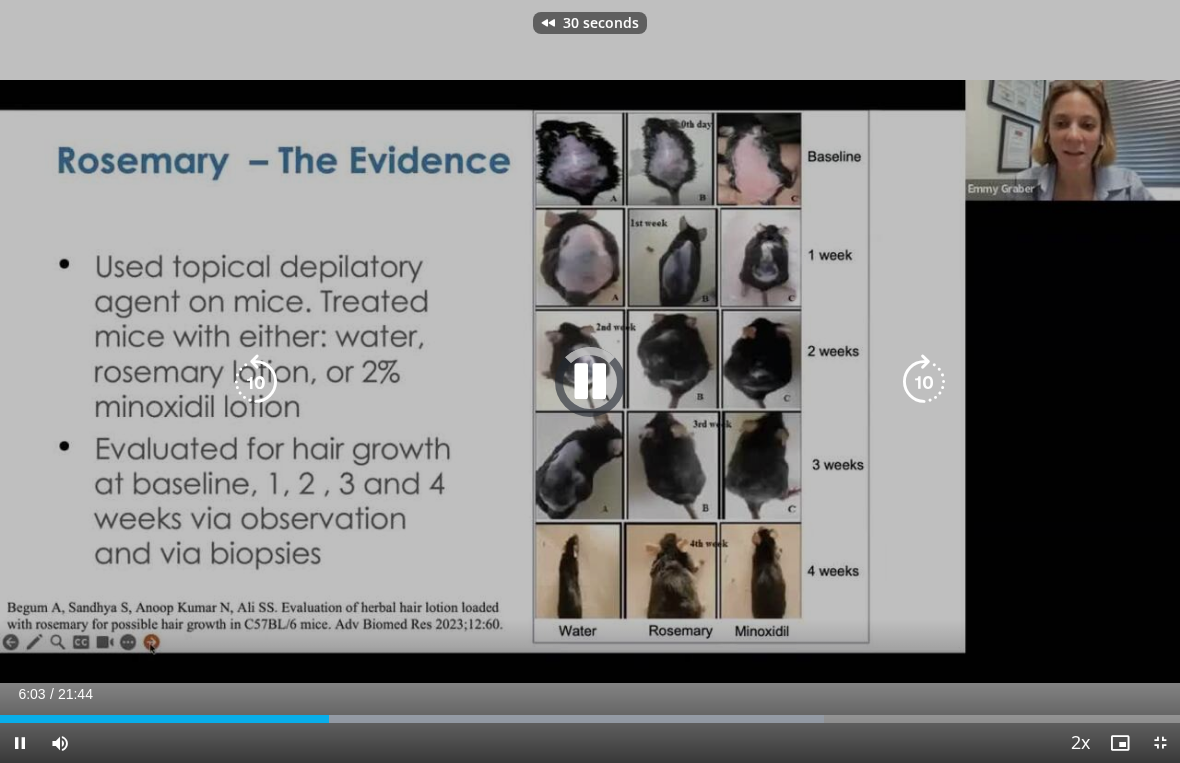 click at bounding box center (256, 382) 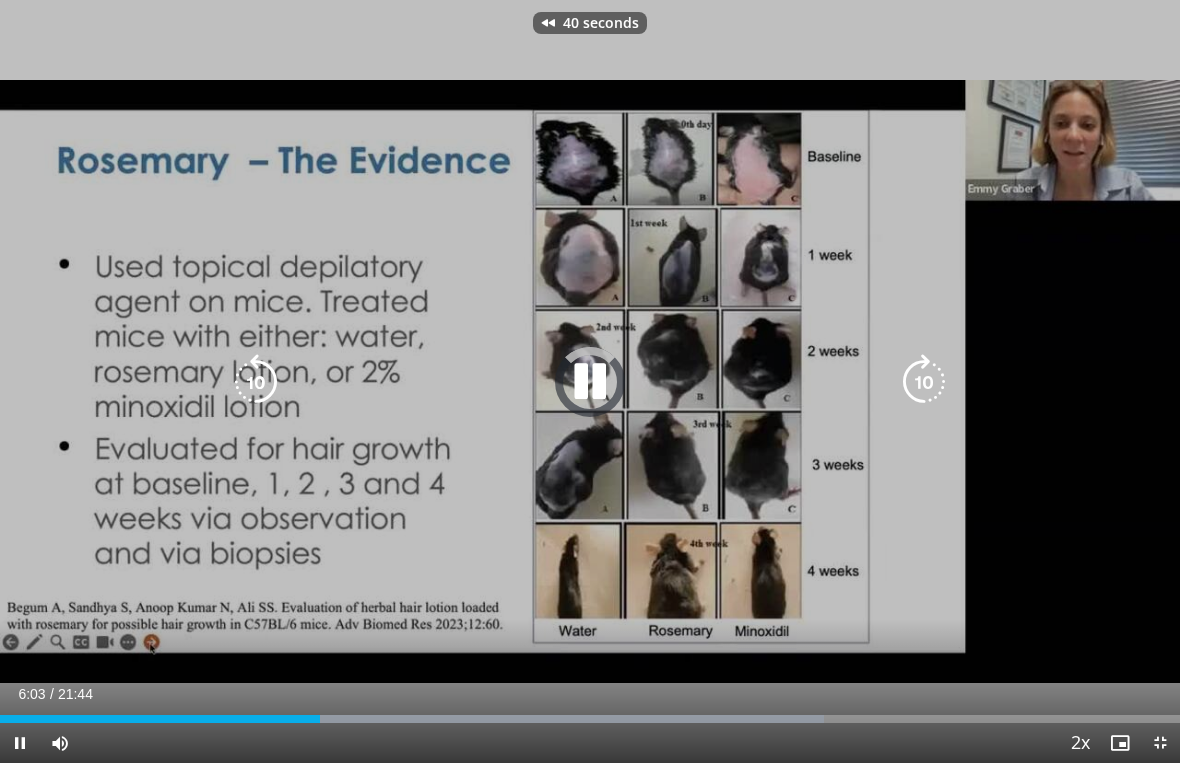 click at bounding box center [256, 382] 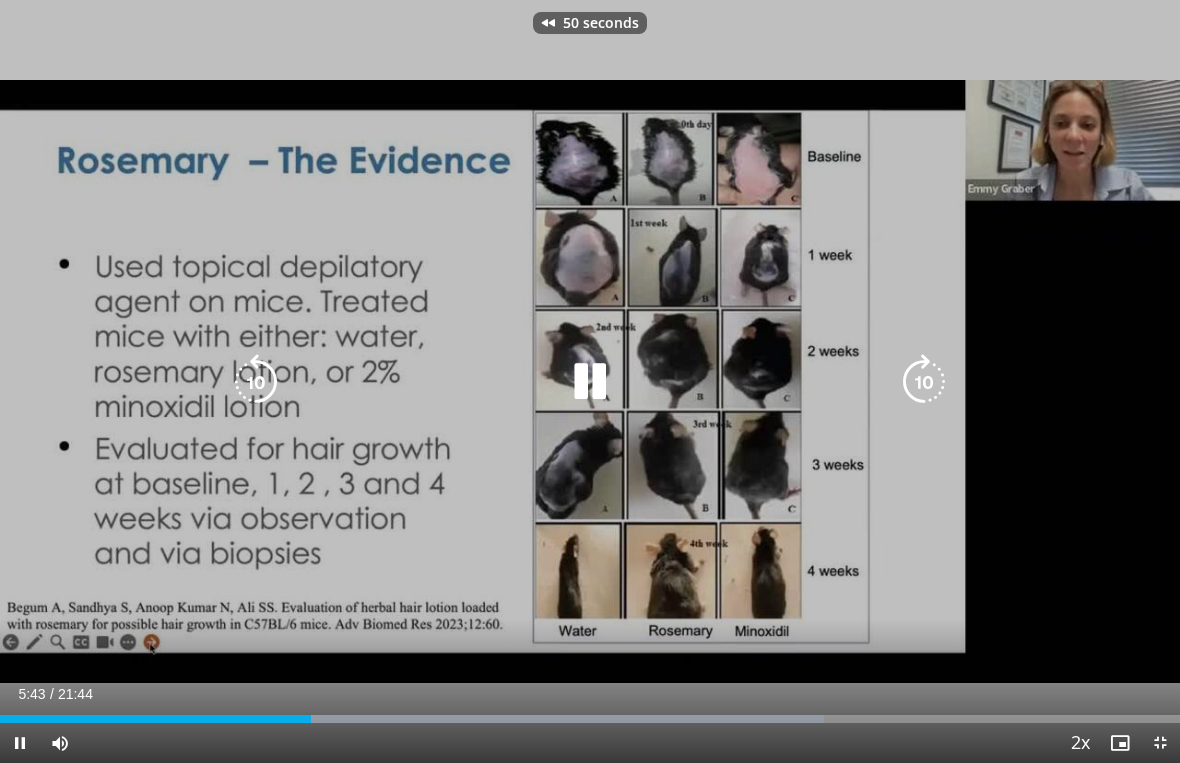 click at bounding box center [256, 382] 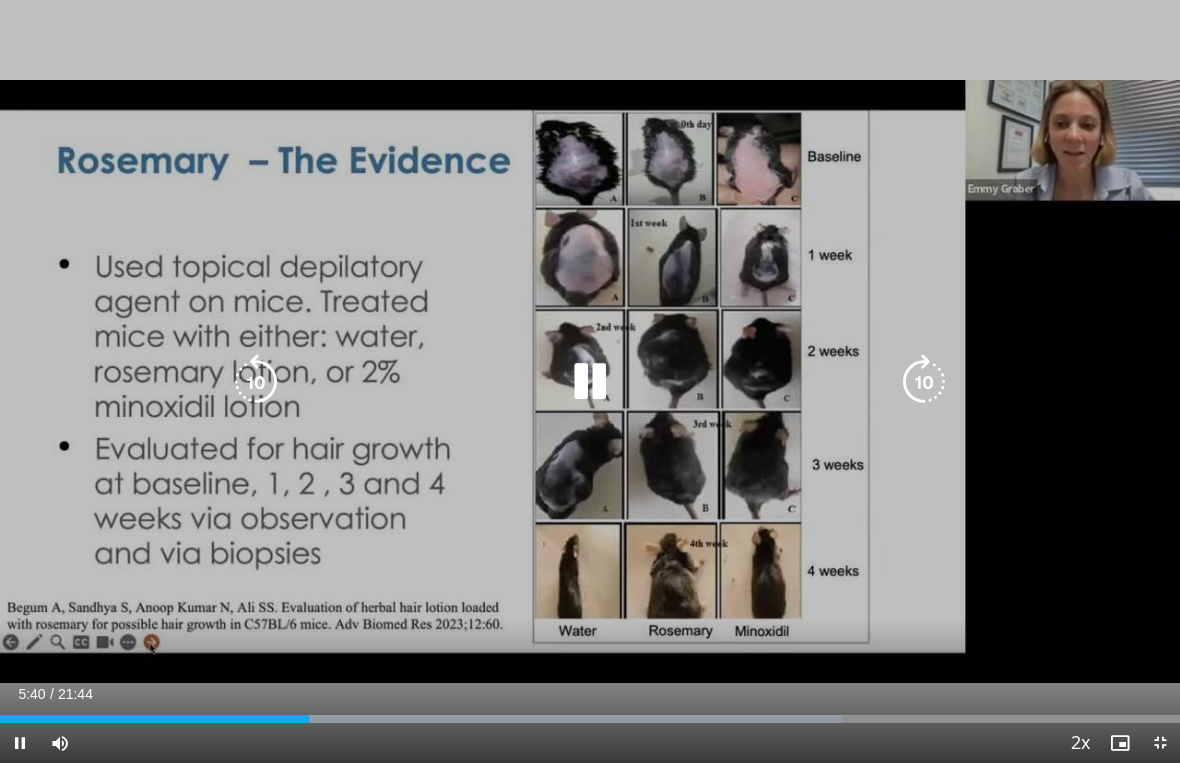 click at bounding box center [256, 382] 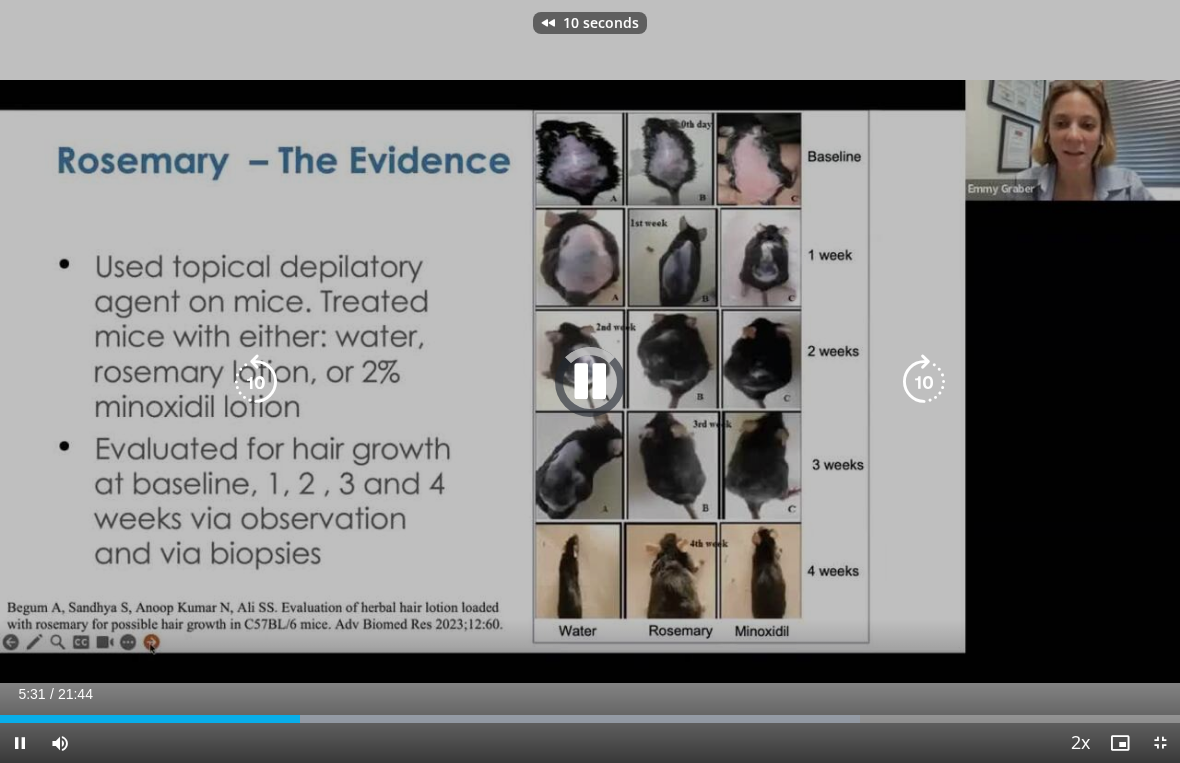 click at bounding box center (256, 382) 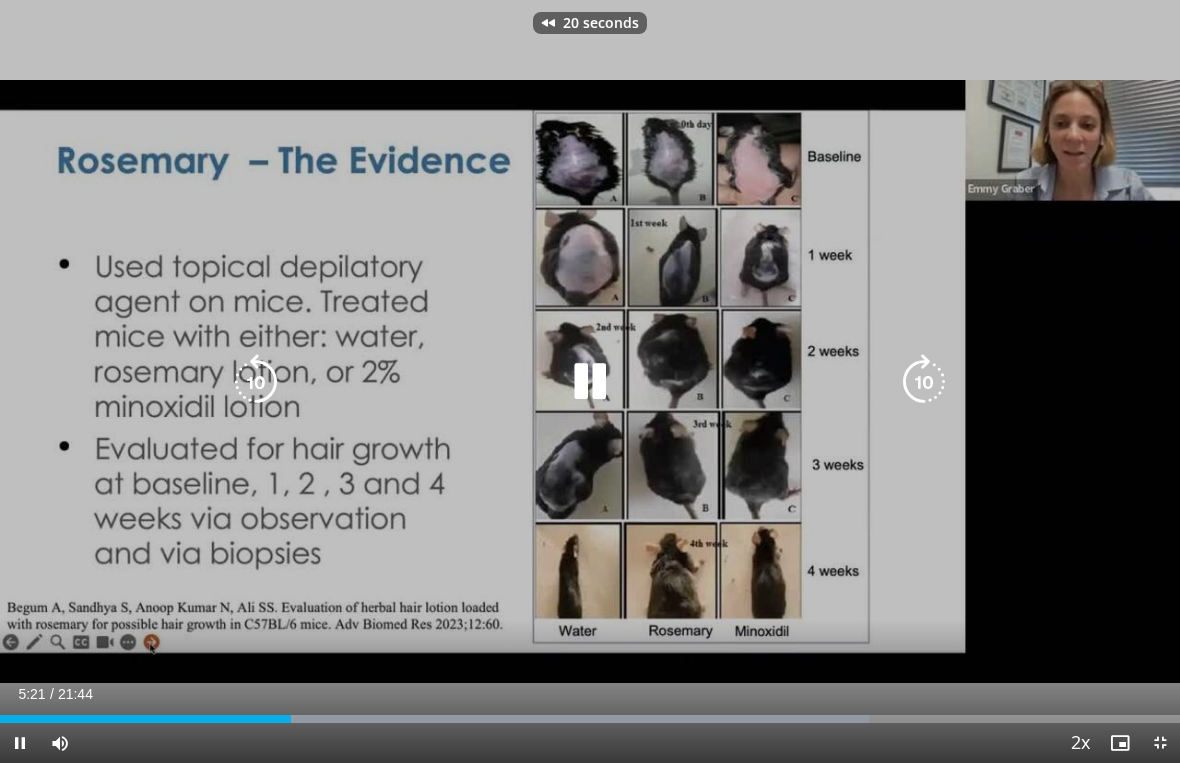 click at bounding box center (256, 382) 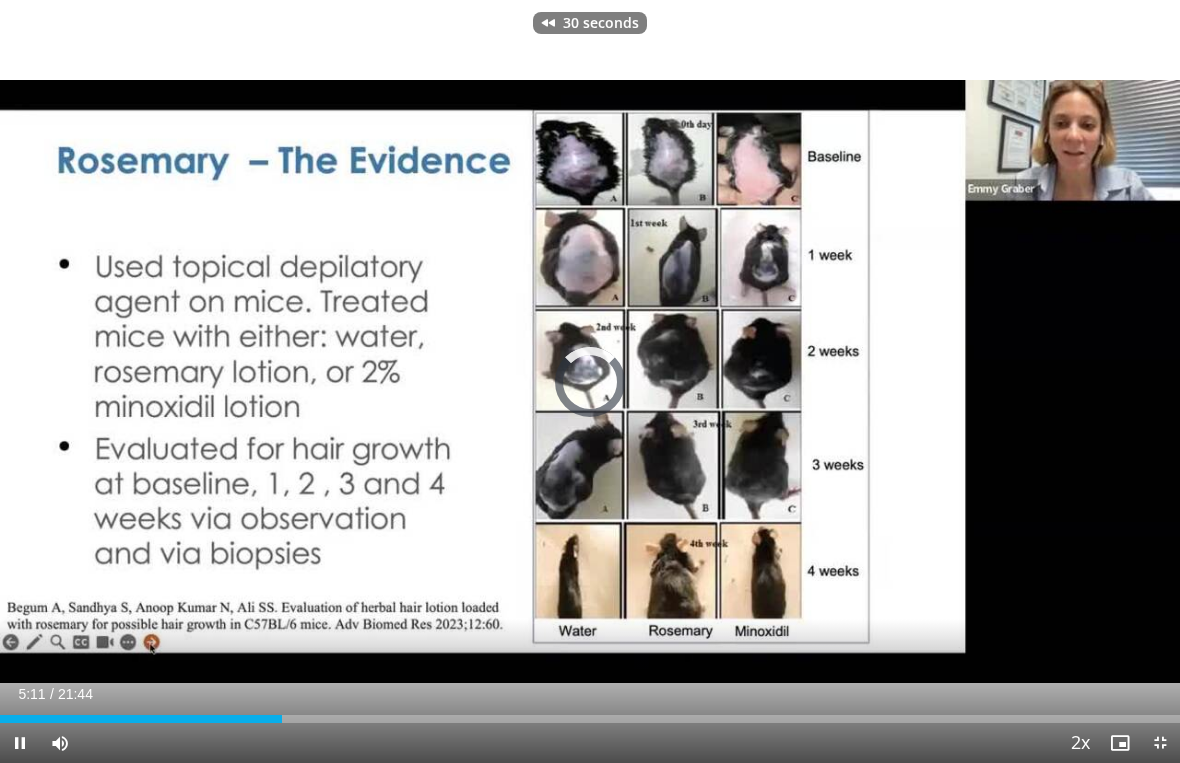 click on "30 seconds
Tap to unmute" at bounding box center (590, 381) 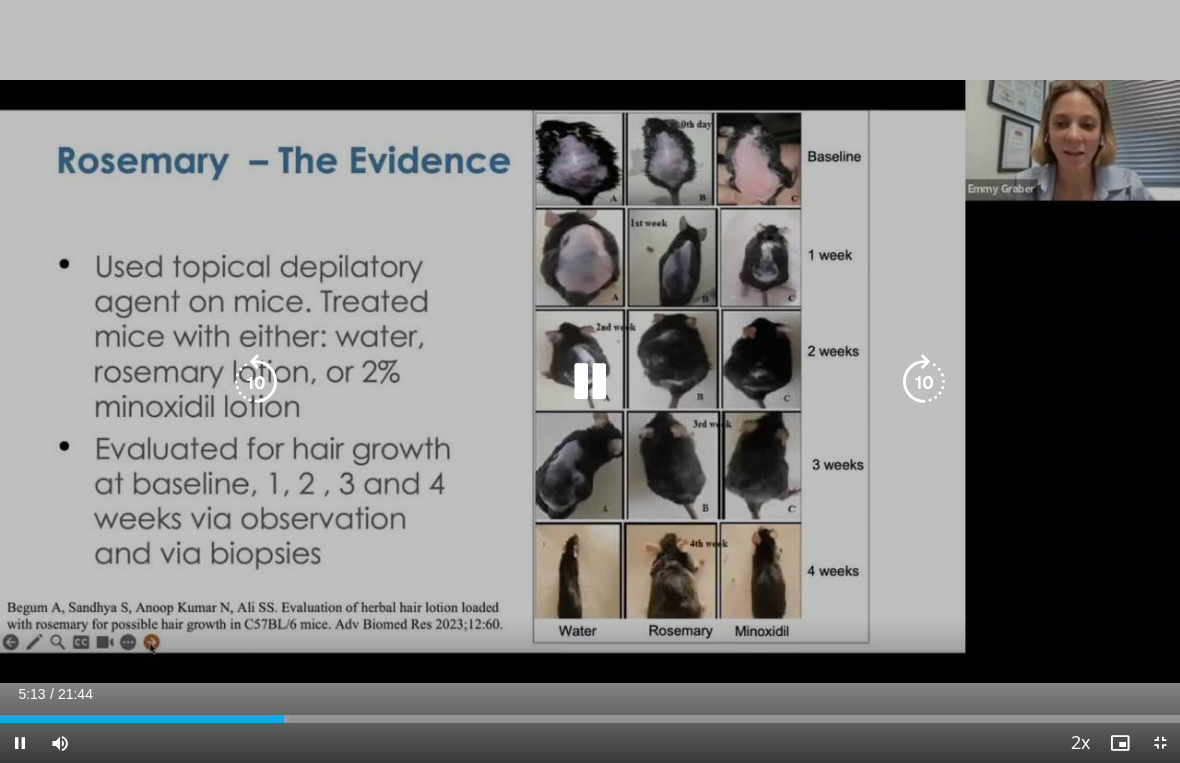 click at bounding box center [924, 382] 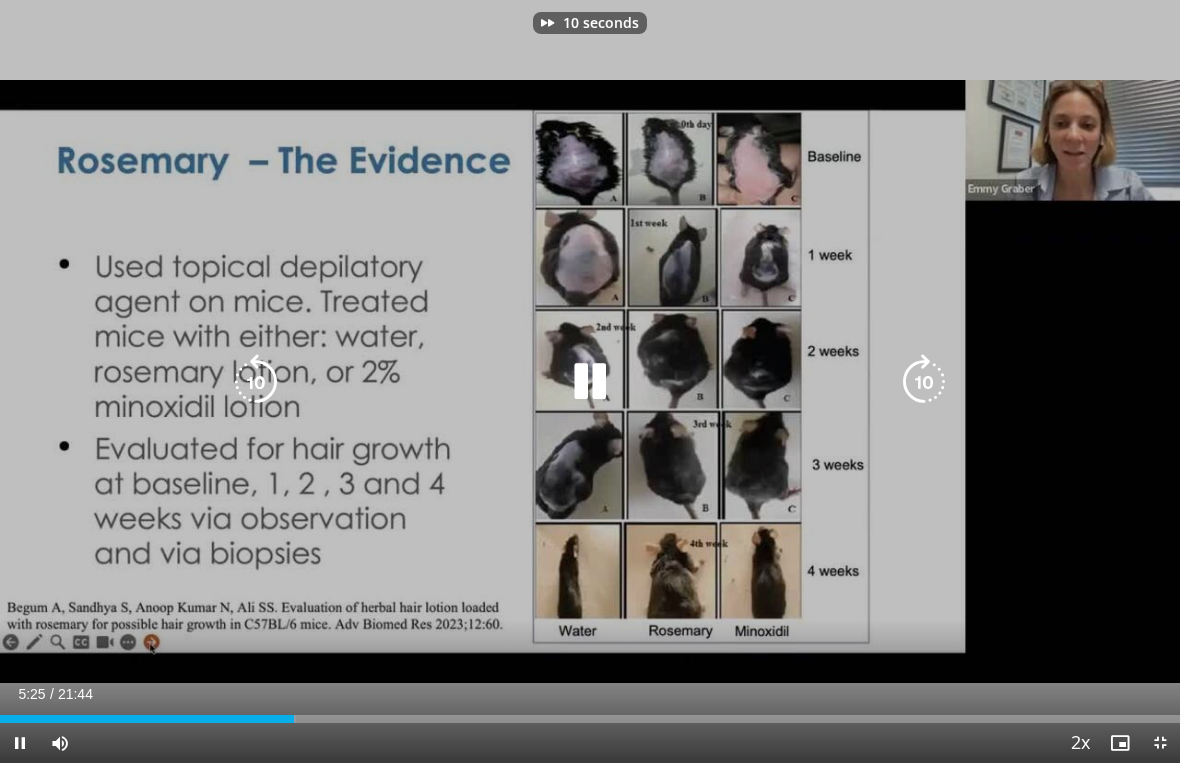 click at bounding box center [924, 382] 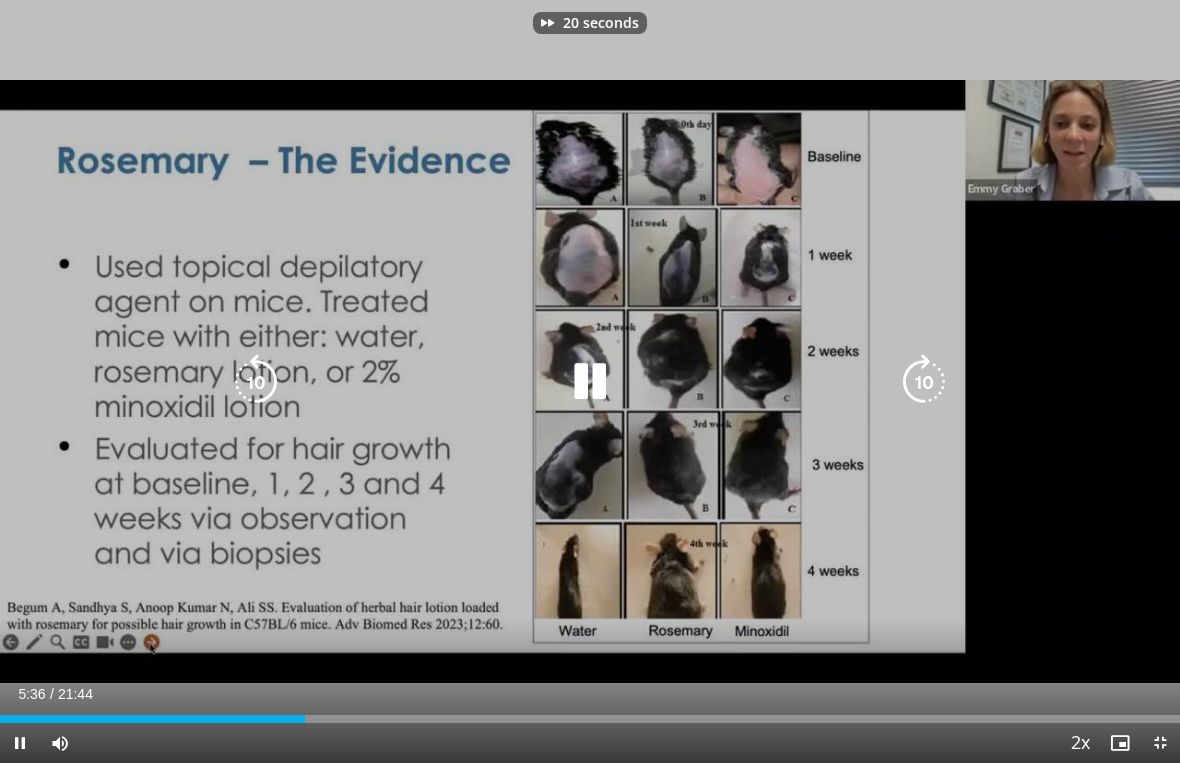 click at bounding box center (924, 382) 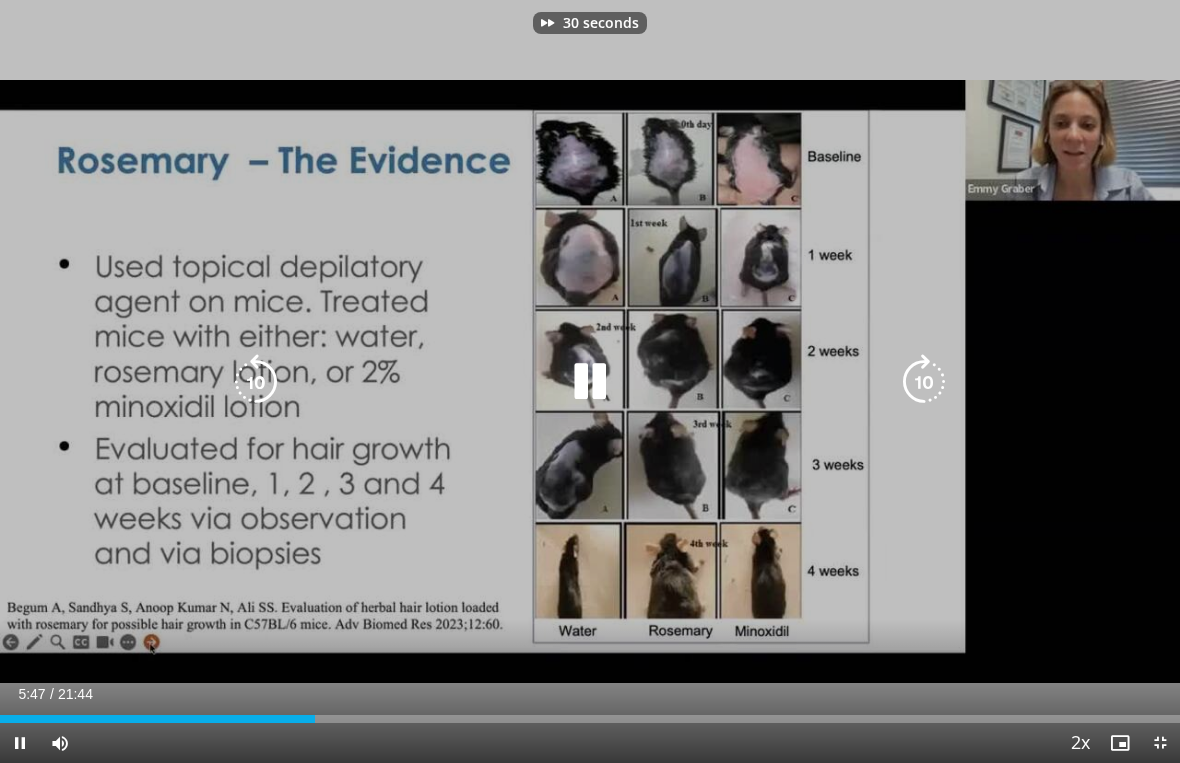 click at bounding box center [924, 382] 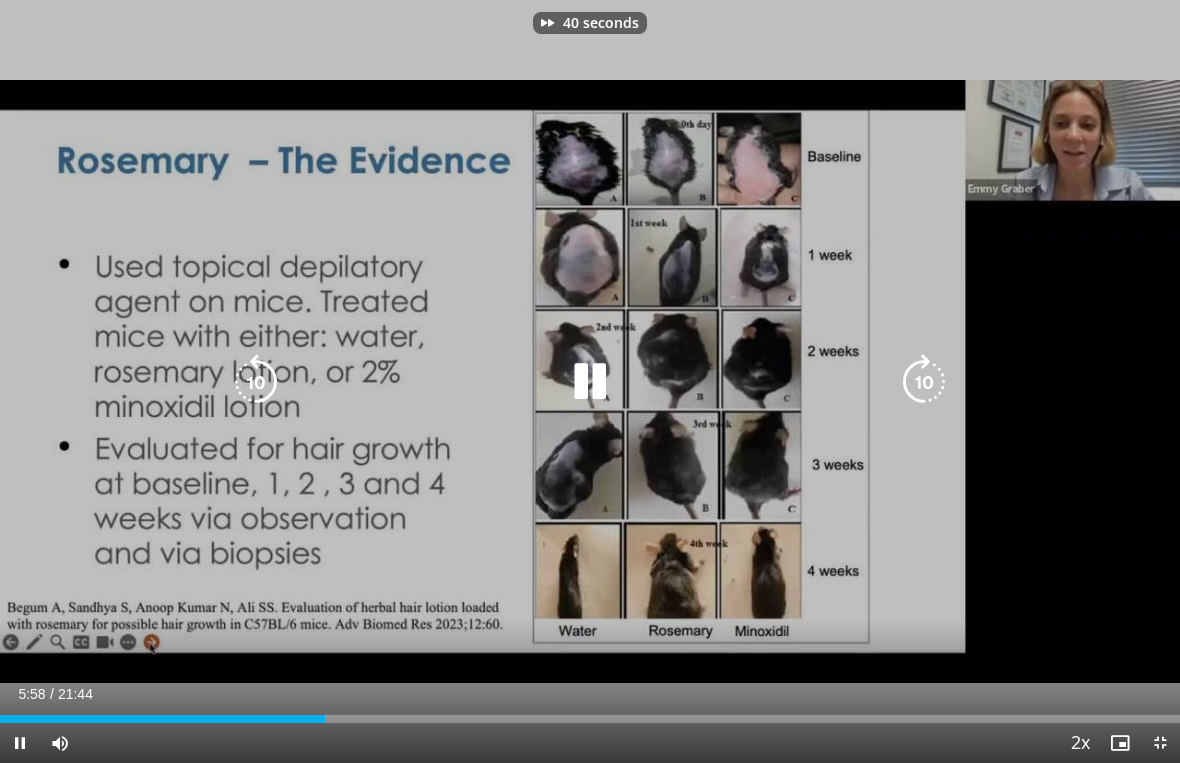 click at bounding box center [924, 382] 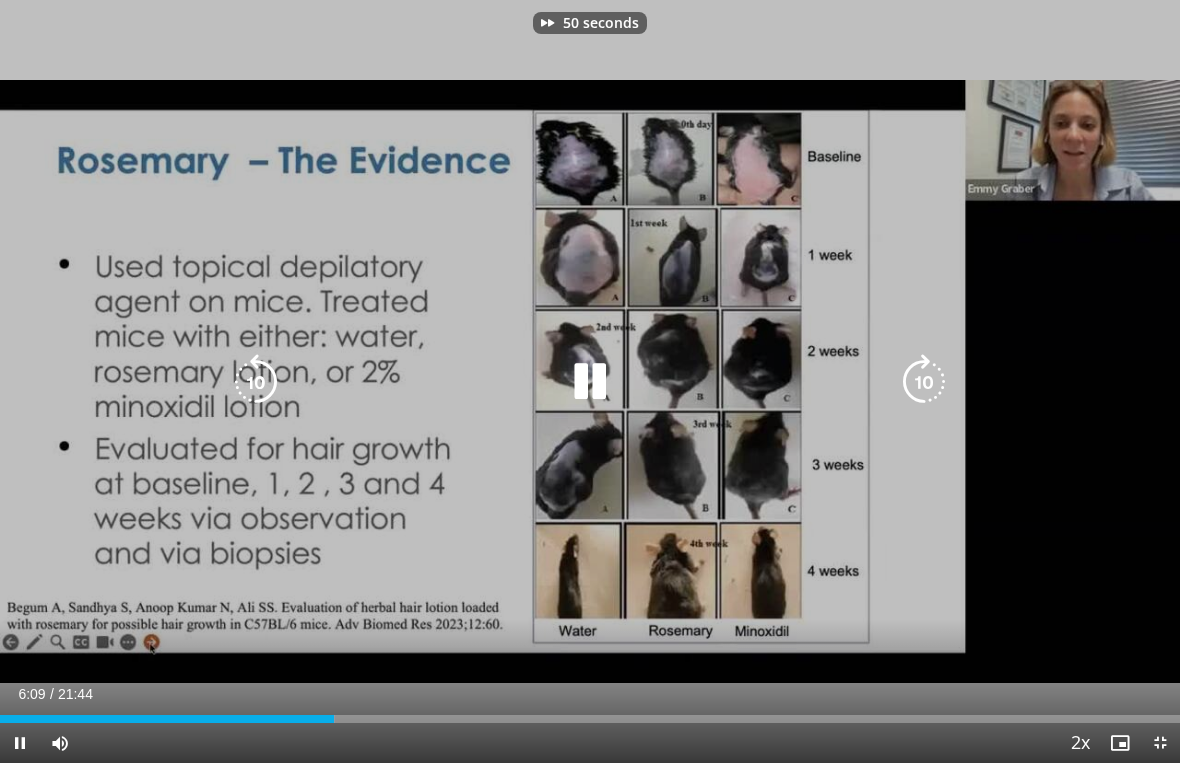 click at bounding box center (924, 382) 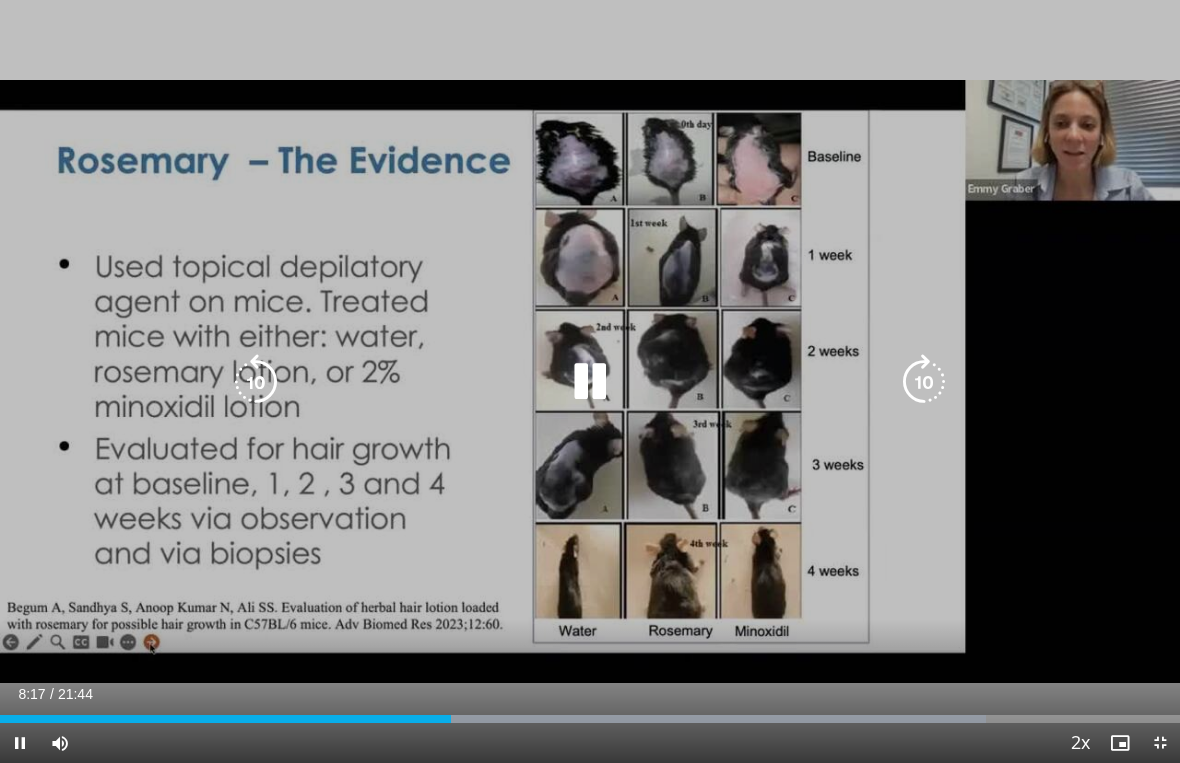 click at bounding box center (256, 382) 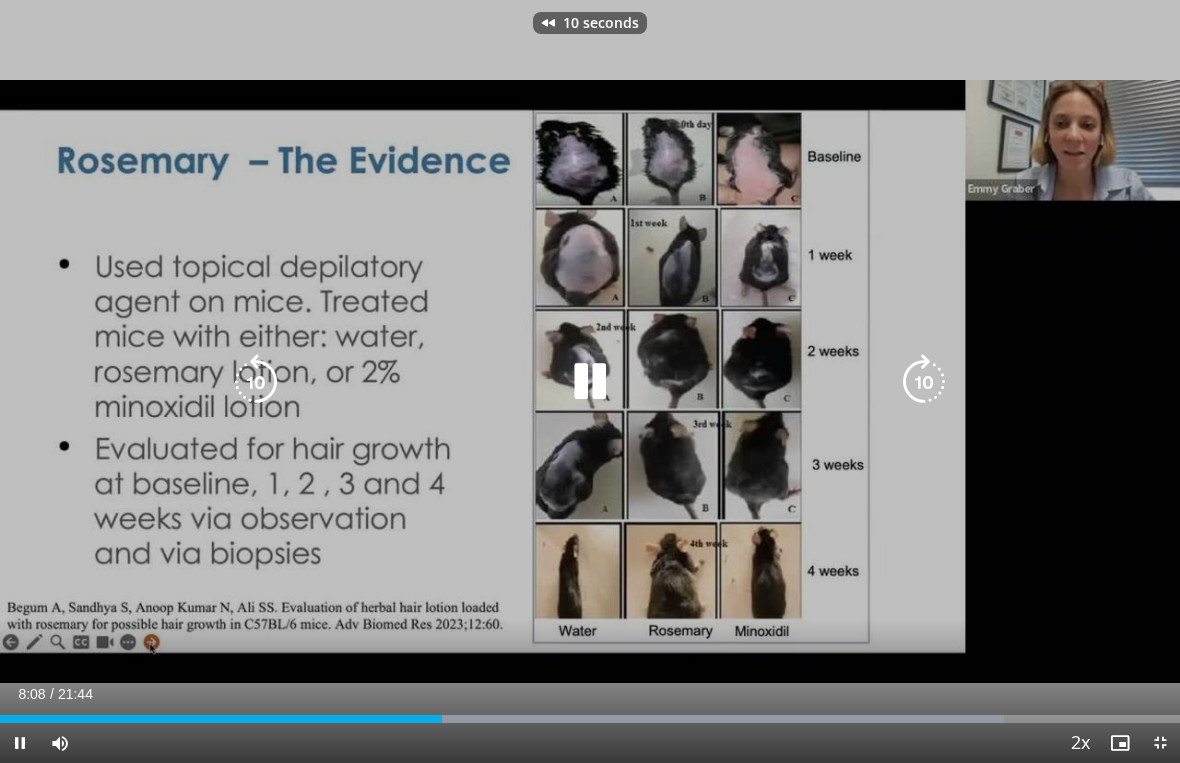 click at bounding box center [256, 382] 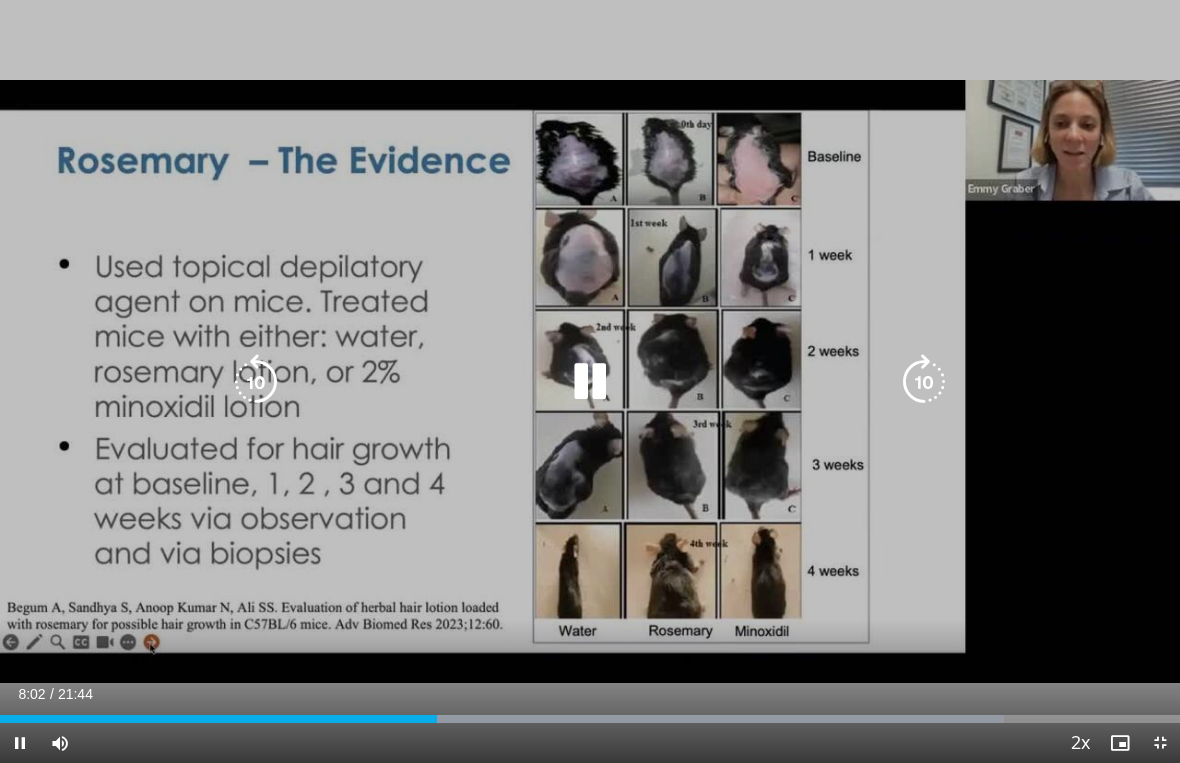 click at bounding box center [924, 382] 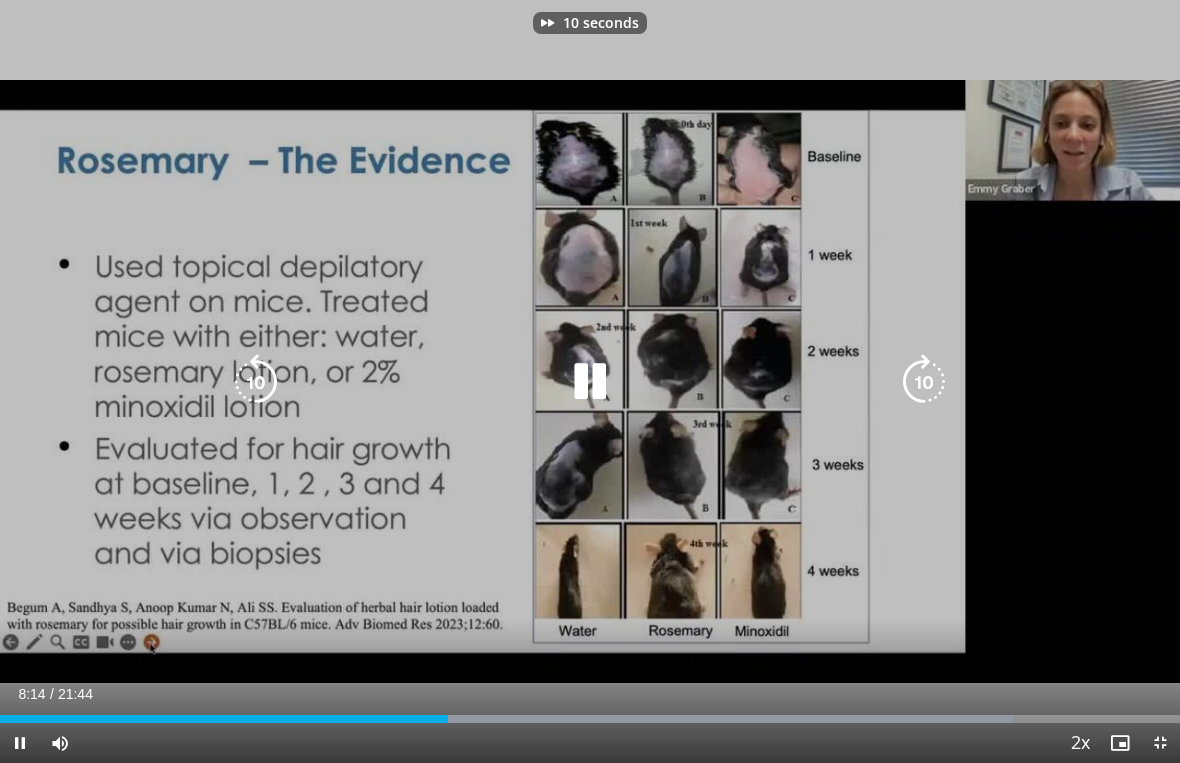 click at bounding box center (590, 382) 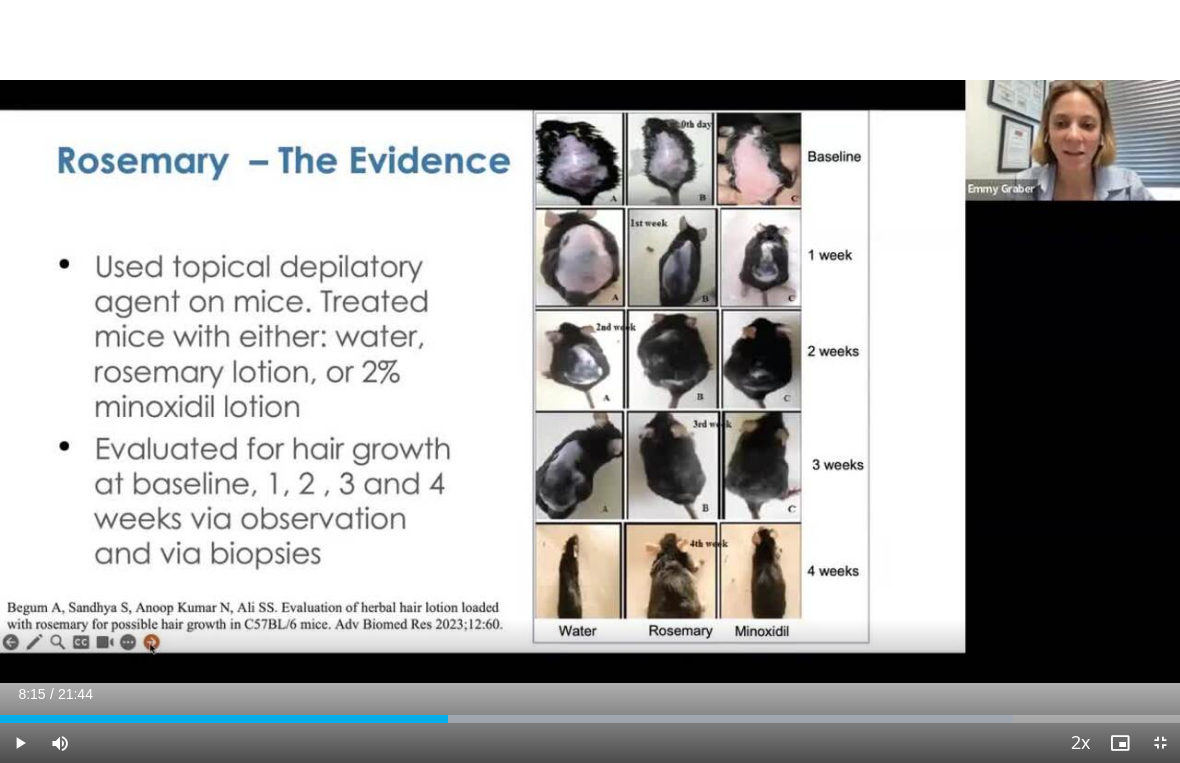 click on "10 seconds
Tap to unmute" at bounding box center [590, 381] 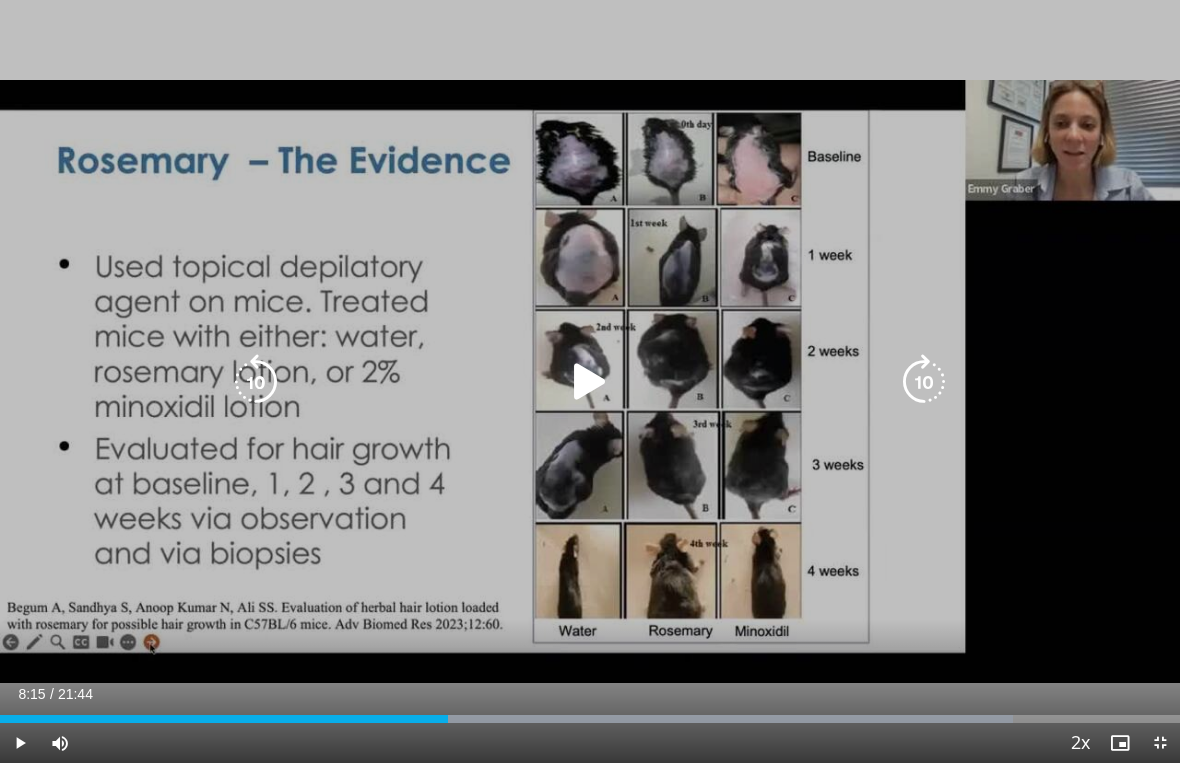 click at bounding box center (590, 382) 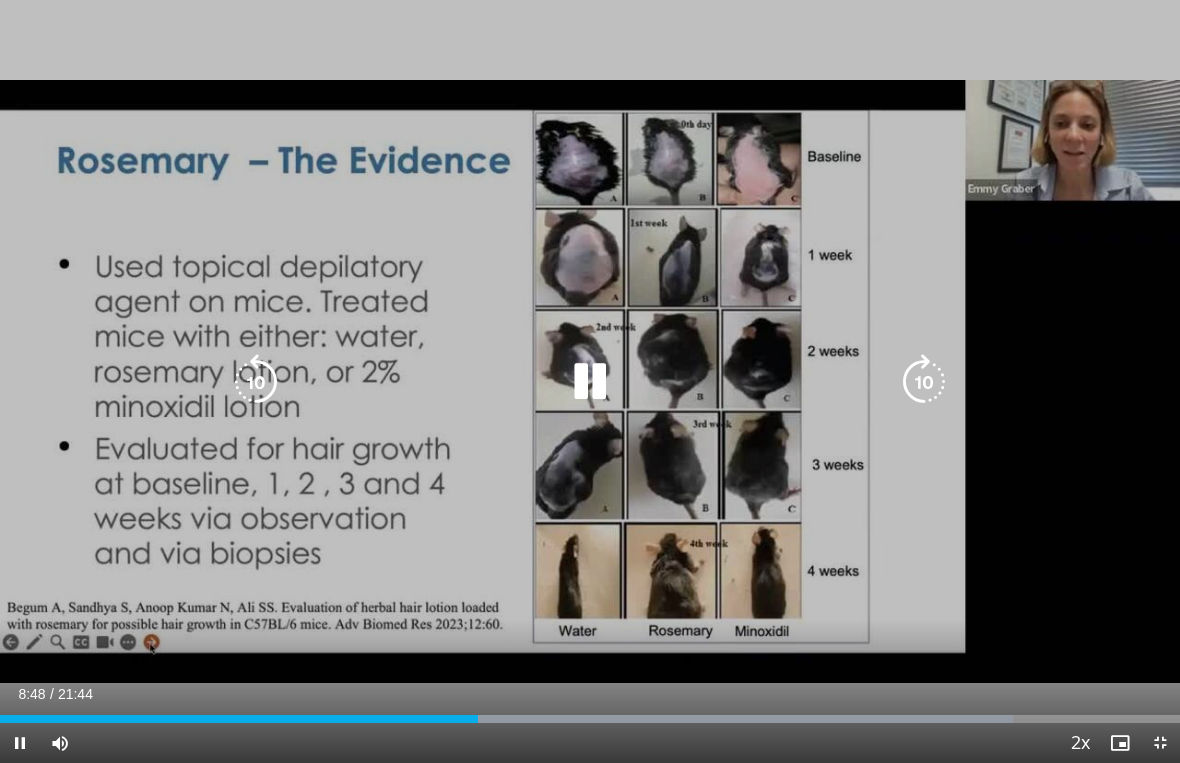 click at bounding box center (590, 382) 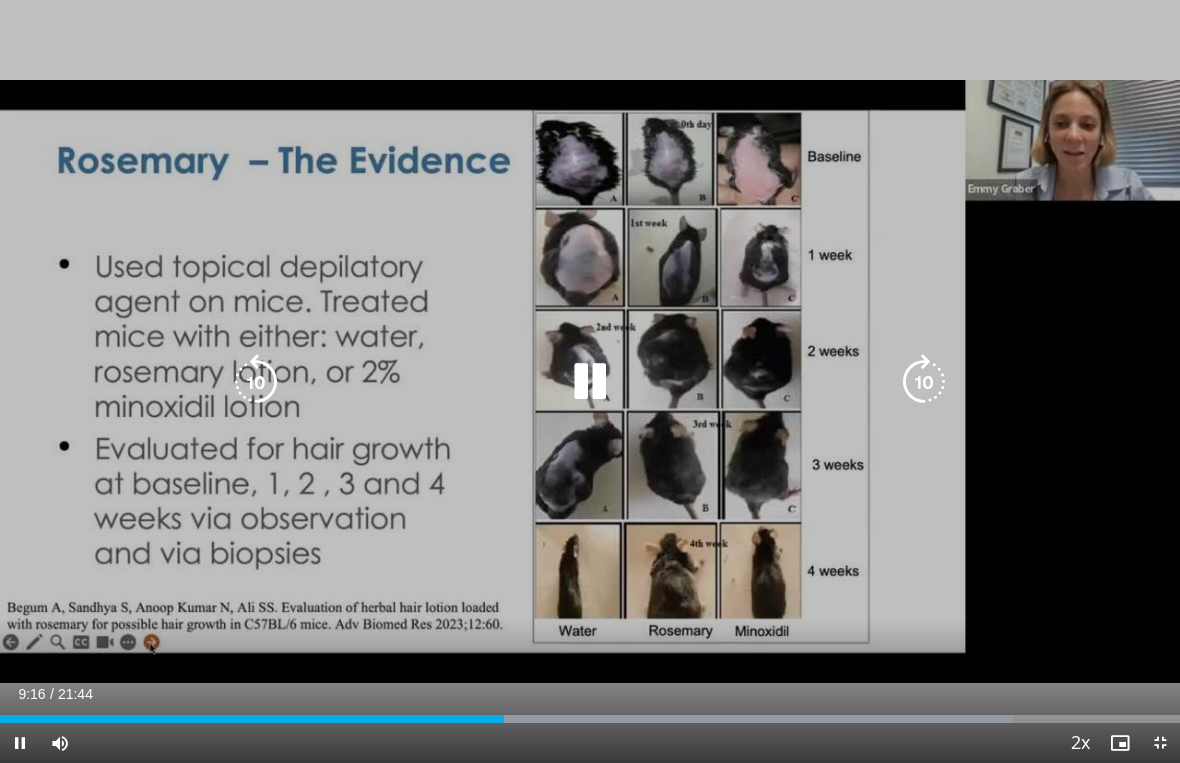 click at bounding box center (256, 382) 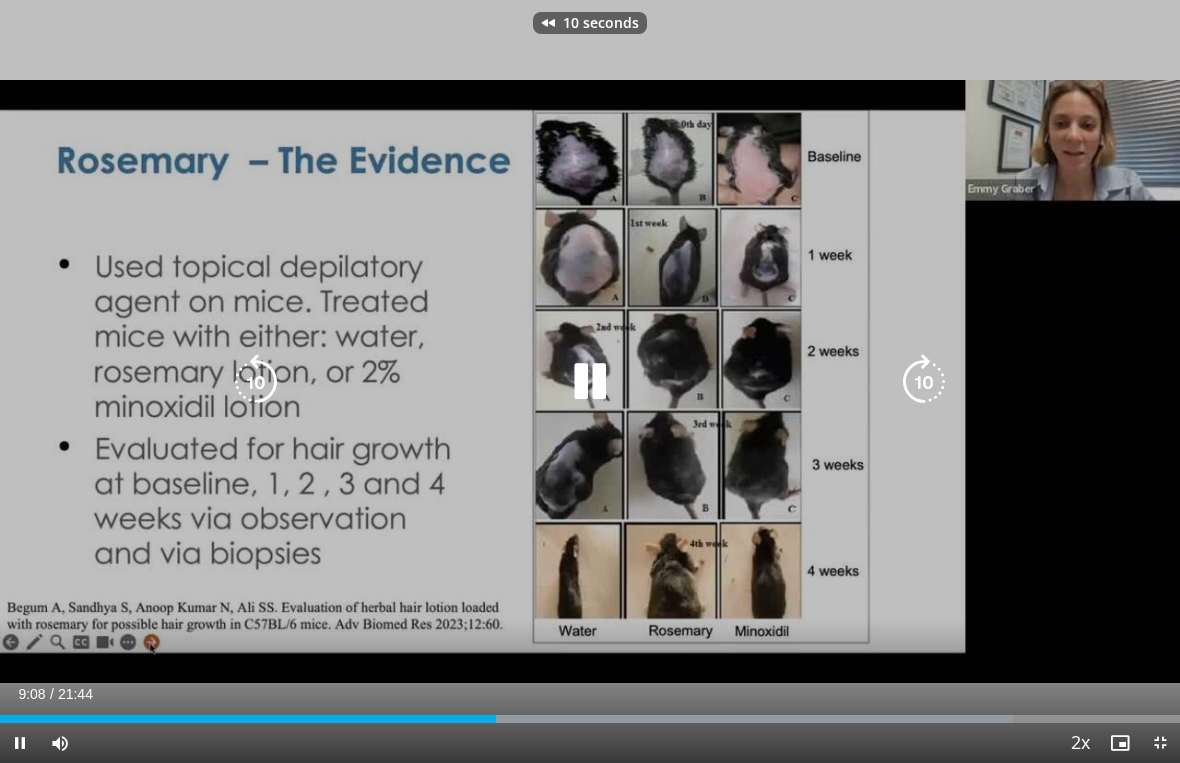 click at bounding box center (590, 382) 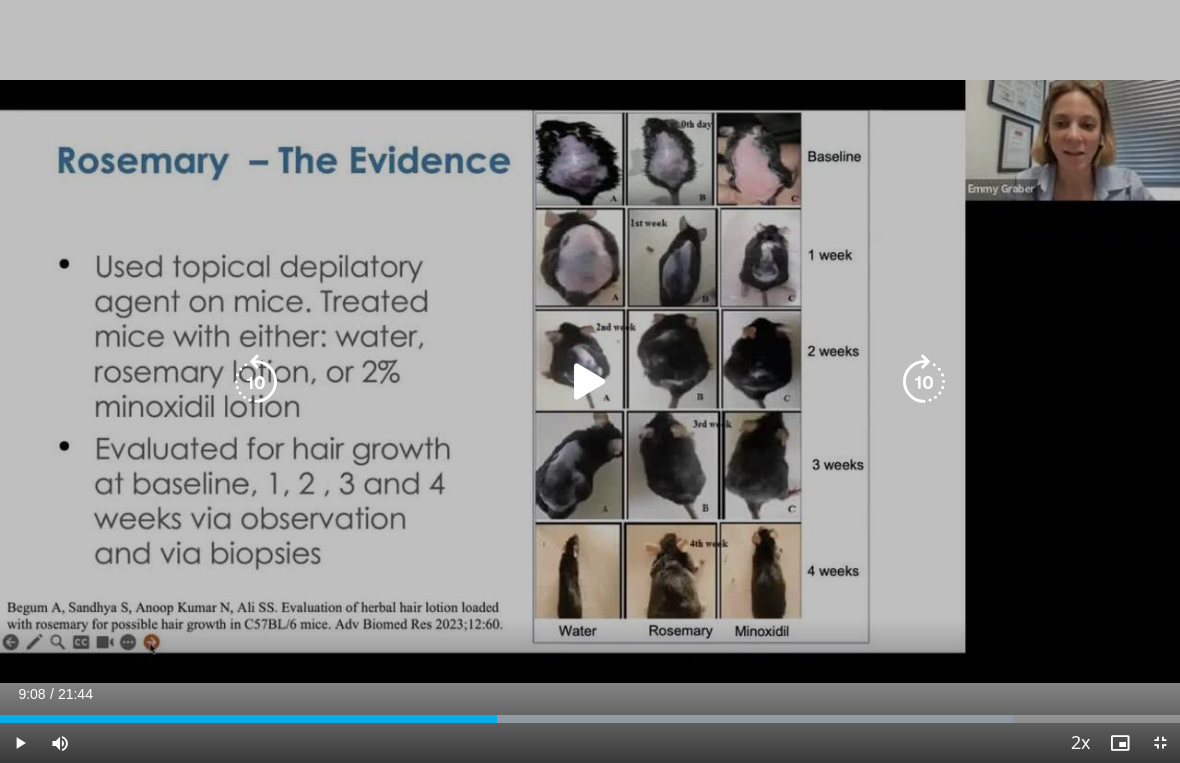 click at bounding box center (590, 382) 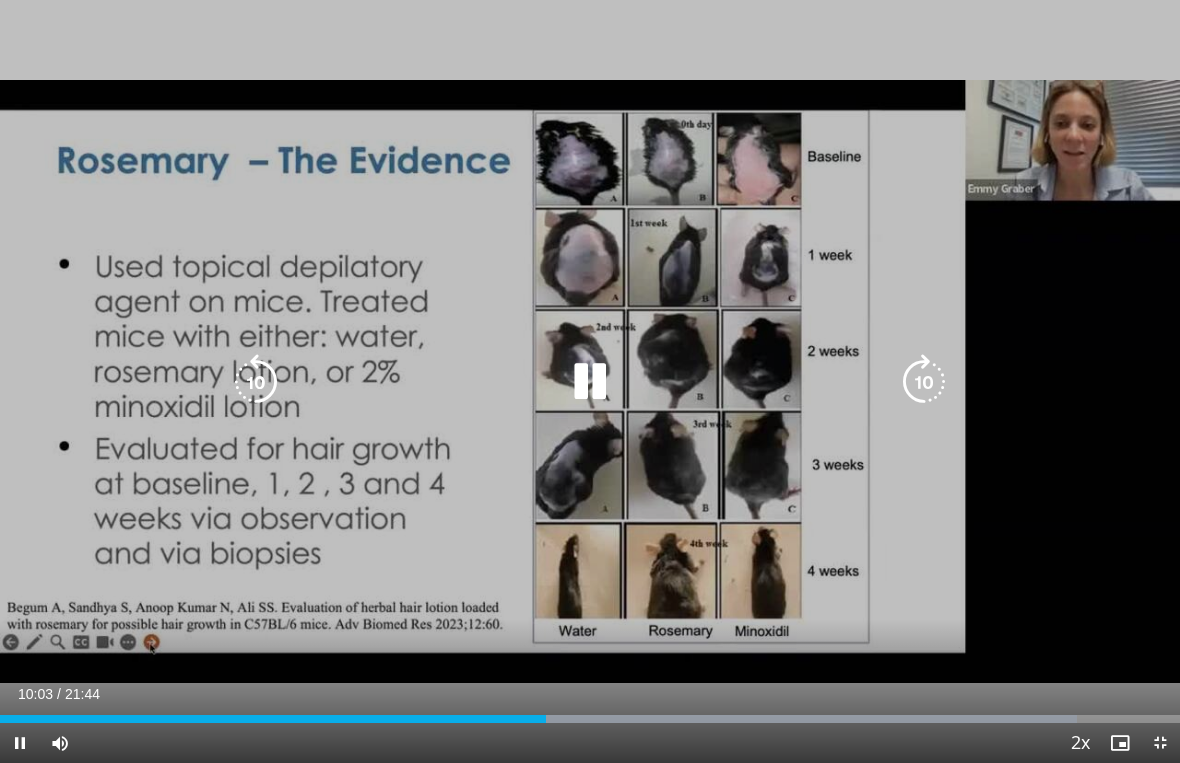click at bounding box center (924, 382) 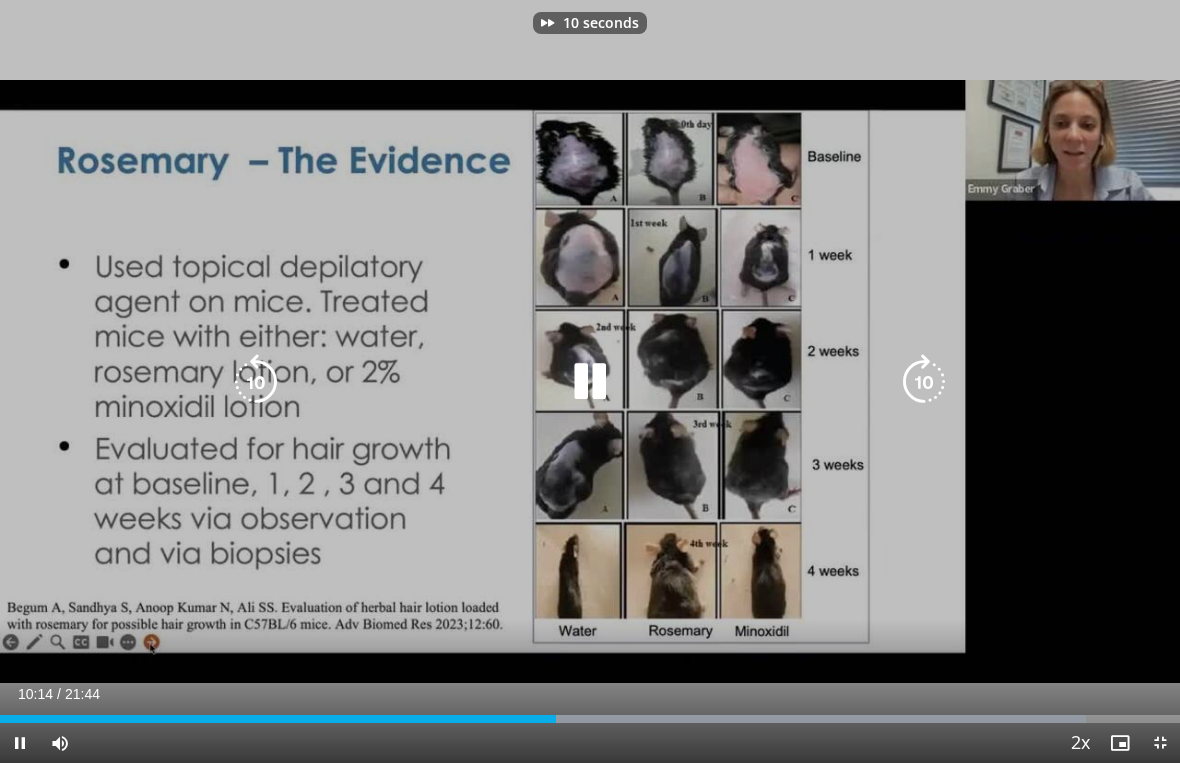 click at bounding box center (924, 382) 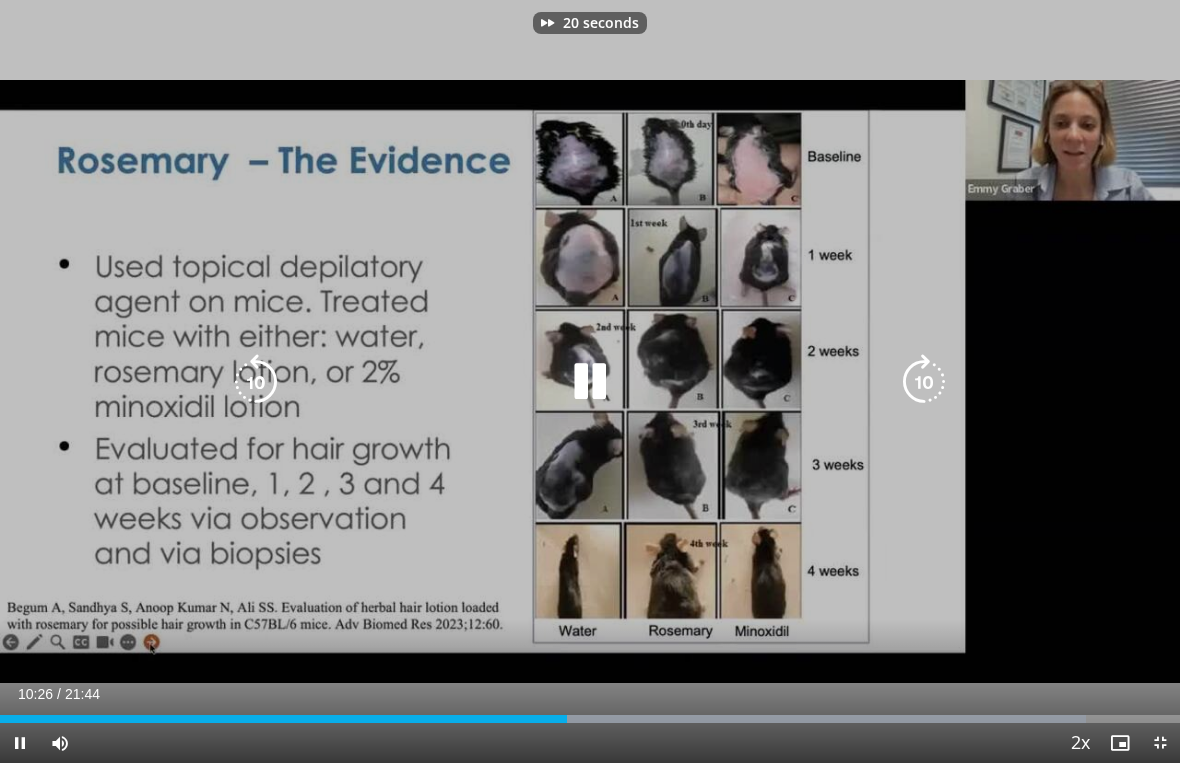 click at bounding box center [924, 382] 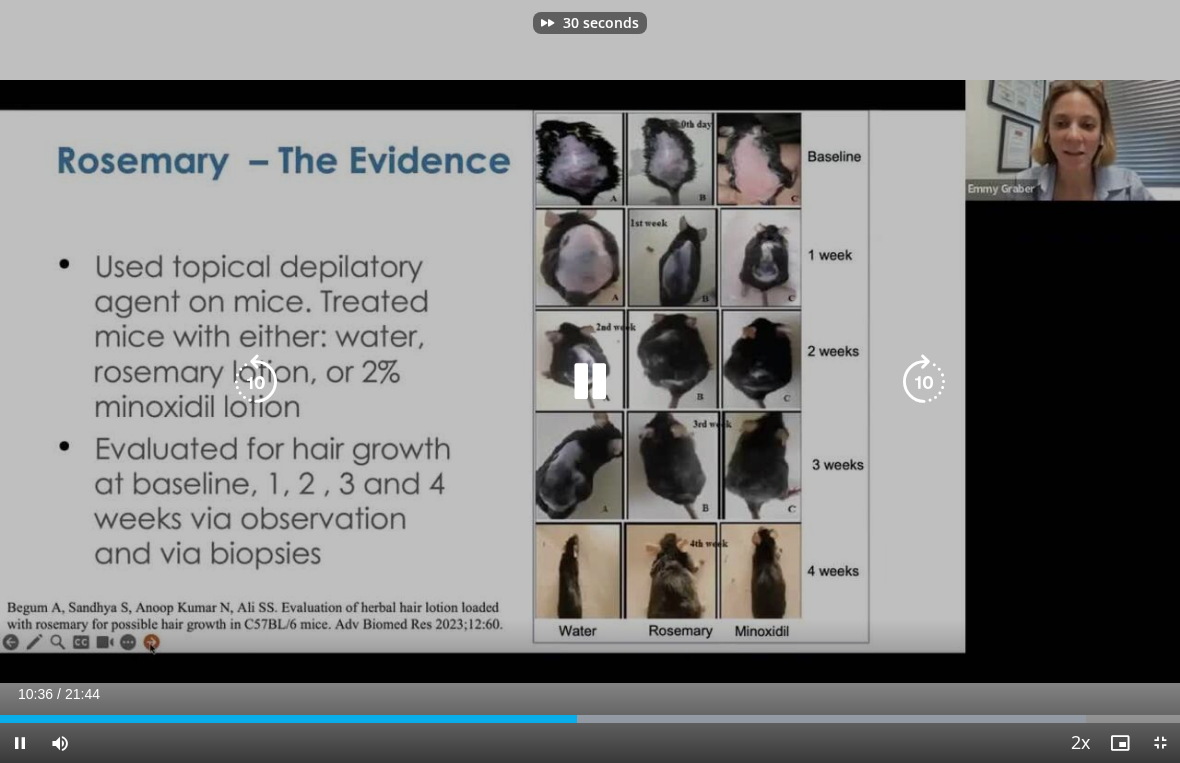 click at bounding box center (924, 382) 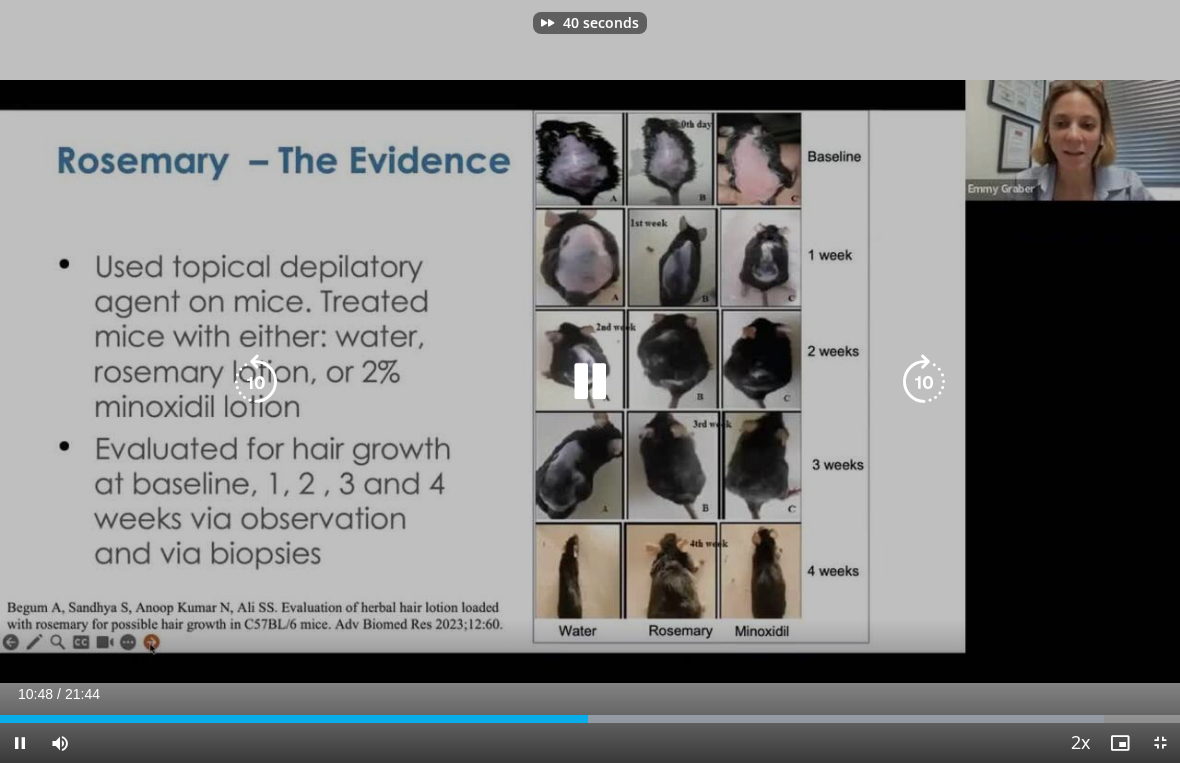 click at bounding box center (924, 382) 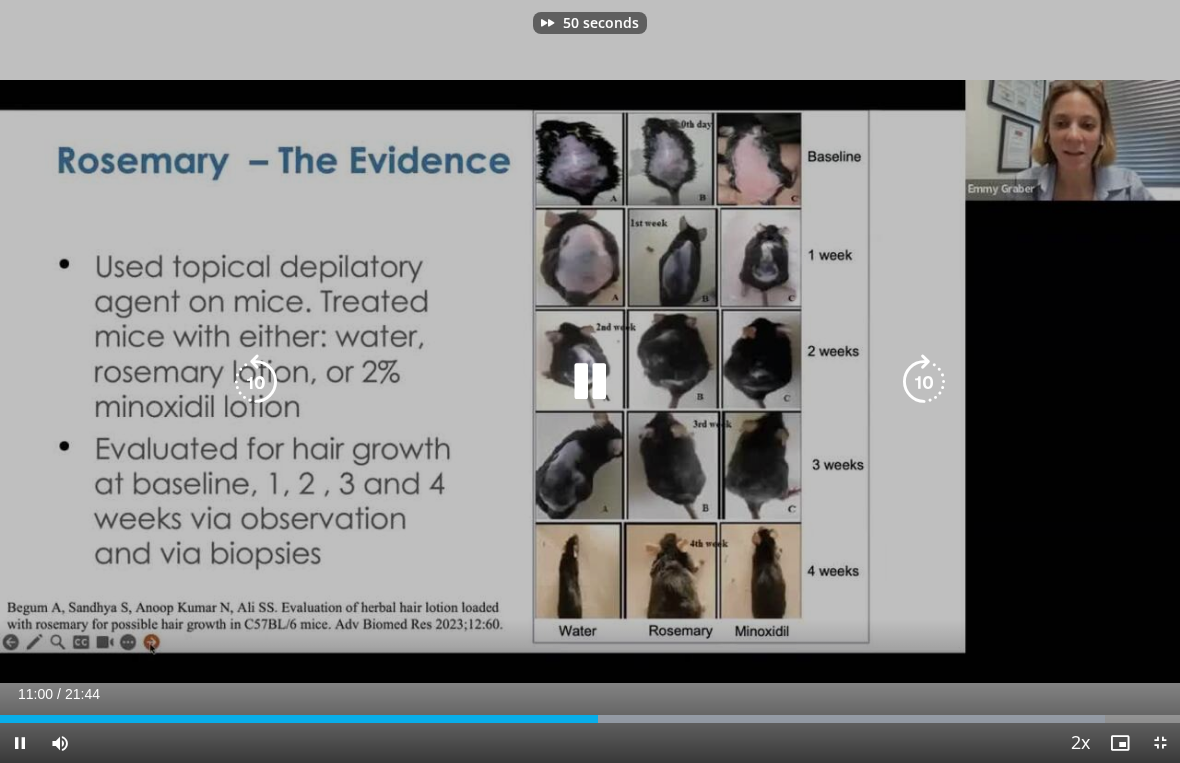click at bounding box center [924, 382] 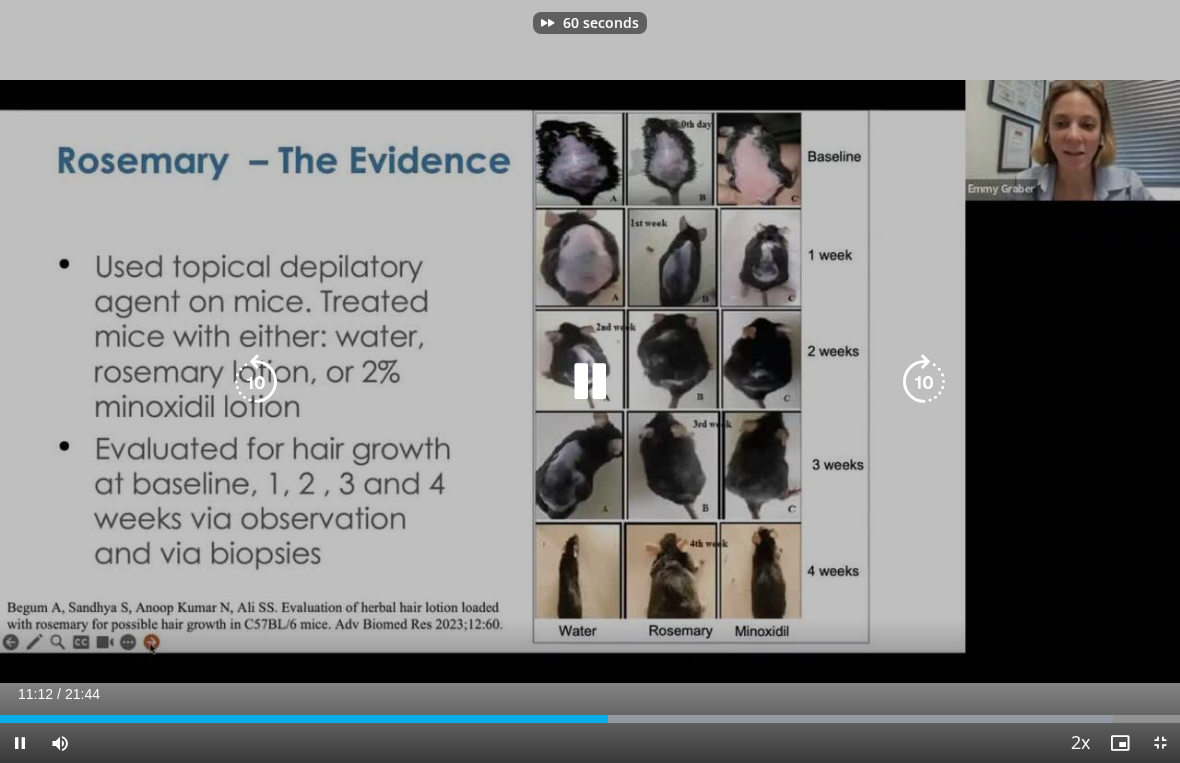 click at bounding box center (924, 382) 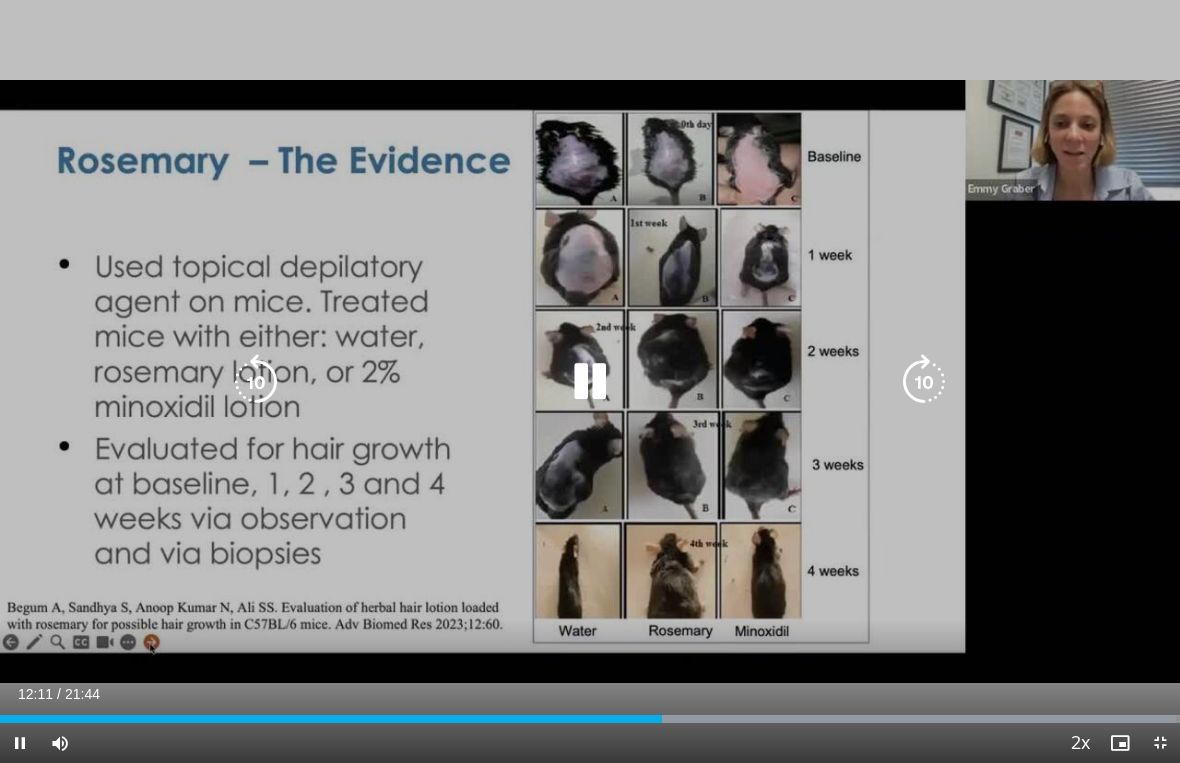click at bounding box center (590, 382) 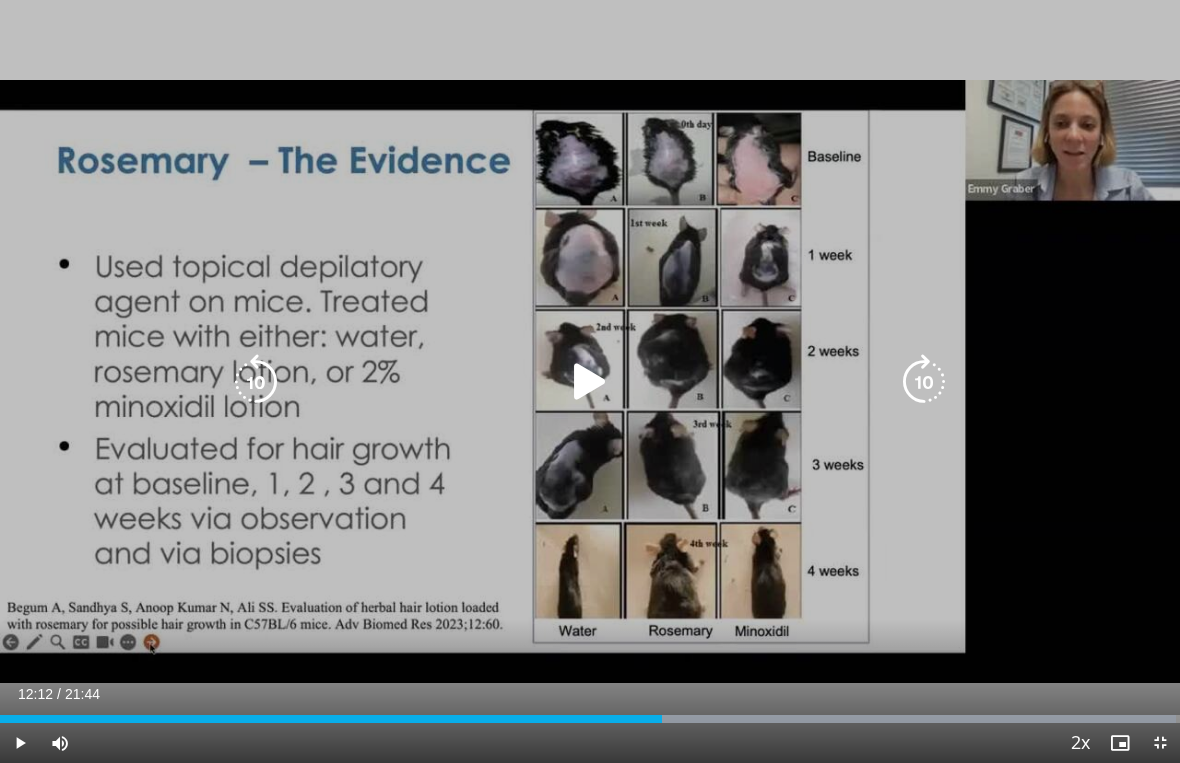 click at bounding box center [590, 382] 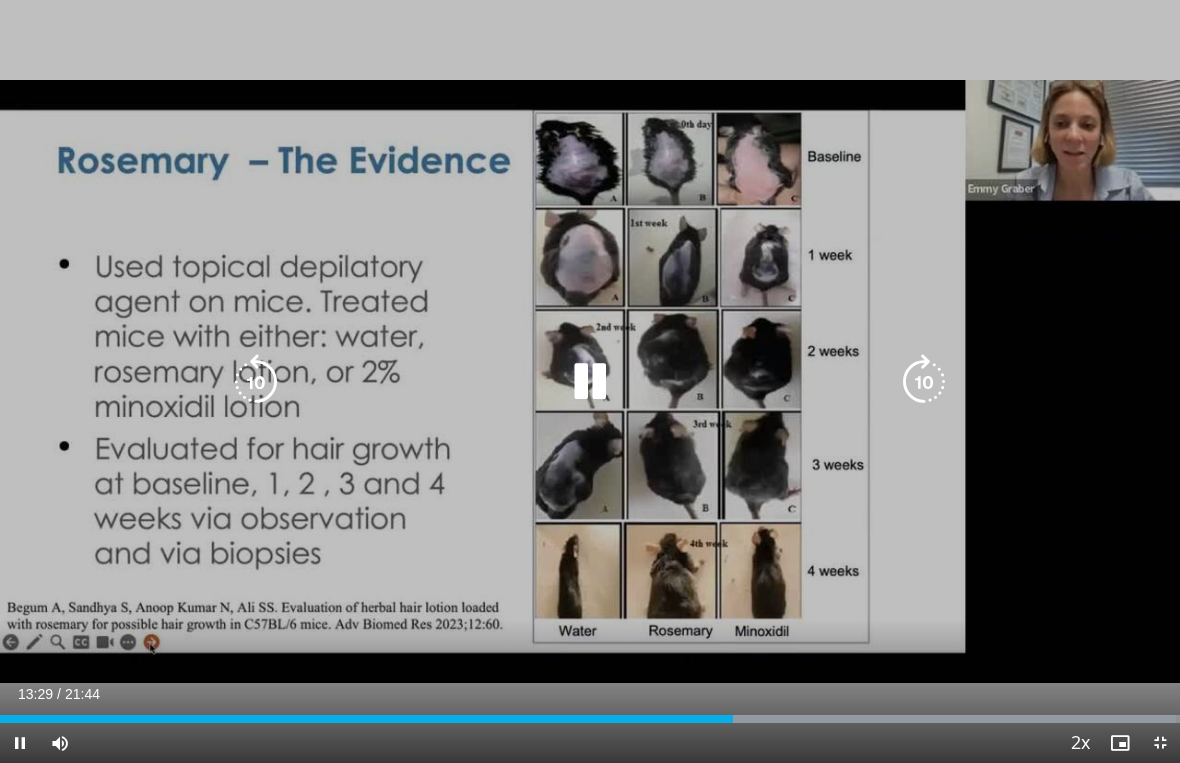 click at bounding box center (590, 382) 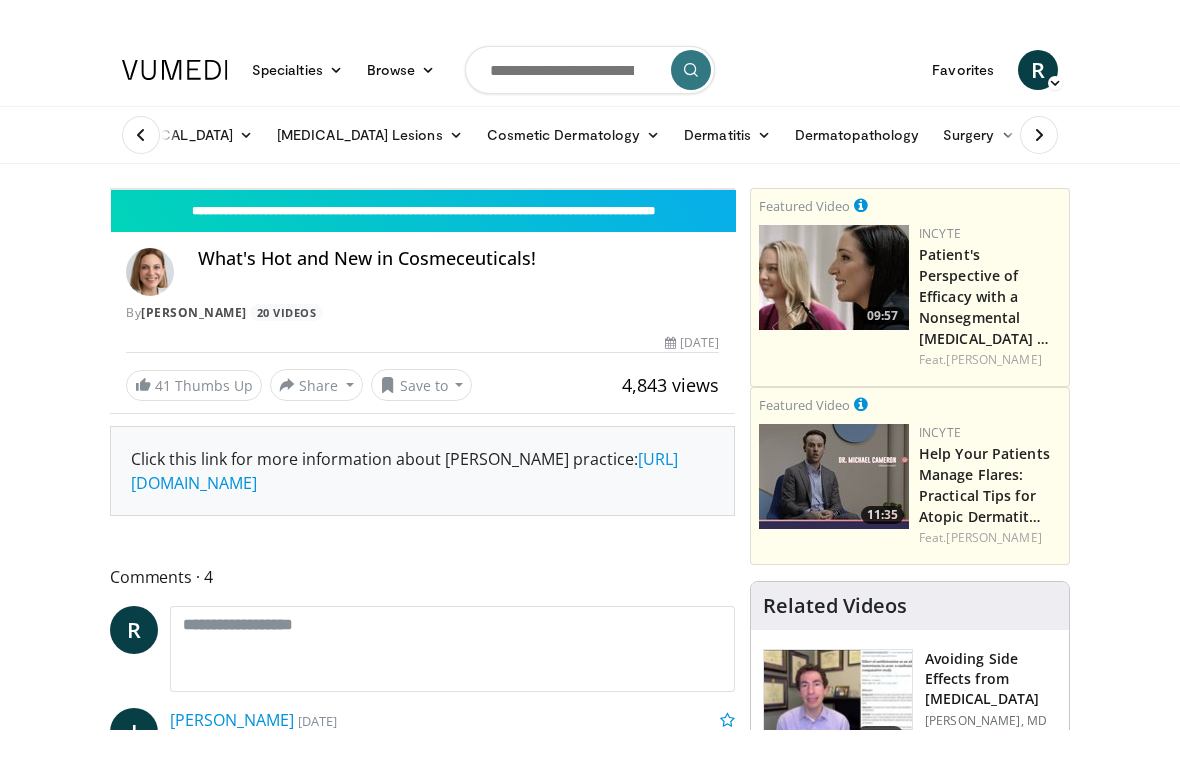 scroll, scrollTop: 24, scrollLeft: 0, axis: vertical 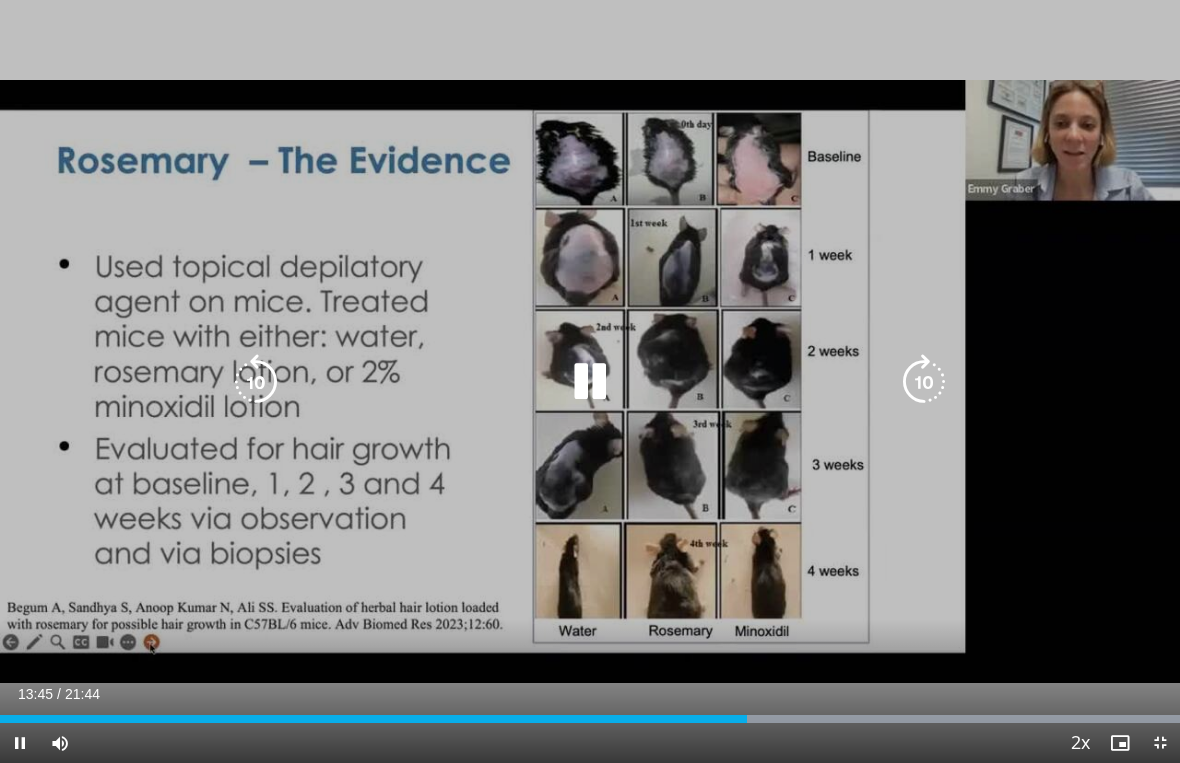 click at bounding box center (590, 382) 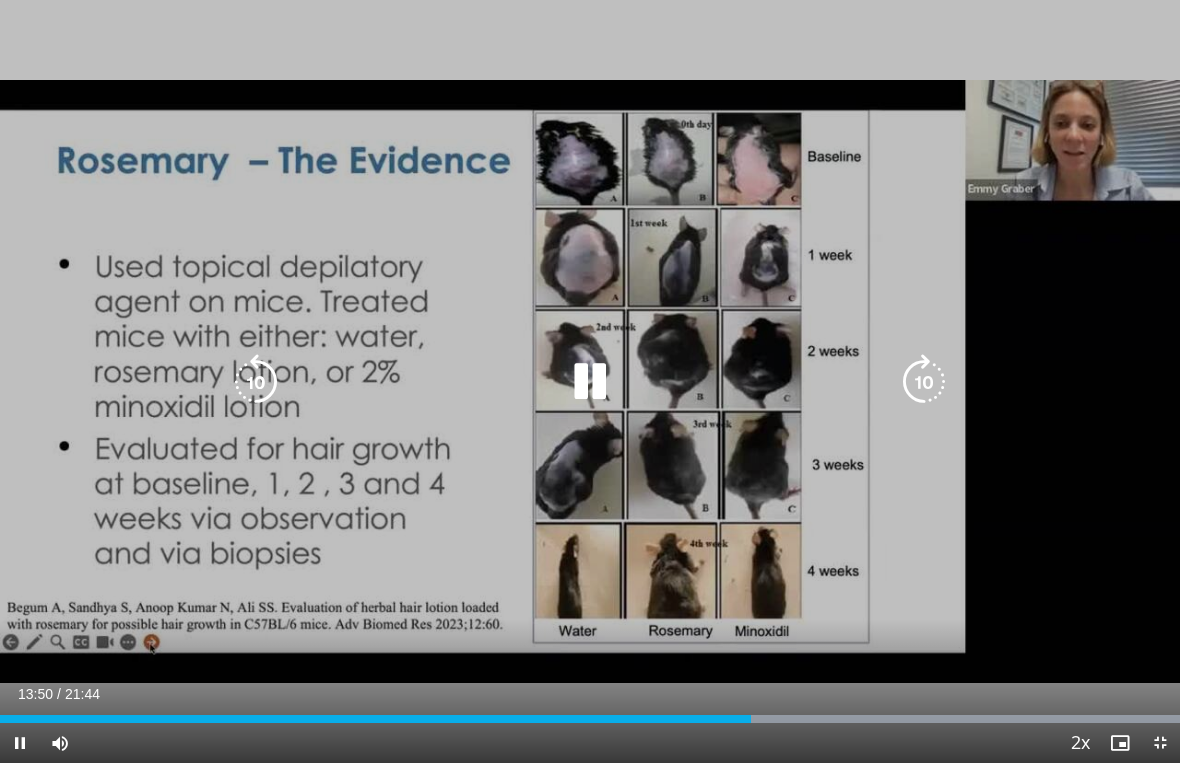 click at bounding box center (590, 382) 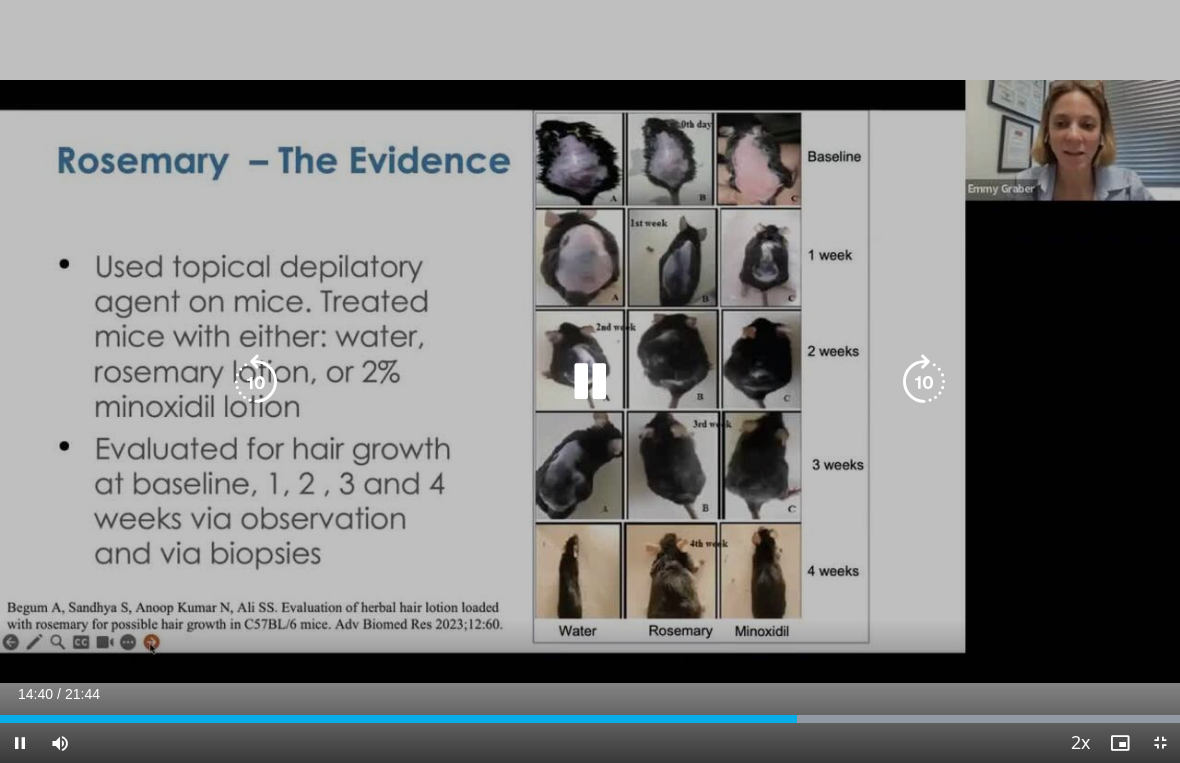 click at bounding box center (256, 382) 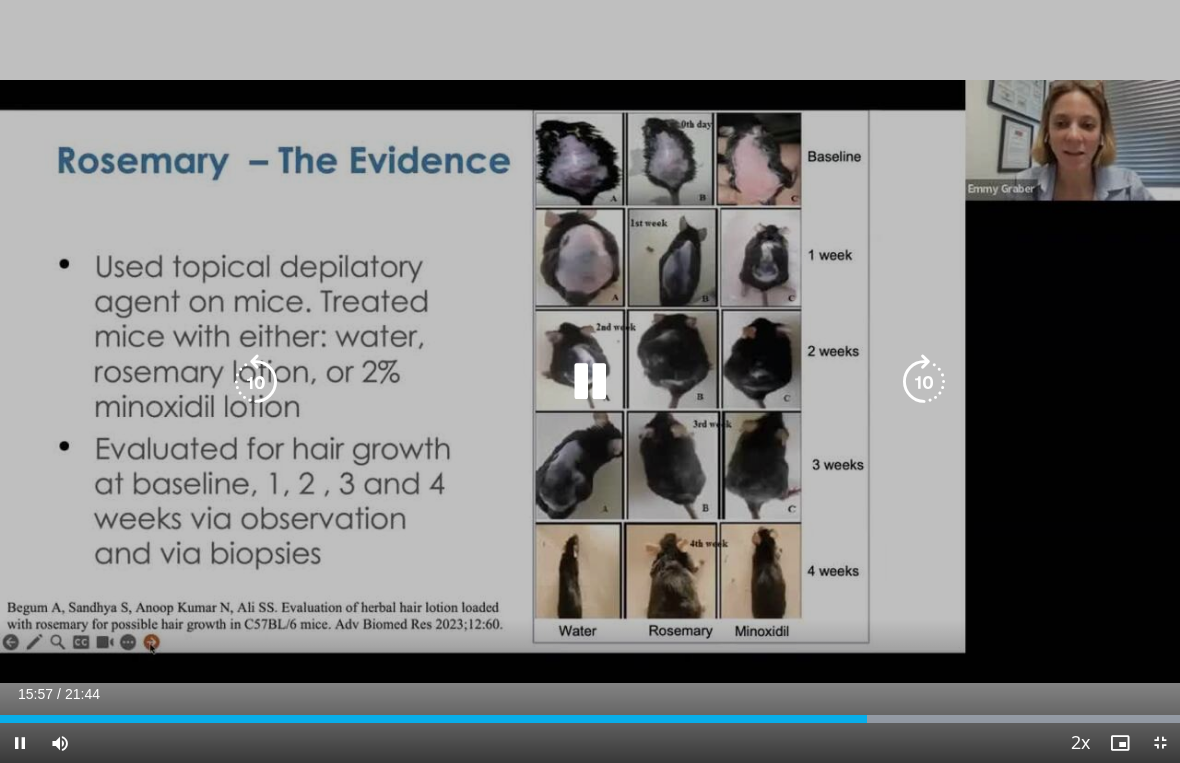 click at bounding box center (256, 382) 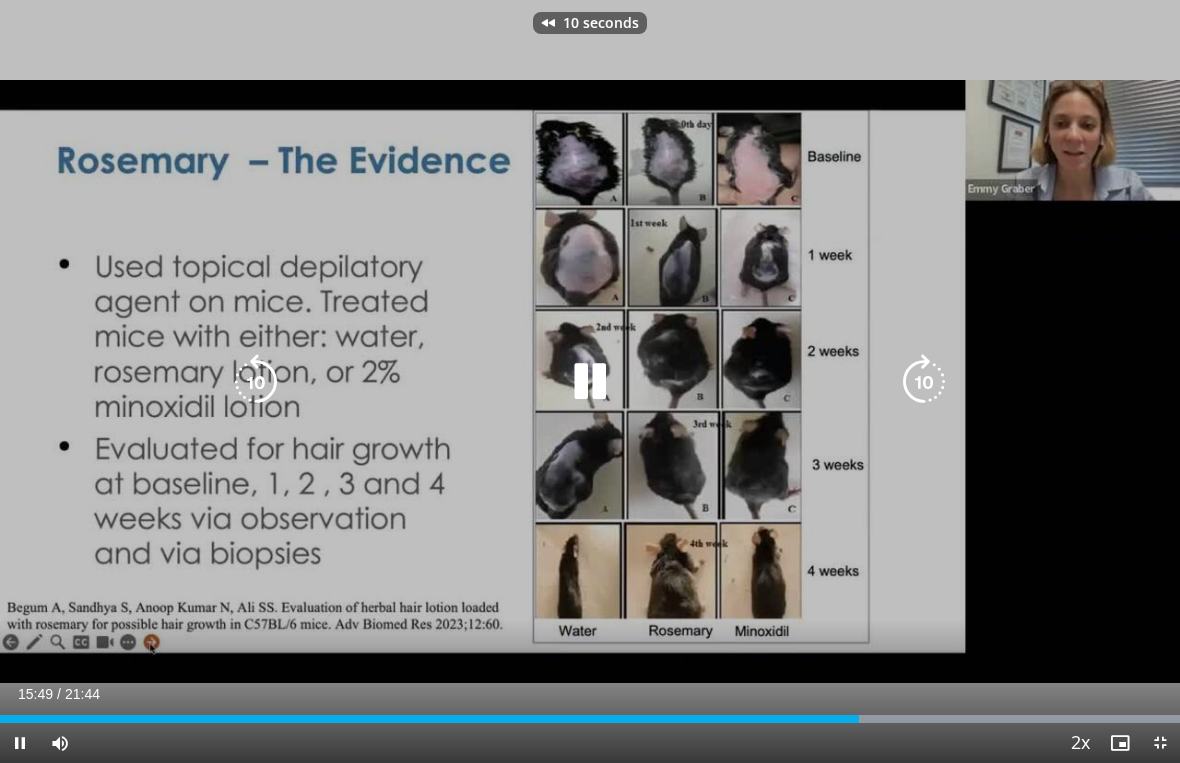 click at bounding box center (256, 382) 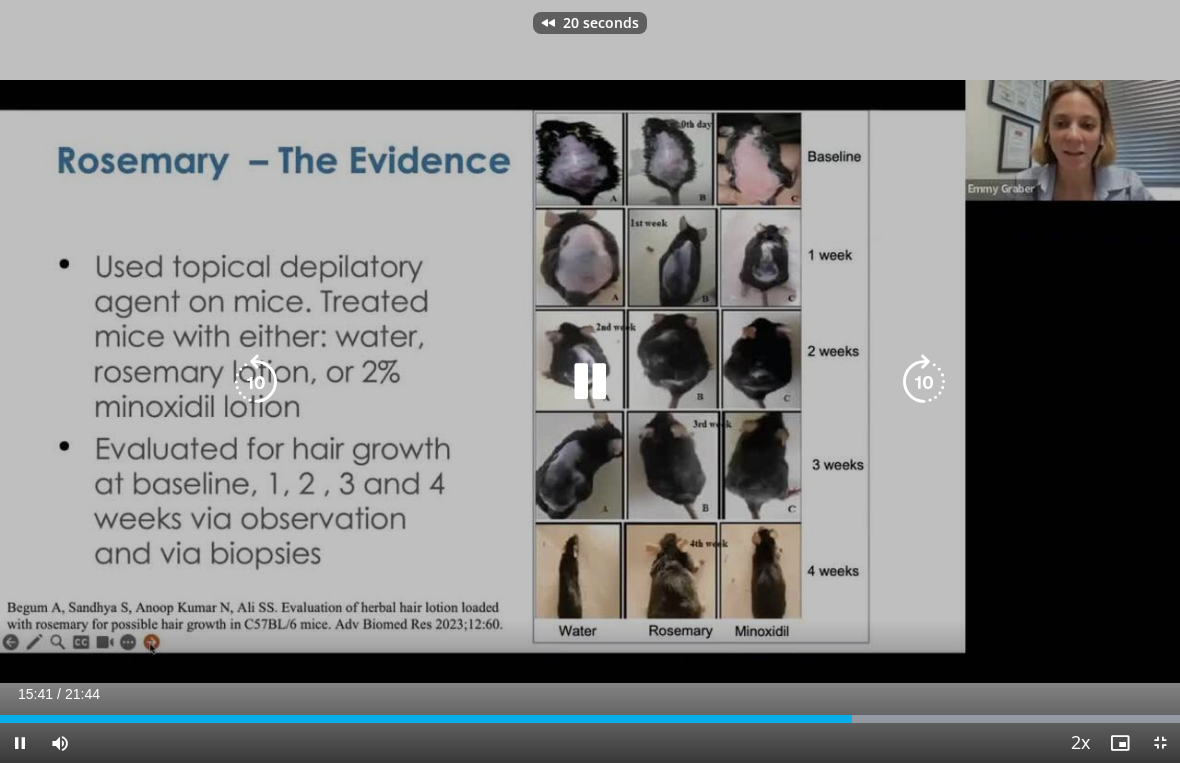 click at bounding box center [590, 382] 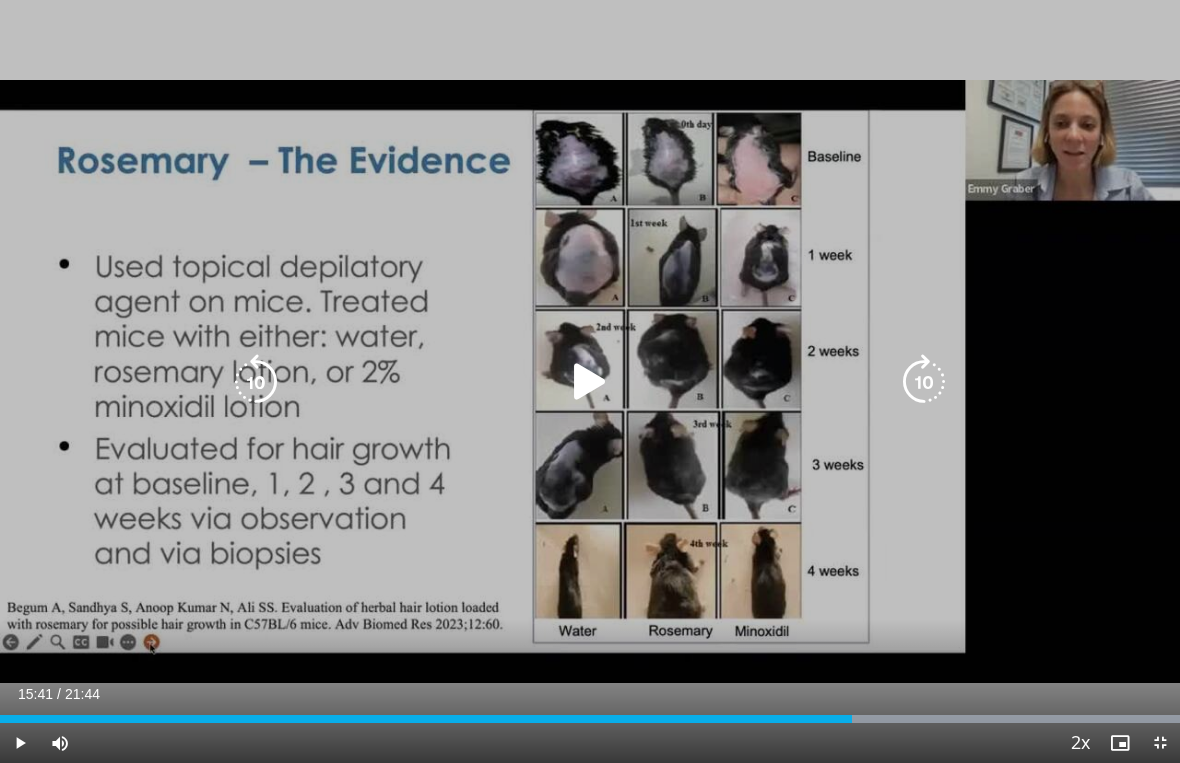 click at bounding box center (590, 382) 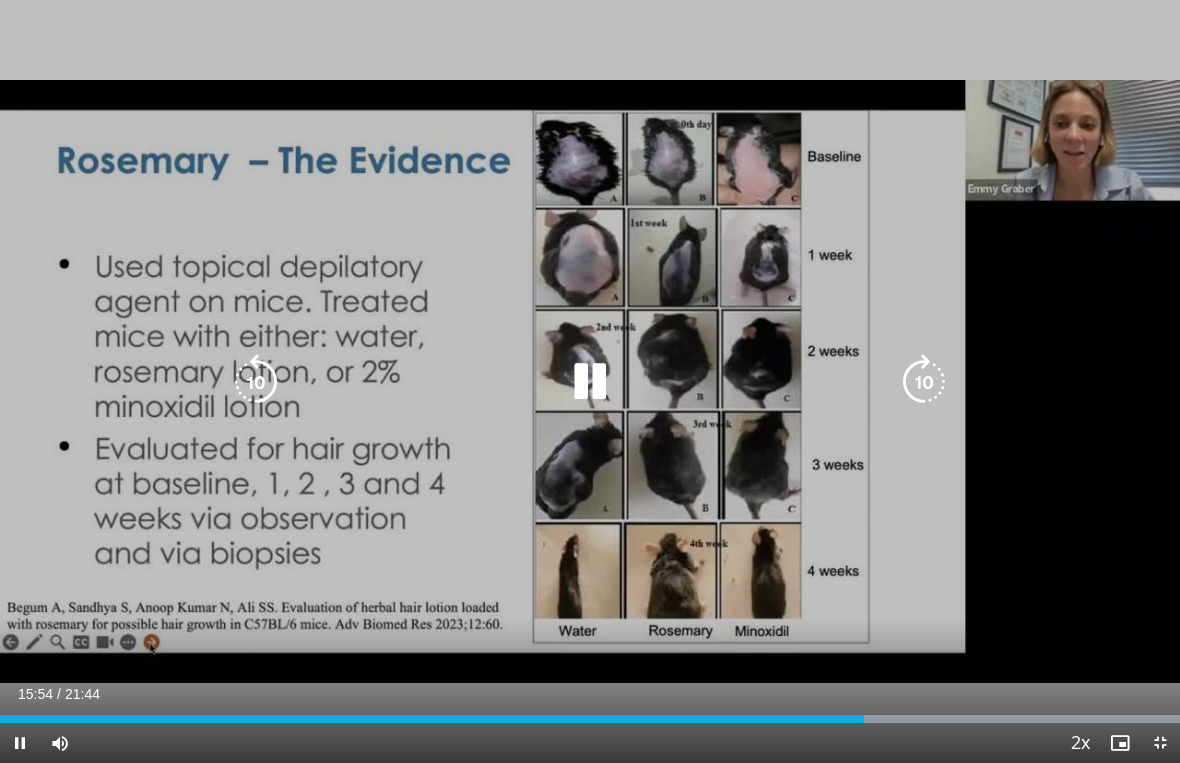 click at bounding box center [590, 382] 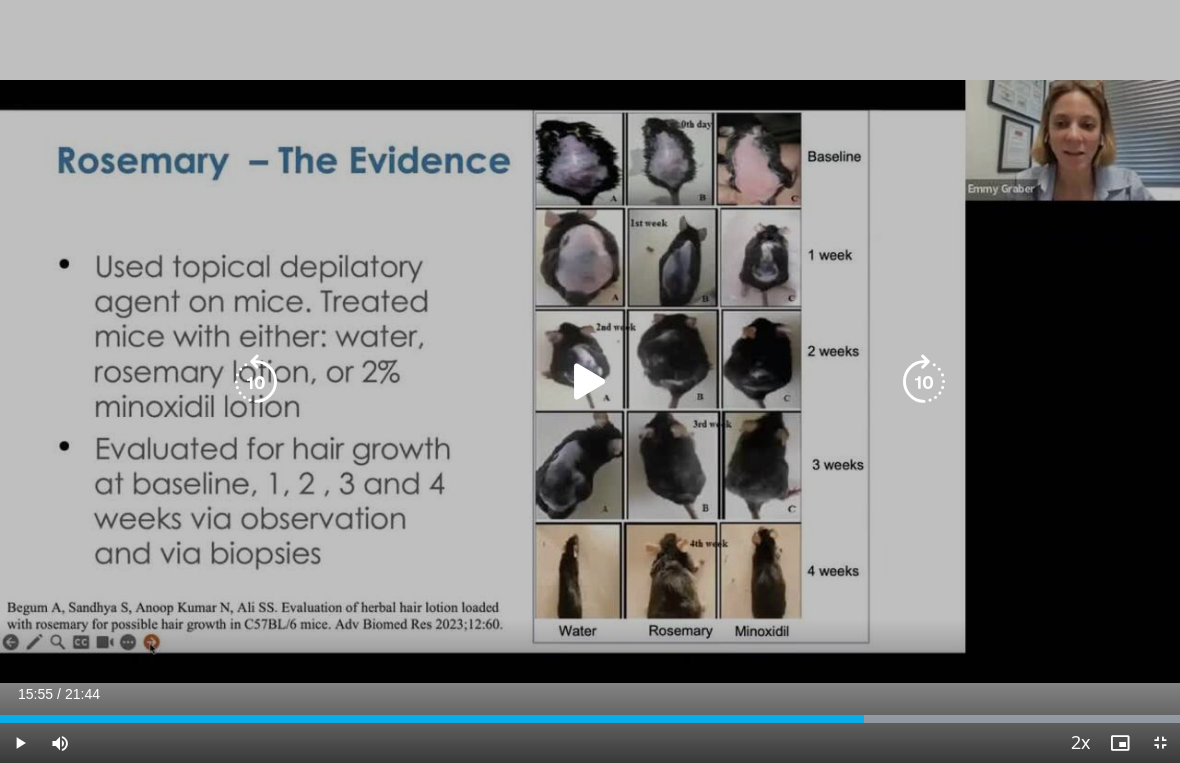 click at bounding box center (256, 382) 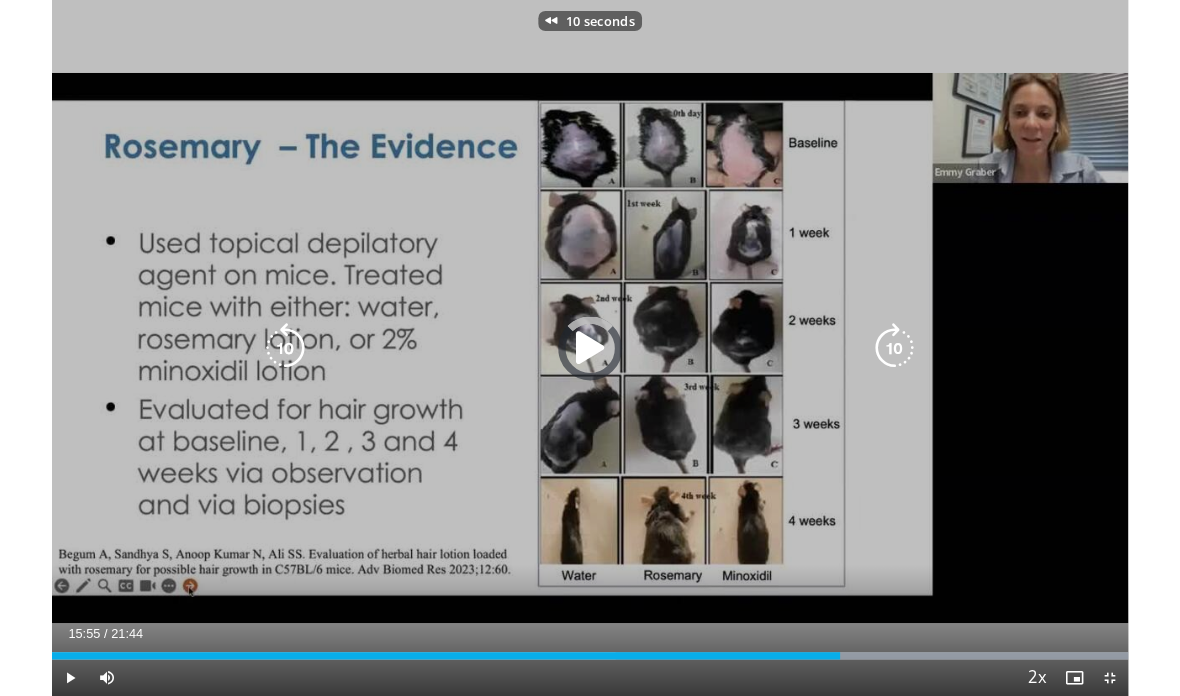 scroll, scrollTop: 0, scrollLeft: 0, axis: both 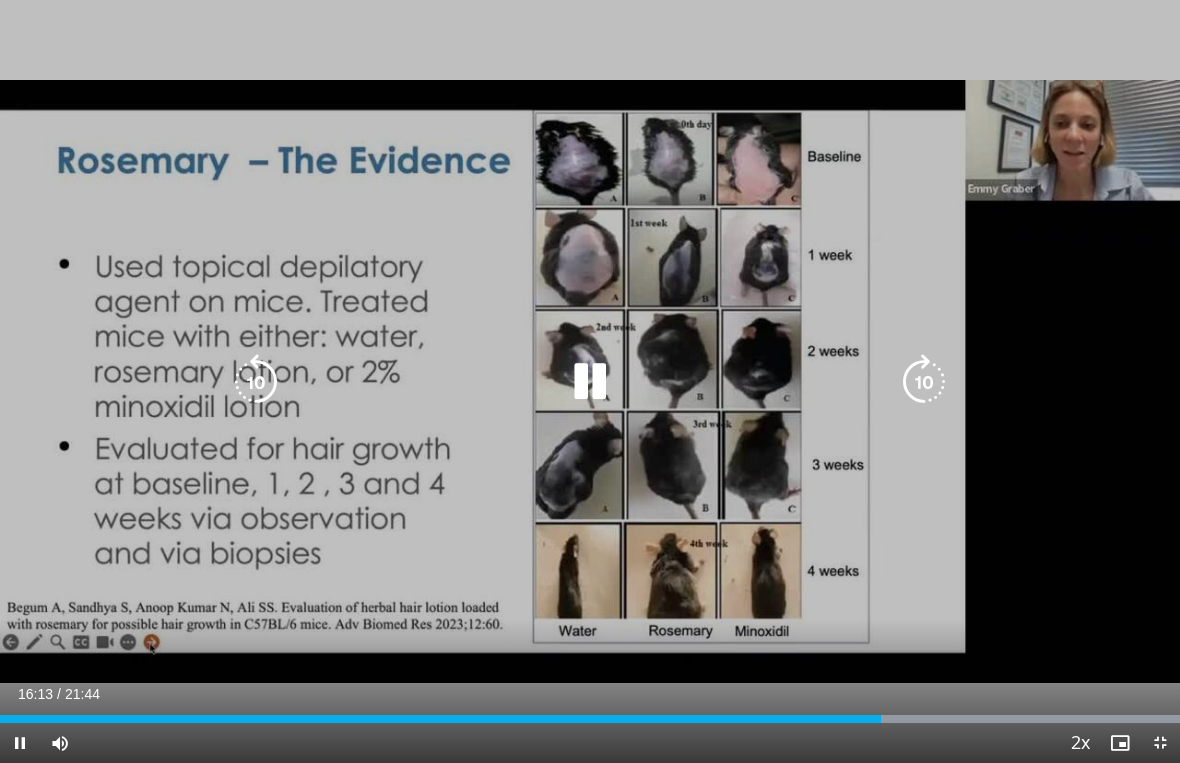 click at bounding box center [256, 382] 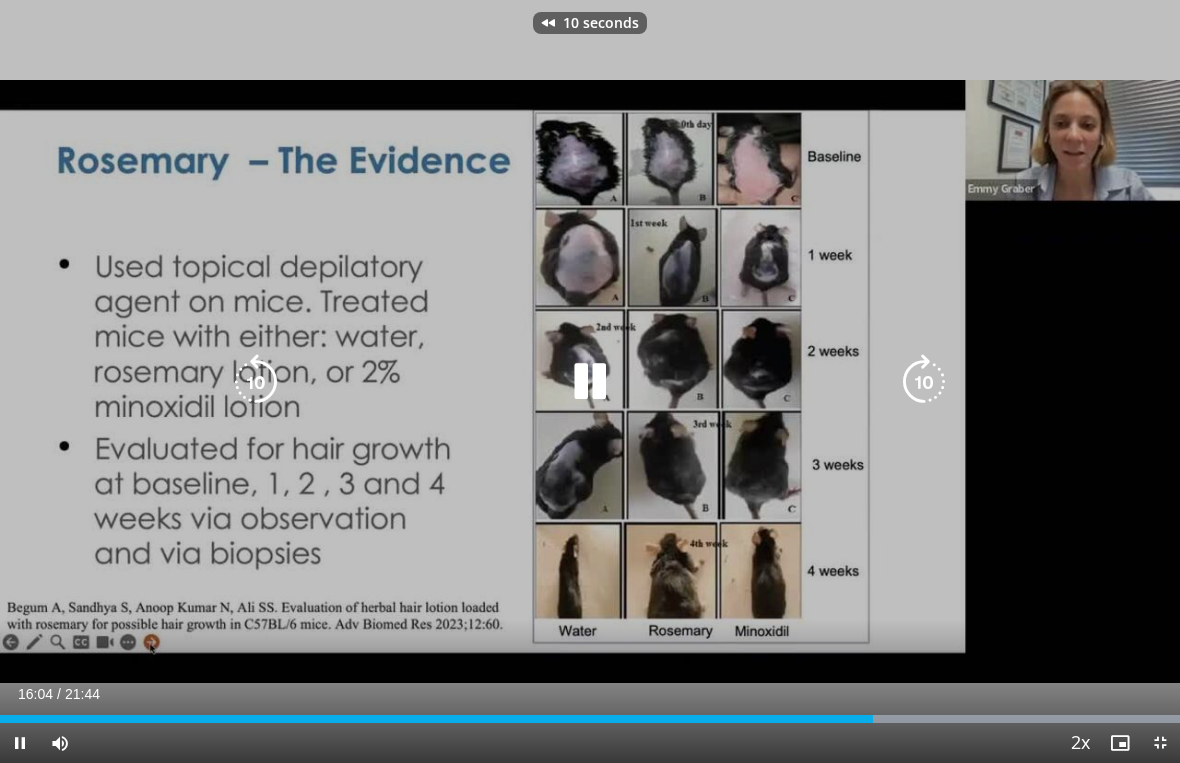 click at bounding box center (256, 382) 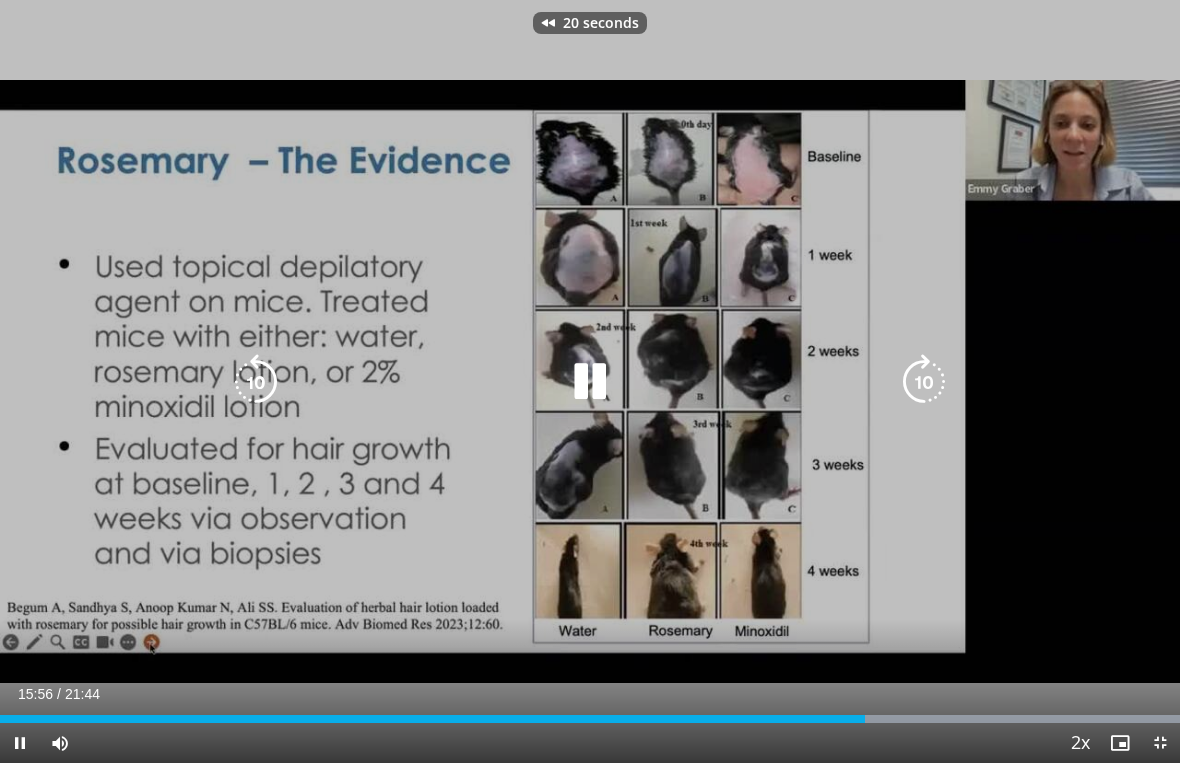 click at bounding box center (256, 382) 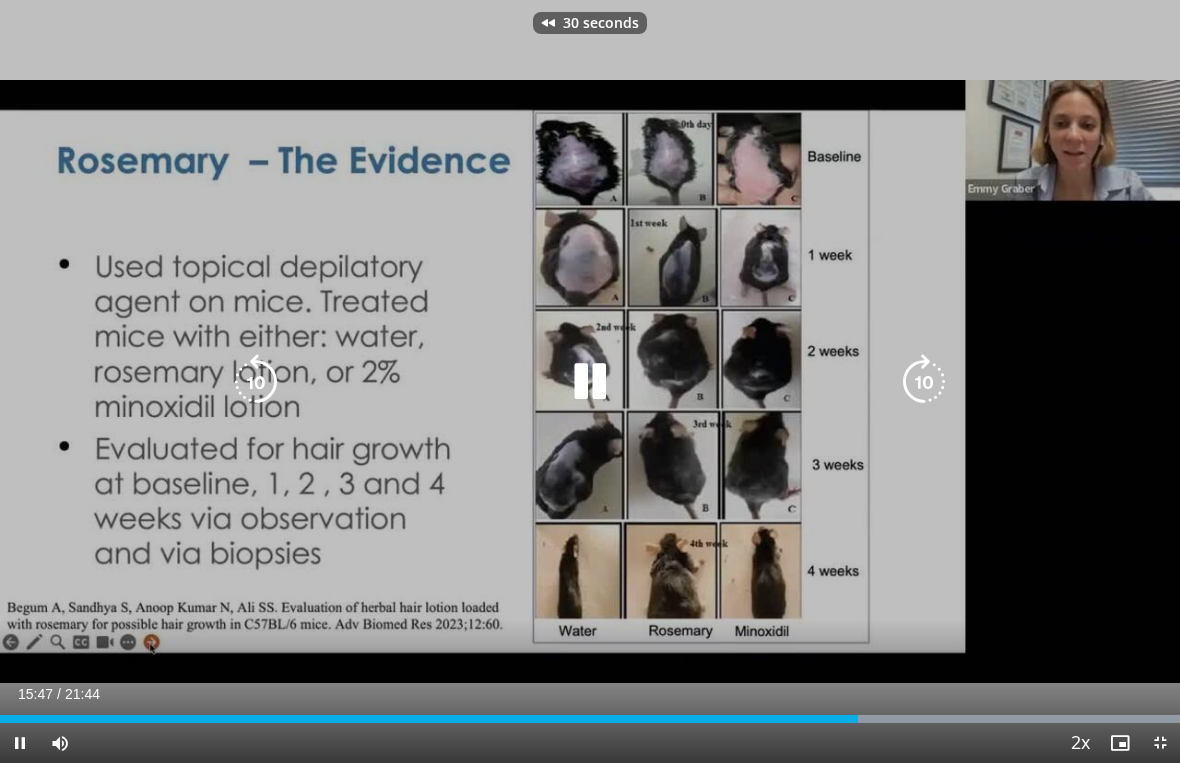 click at bounding box center [924, 382] 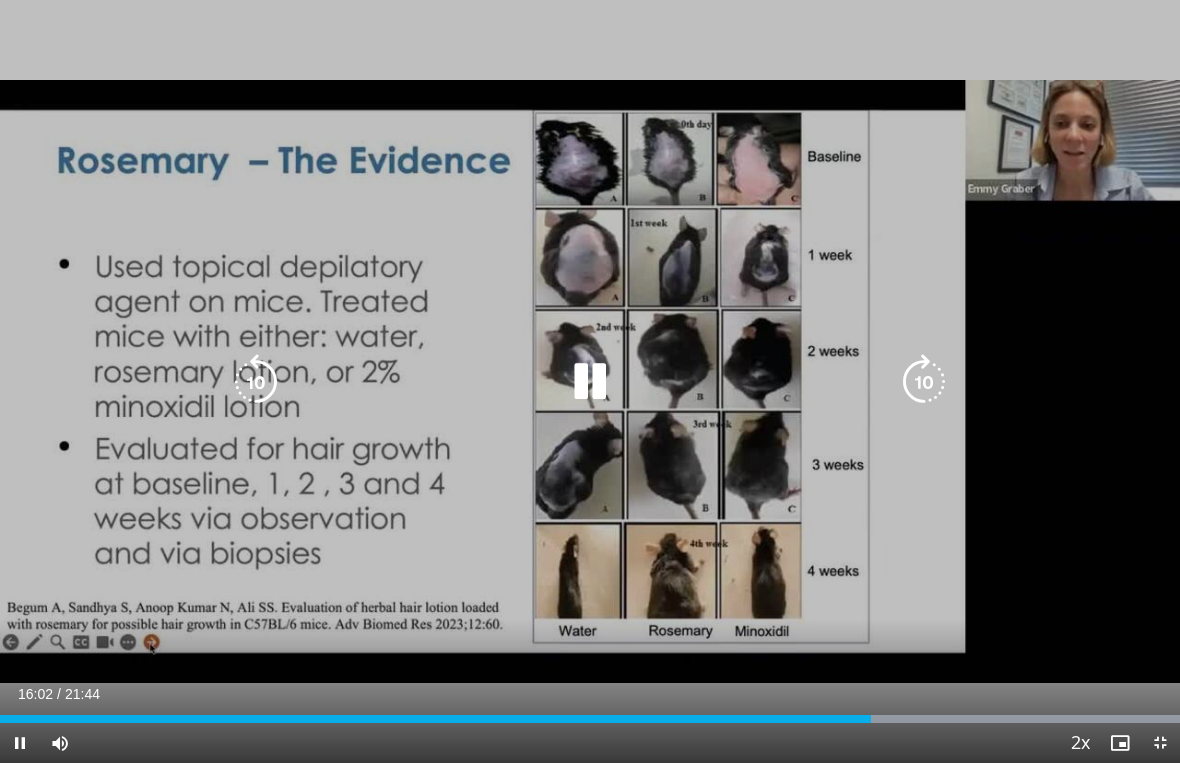 click at bounding box center (924, 382) 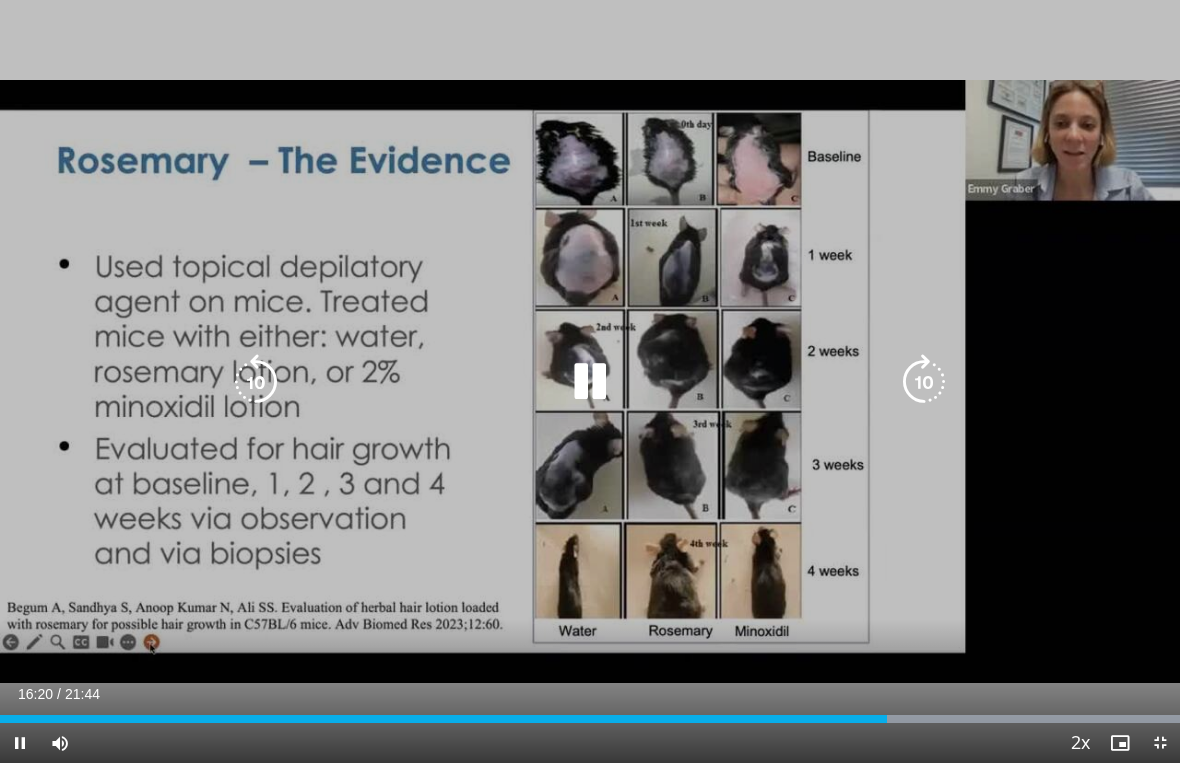 click at bounding box center [924, 382] 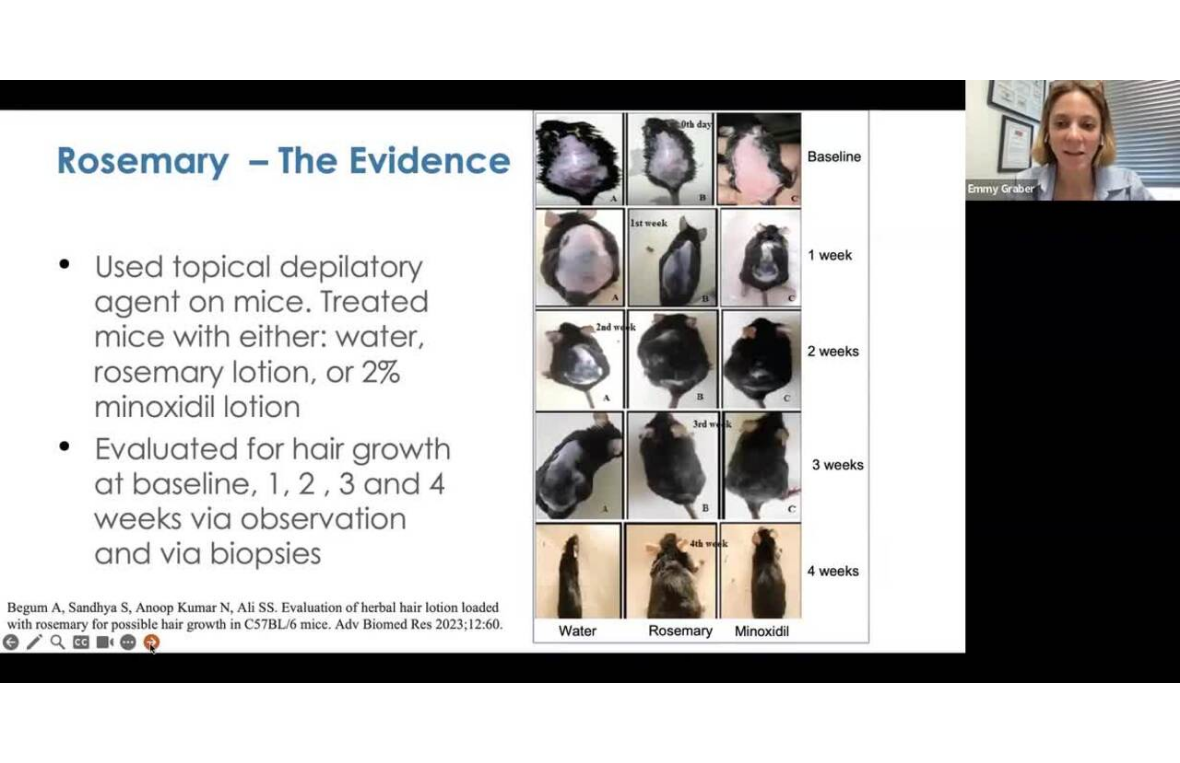 click at bounding box center [924, 382] 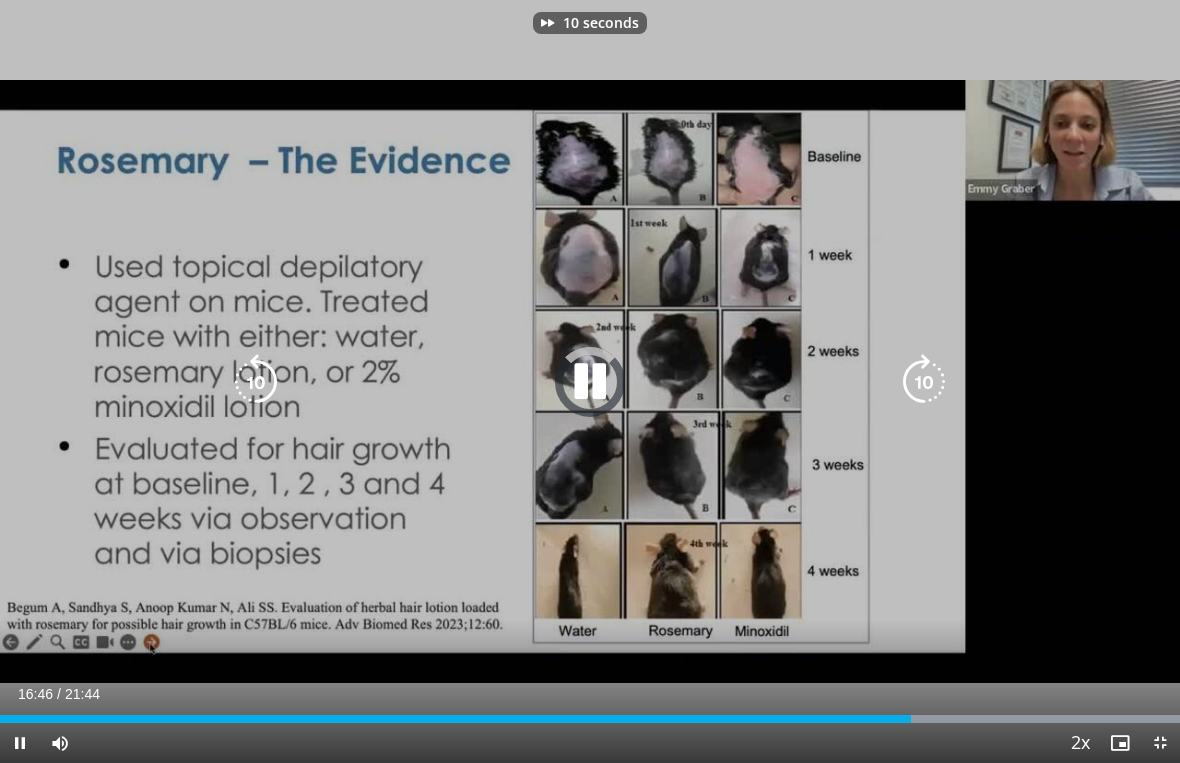 click at bounding box center [924, 382] 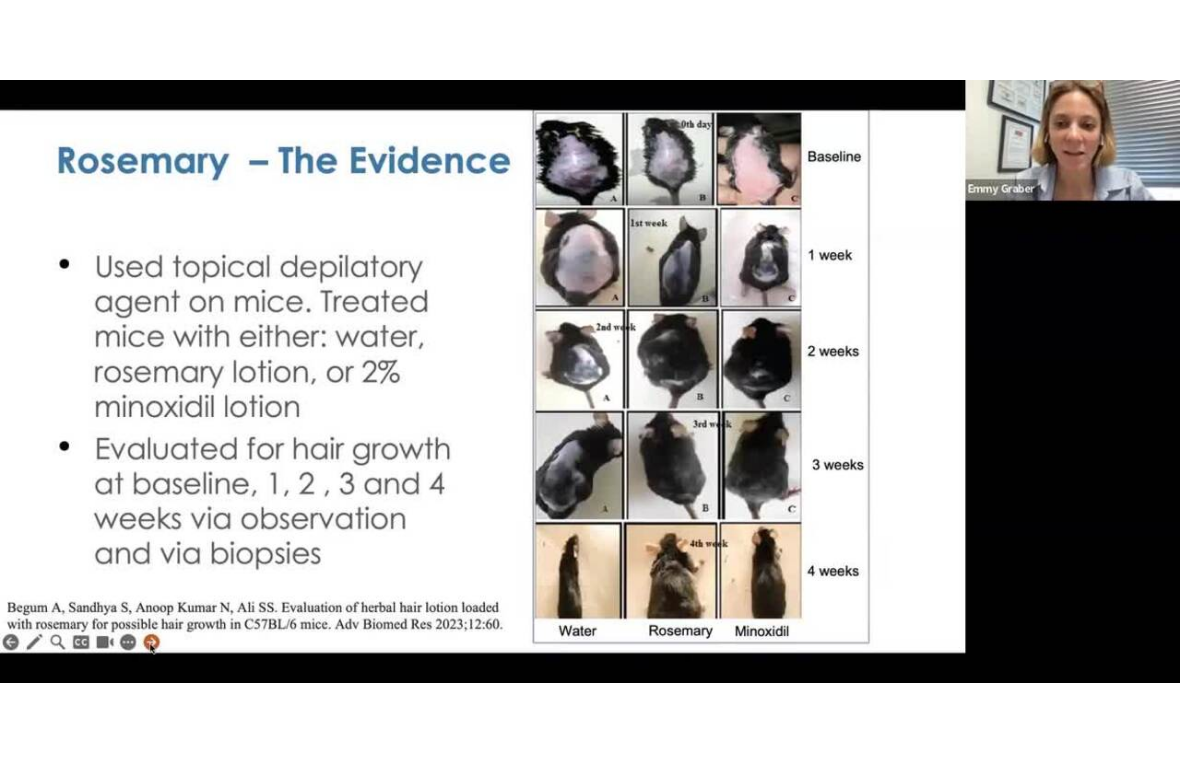 click at bounding box center [924, 382] 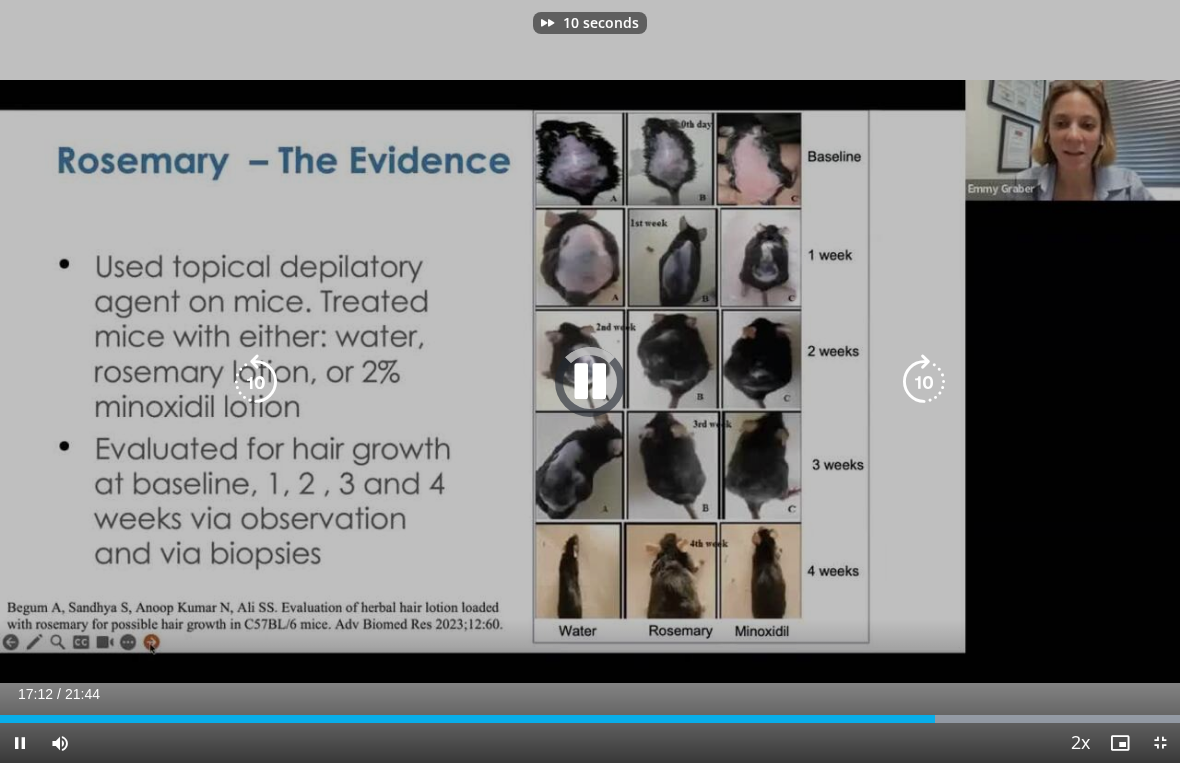 click at bounding box center (924, 382) 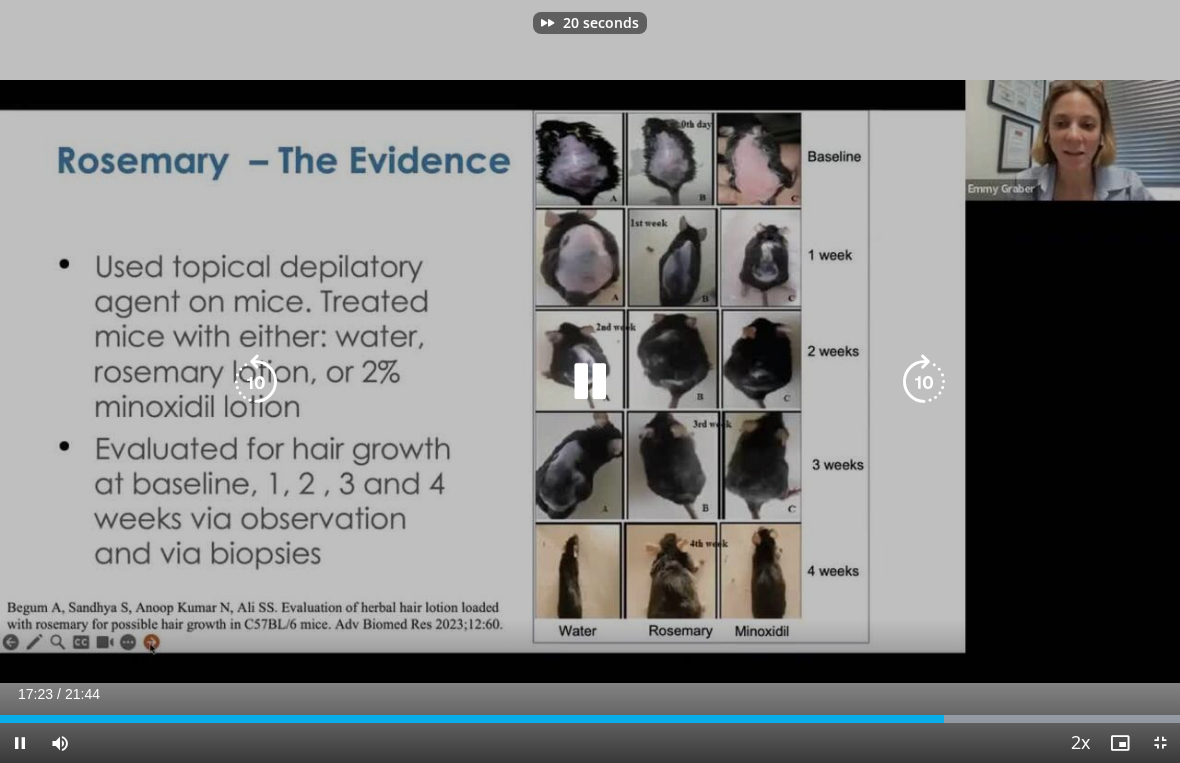 click at bounding box center (256, 382) 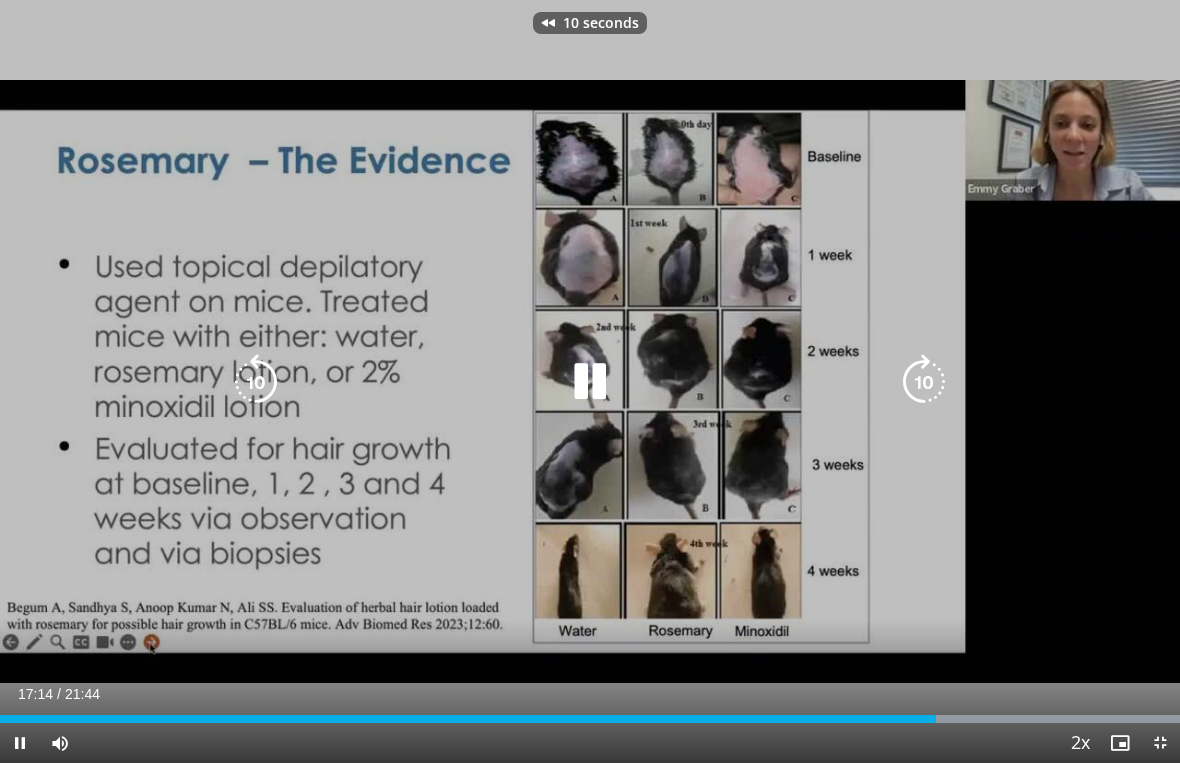 click at bounding box center [590, 382] 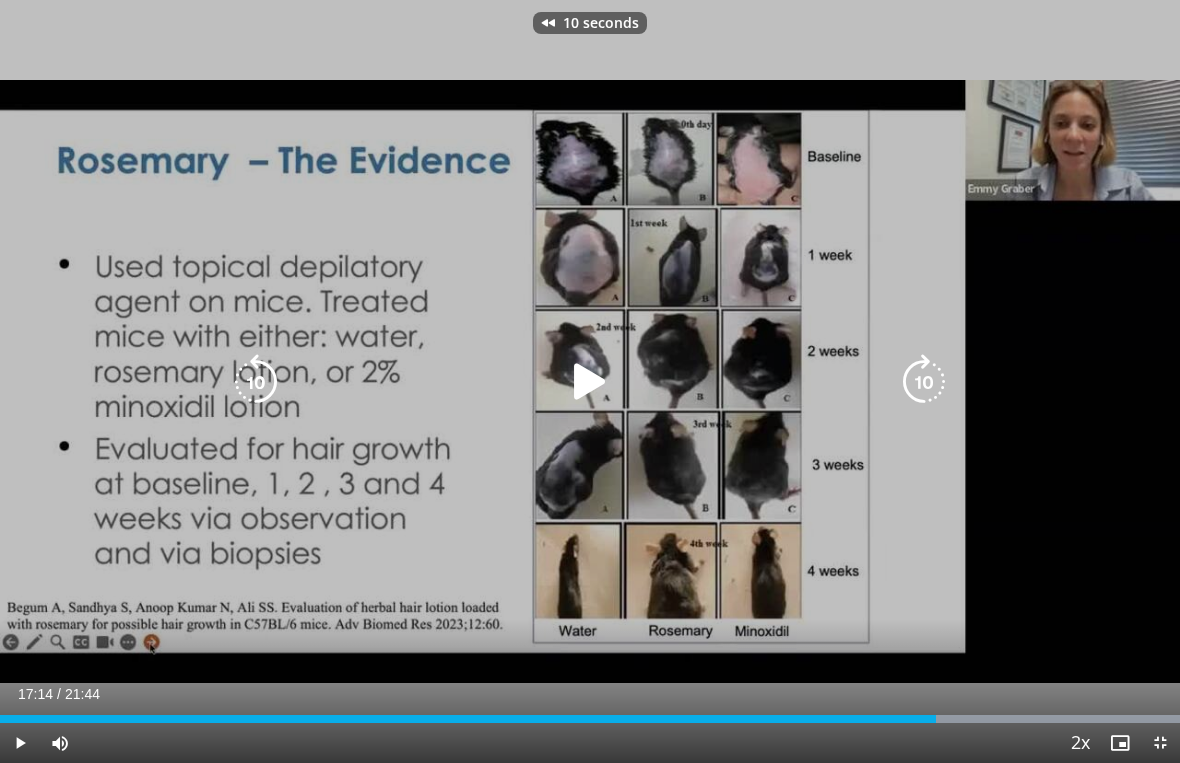 click at bounding box center (590, 382) 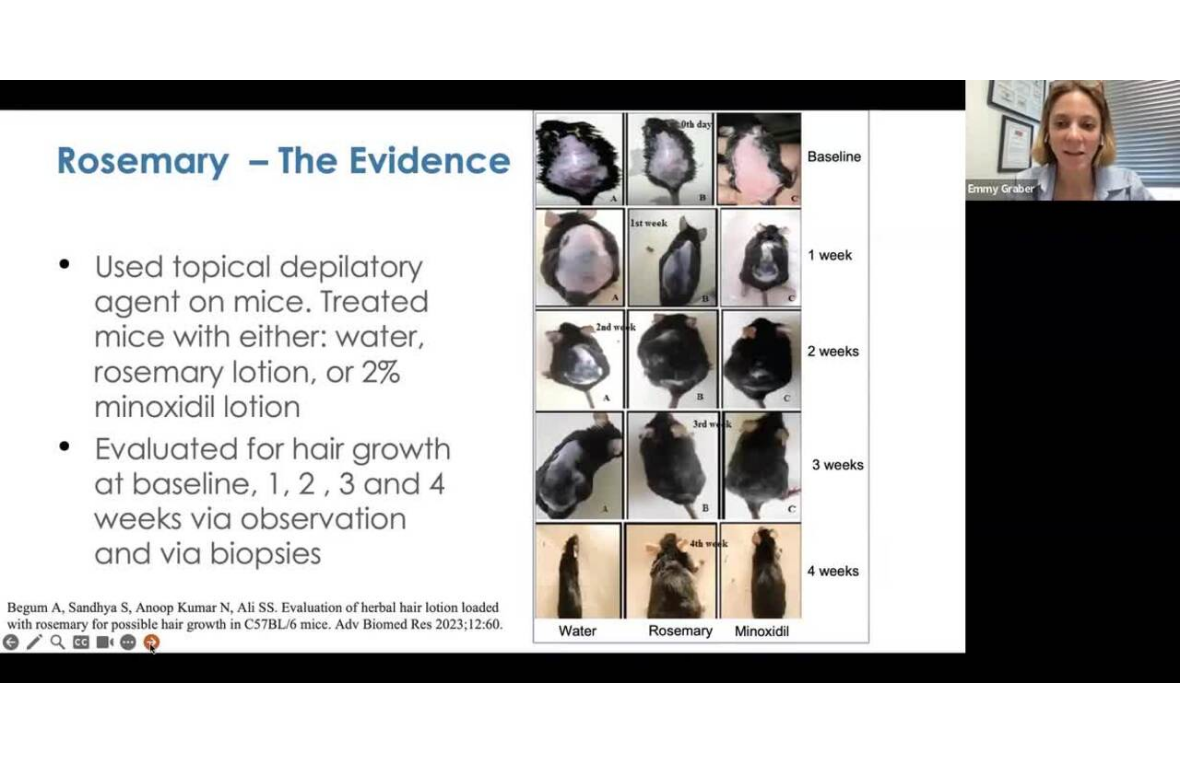 click at bounding box center [590, 382] 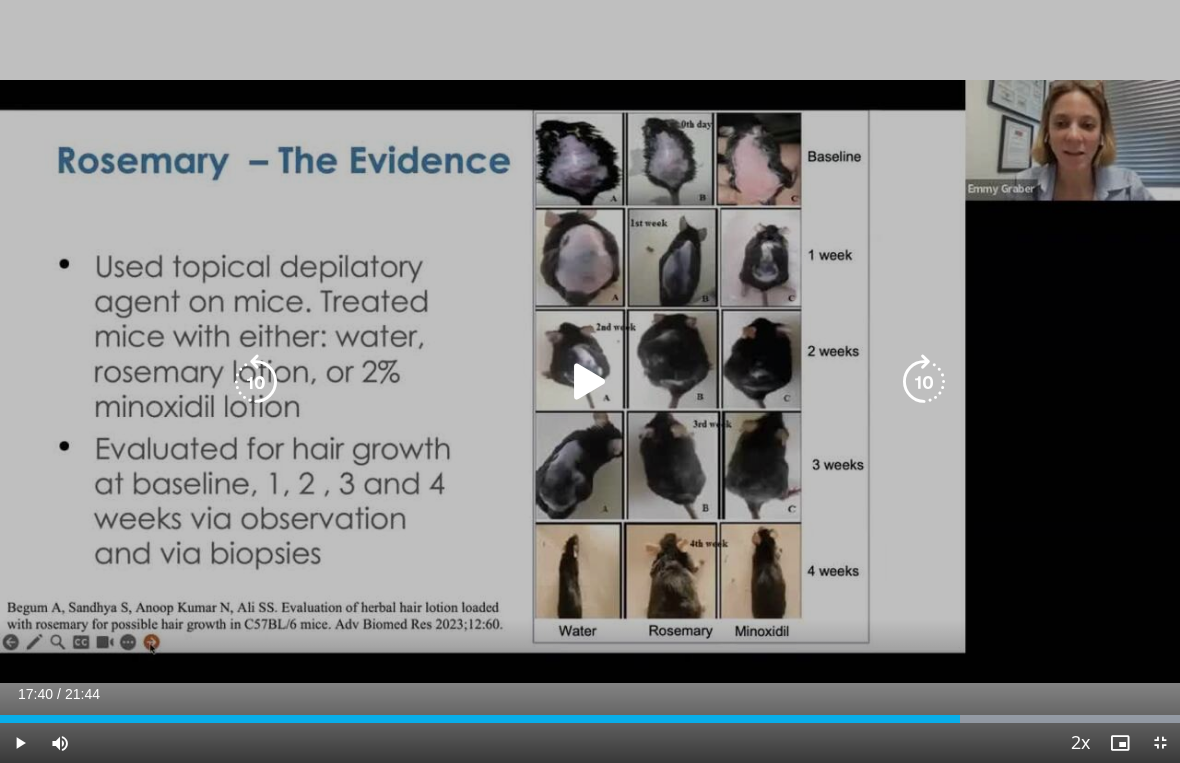 click at bounding box center [590, 382] 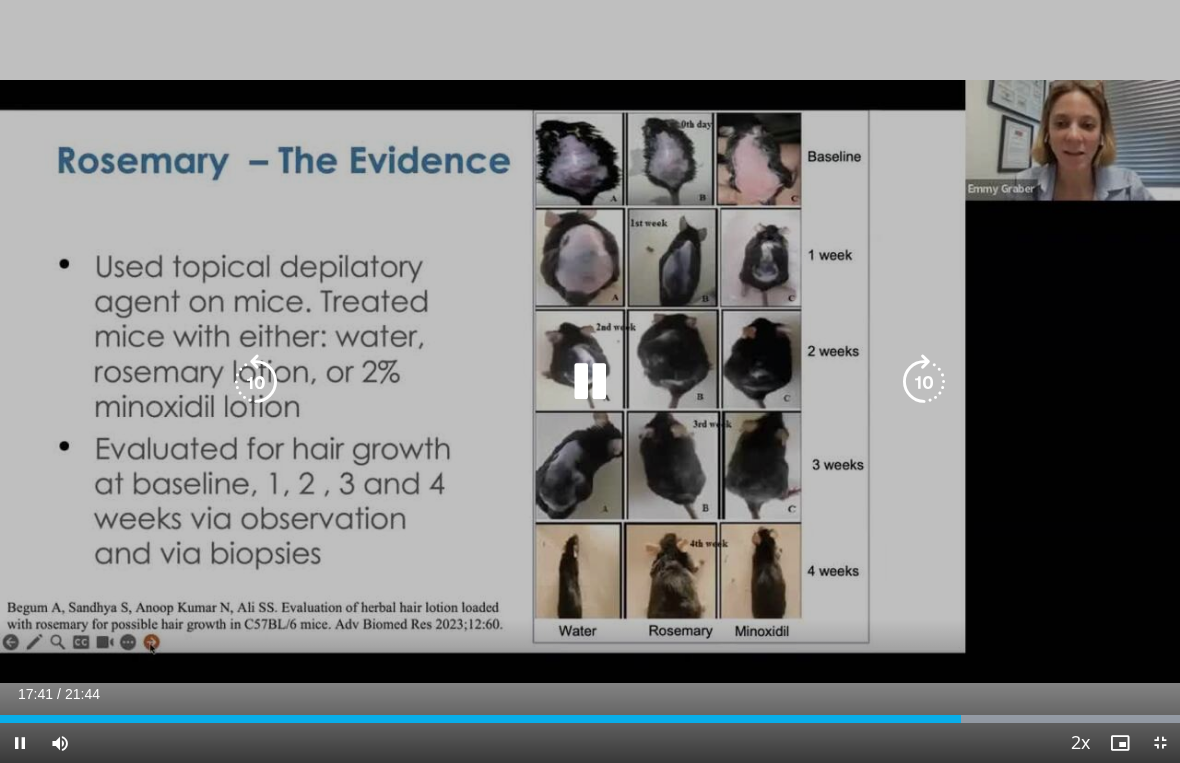 click at bounding box center [590, 382] 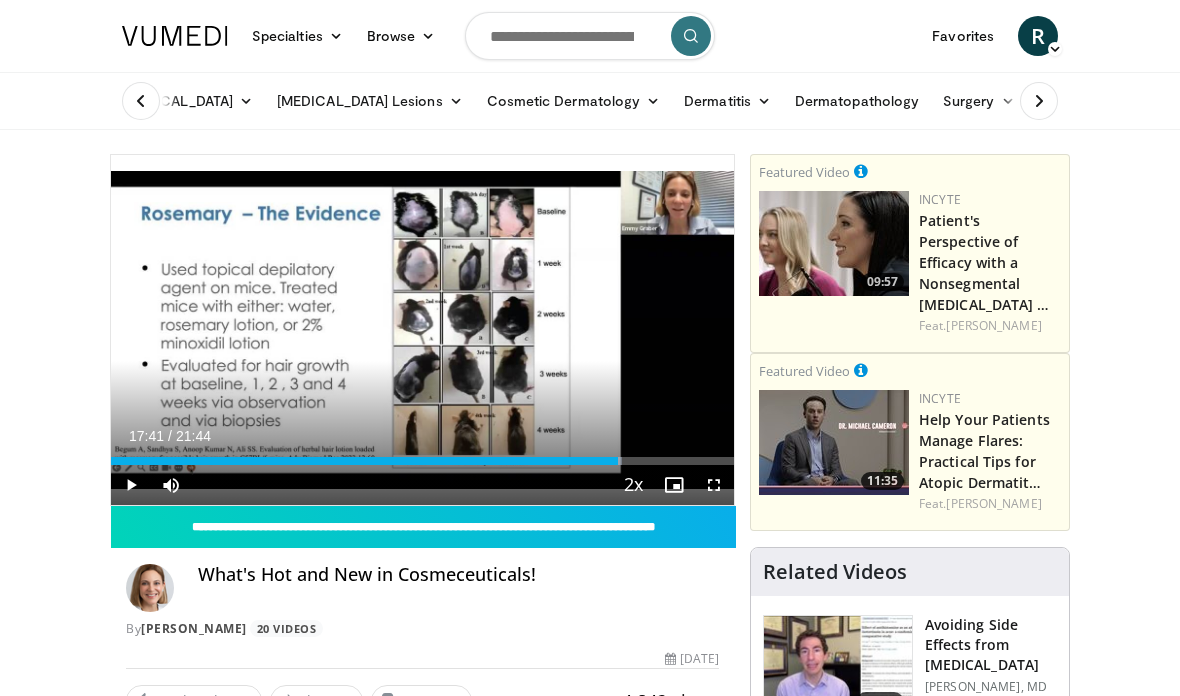 click at bounding box center (131, 485) 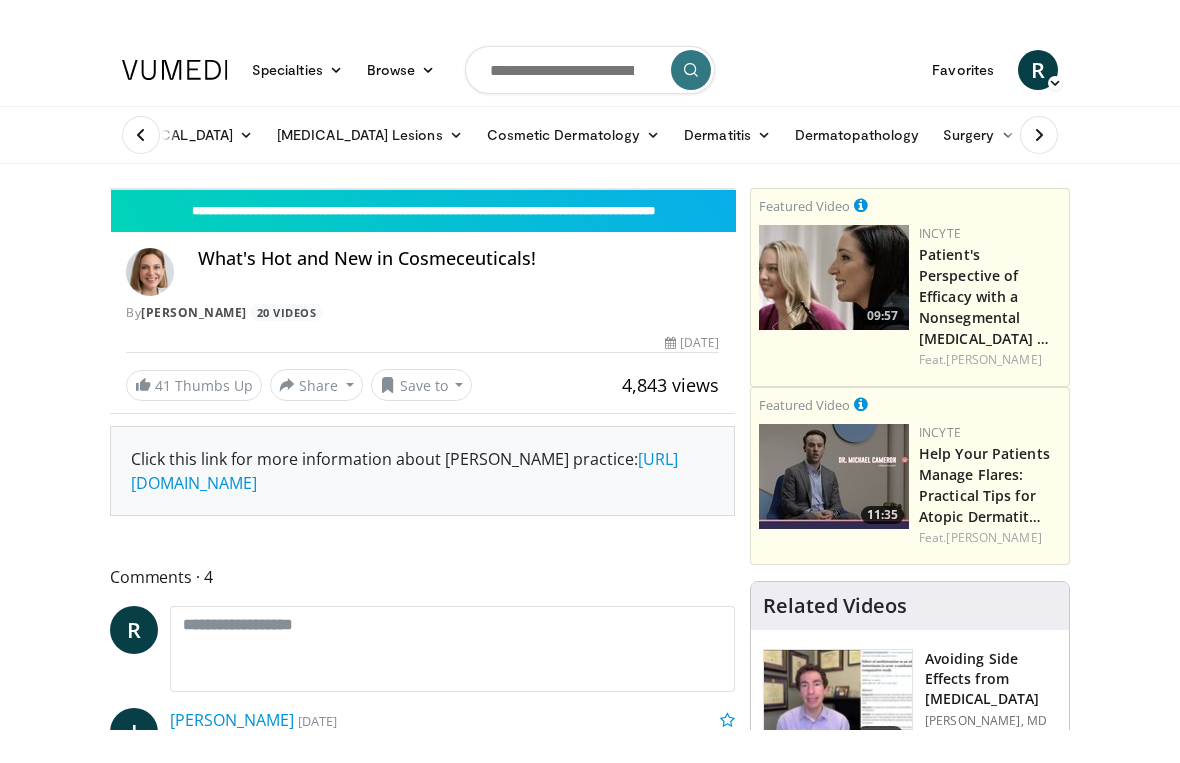 scroll, scrollTop: 24, scrollLeft: 0, axis: vertical 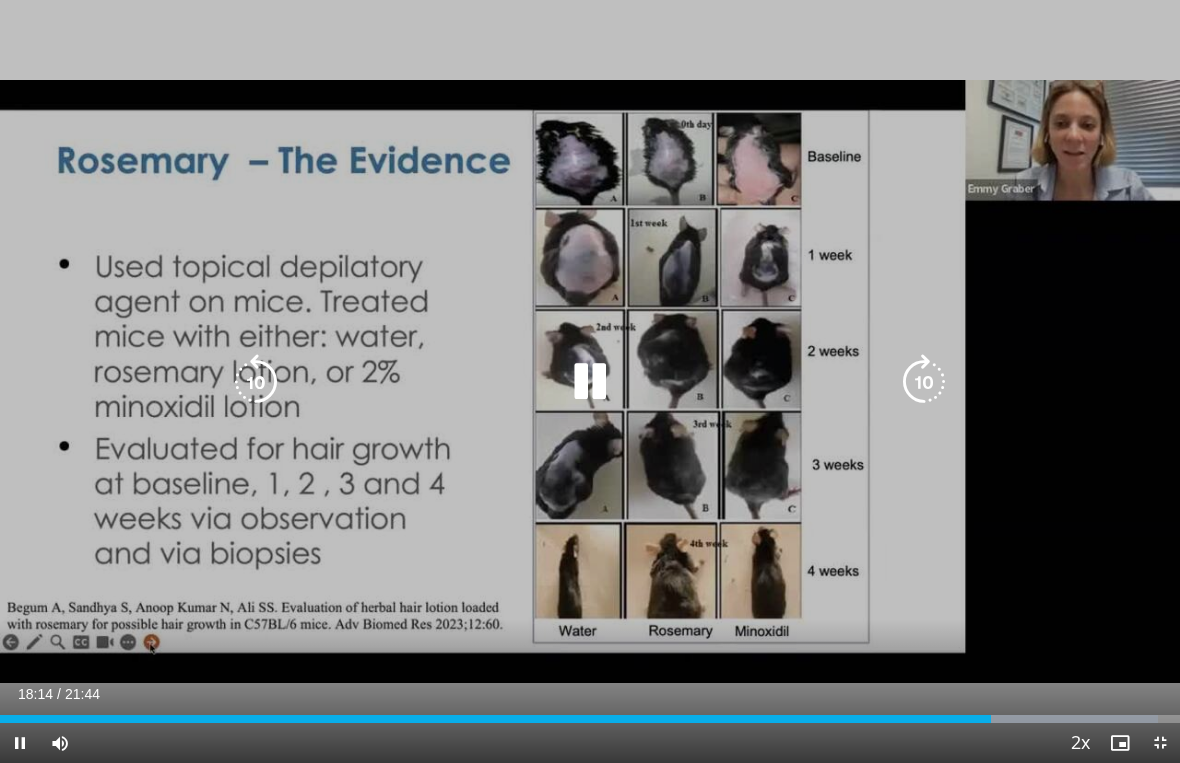 click at bounding box center (256, 382) 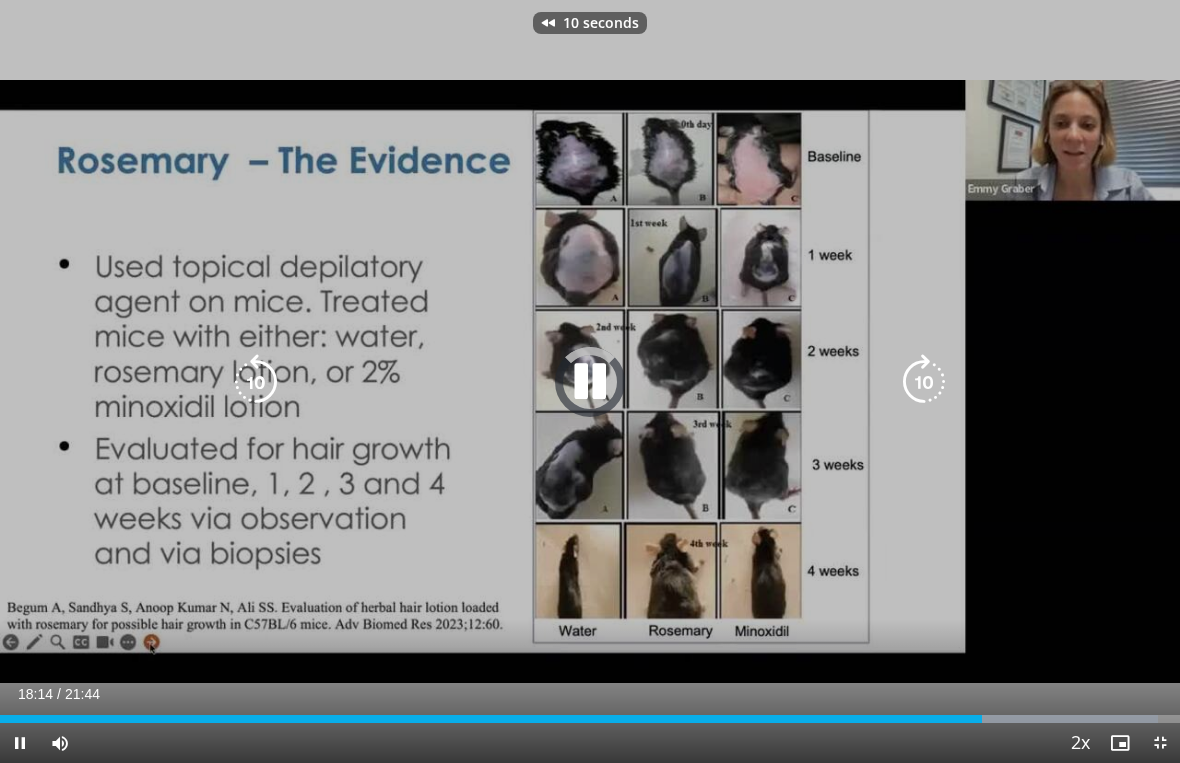 scroll, scrollTop: 0, scrollLeft: 0, axis: both 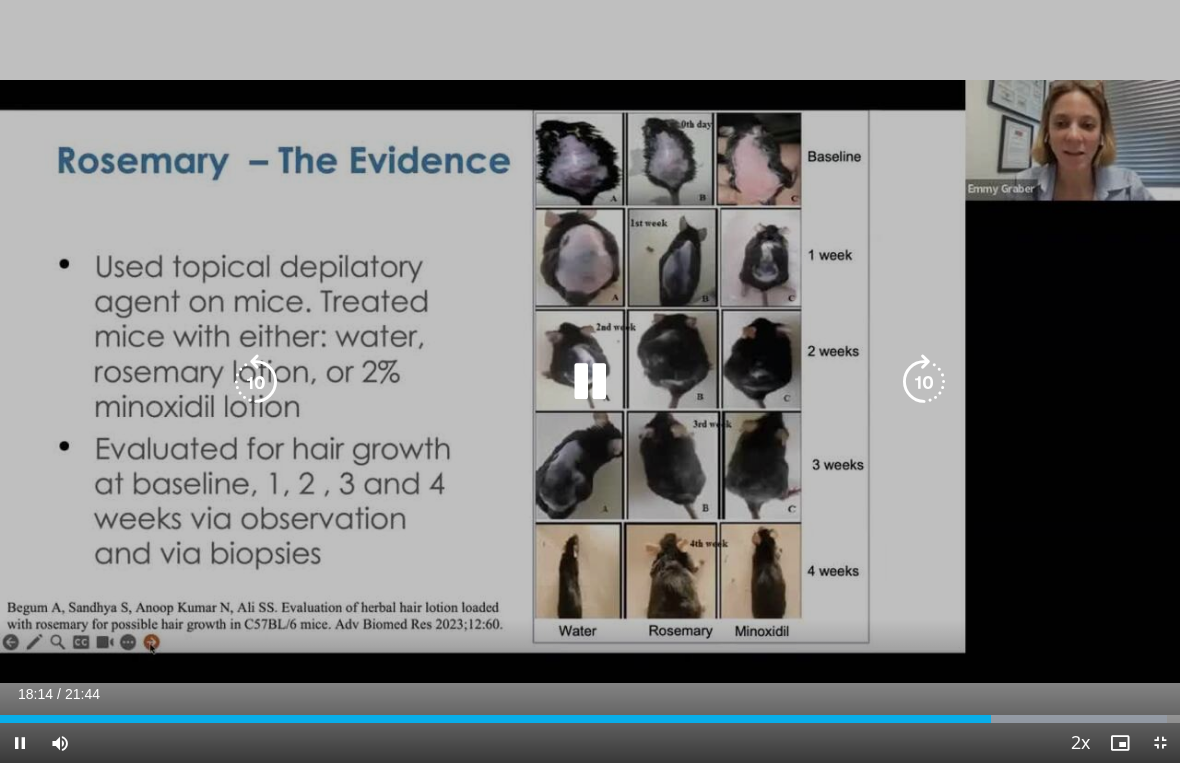 click at bounding box center (256, 382) 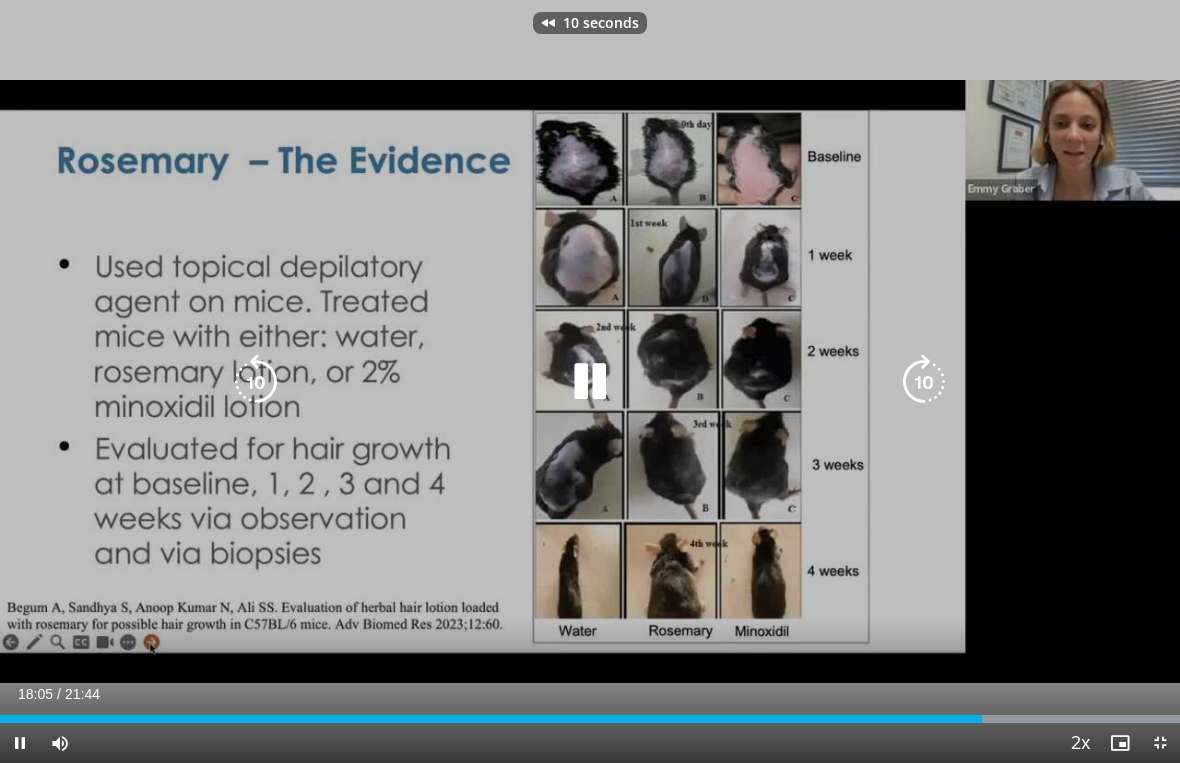 click at bounding box center (590, 382) 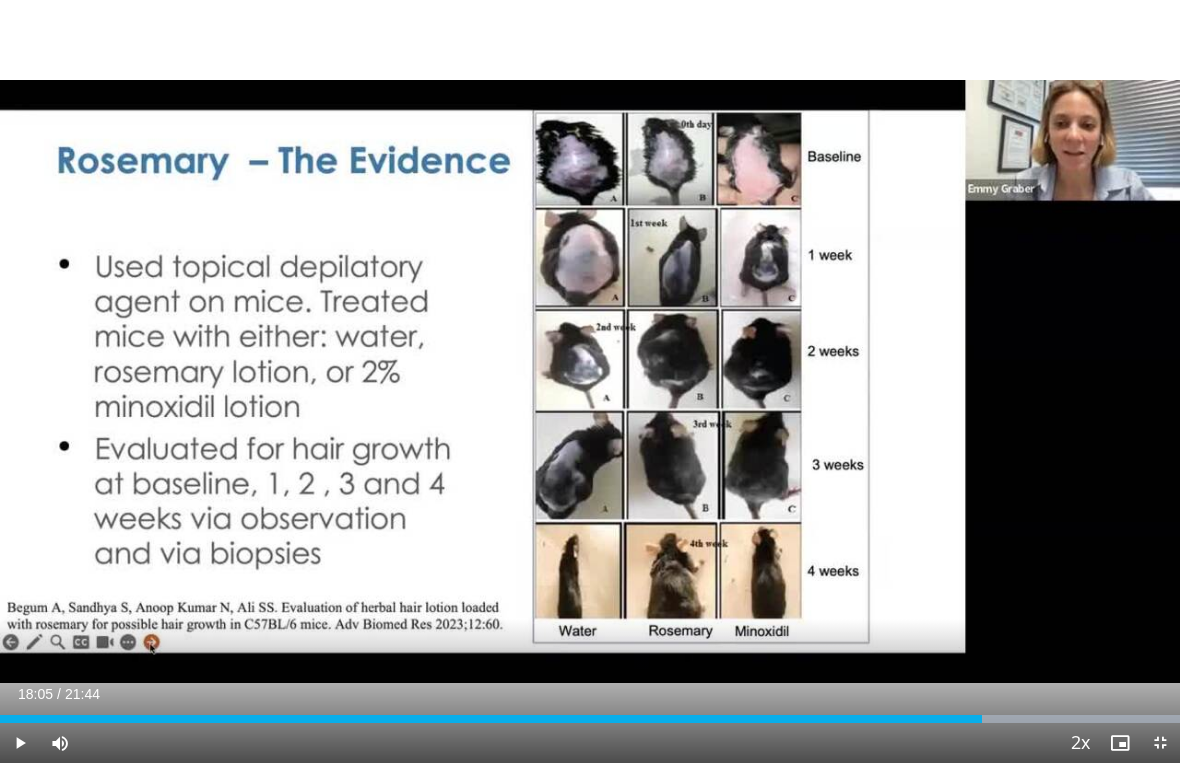 click on "10 seconds
Tap to unmute" at bounding box center (590, 381) 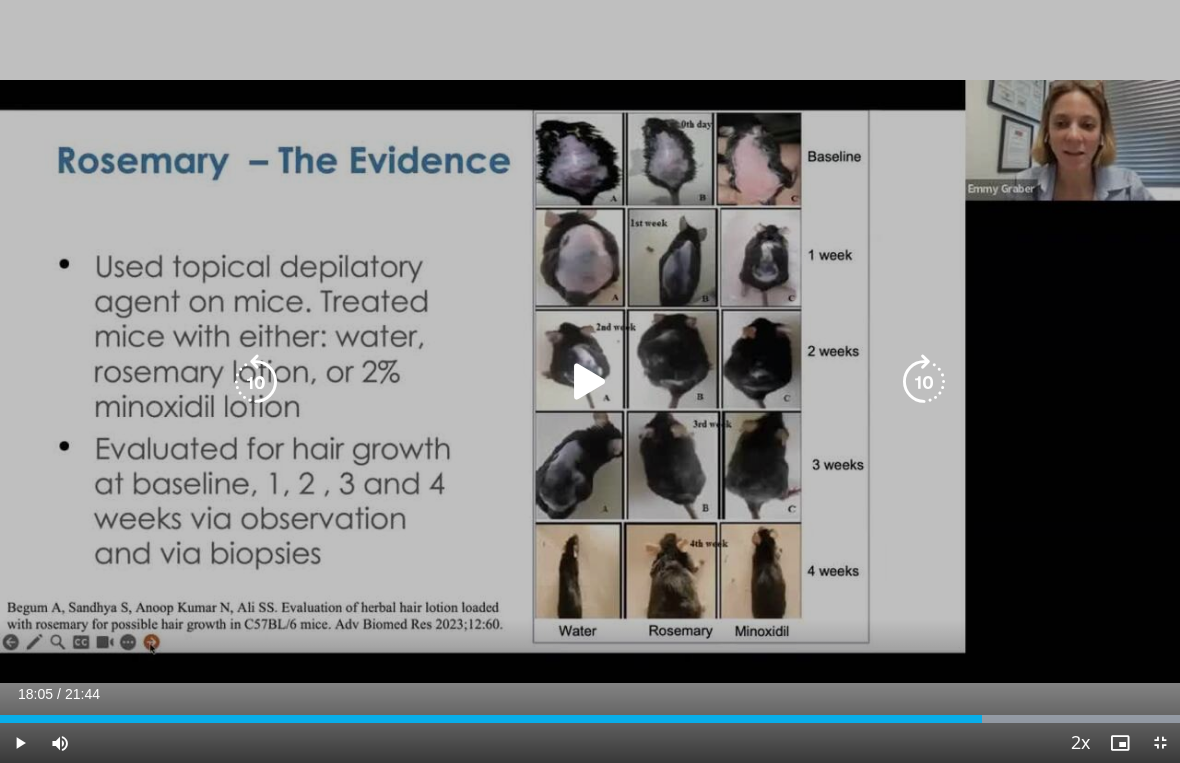 click at bounding box center (590, 382) 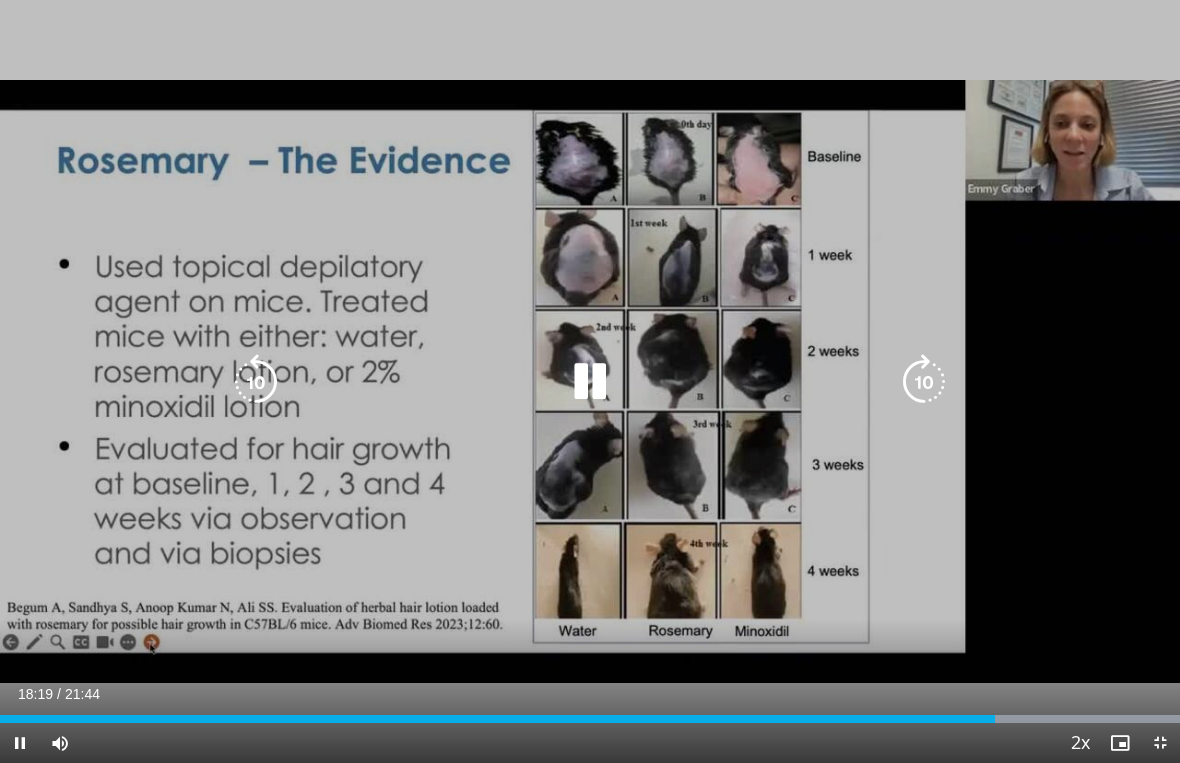 click at bounding box center (256, 382) 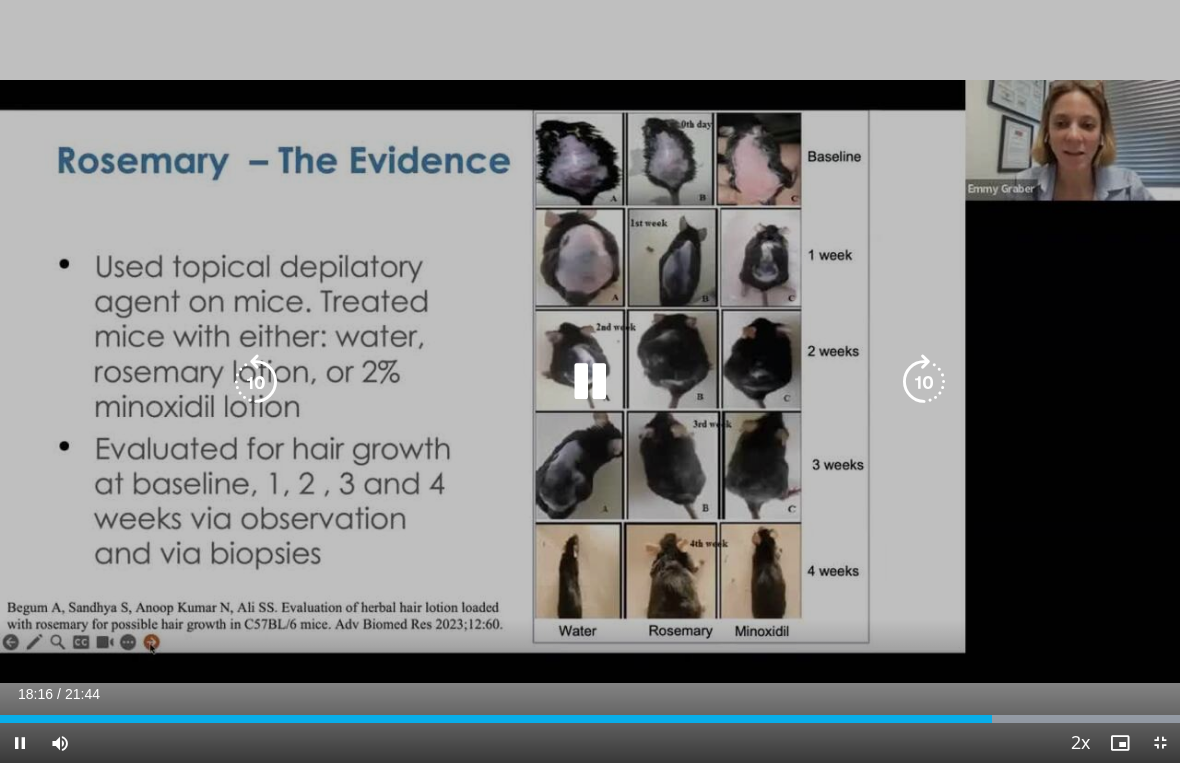 click at bounding box center (256, 382) 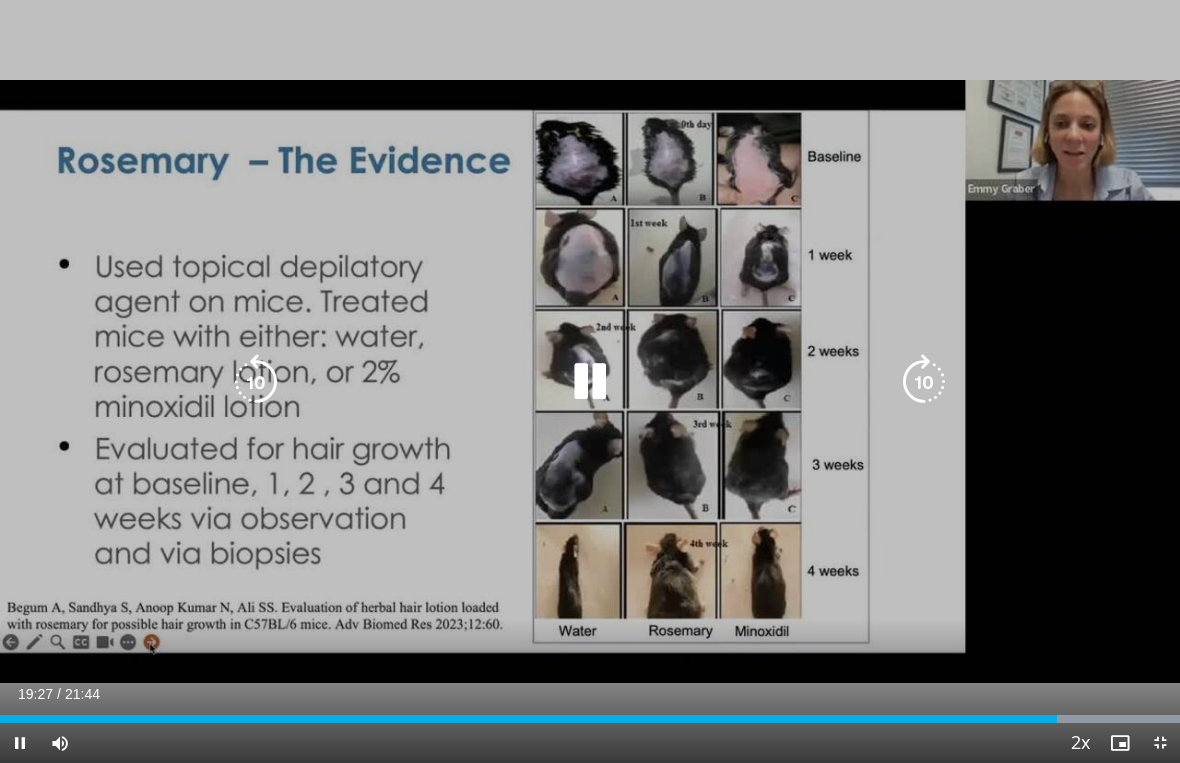 click at bounding box center [924, 382] 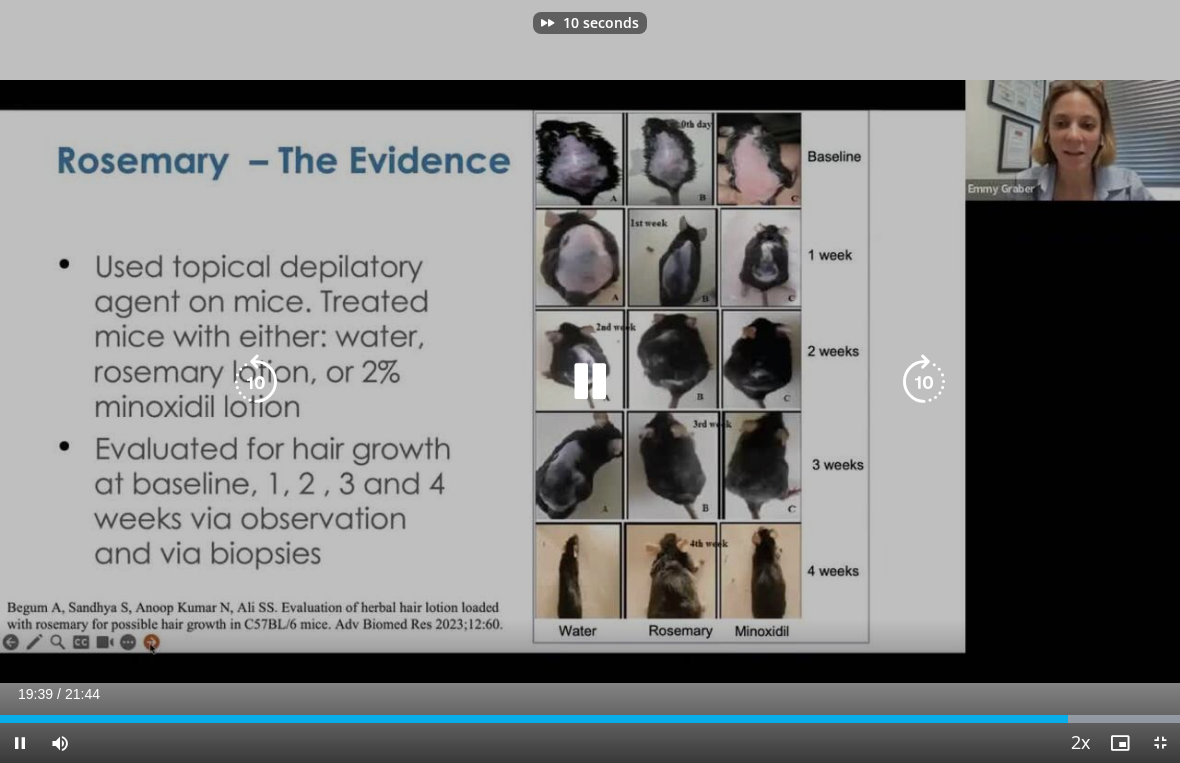 click at bounding box center [590, 382] 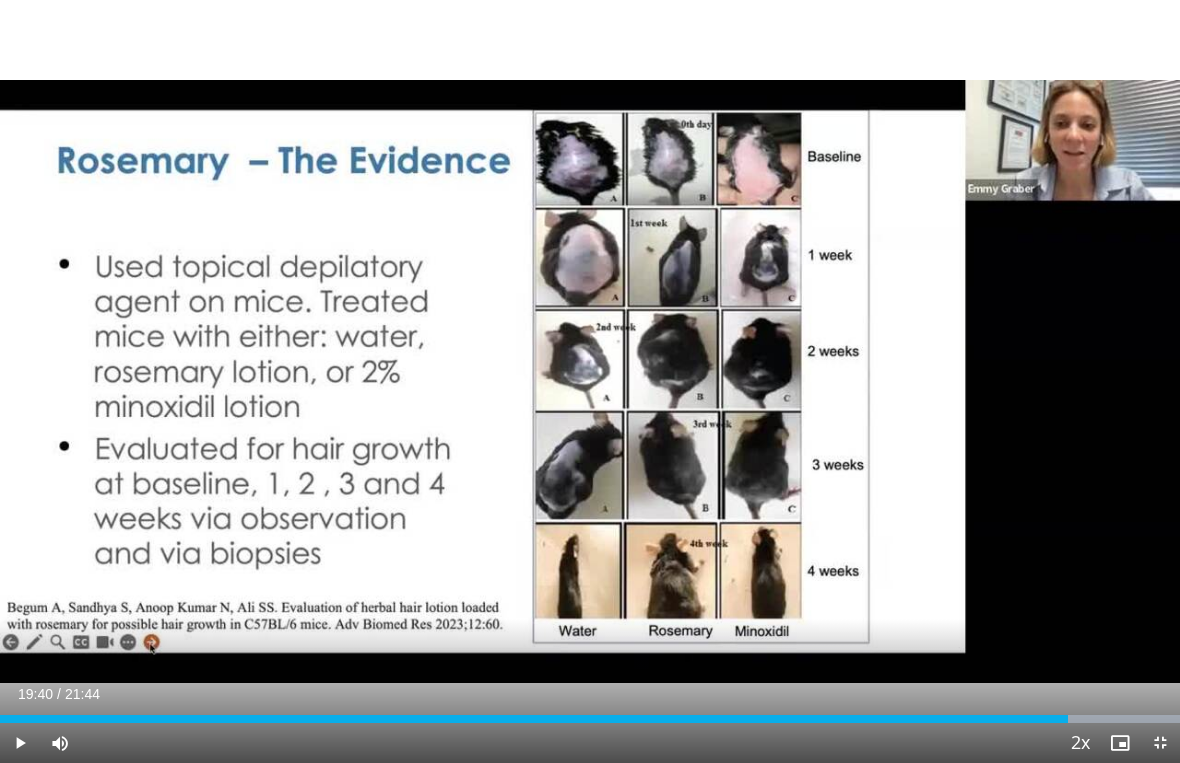 click on "10 seconds
Tap to unmute" at bounding box center [590, 381] 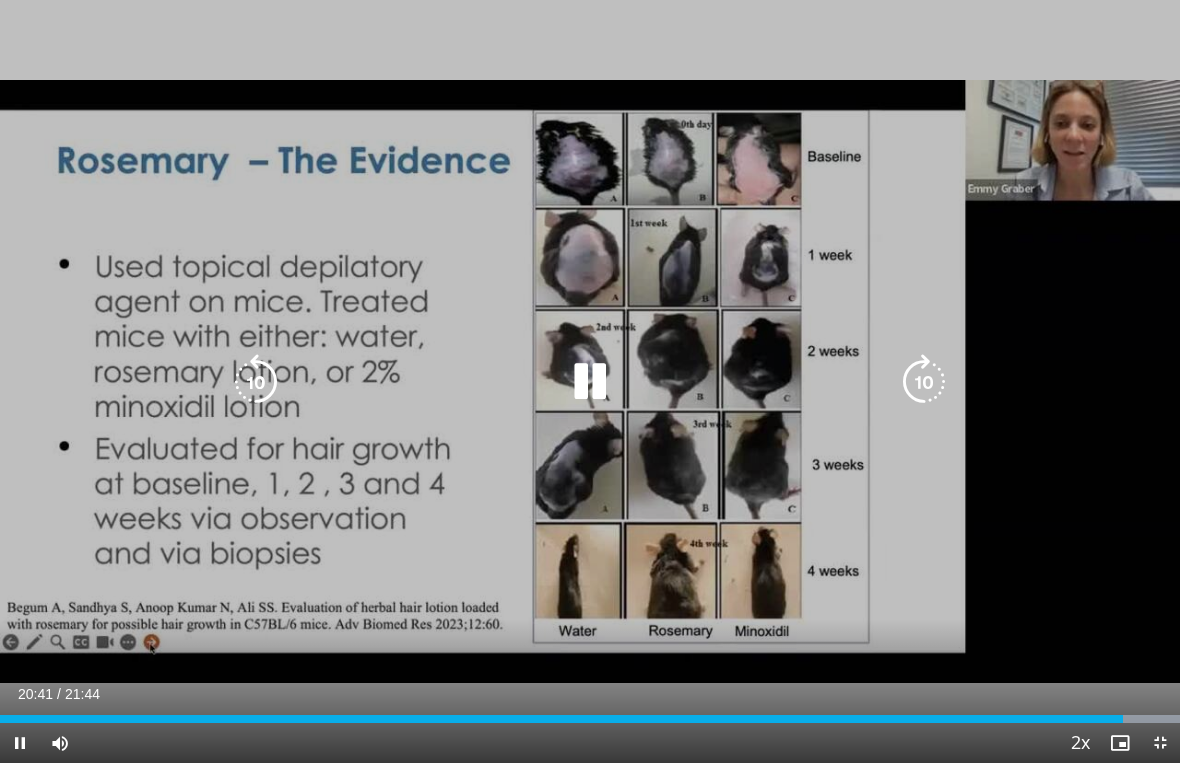 click at bounding box center (256, 382) 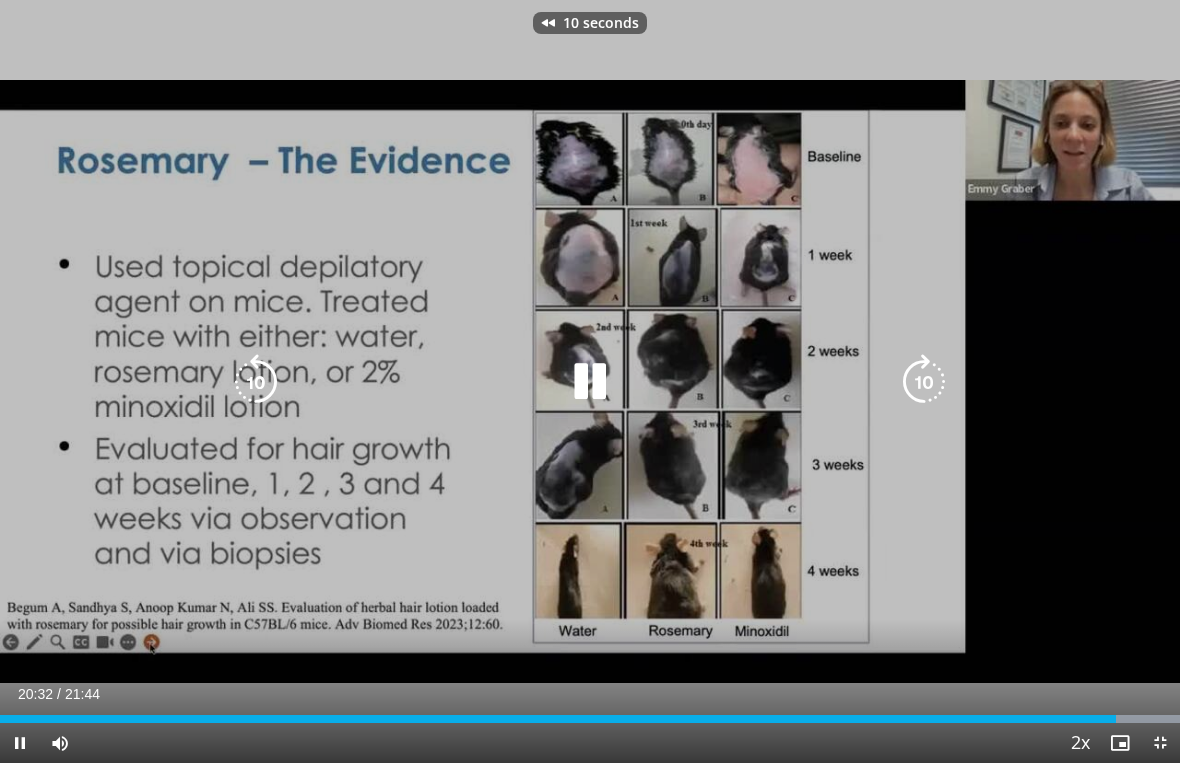 click at bounding box center (590, 382) 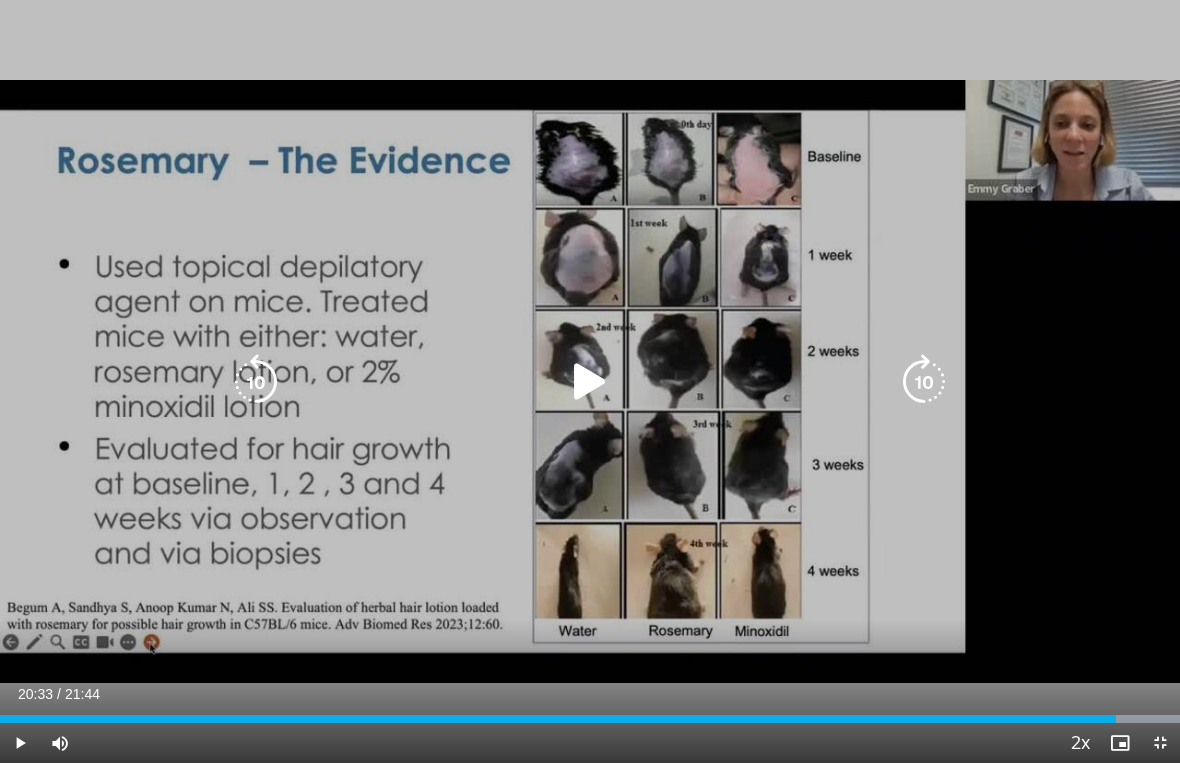 click at bounding box center (590, 382) 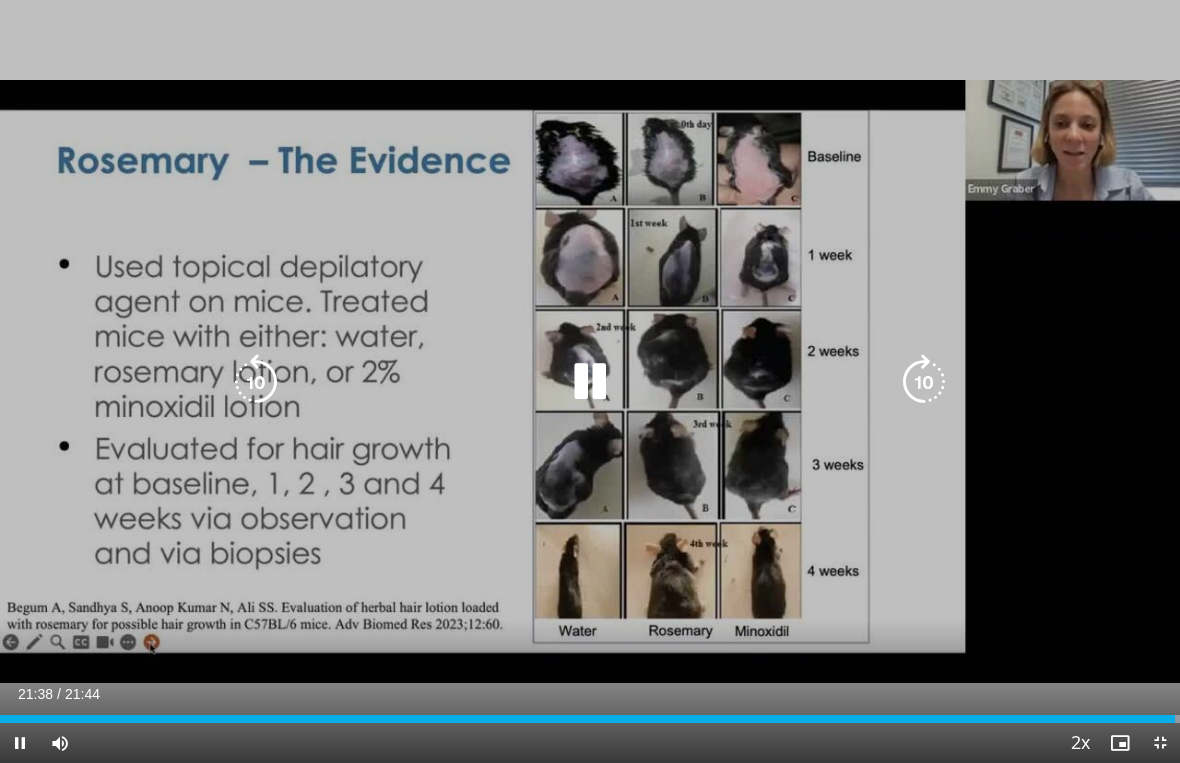 click at bounding box center (590, 382) 